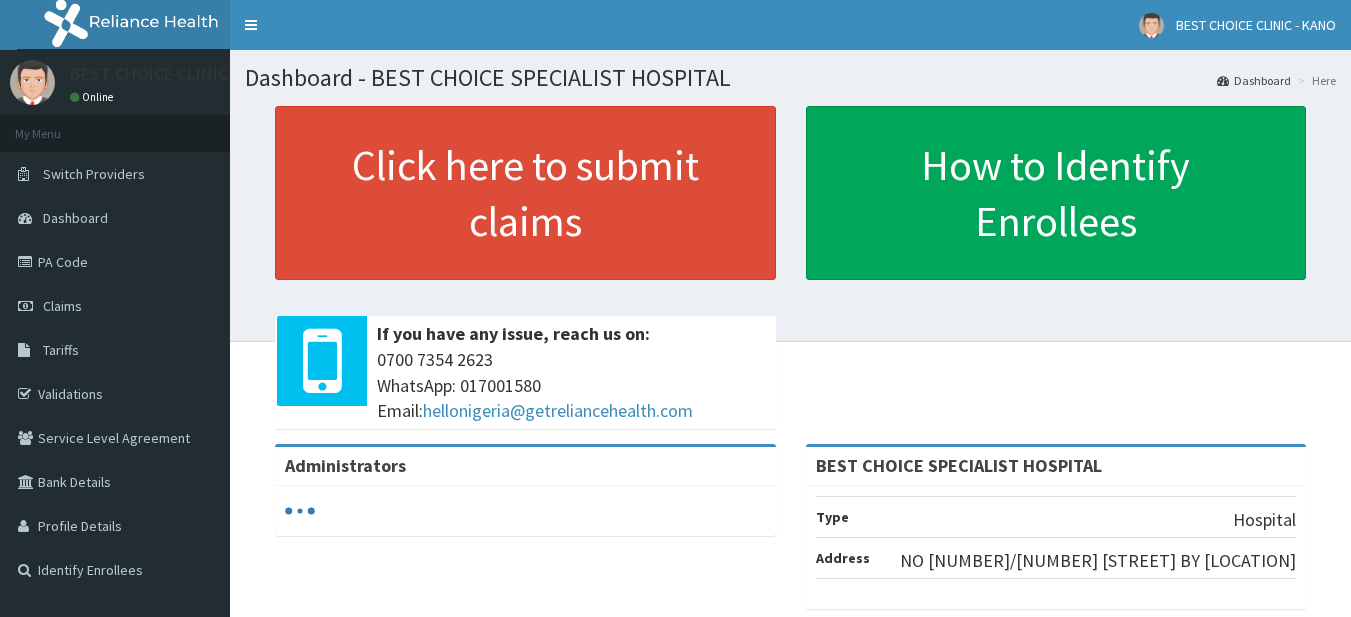 scroll, scrollTop: 0, scrollLeft: 0, axis: both 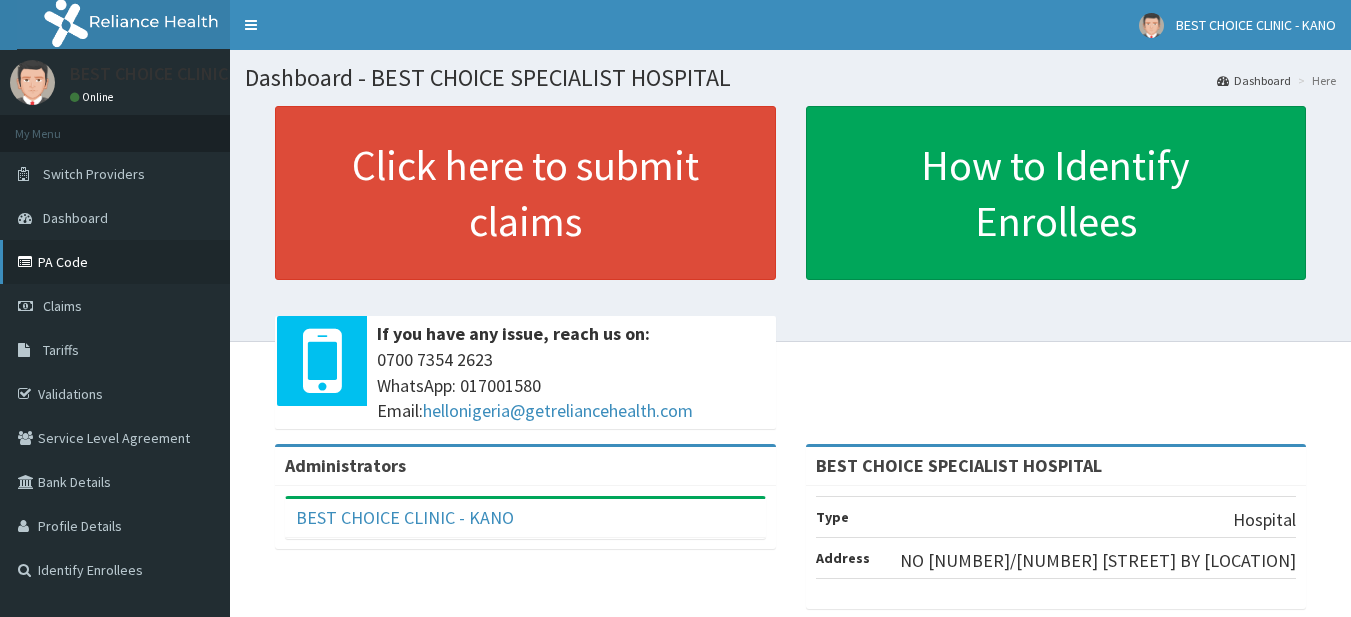 click on "PA Code" at bounding box center [115, 262] 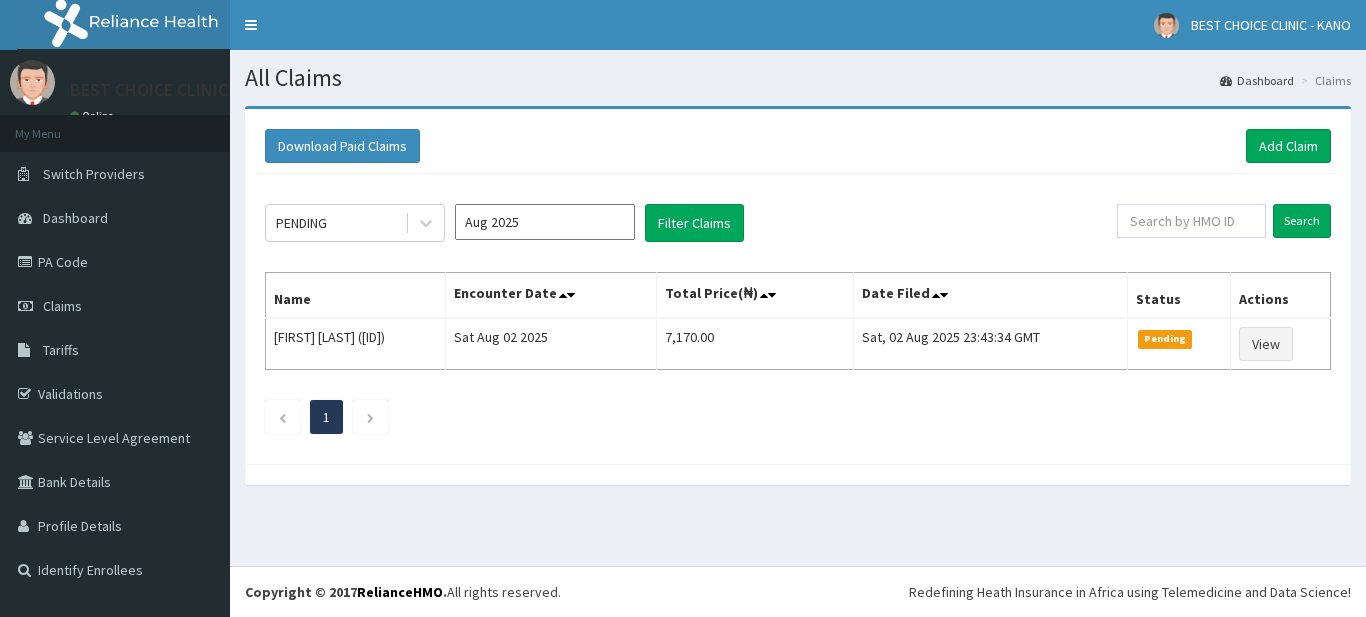 scroll, scrollTop: 0, scrollLeft: 0, axis: both 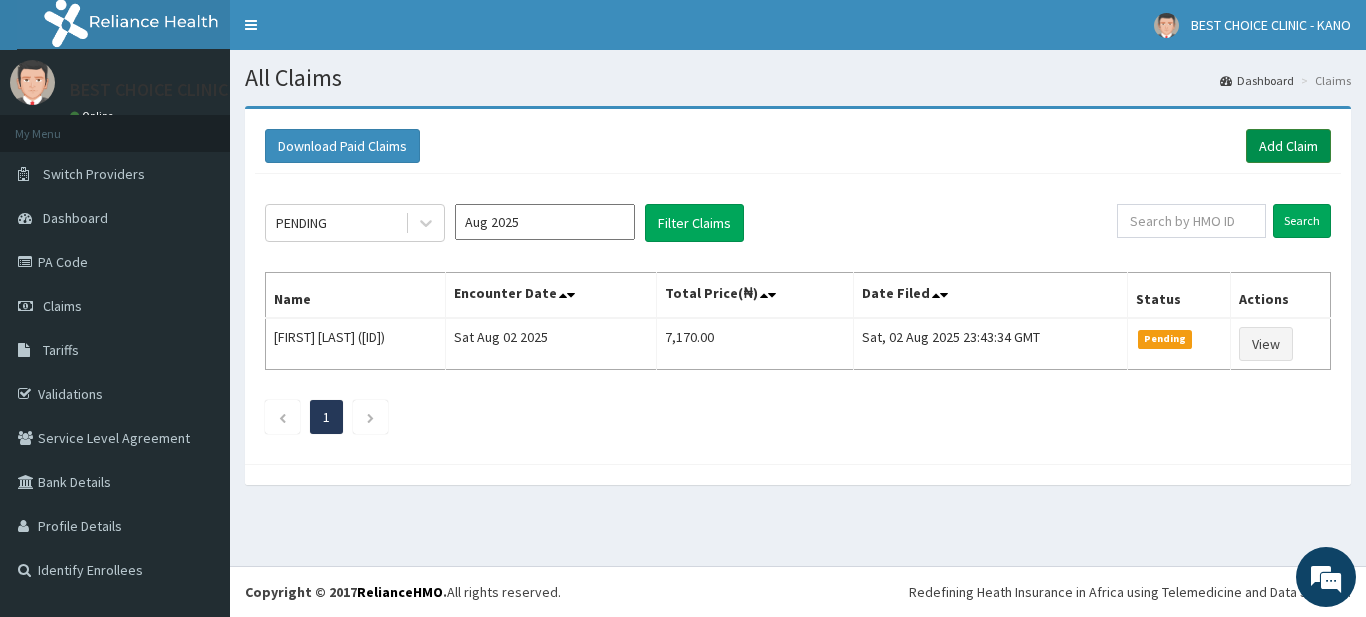click on "Add Claim" at bounding box center [1288, 146] 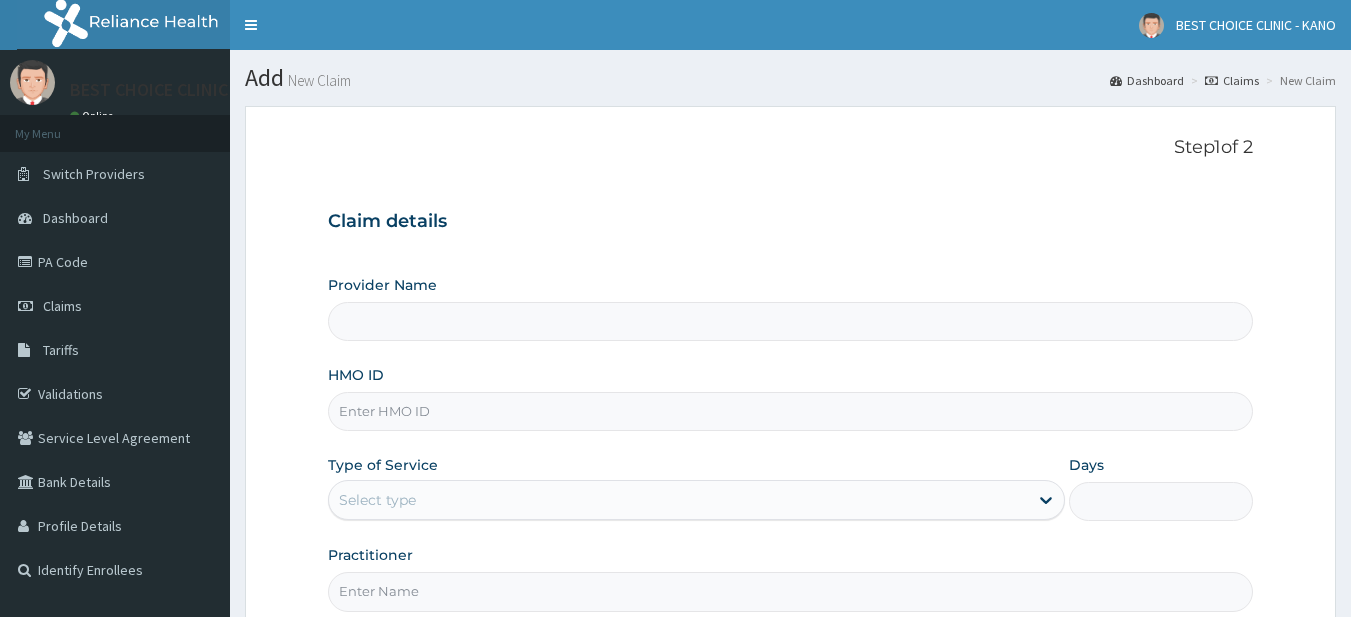 scroll, scrollTop: 0, scrollLeft: 0, axis: both 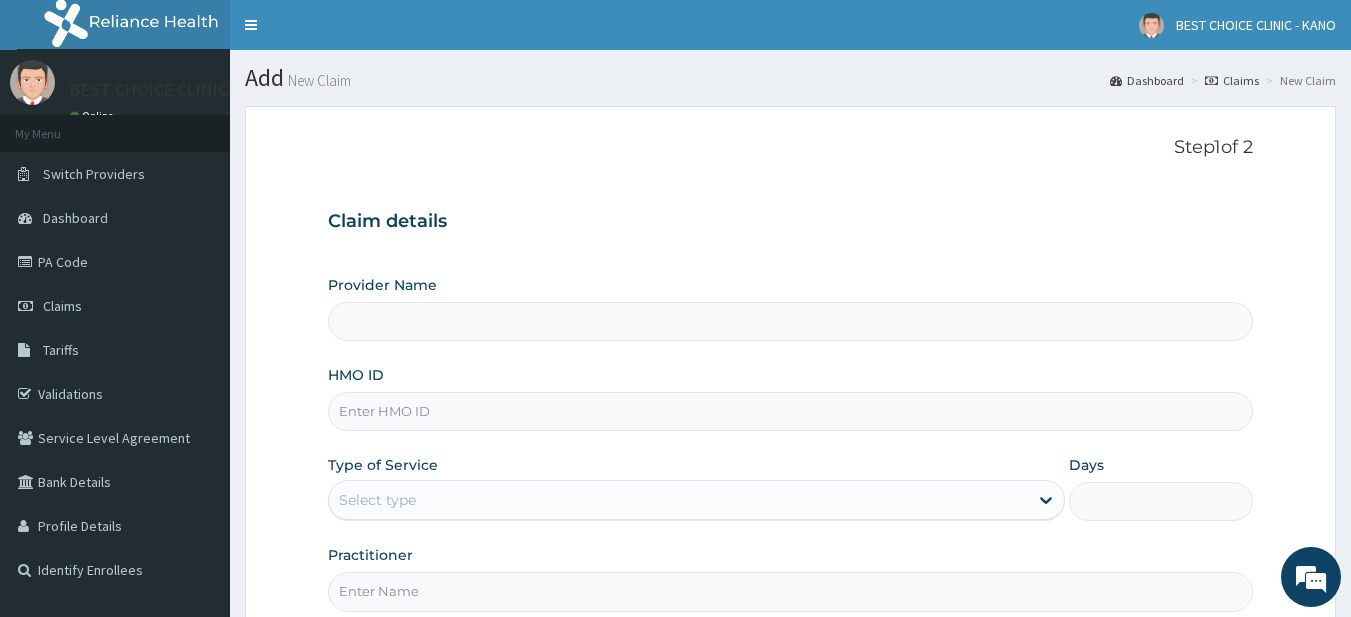 type on "BEST CHOICE SPECIALIST HOSPITAL" 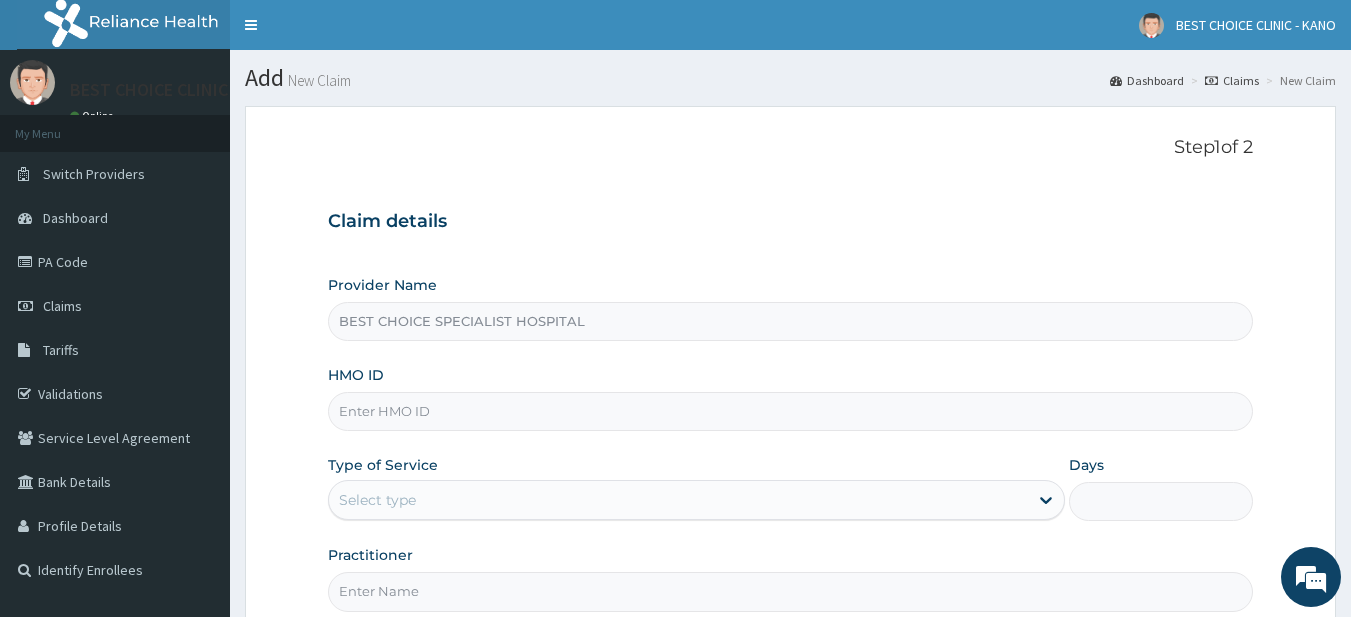 click on "HMO ID" at bounding box center (791, 411) 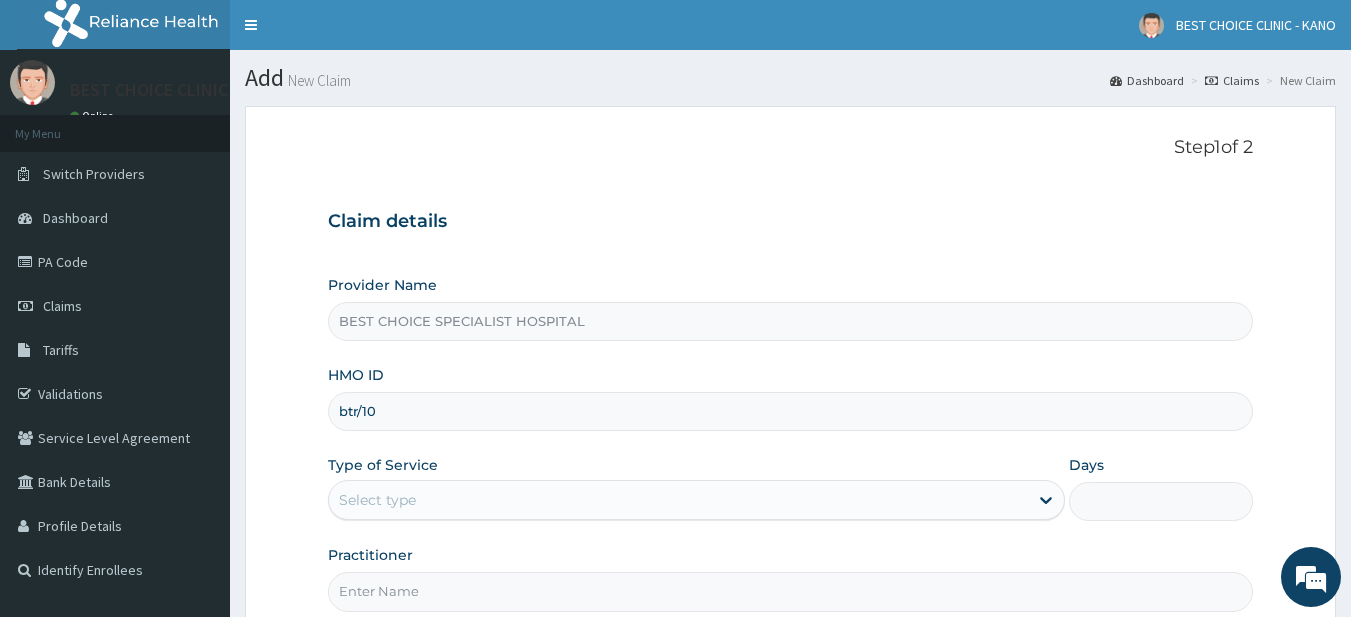 scroll, scrollTop: 0, scrollLeft: 0, axis: both 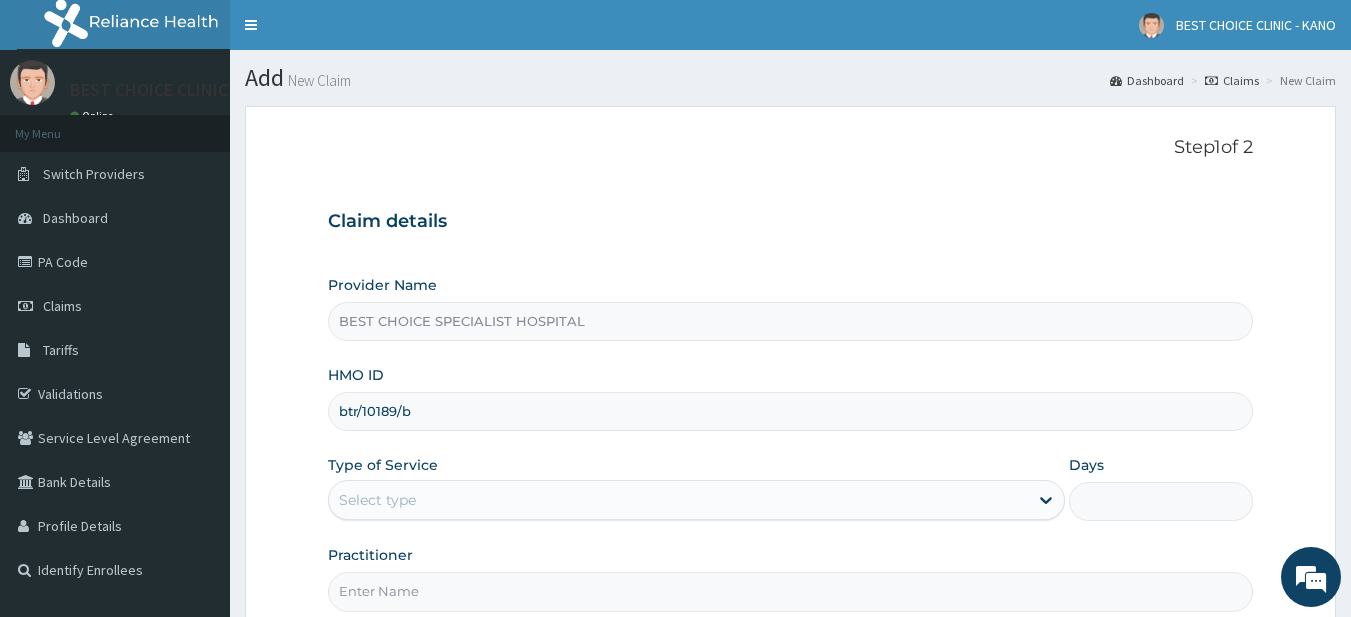 type on "btr/10189/b" 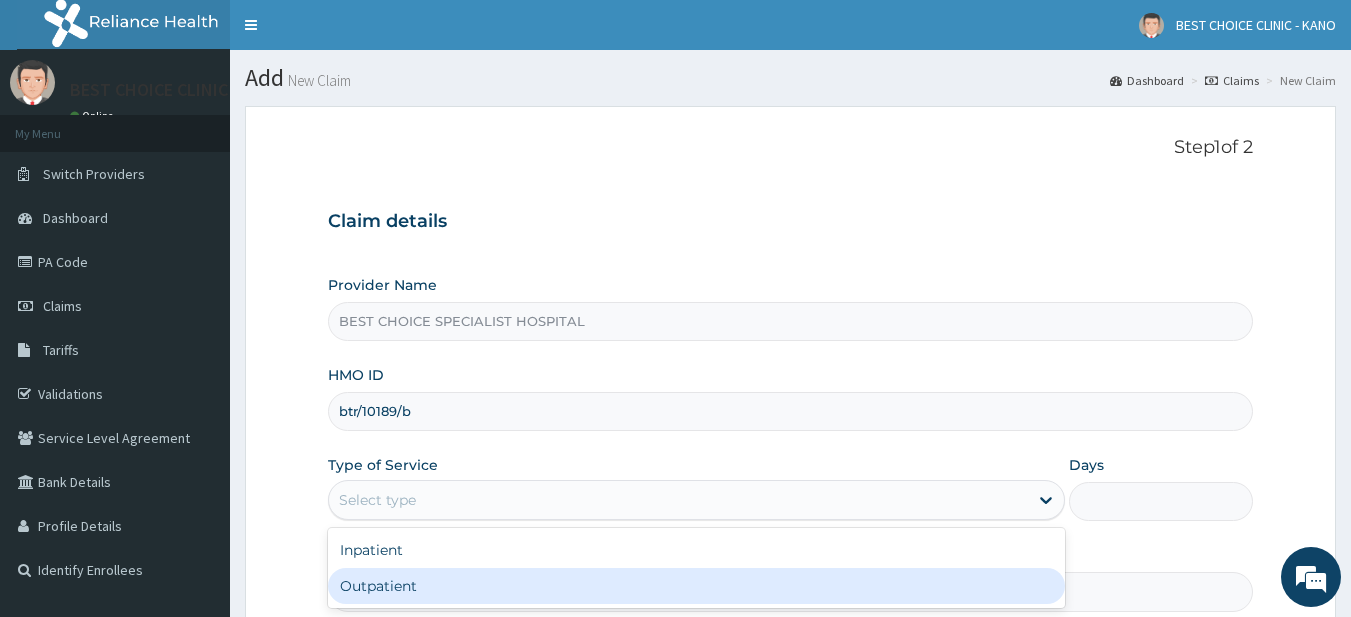 click on "Outpatient" at bounding box center (696, 586) 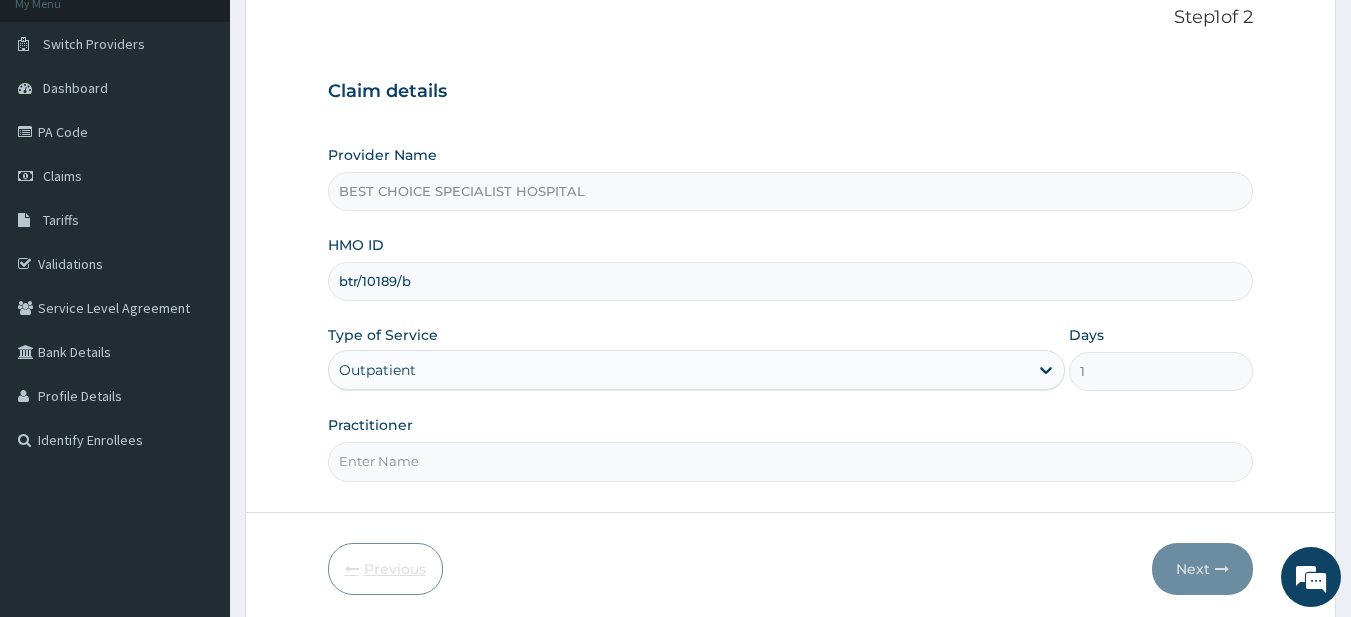 scroll, scrollTop: 200, scrollLeft: 0, axis: vertical 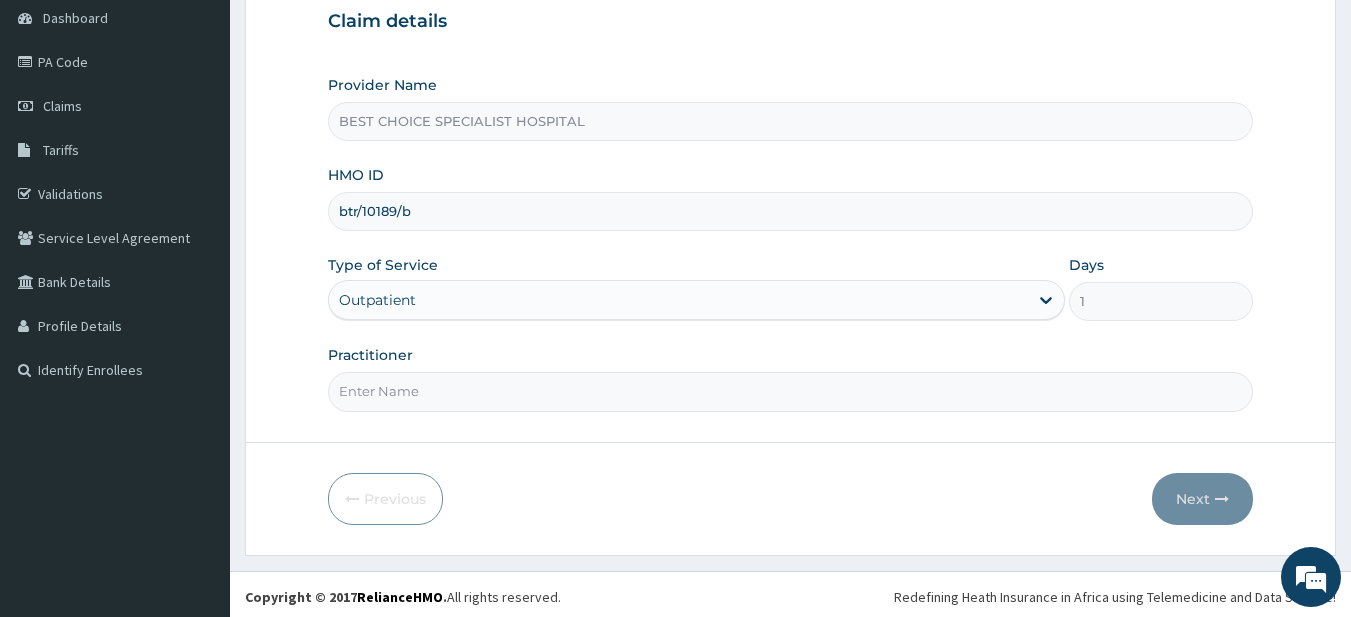 click on "Practitioner" at bounding box center [791, 391] 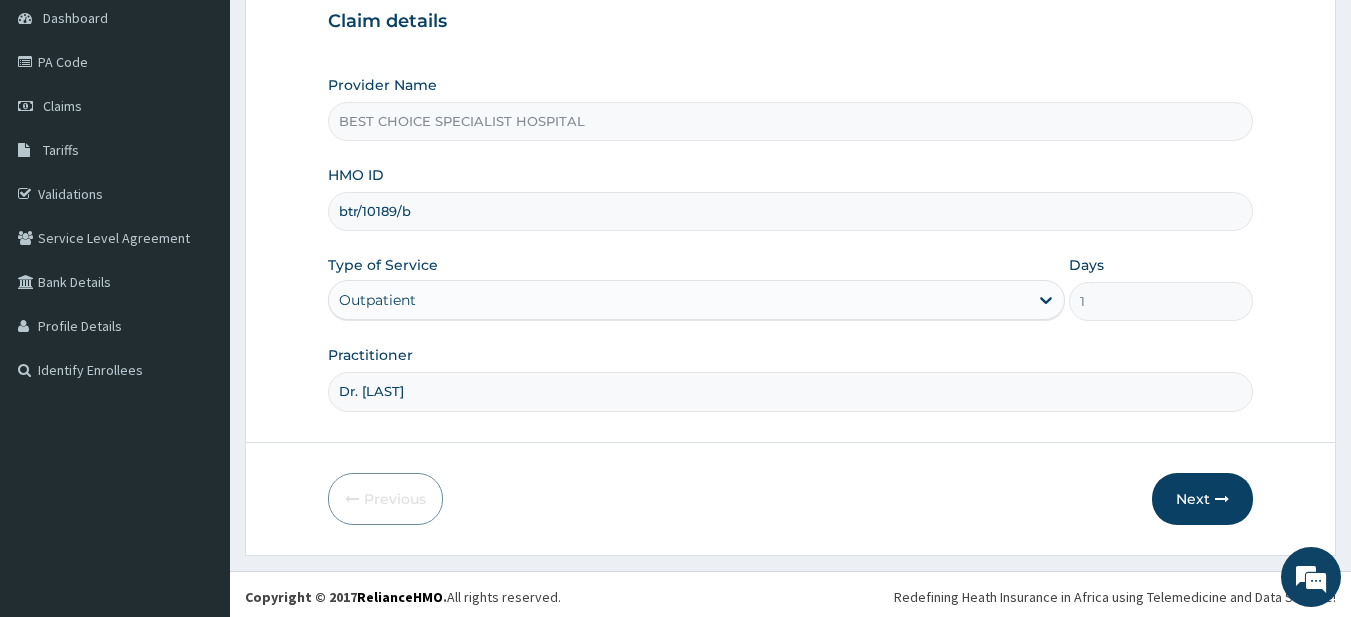 scroll, scrollTop: 205, scrollLeft: 0, axis: vertical 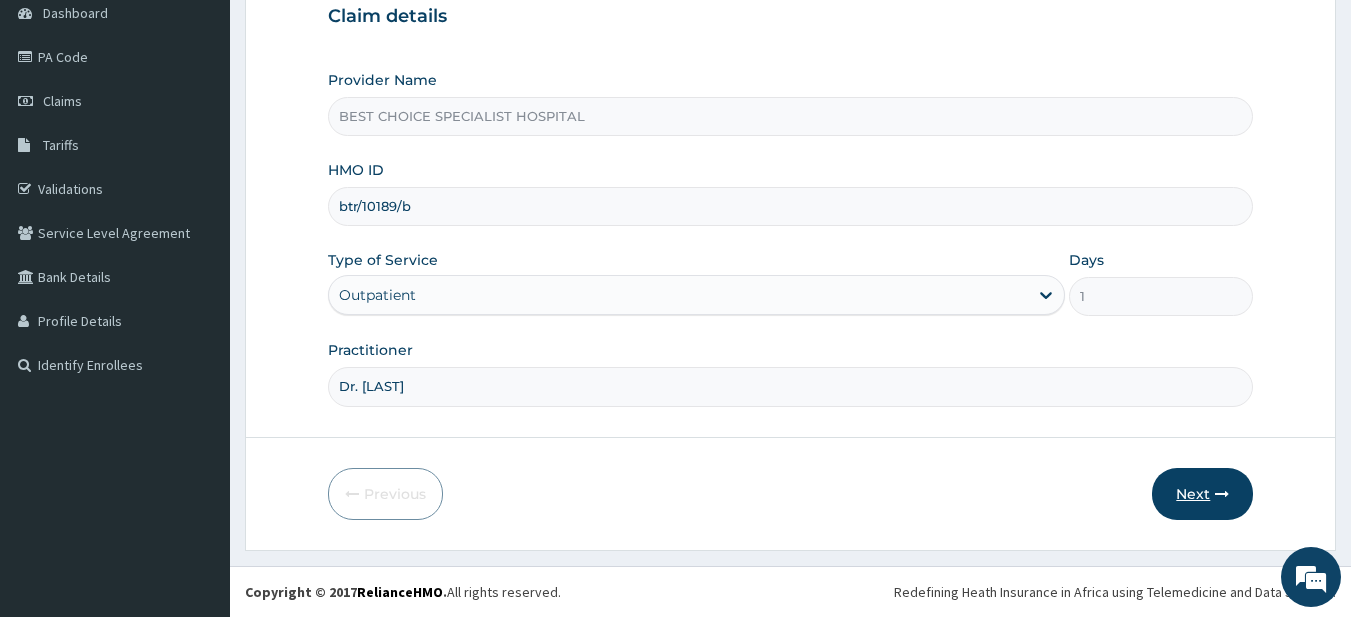 click on "Next" at bounding box center [1202, 494] 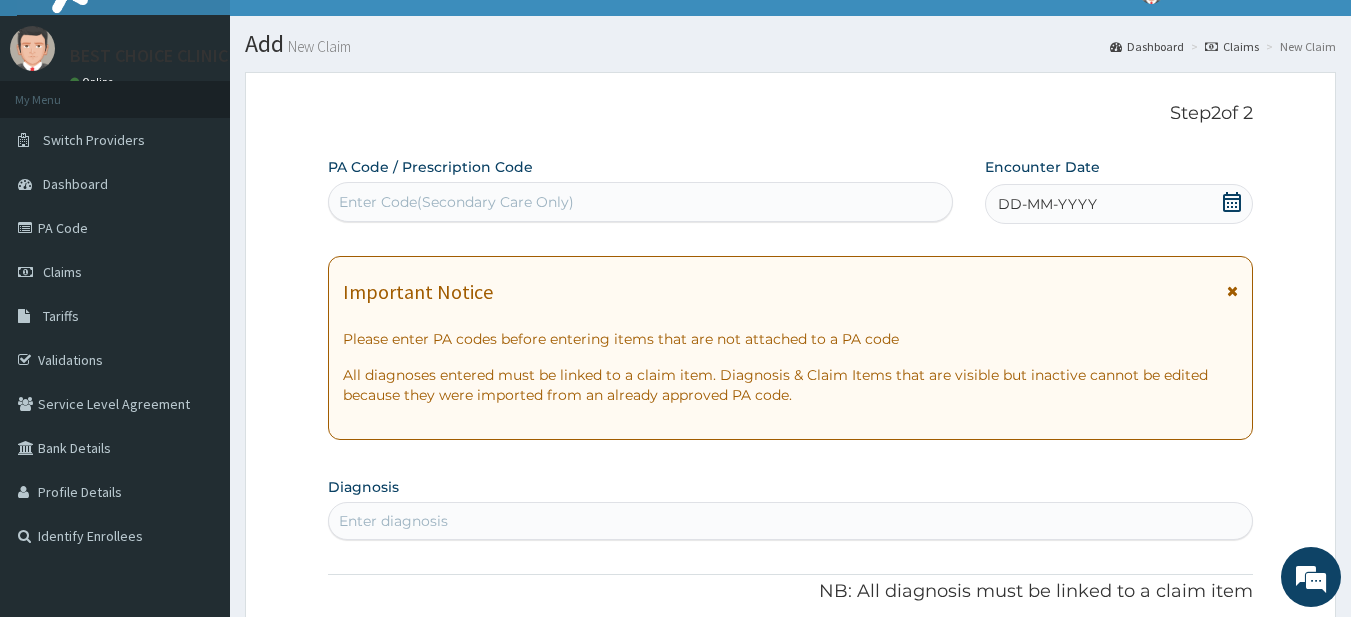 scroll, scrollTop: 5, scrollLeft: 0, axis: vertical 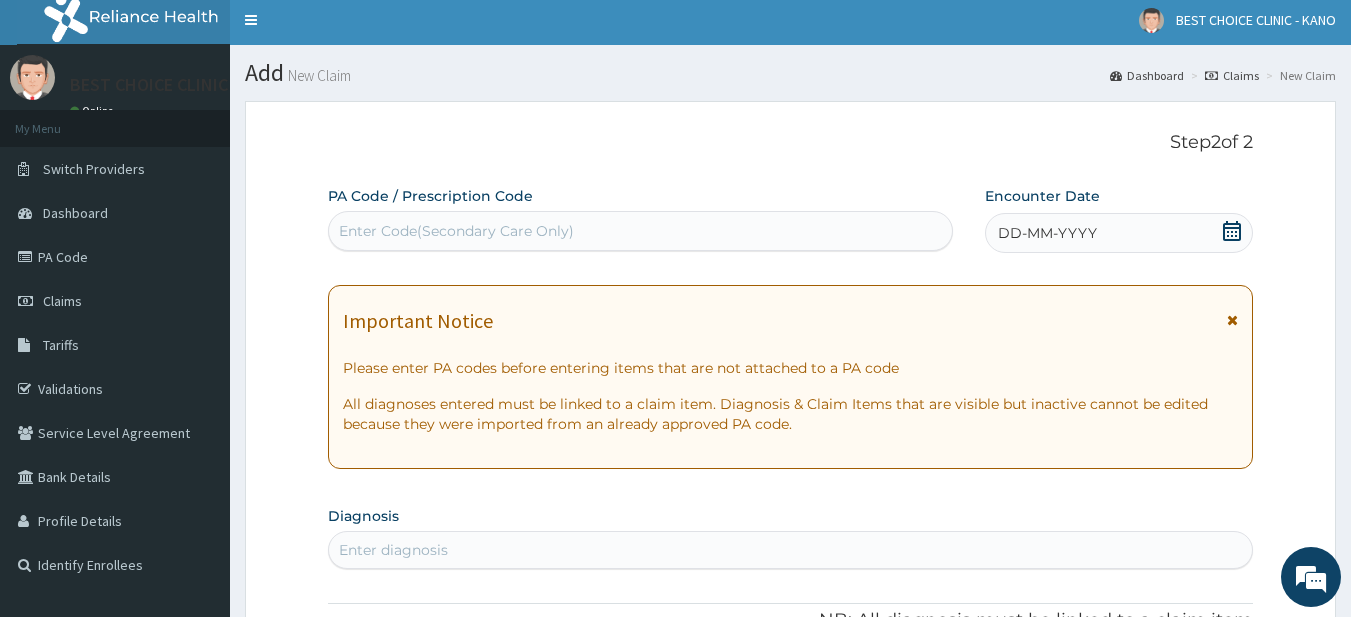 click on "DD-MM-YYYY" at bounding box center (1047, 233) 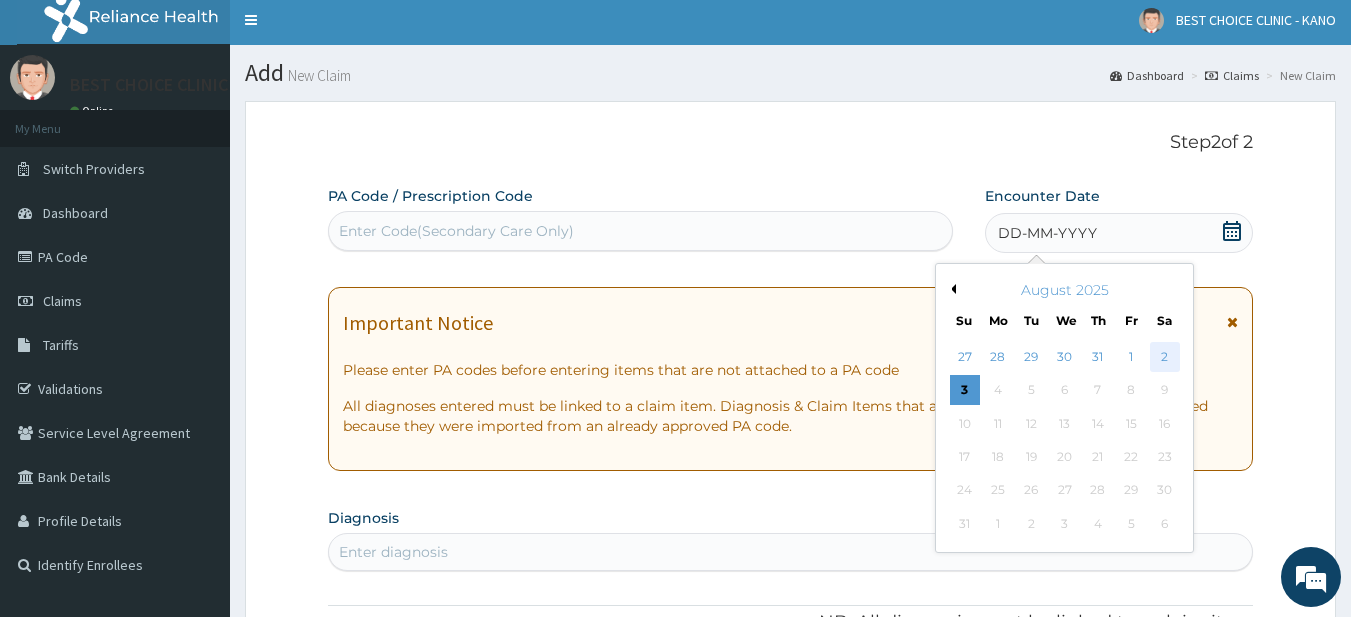 click on "2" at bounding box center [1165, 357] 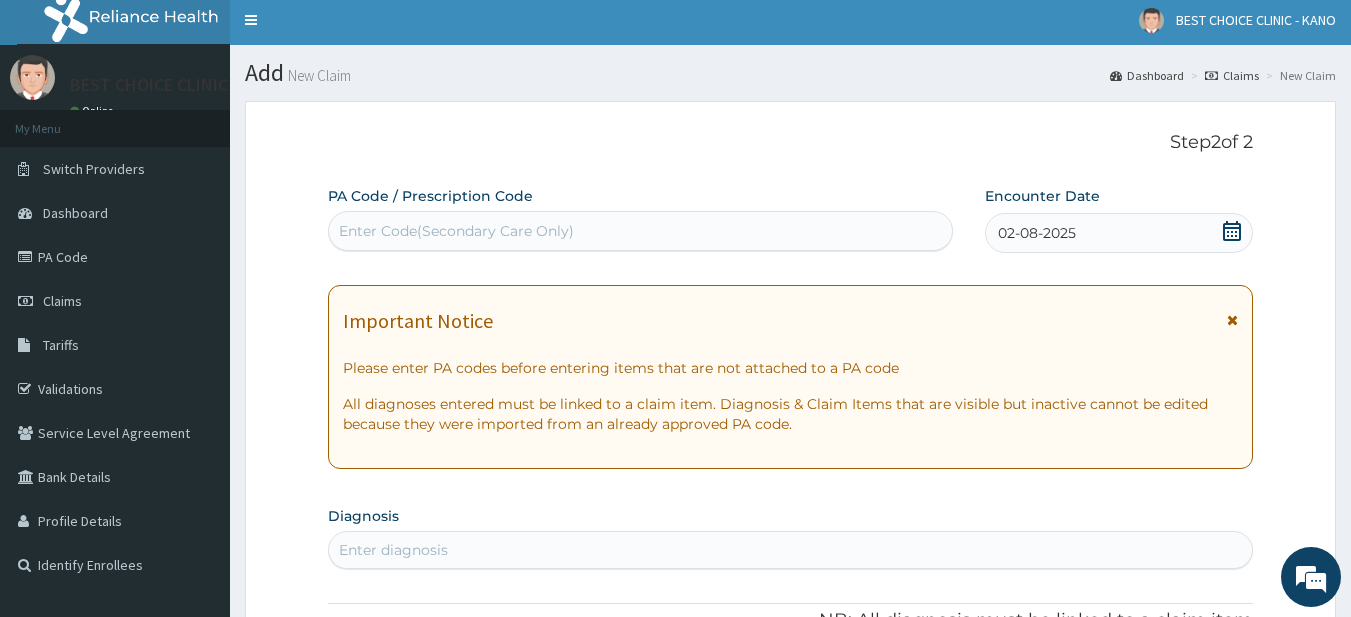 click at bounding box center [1232, 320] 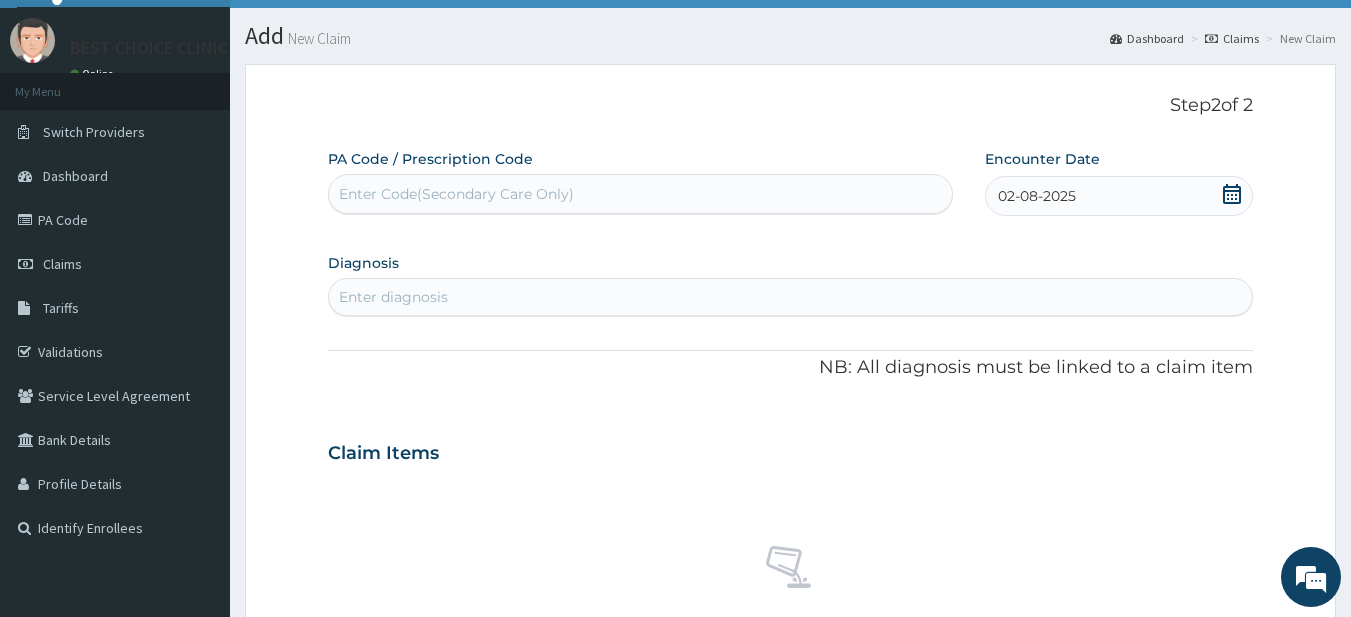 scroll, scrollTop: 105, scrollLeft: 0, axis: vertical 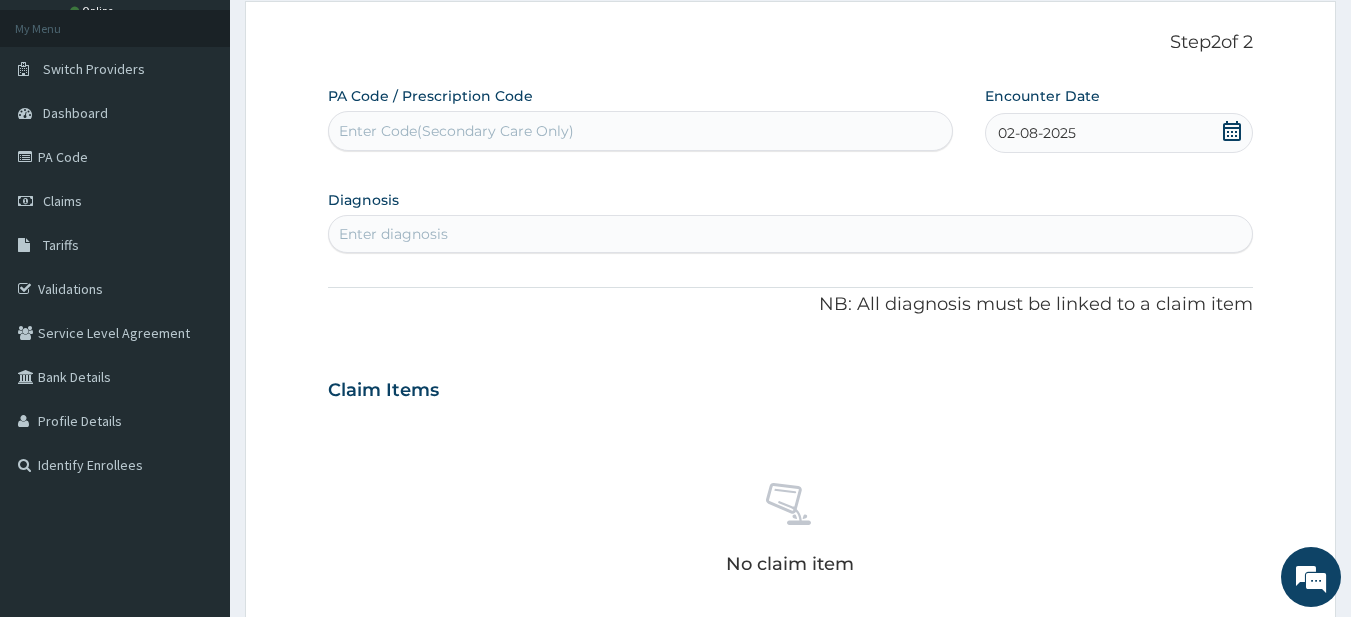 click on "Enter diagnosis" at bounding box center (791, 234) 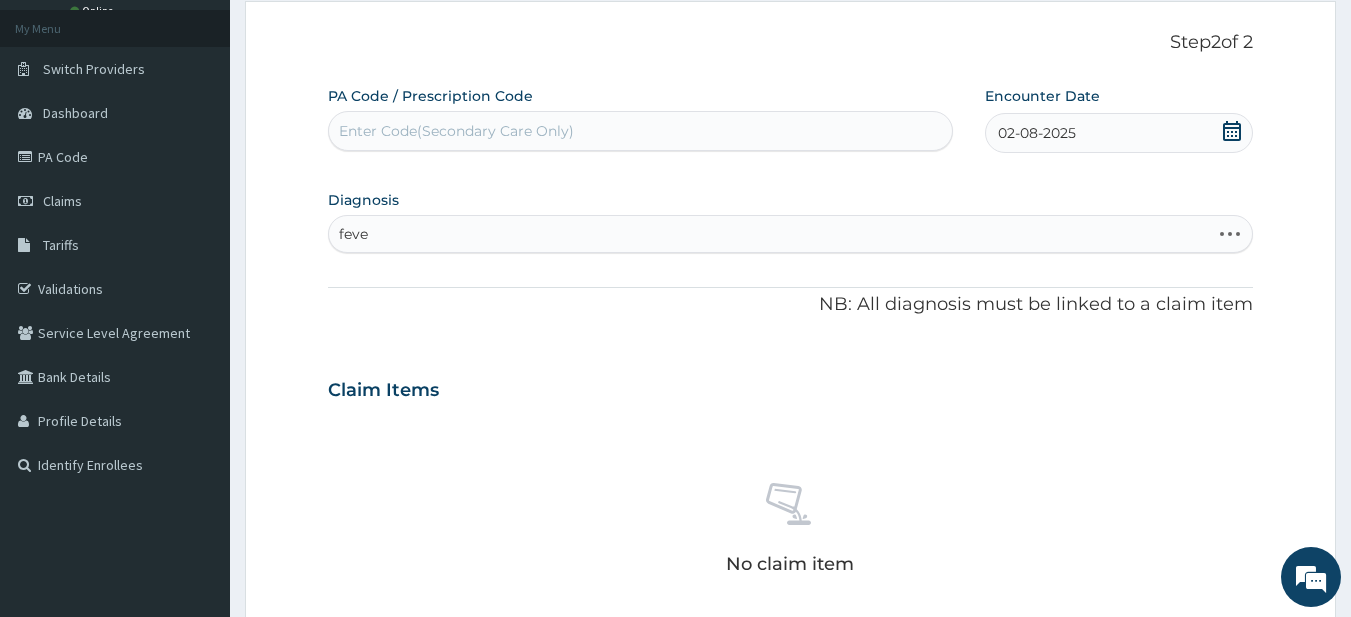 type on "fever" 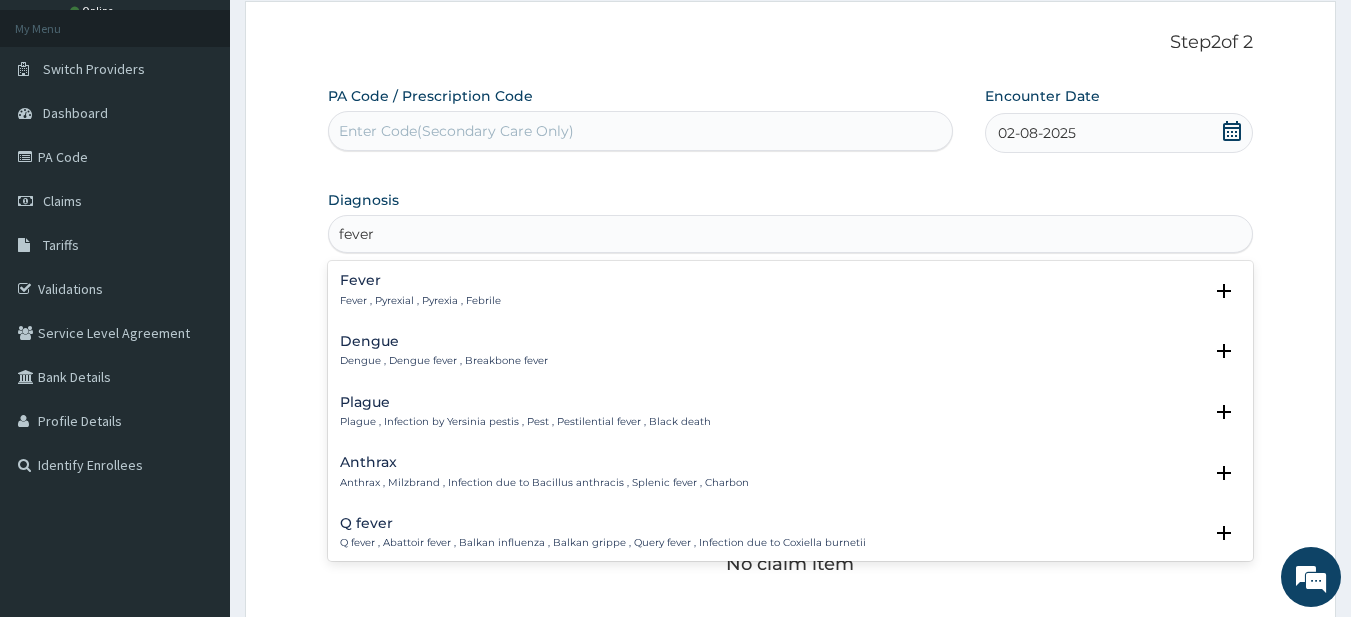 click on "Fever Fever , Pyrexial , Pyrexia , Febrile" at bounding box center [420, 290] 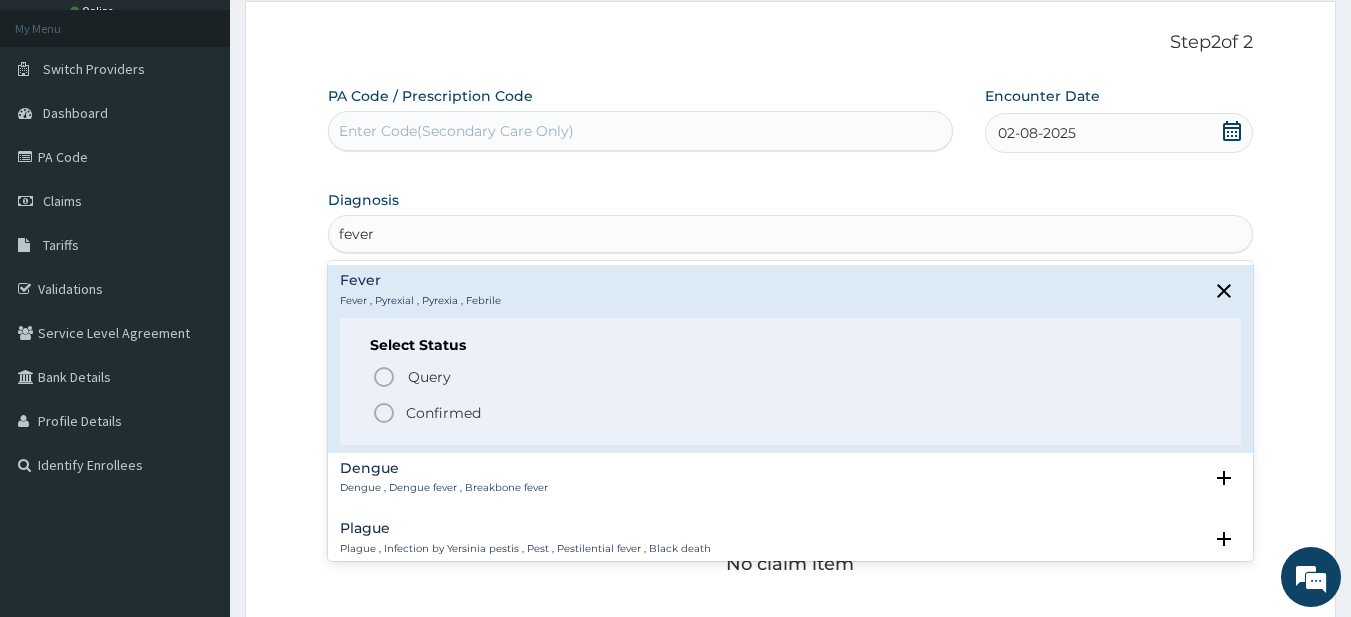 click 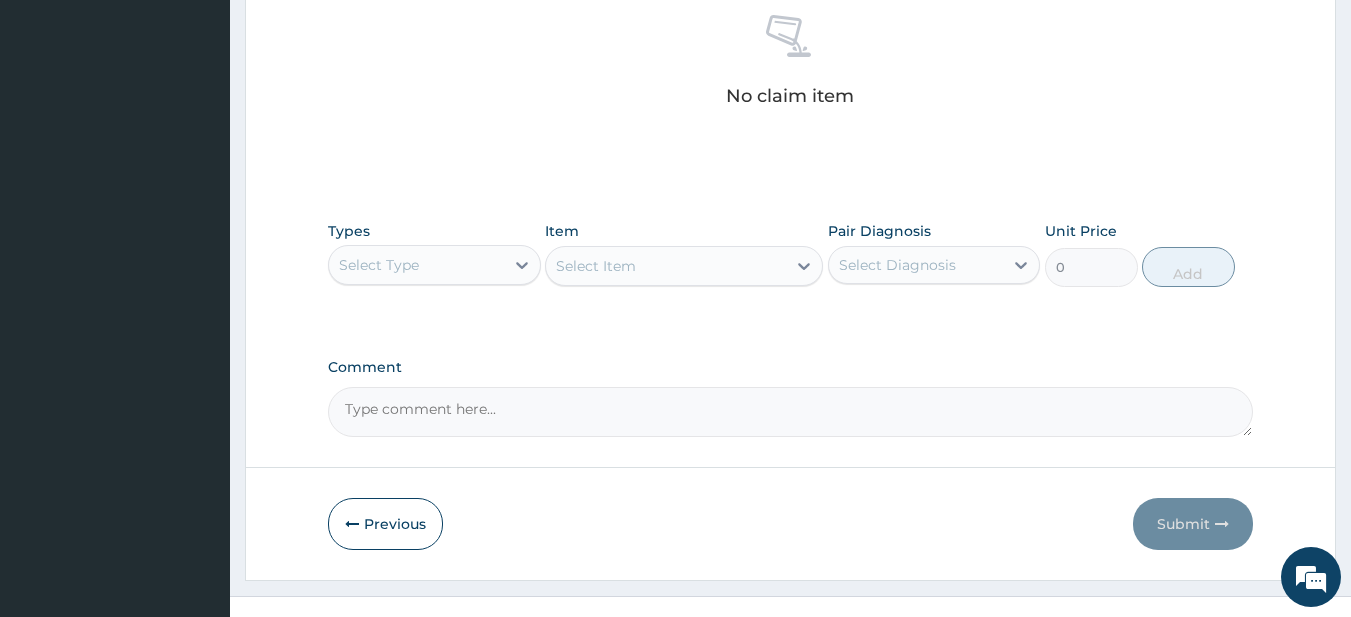 scroll, scrollTop: 609, scrollLeft: 0, axis: vertical 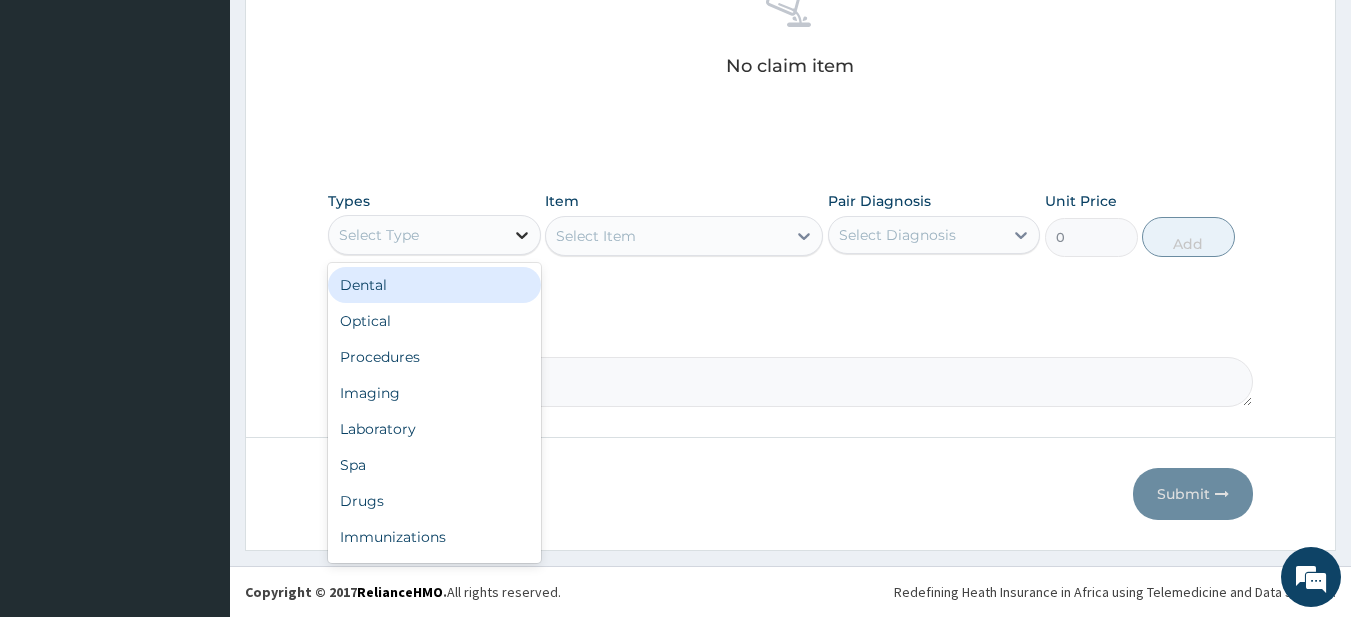 click at bounding box center (522, 235) 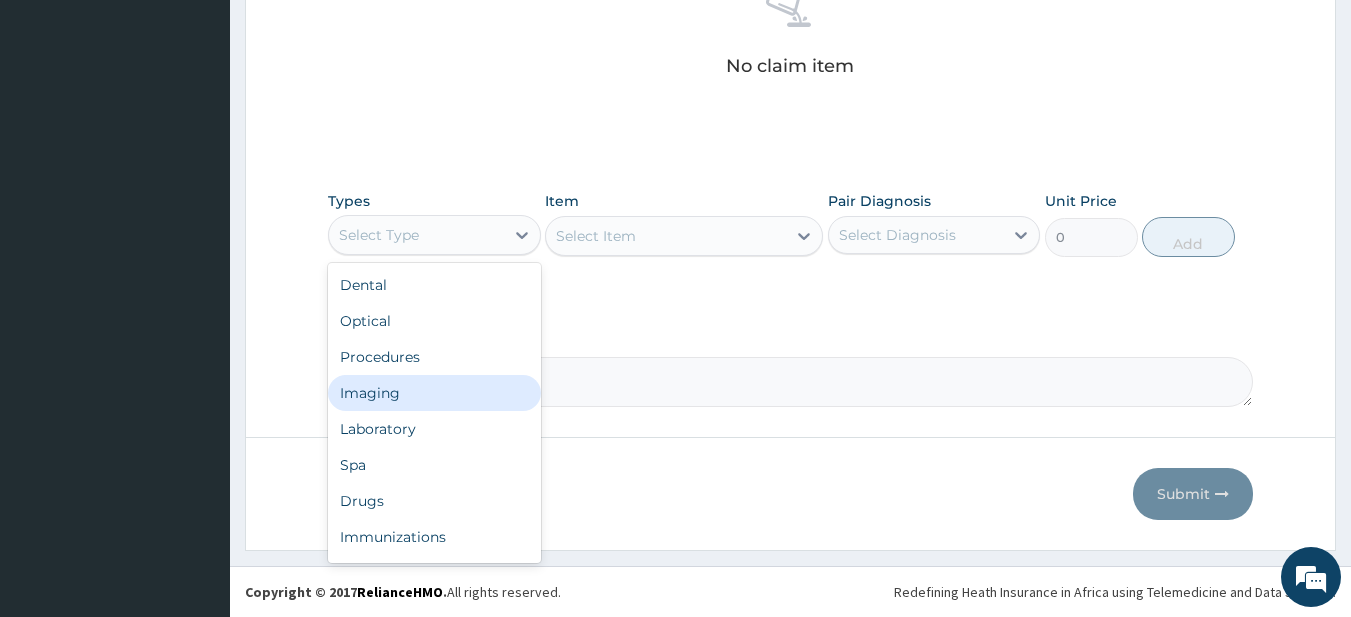 click on "Imaging" at bounding box center (434, 393) 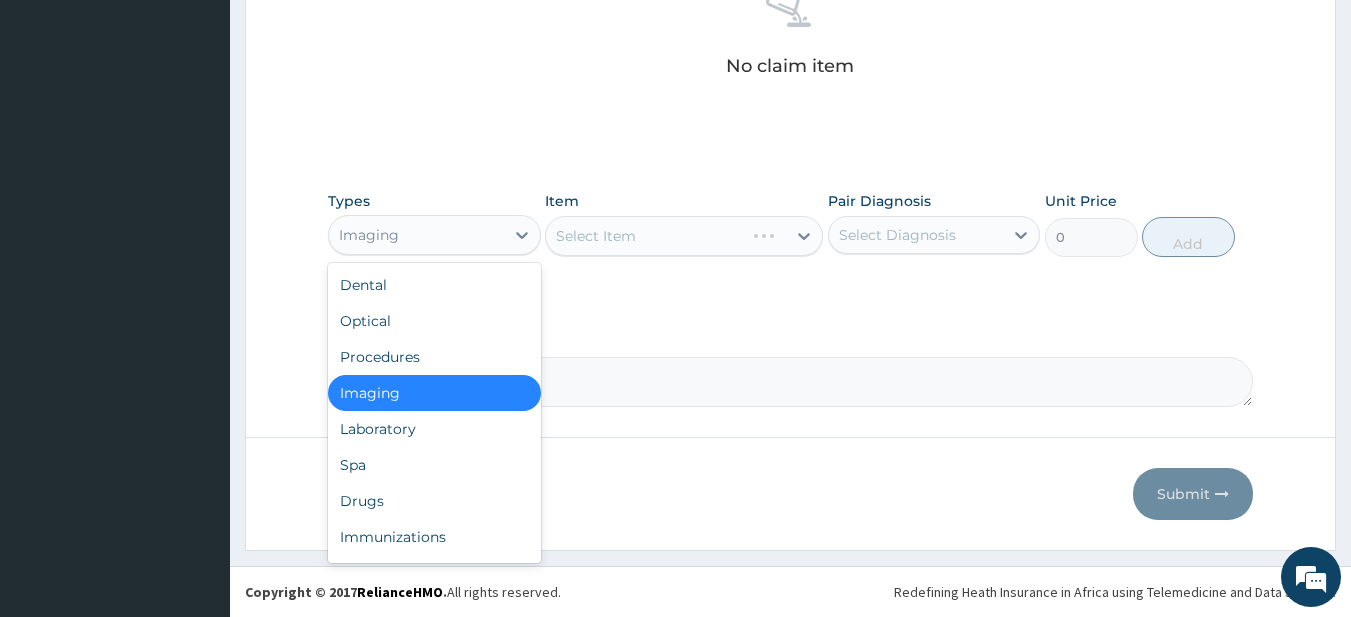 click on "Imaging" at bounding box center (416, 235) 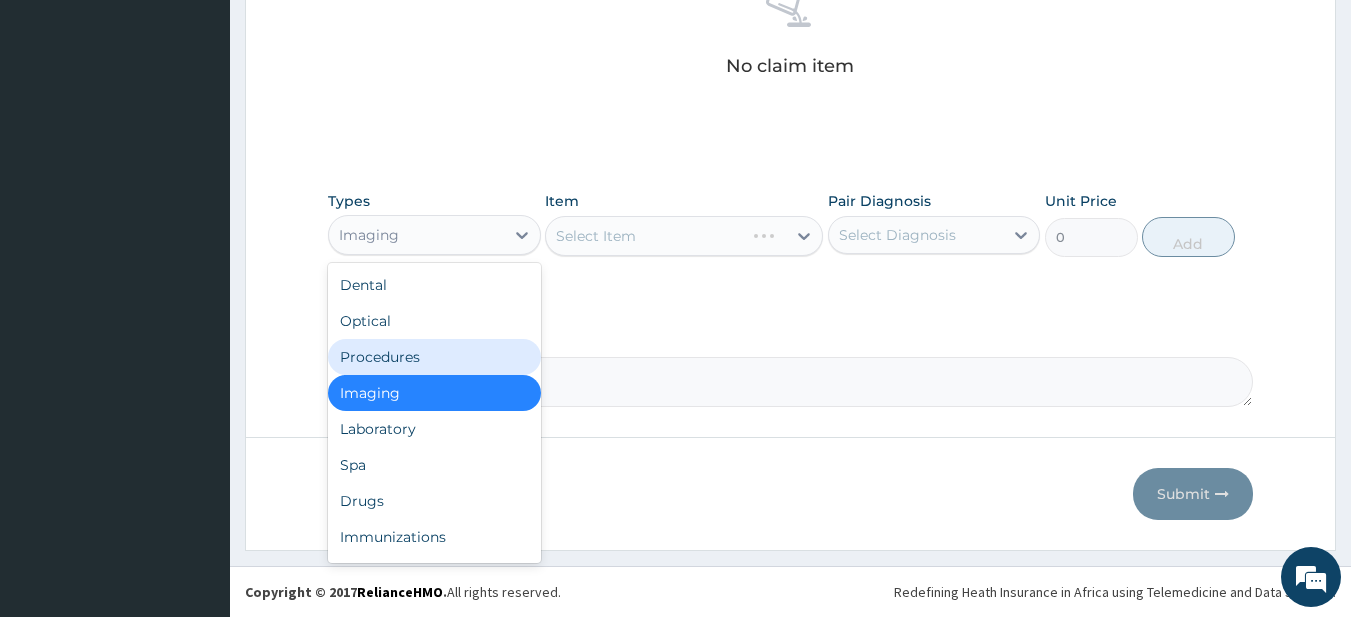 click on "Procedures" at bounding box center [434, 357] 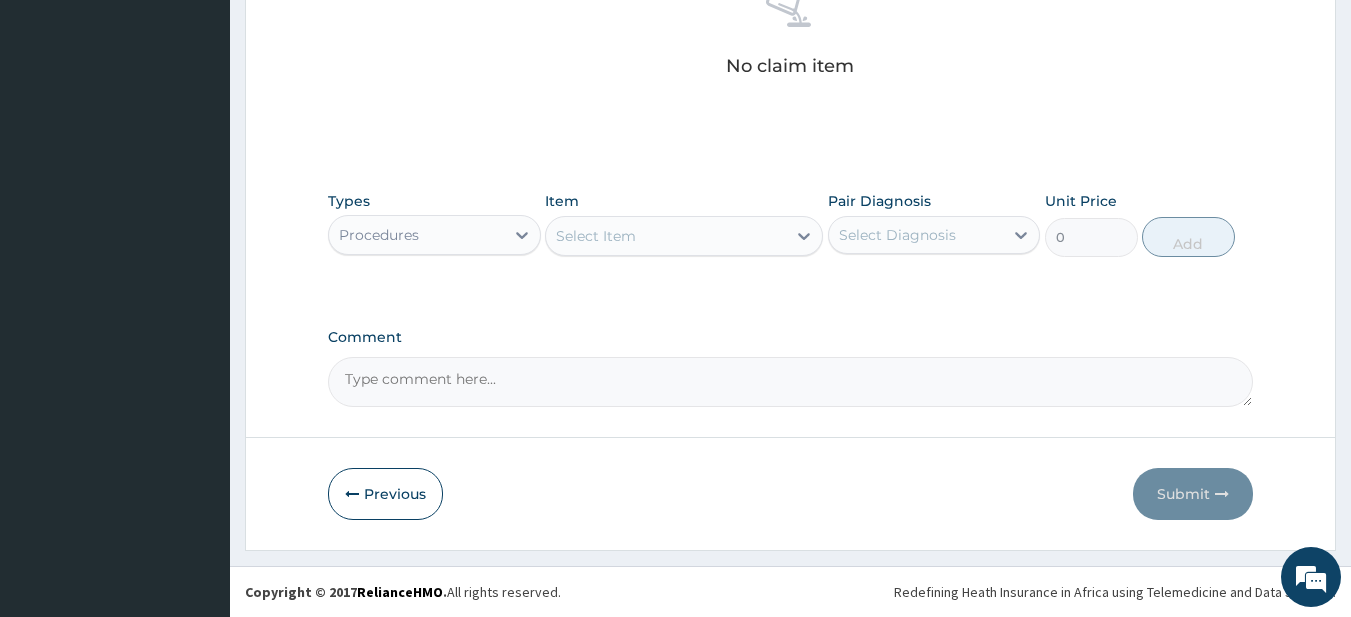 click on "Select Item" at bounding box center [666, 236] 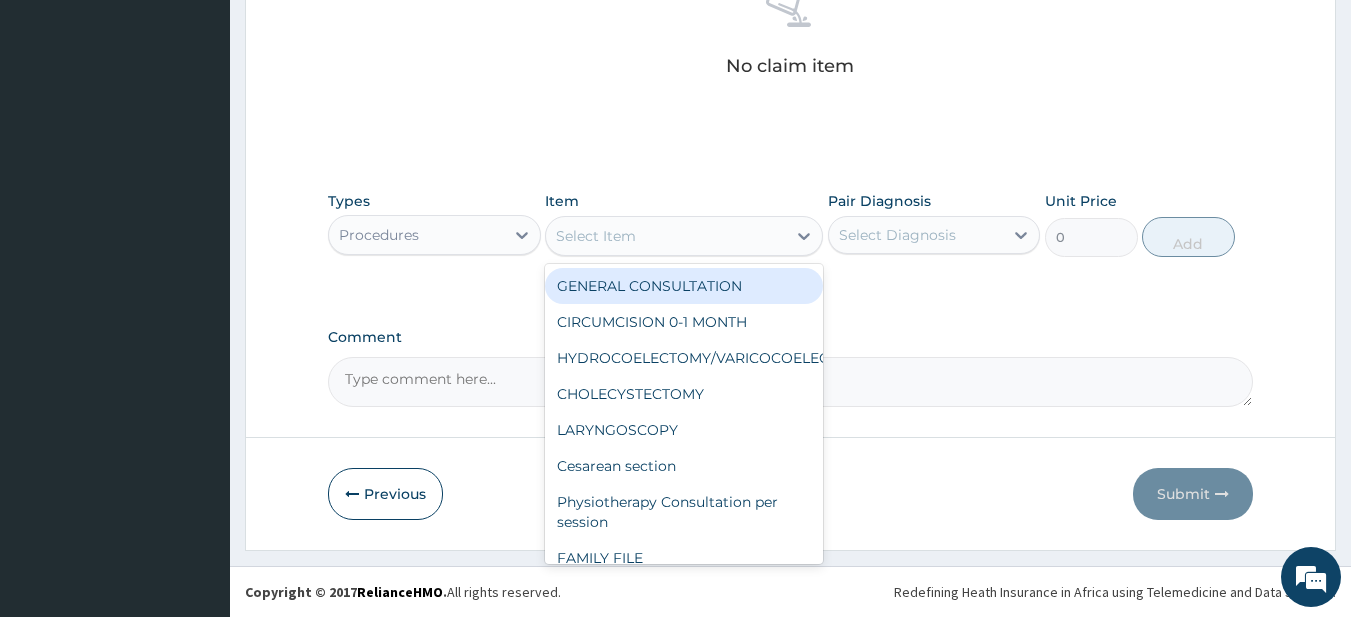 click on "GENERAL CONSULTATION" at bounding box center [684, 286] 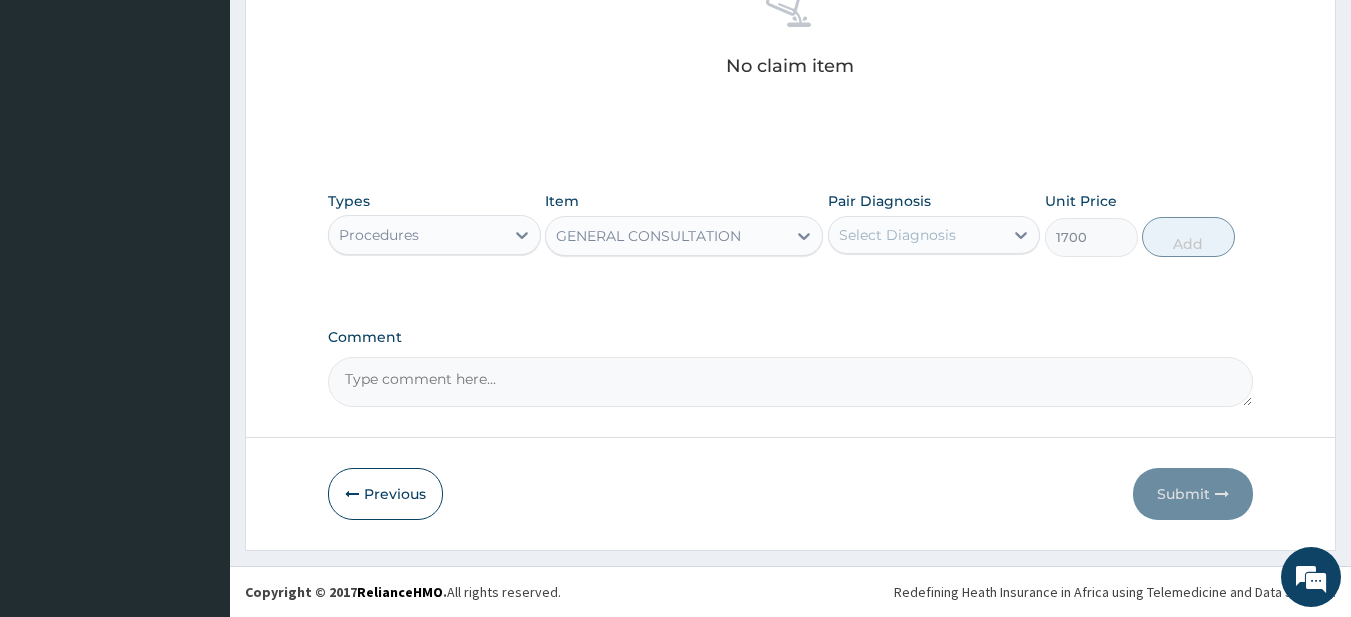 click on "Select Diagnosis" at bounding box center (916, 235) 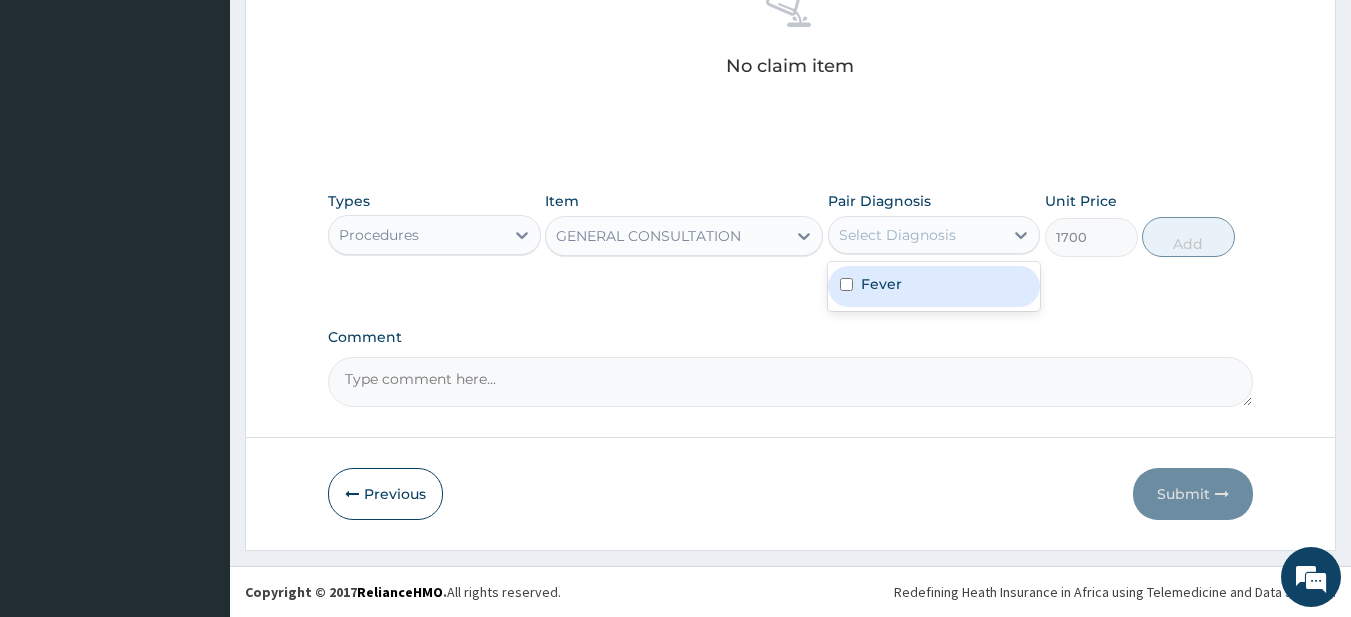 click on "Fever" at bounding box center [934, 286] 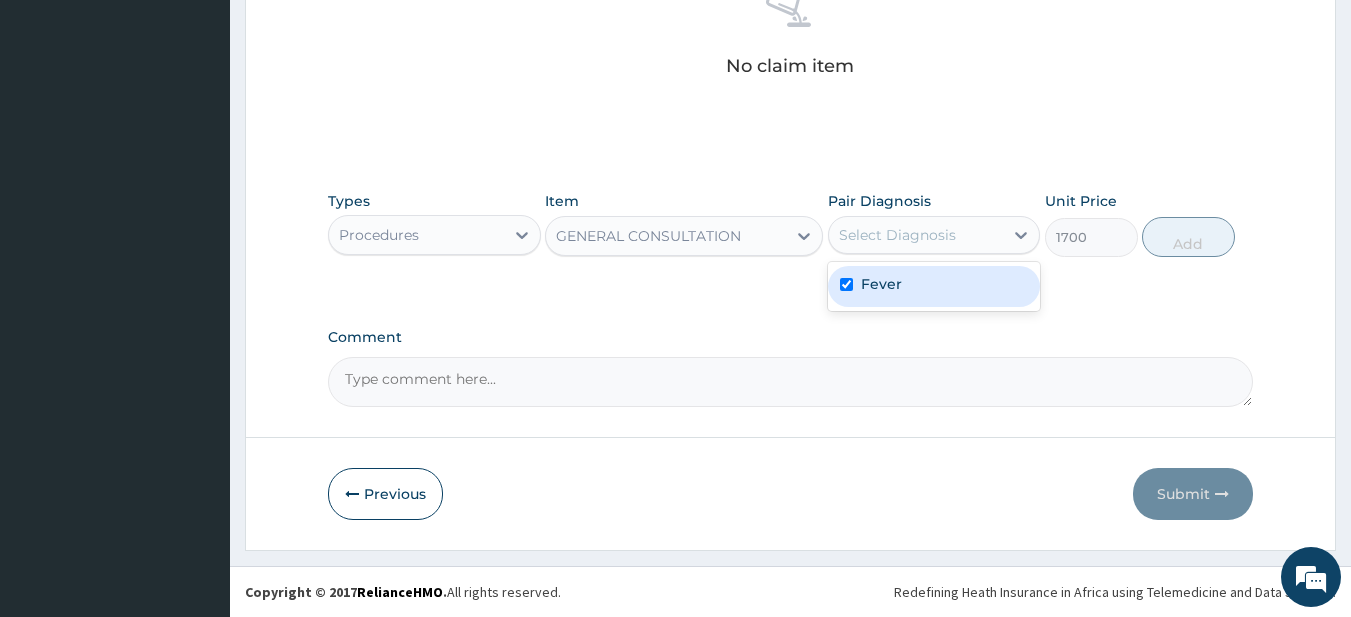 checkbox on "true" 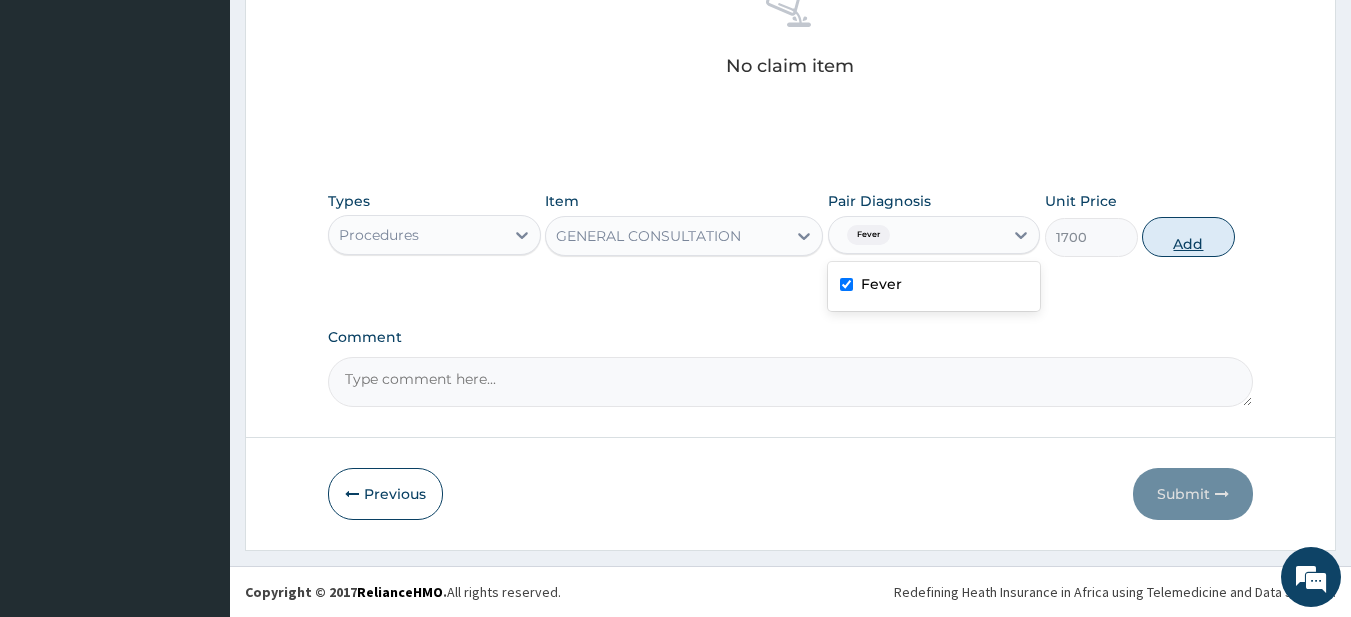 click on "Add" at bounding box center (1188, 237) 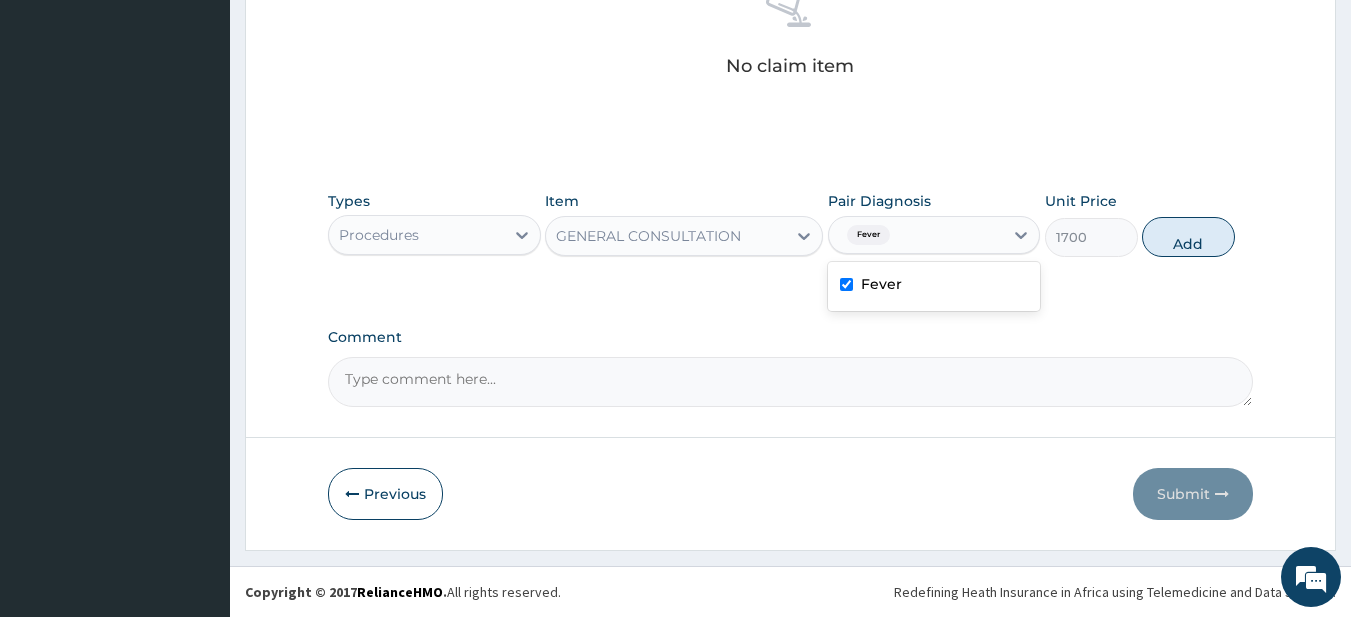 type on "0" 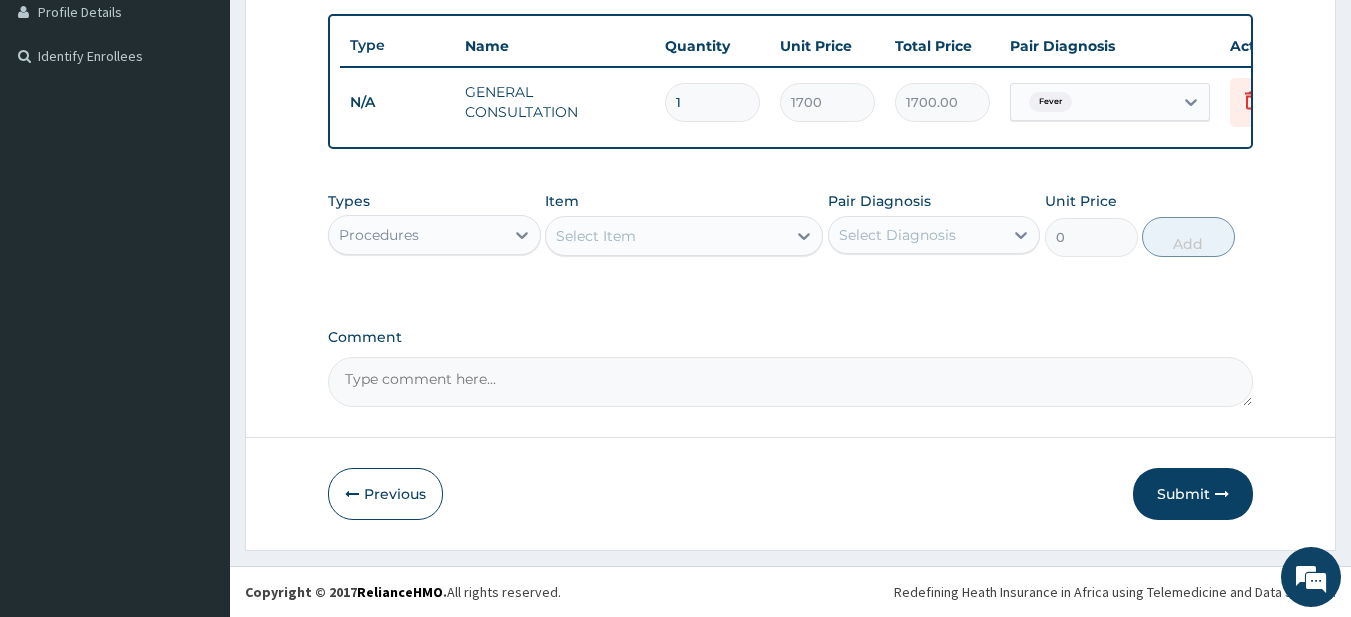 scroll, scrollTop: 529, scrollLeft: 0, axis: vertical 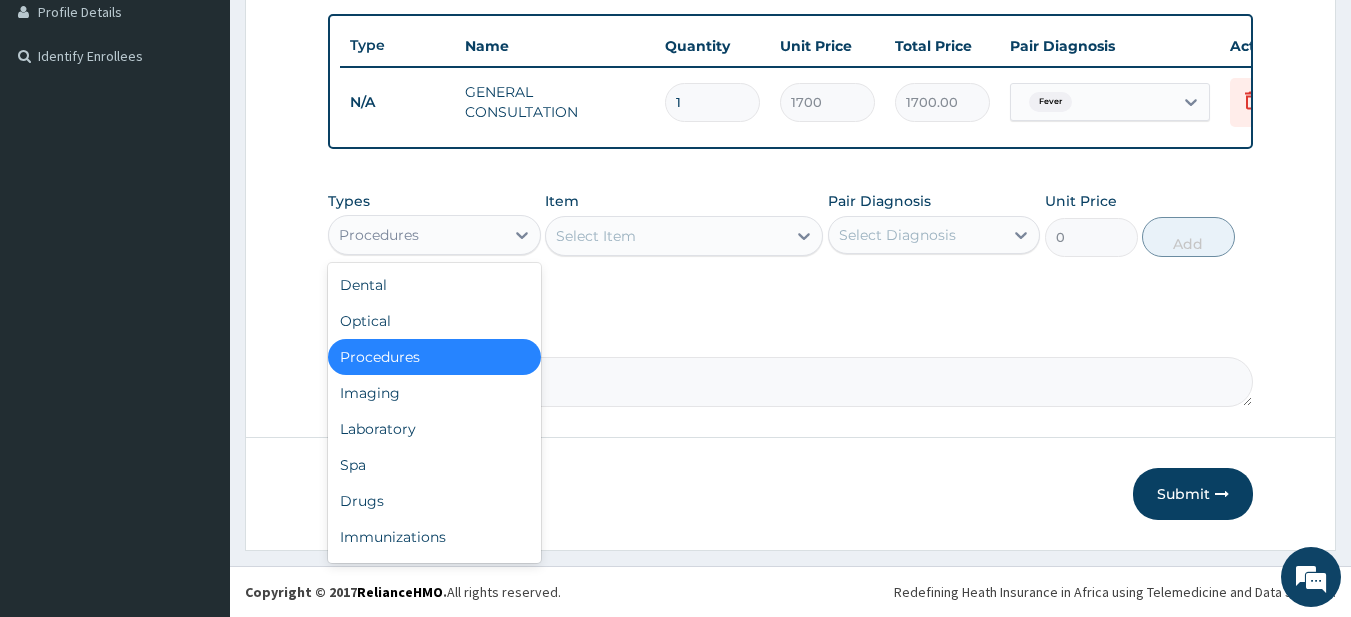 click on "Procedures" at bounding box center [434, 235] 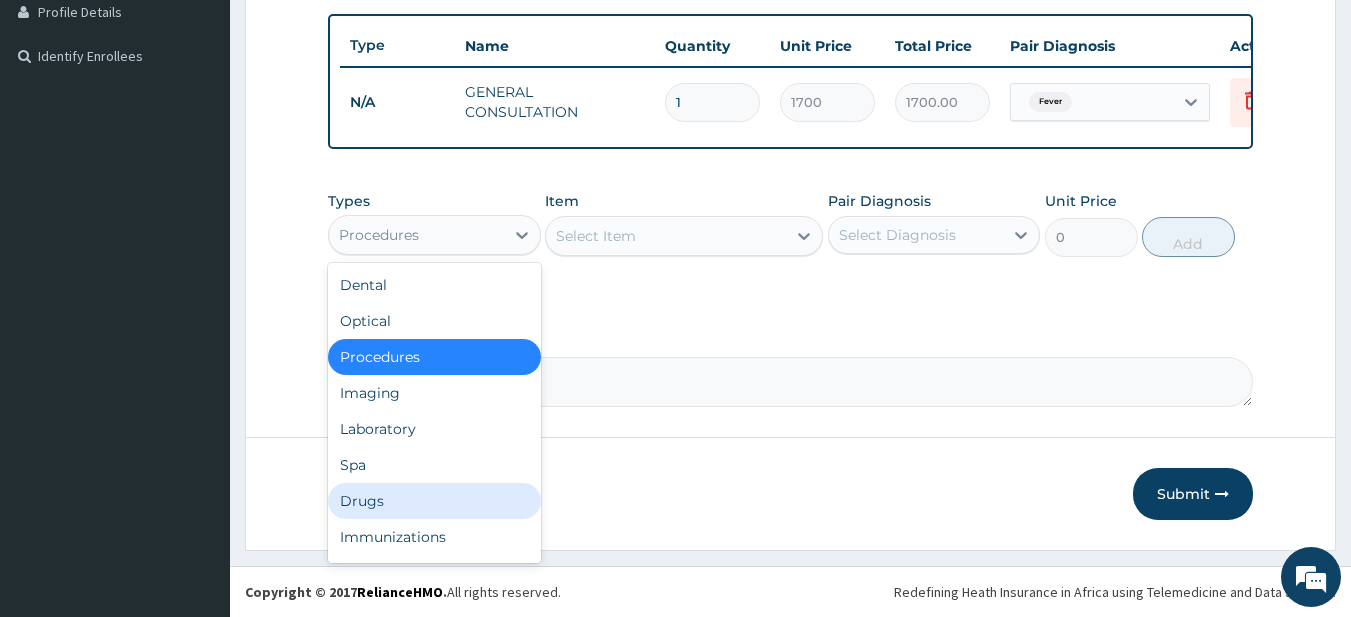 drag, startPoint x: 399, startPoint y: 512, endPoint x: 460, endPoint y: 455, distance: 83.48653 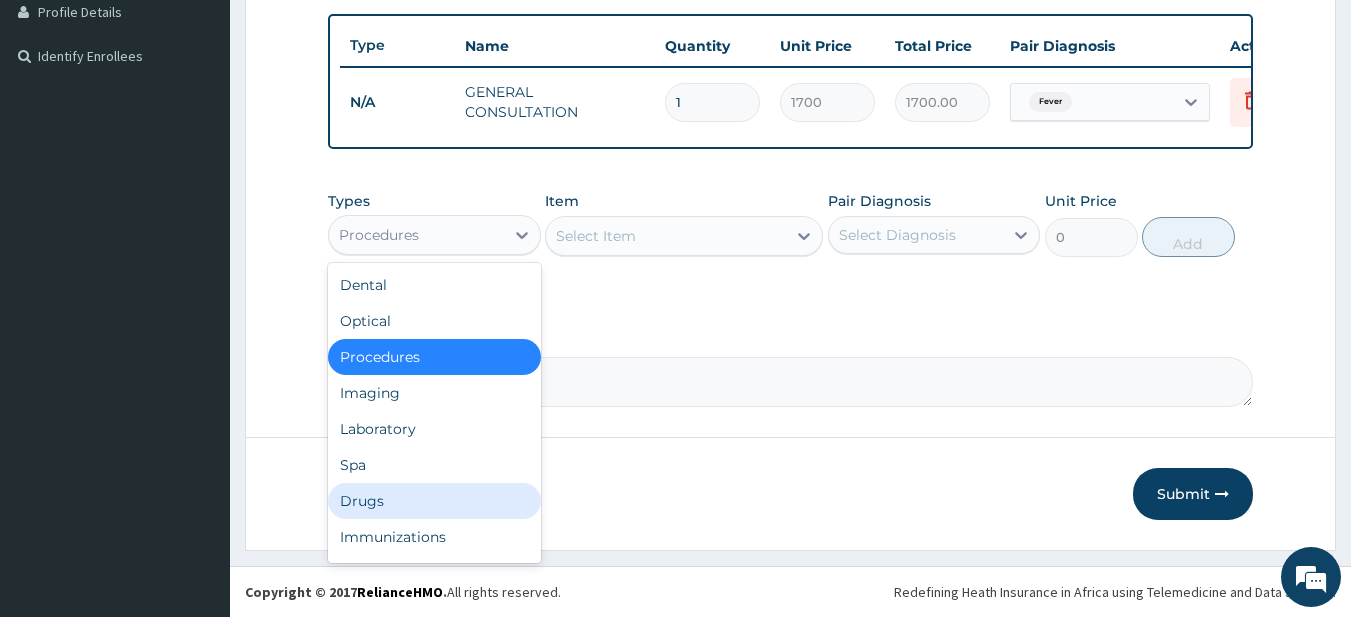 click on "Drugs" at bounding box center (434, 501) 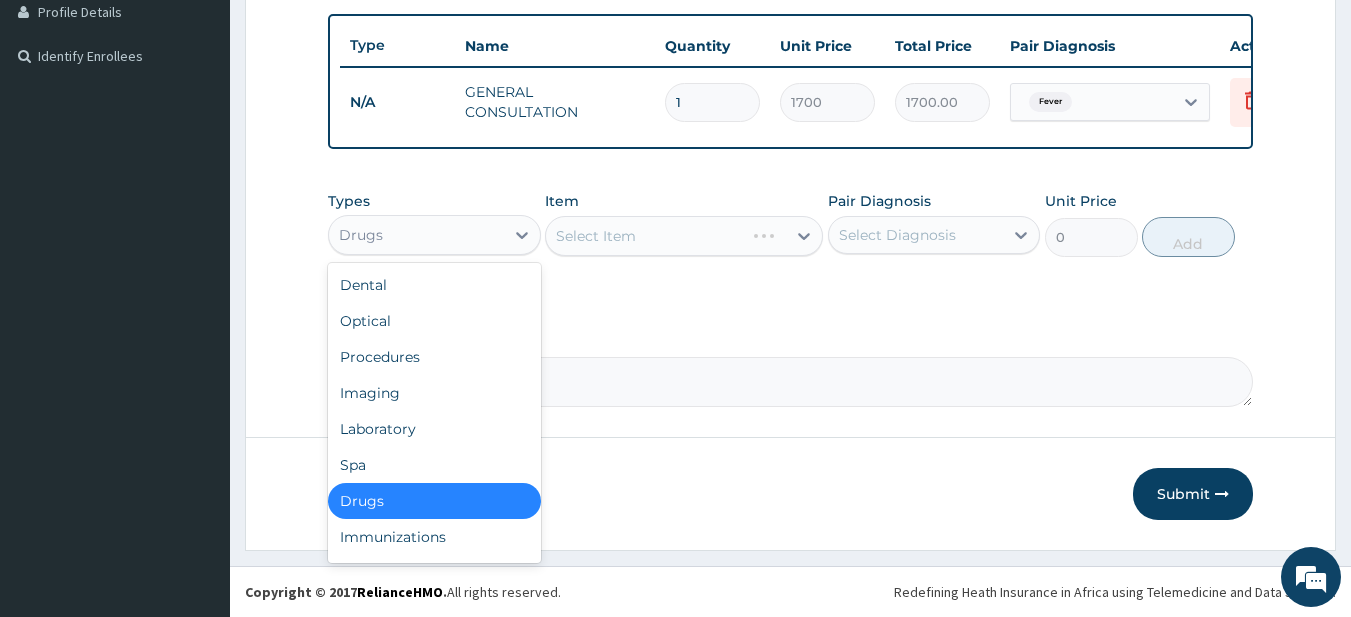 drag, startPoint x: 500, startPoint y: 237, endPoint x: 428, endPoint y: 349, distance: 133.14653 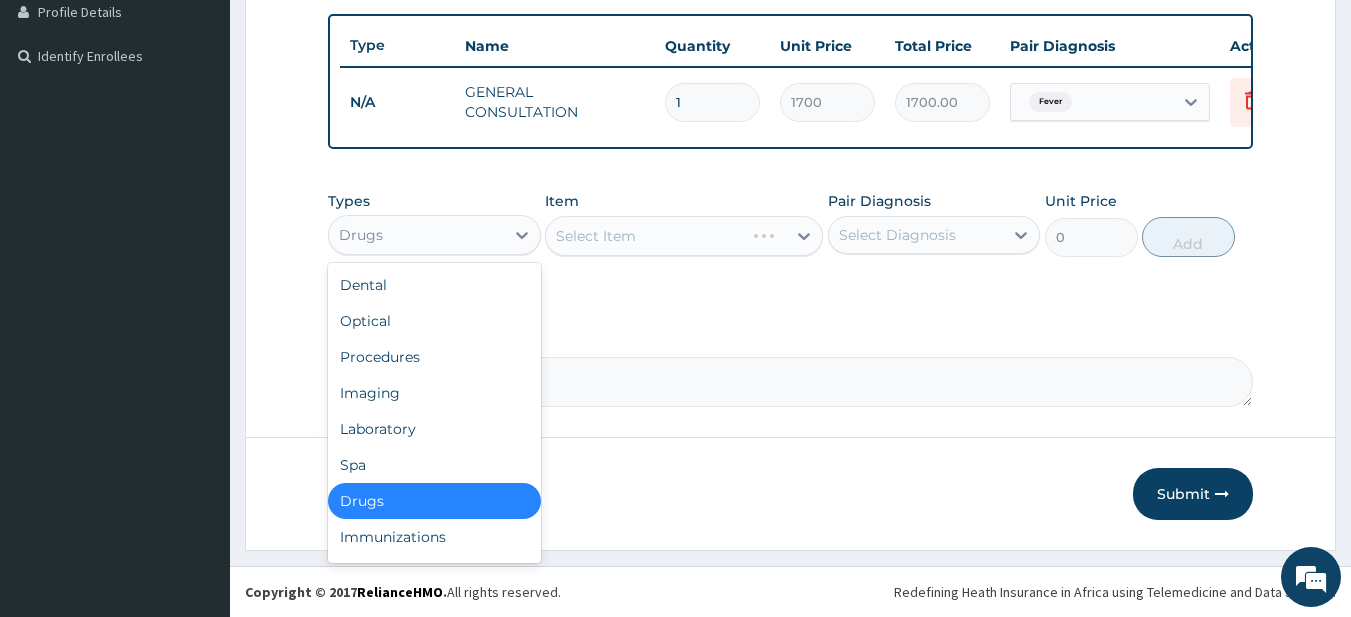 click on "Drugs" at bounding box center (416, 235) 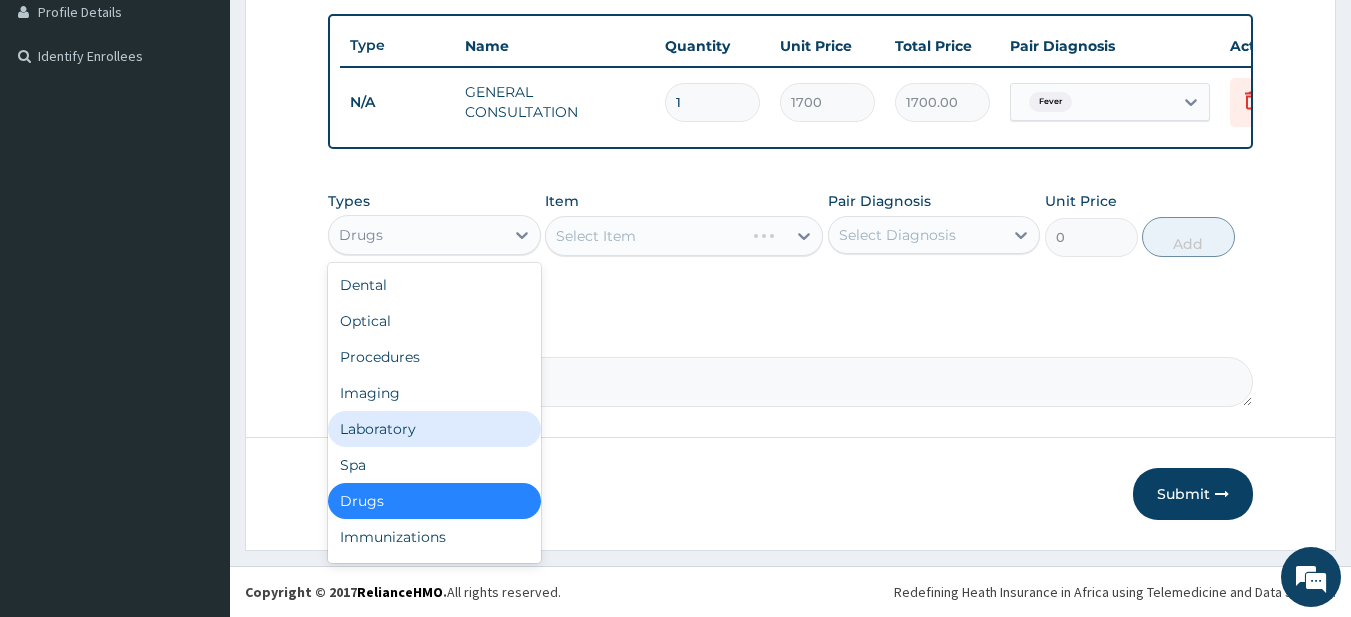 click on "Laboratory" at bounding box center (434, 429) 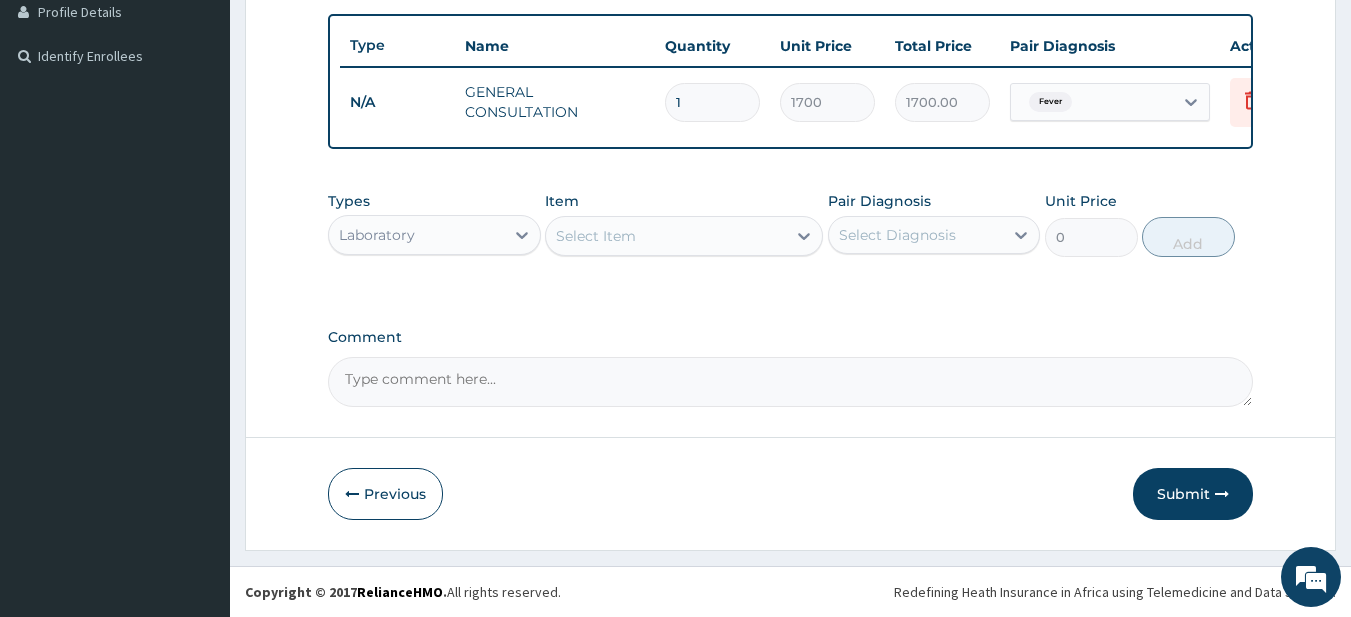 click on "Select Item" at bounding box center (666, 236) 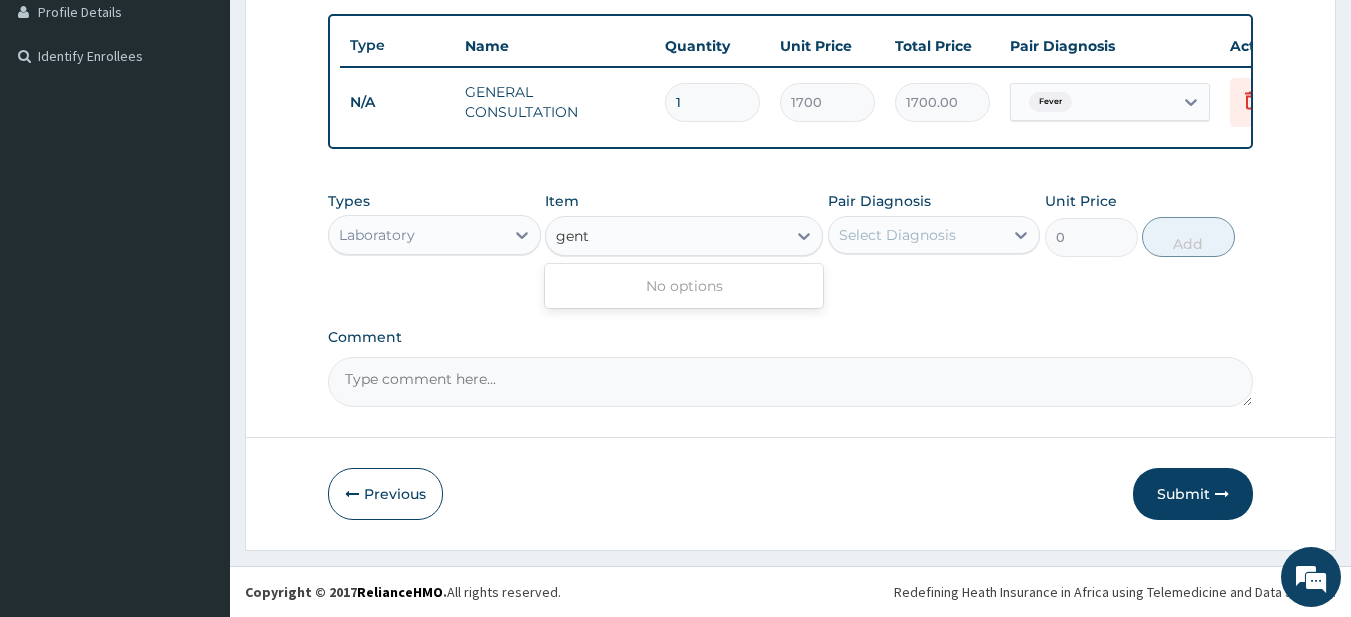 type on "gen" 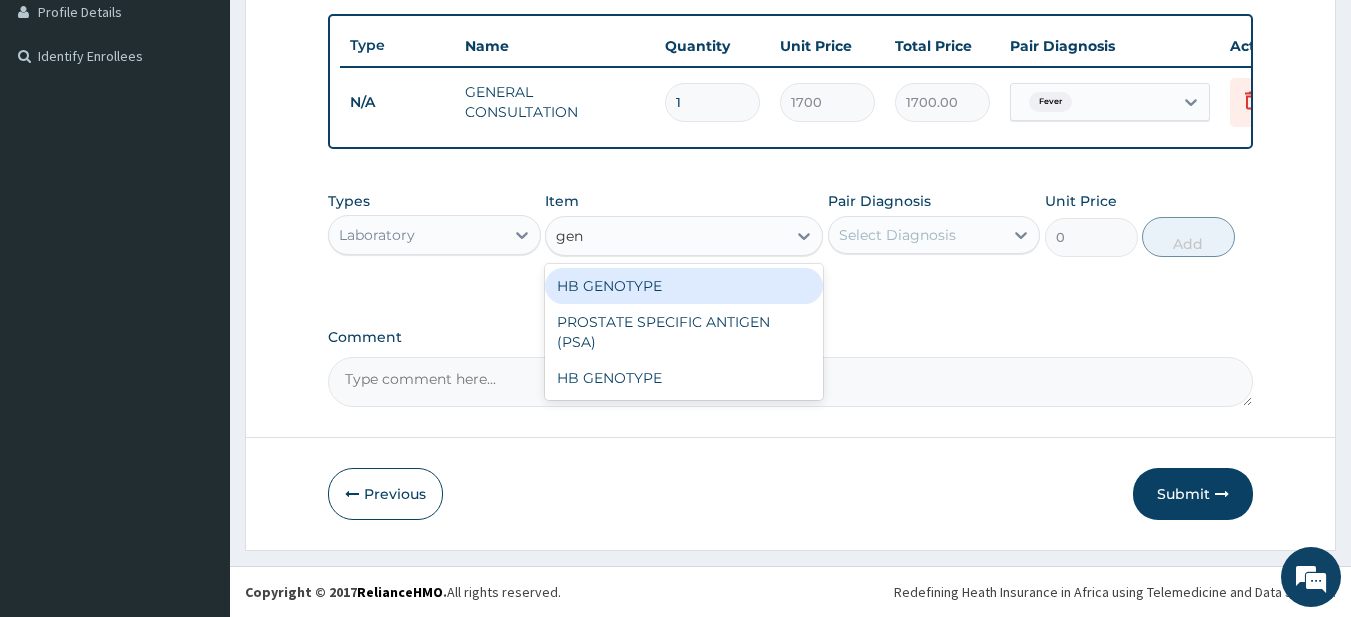click on "HB GENOTYPE" at bounding box center (684, 286) 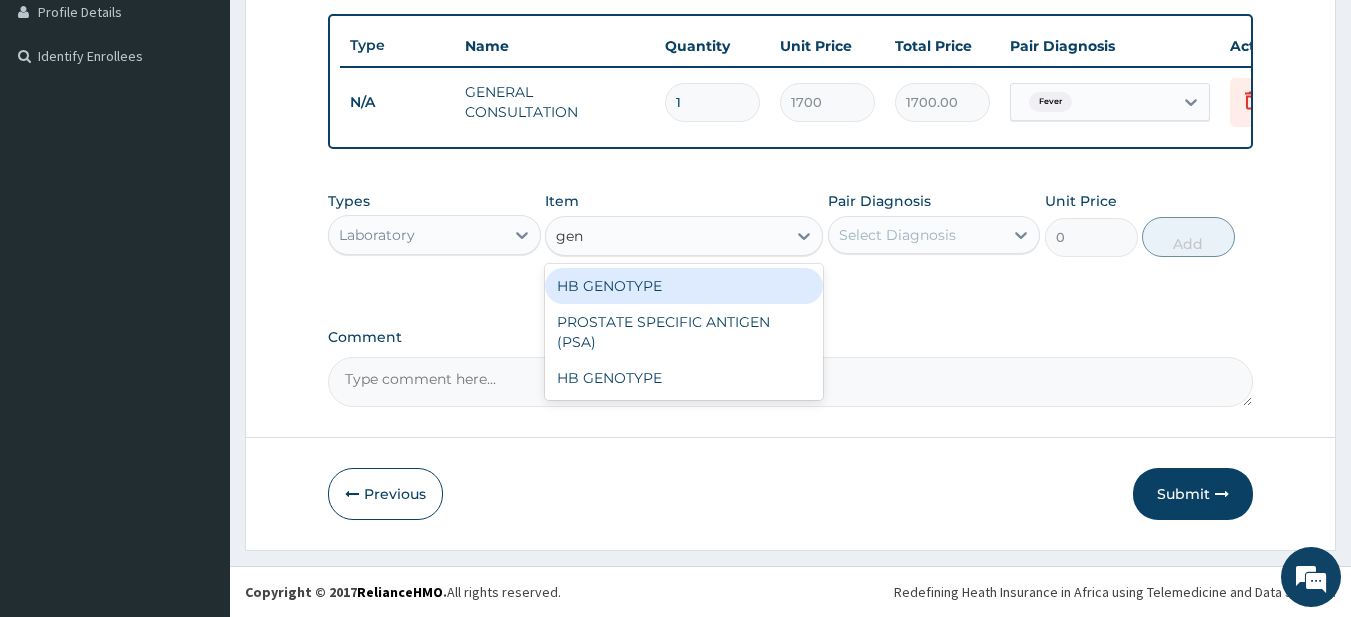 type 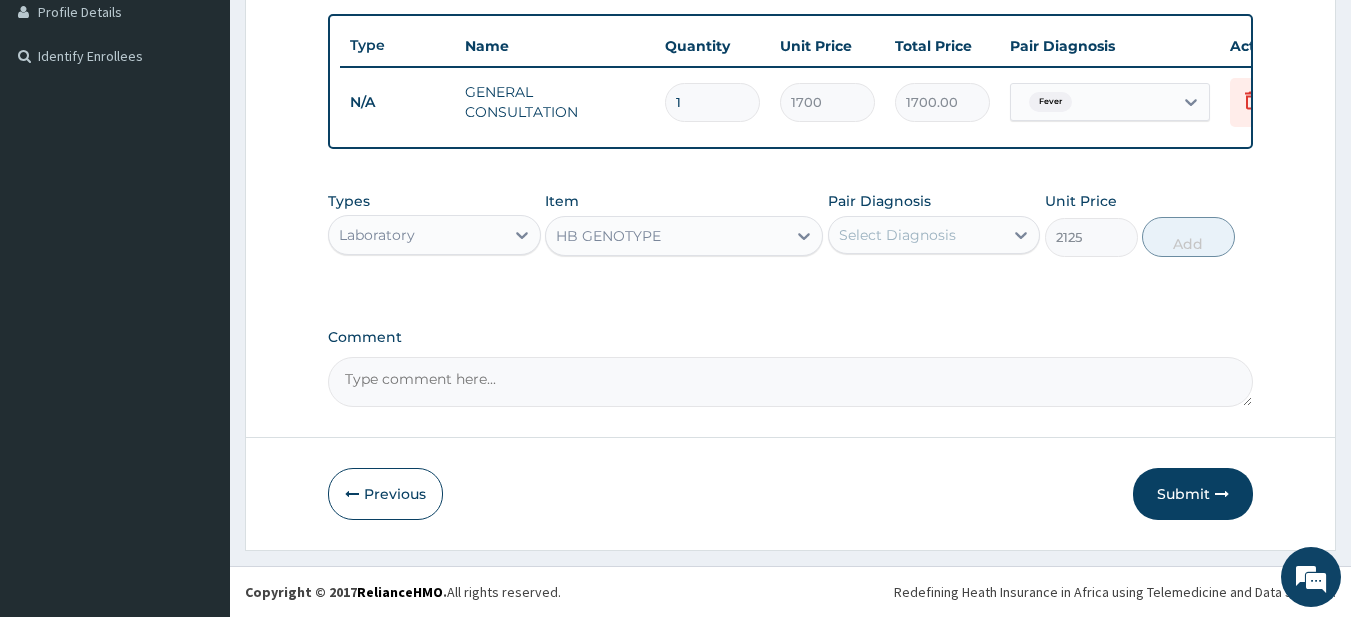 click on "Select Diagnosis" at bounding box center (916, 235) 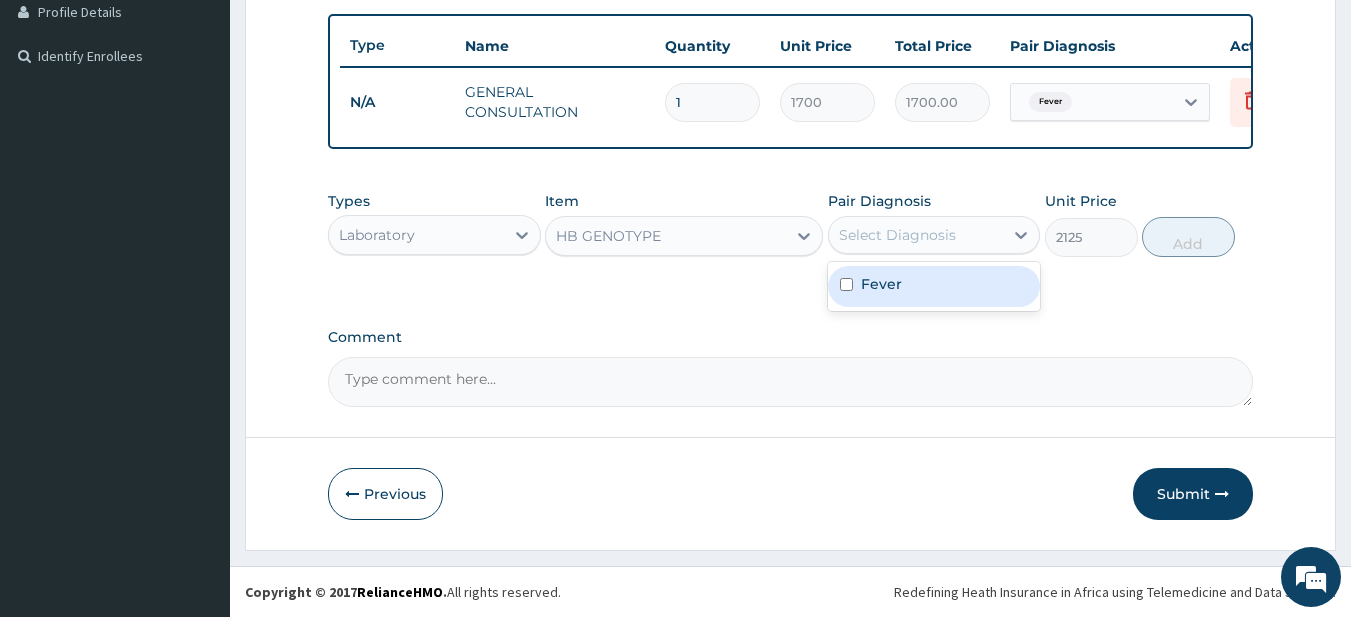 click on "Fever" at bounding box center [934, 286] 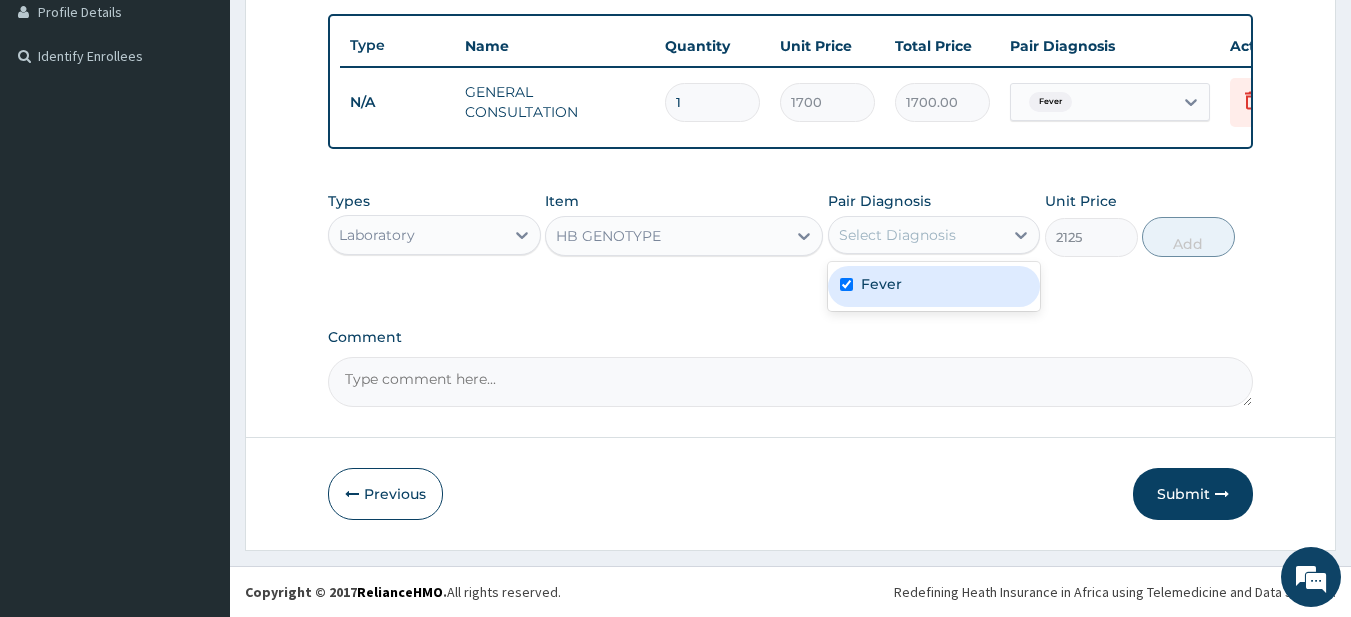 checkbox on "true" 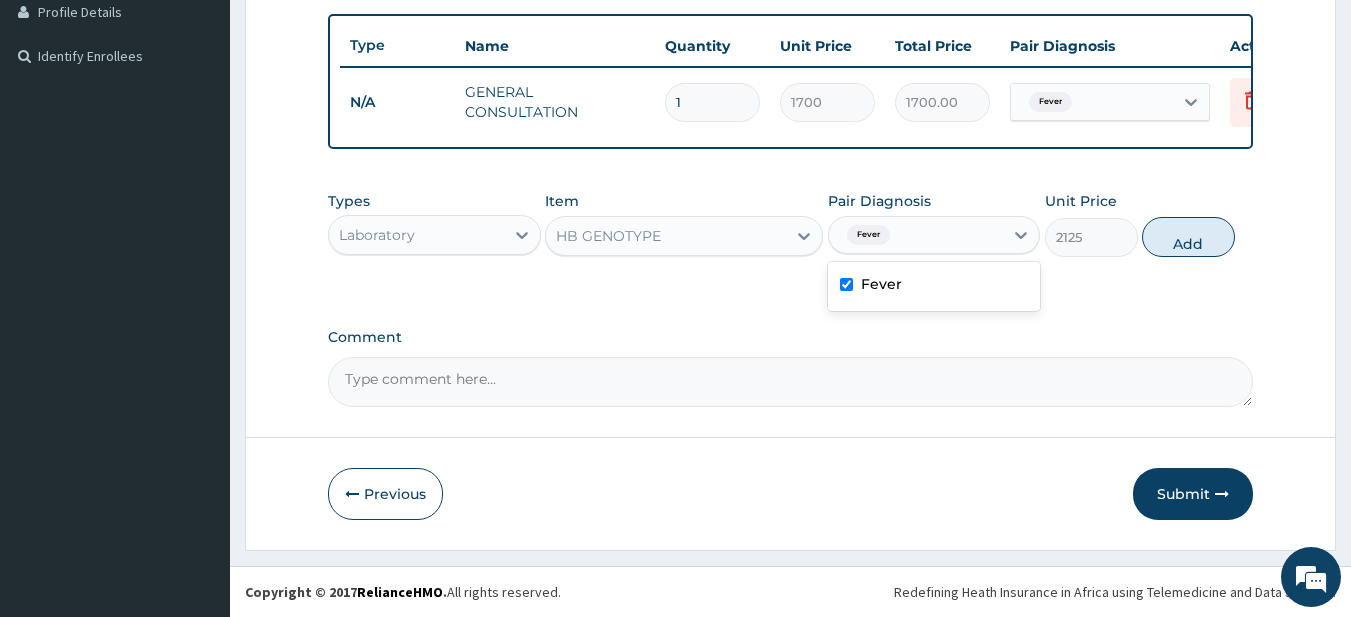 drag, startPoint x: 1181, startPoint y: 236, endPoint x: 1040, endPoint y: 256, distance: 142.41138 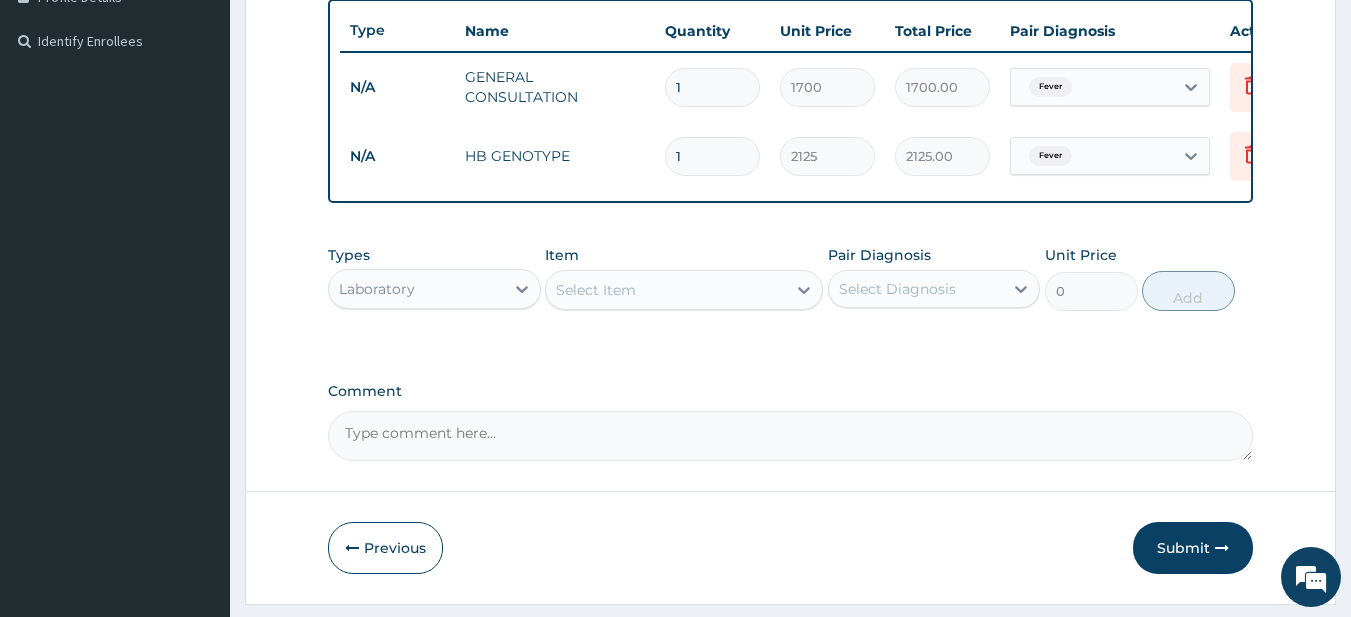 click on "Select Item" at bounding box center (666, 290) 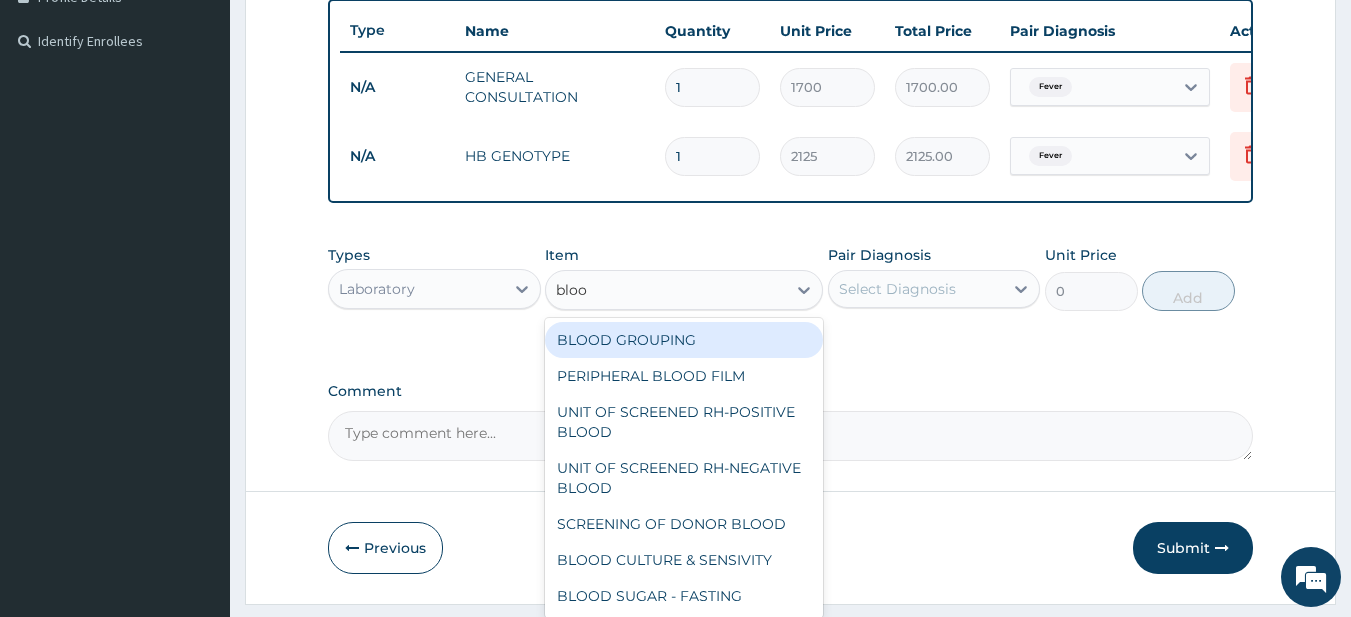 type on "blood" 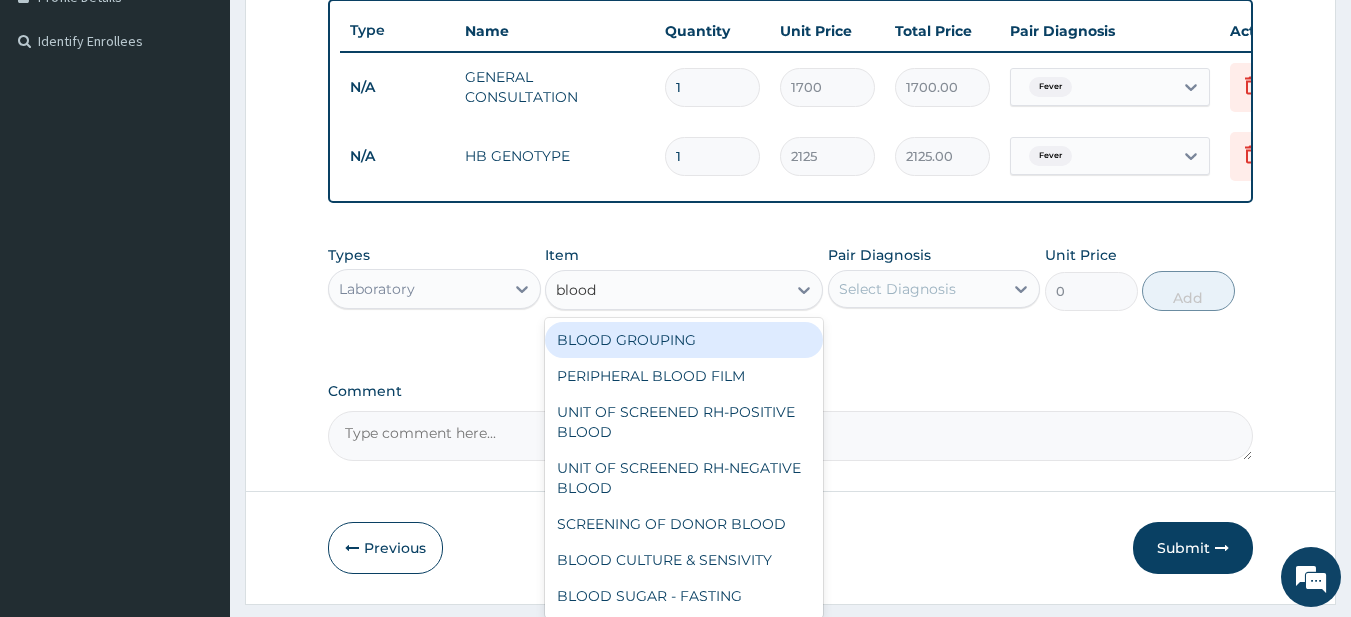 click on "BLOOD GROUPING" at bounding box center (684, 340) 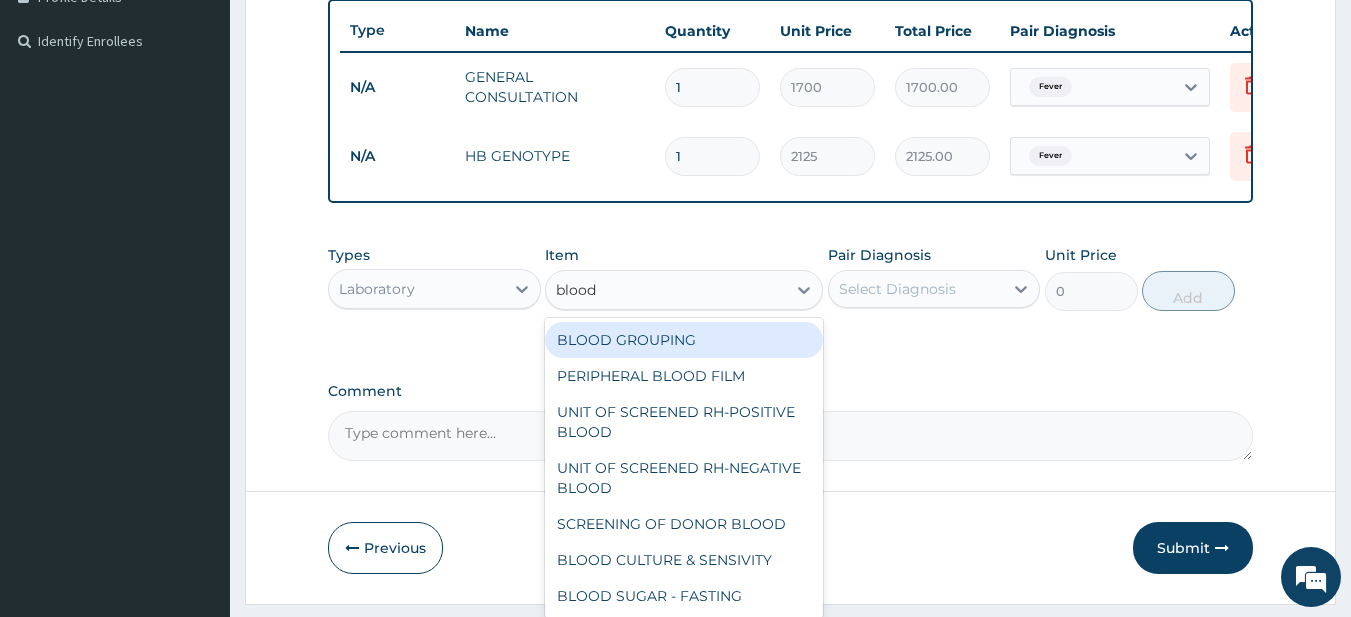 type 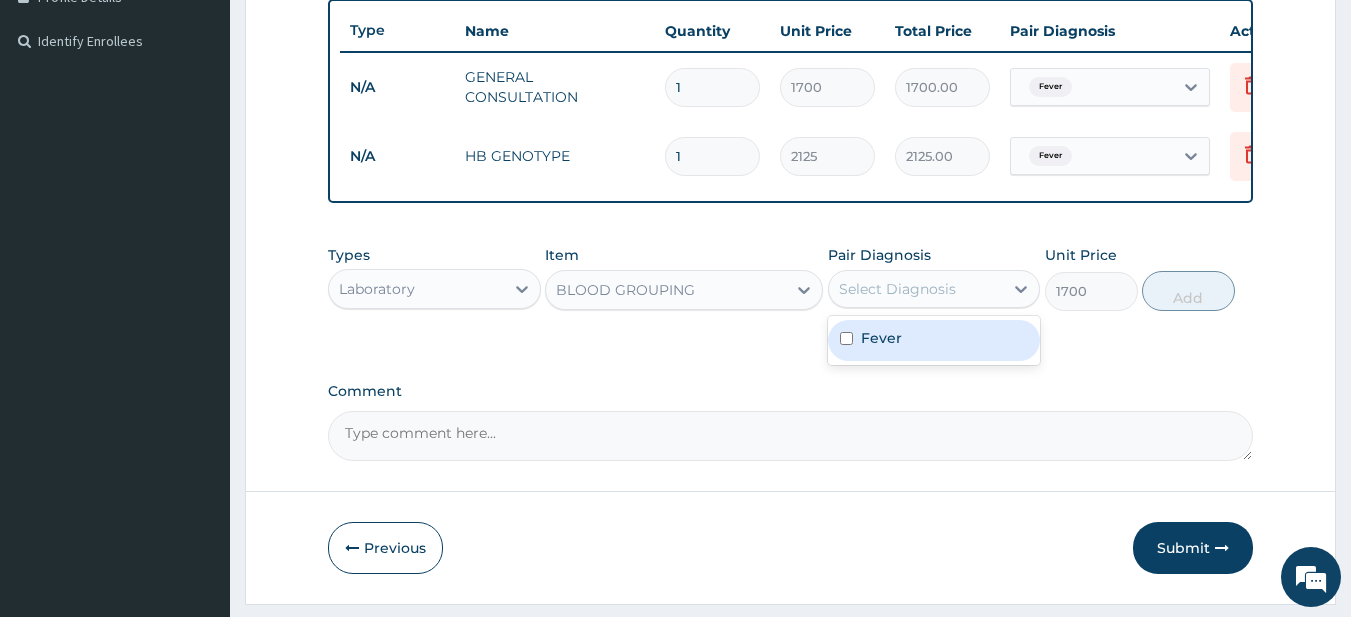 click on "Select Diagnosis" at bounding box center (897, 289) 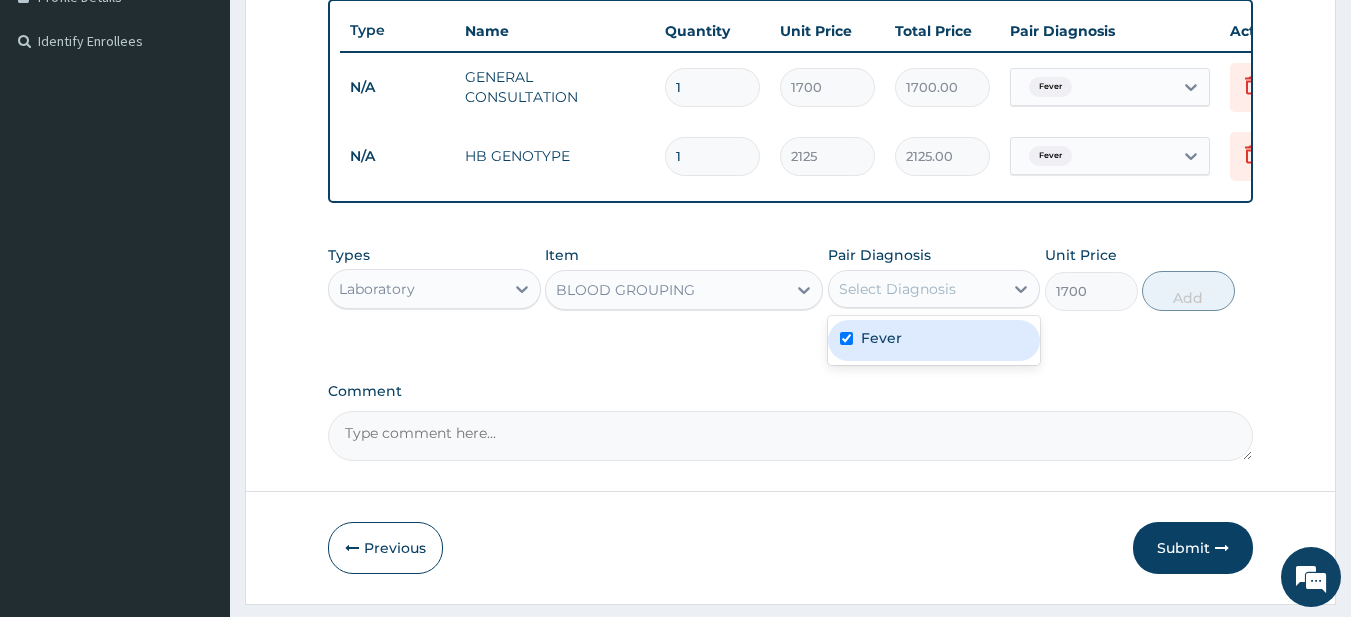 checkbox on "true" 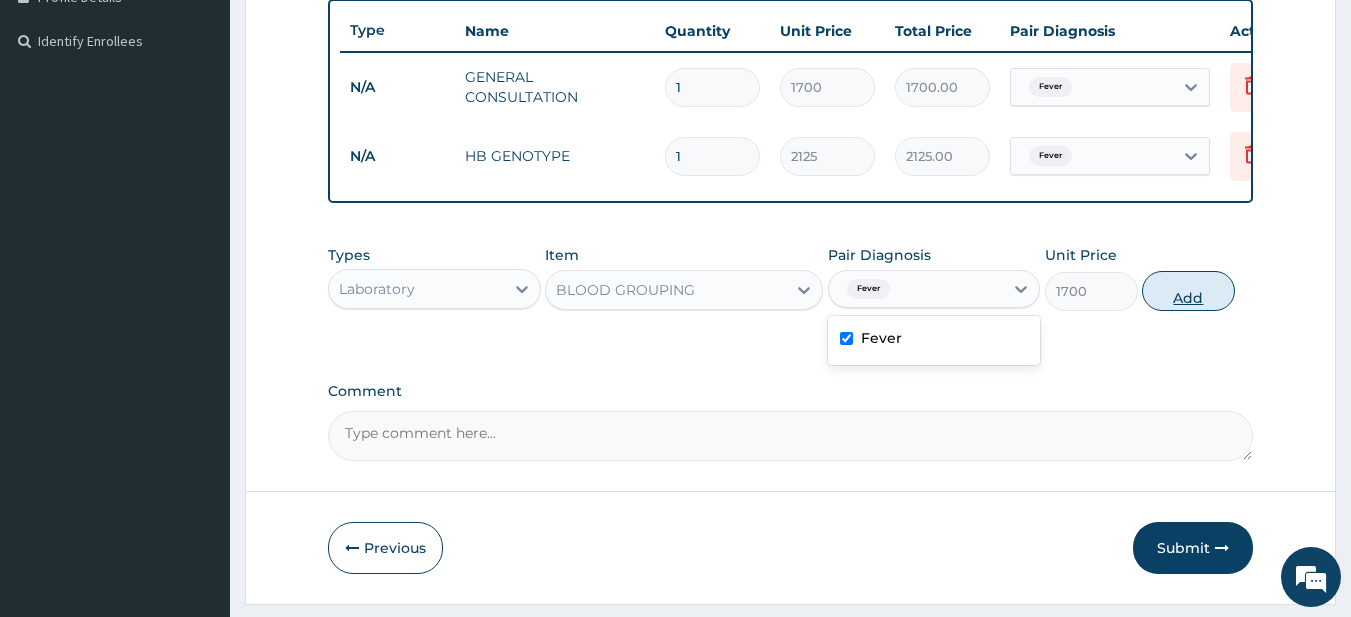 click on "Add" at bounding box center [1188, 291] 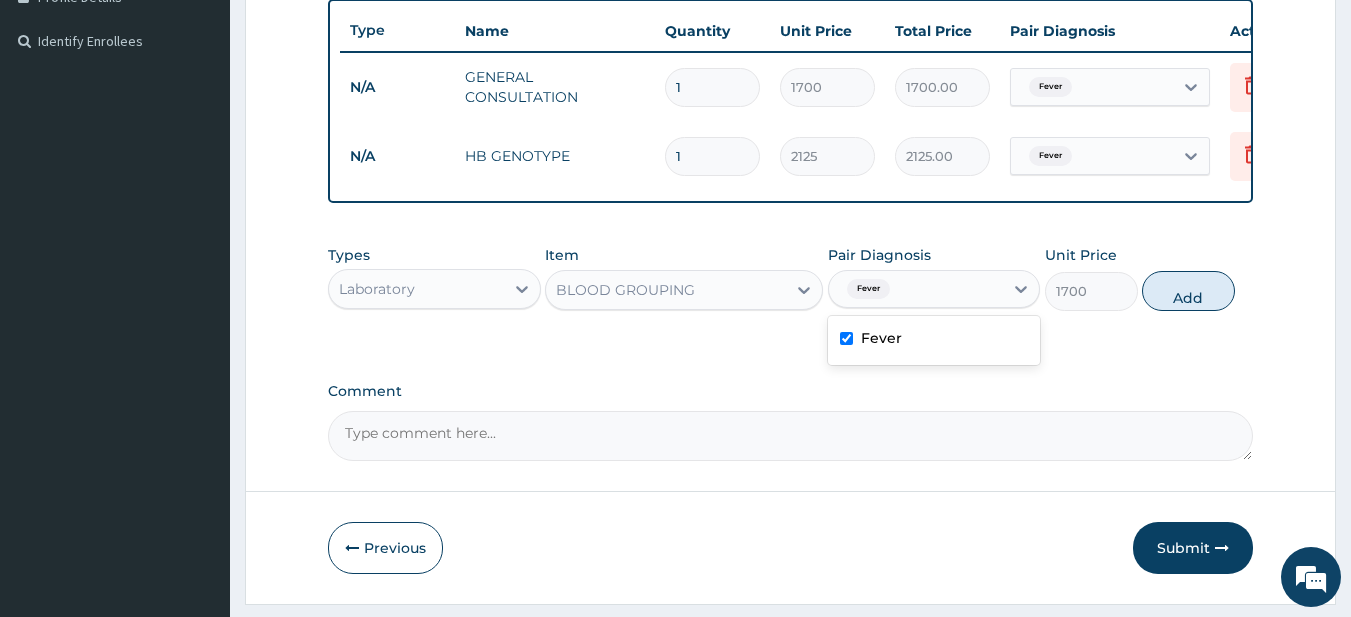 type on "0" 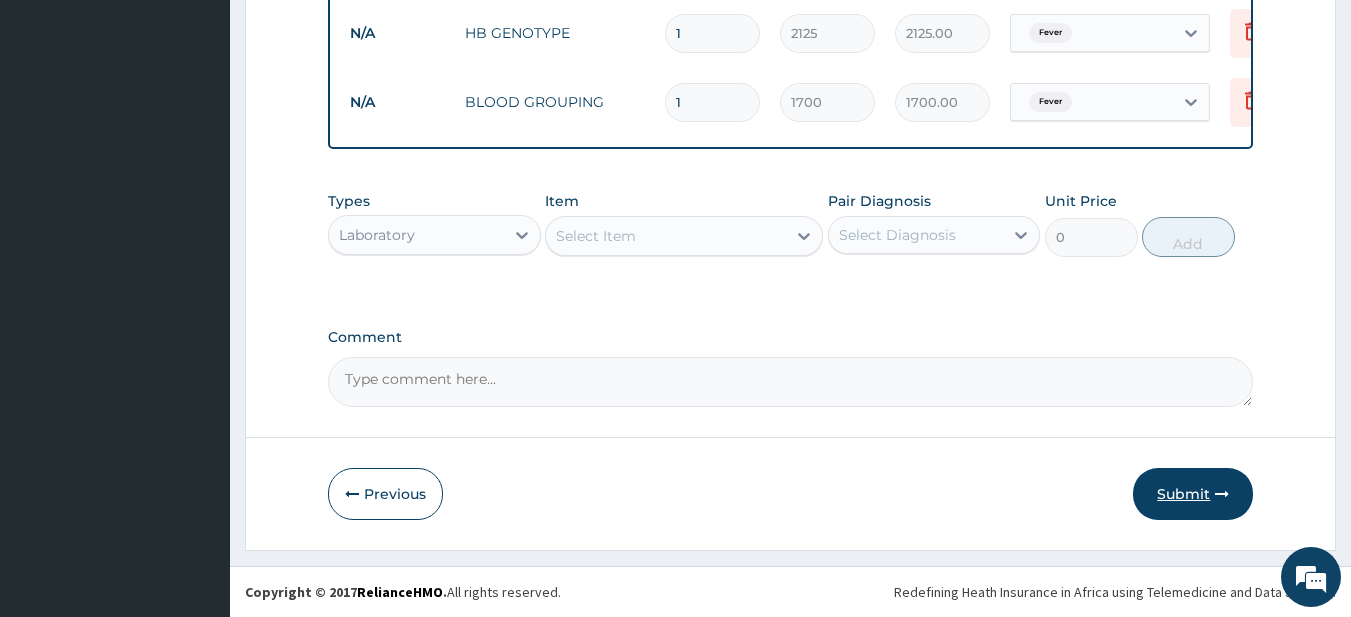 click on "Submit" at bounding box center [1193, 494] 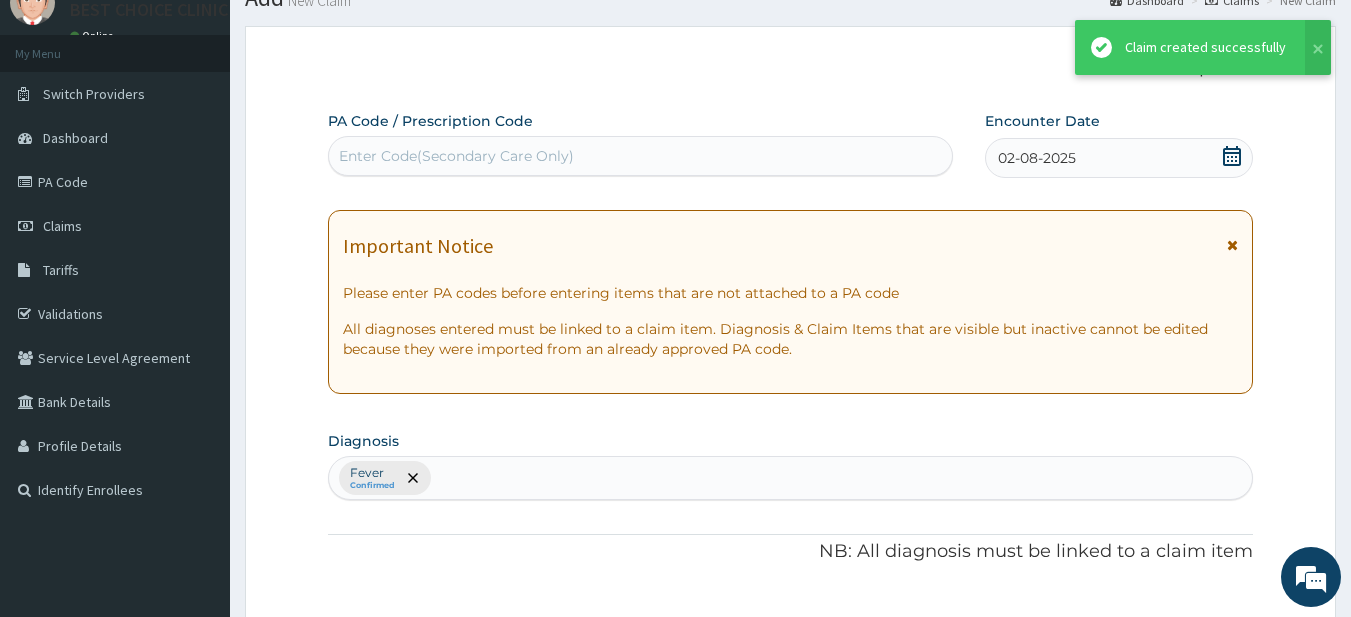 scroll, scrollTop: 667, scrollLeft: 0, axis: vertical 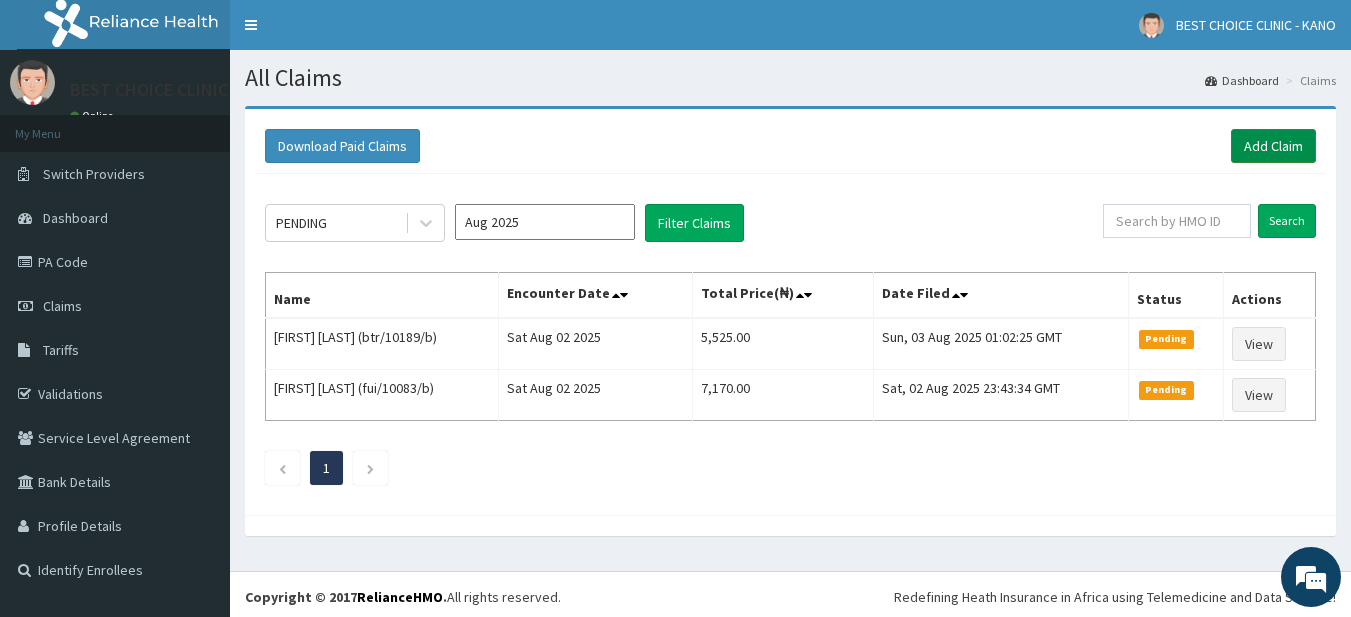 click on "Add Claim" at bounding box center [1273, 146] 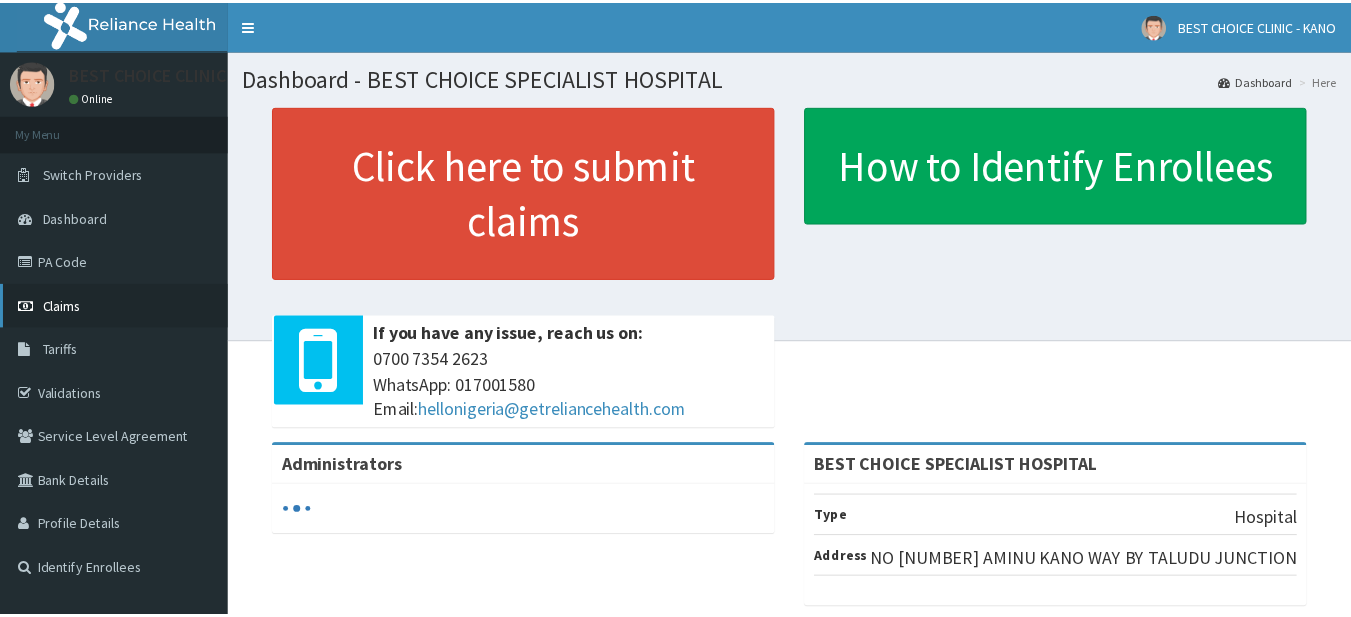 scroll, scrollTop: 0, scrollLeft: 0, axis: both 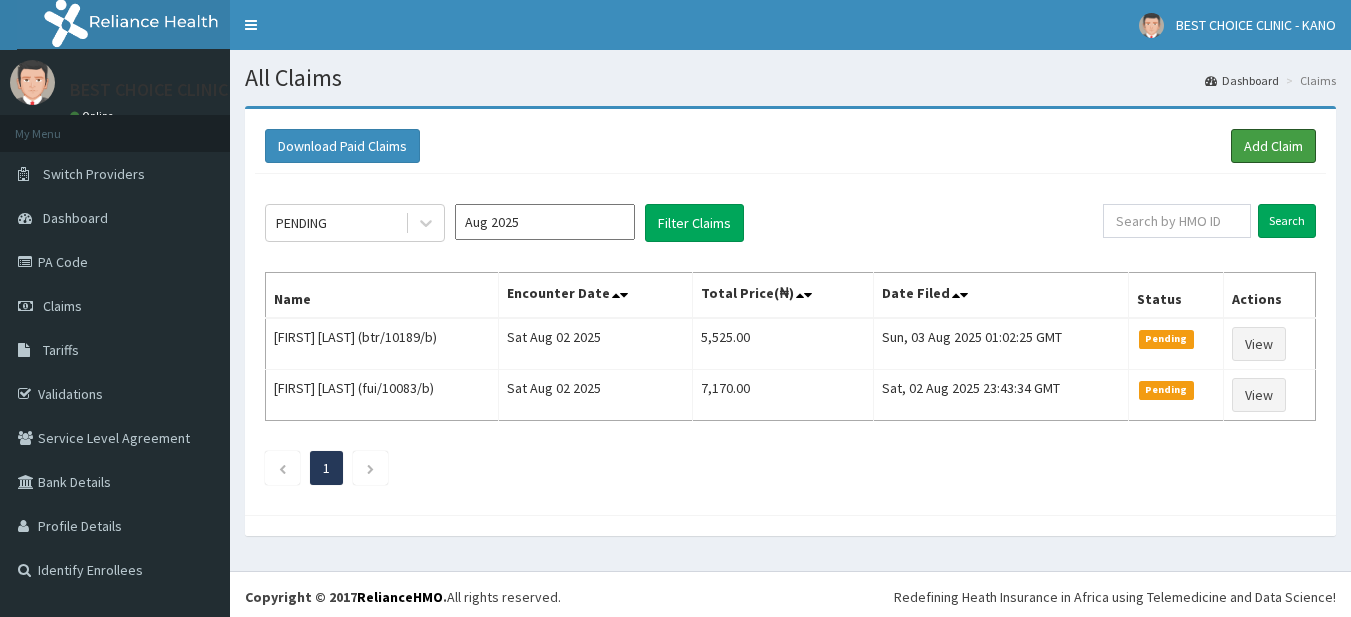 drag, startPoint x: 1276, startPoint y: 154, endPoint x: 1172, endPoint y: 154, distance: 104 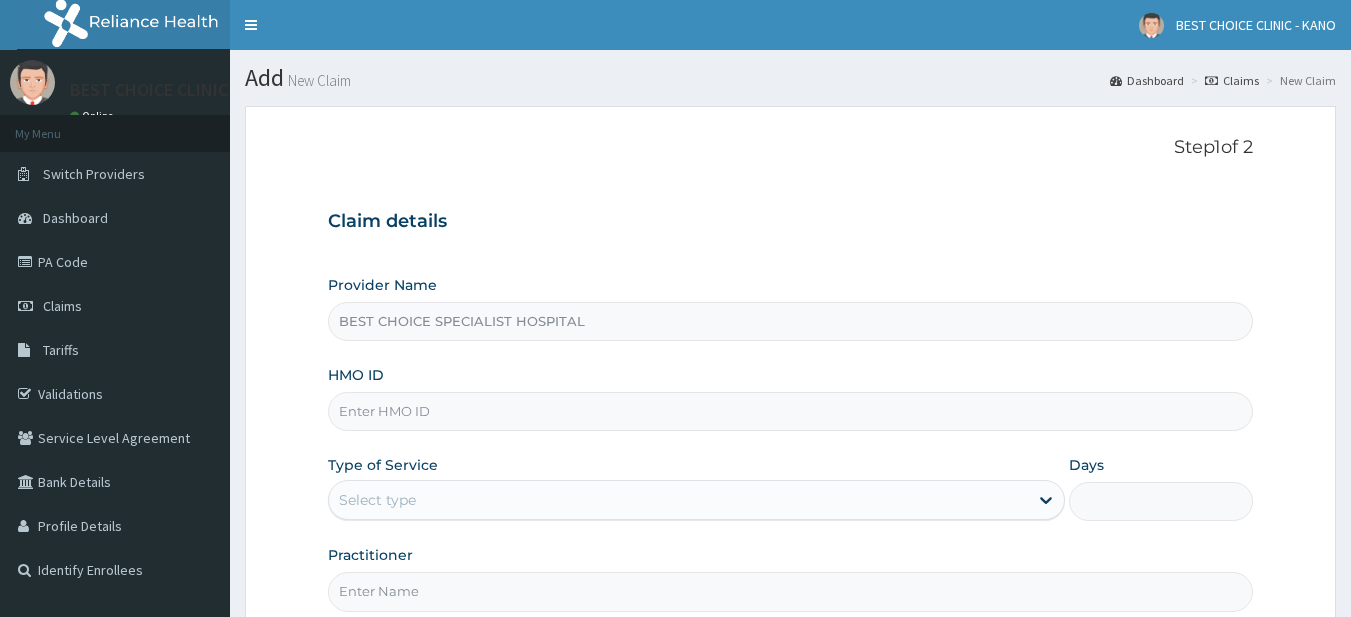 drag, startPoint x: 0, startPoint y: 0, endPoint x: 444, endPoint y: 220, distance: 495.5159 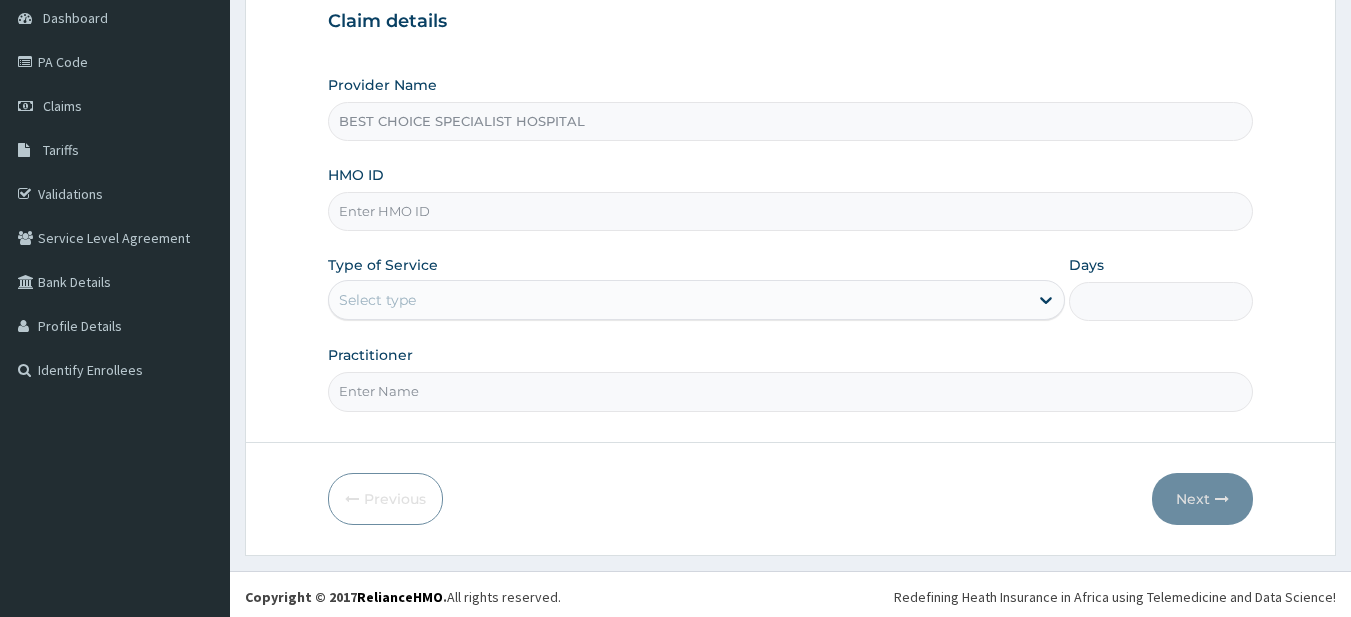 scroll, scrollTop: 0, scrollLeft: 0, axis: both 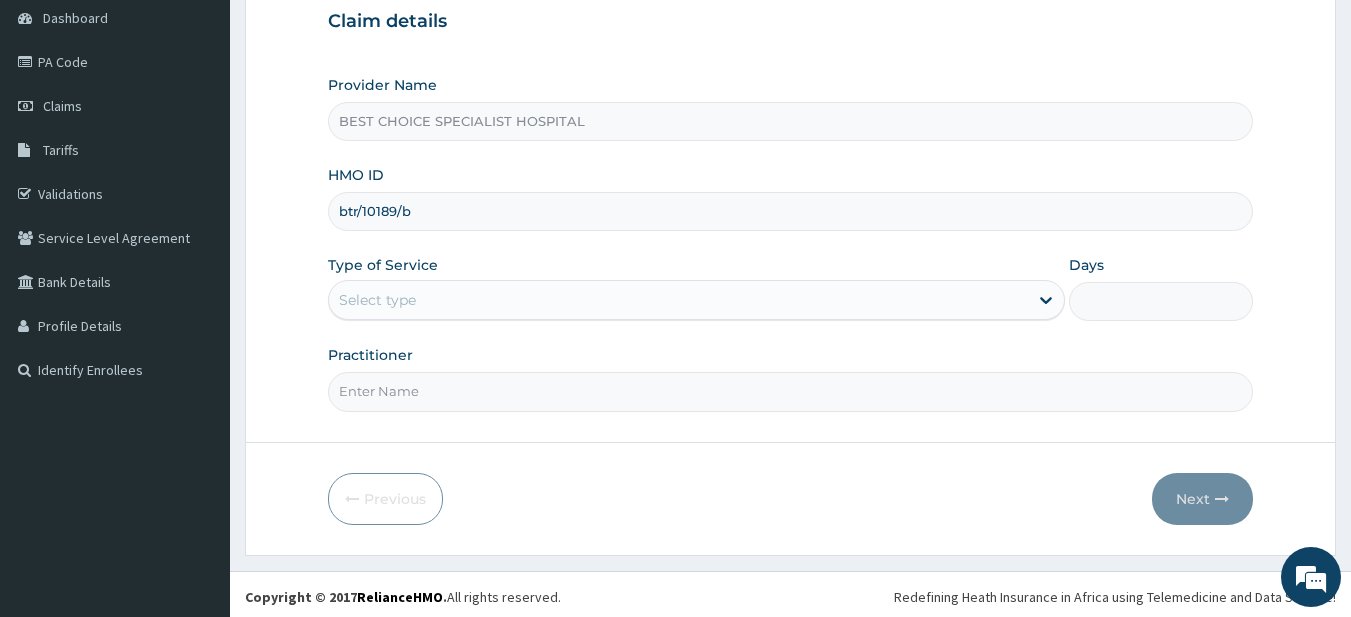 type on "btr/10189/b" 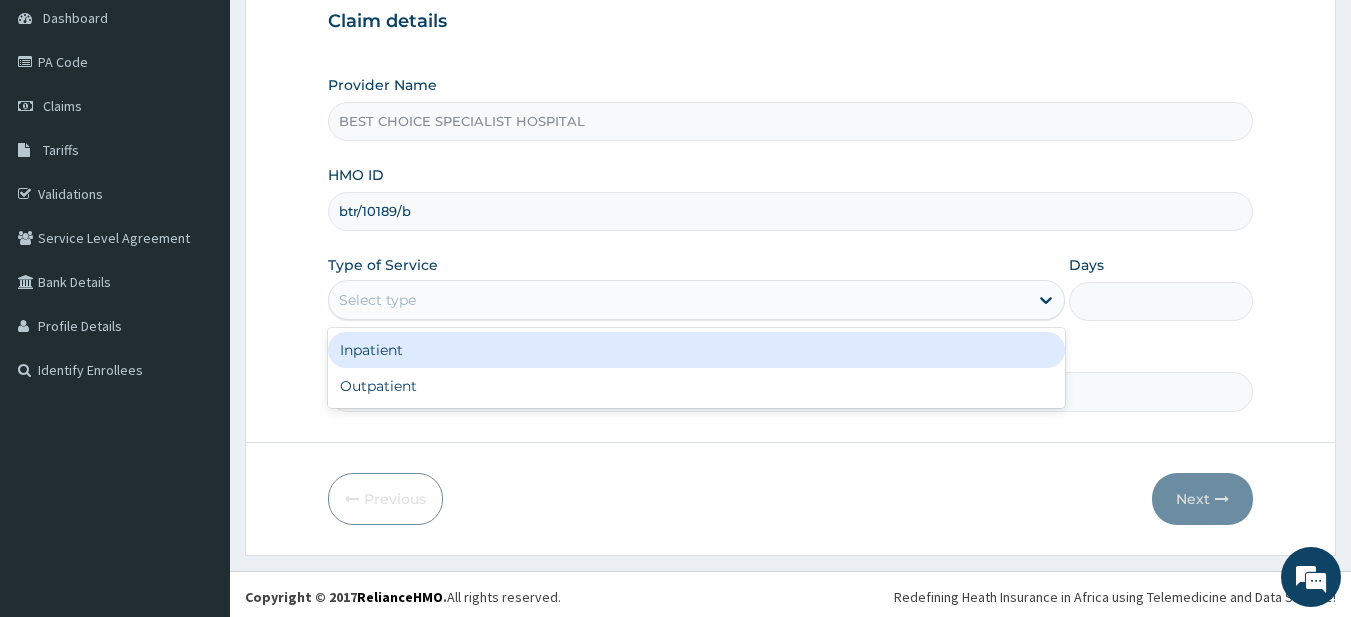 click on "Select type" at bounding box center [377, 300] 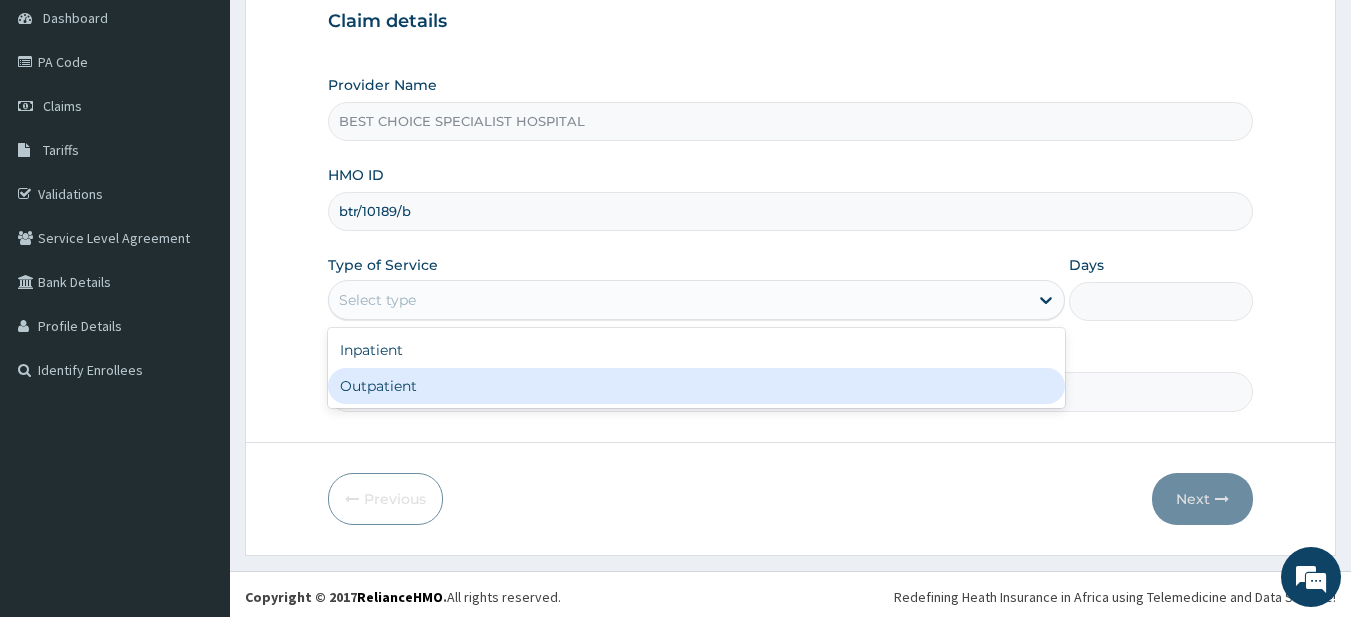 click on "Outpatient" at bounding box center (696, 386) 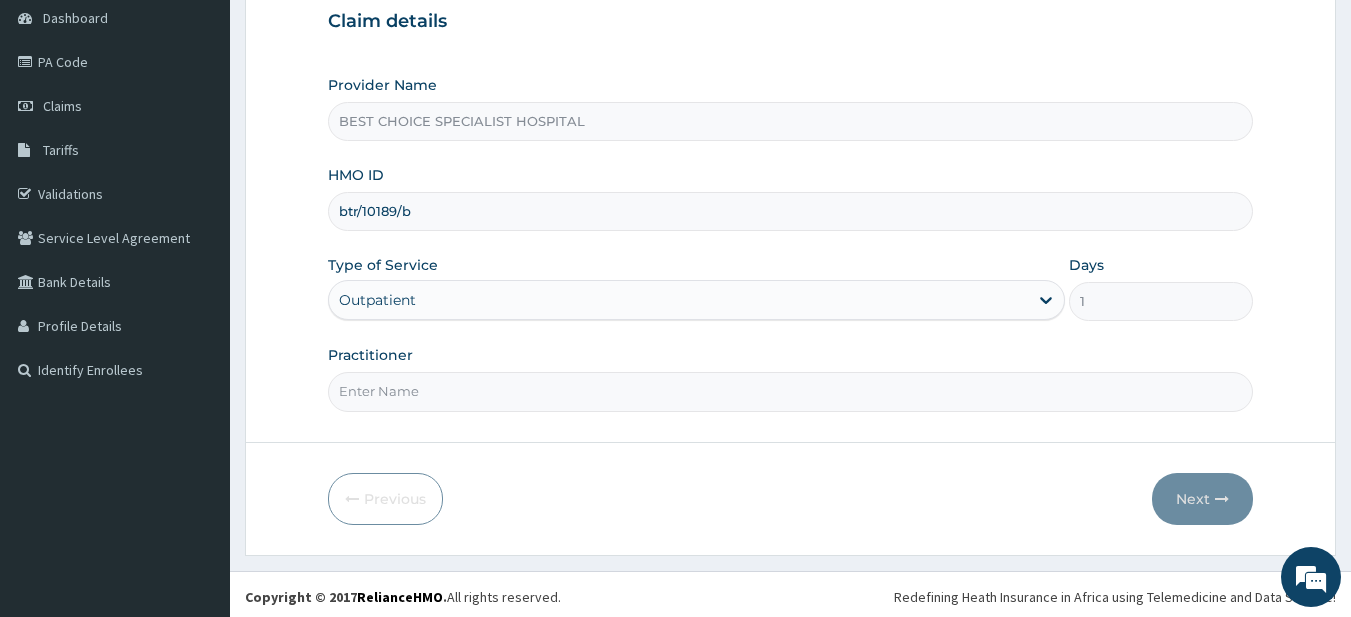 drag, startPoint x: 399, startPoint y: 397, endPoint x: 418, endPoint y: 358, distance: 43.382023 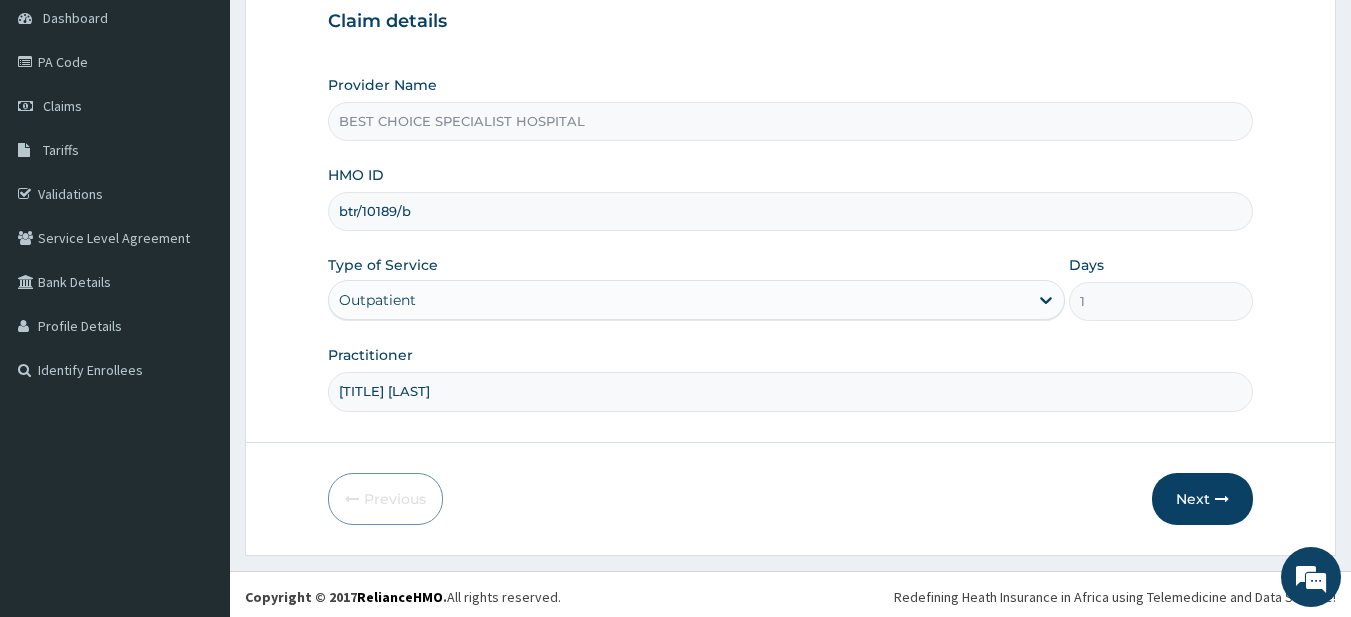 scroll, scrollTop: 205, scrollLeft: 0, axis: vertical 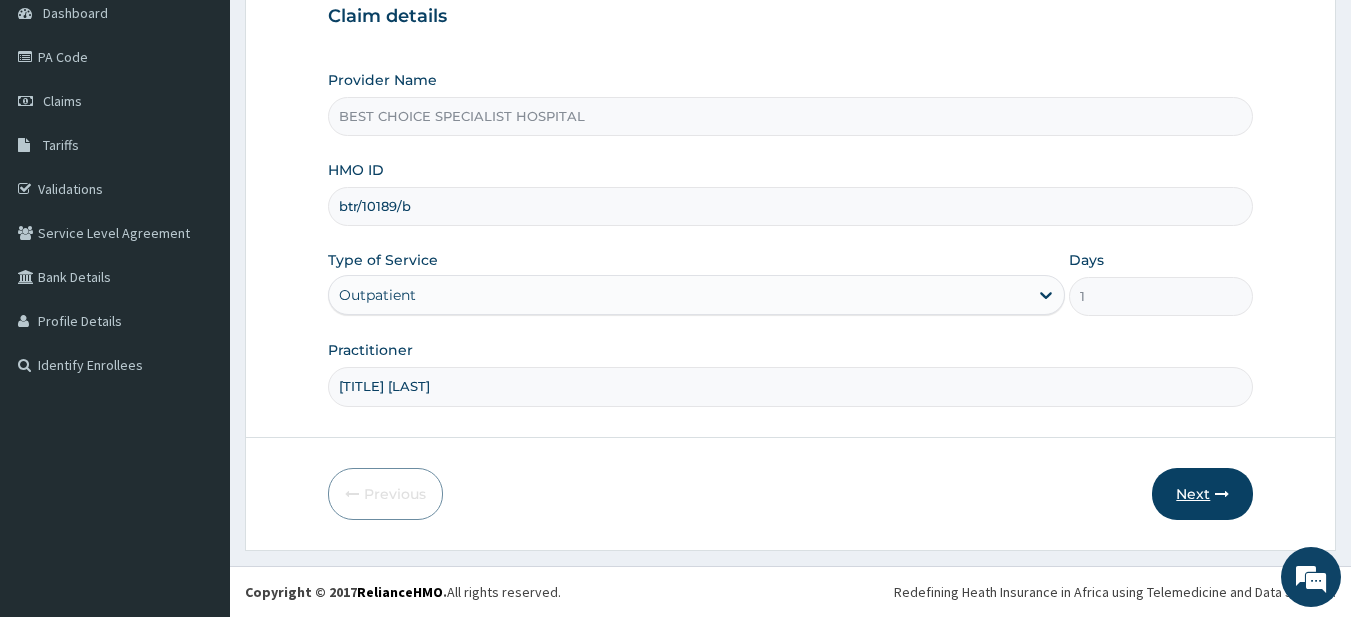 click on "Next" at bounding box center [1202, 494] 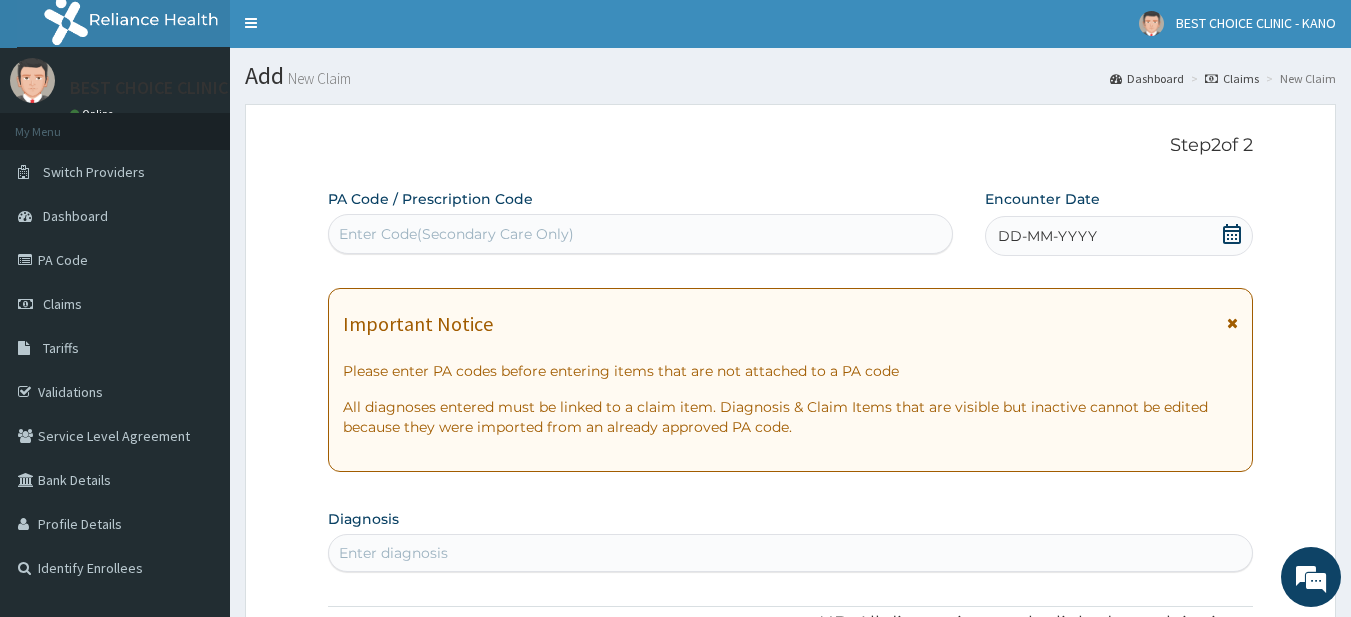 scroll, scrollTop: 0, scrollLeft: 0, axis: both 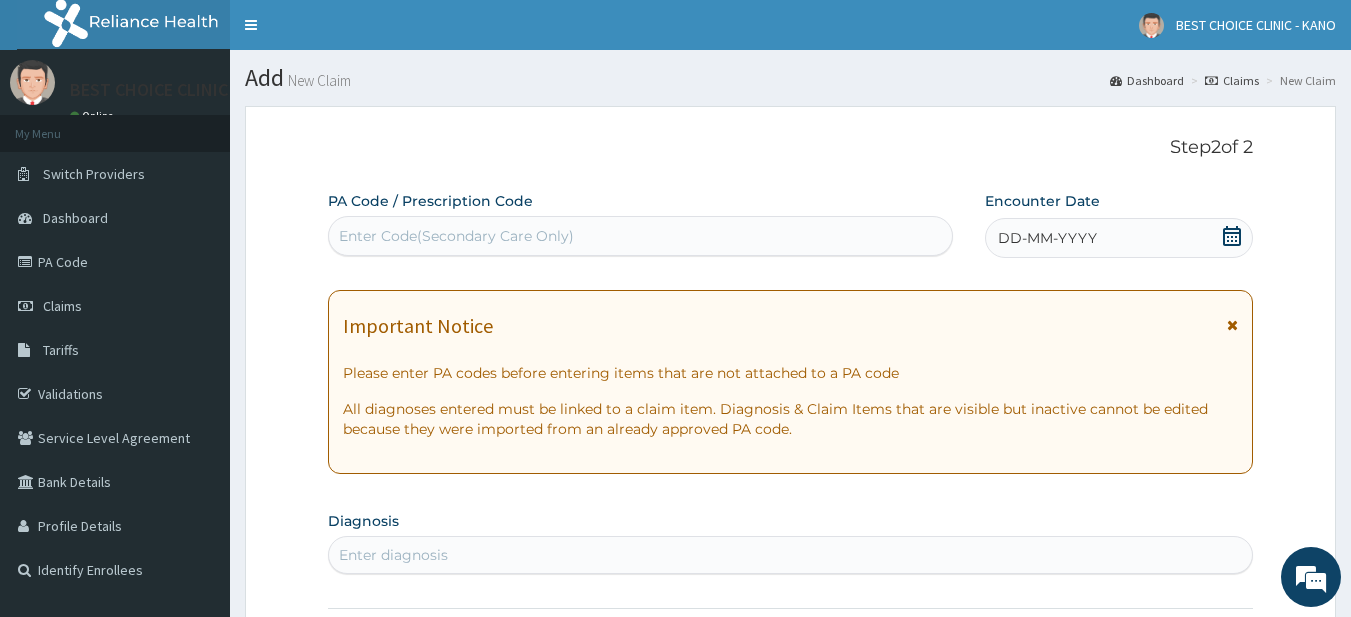 click on "DD-MM-YYYY" at bounding box center [1047, 238] 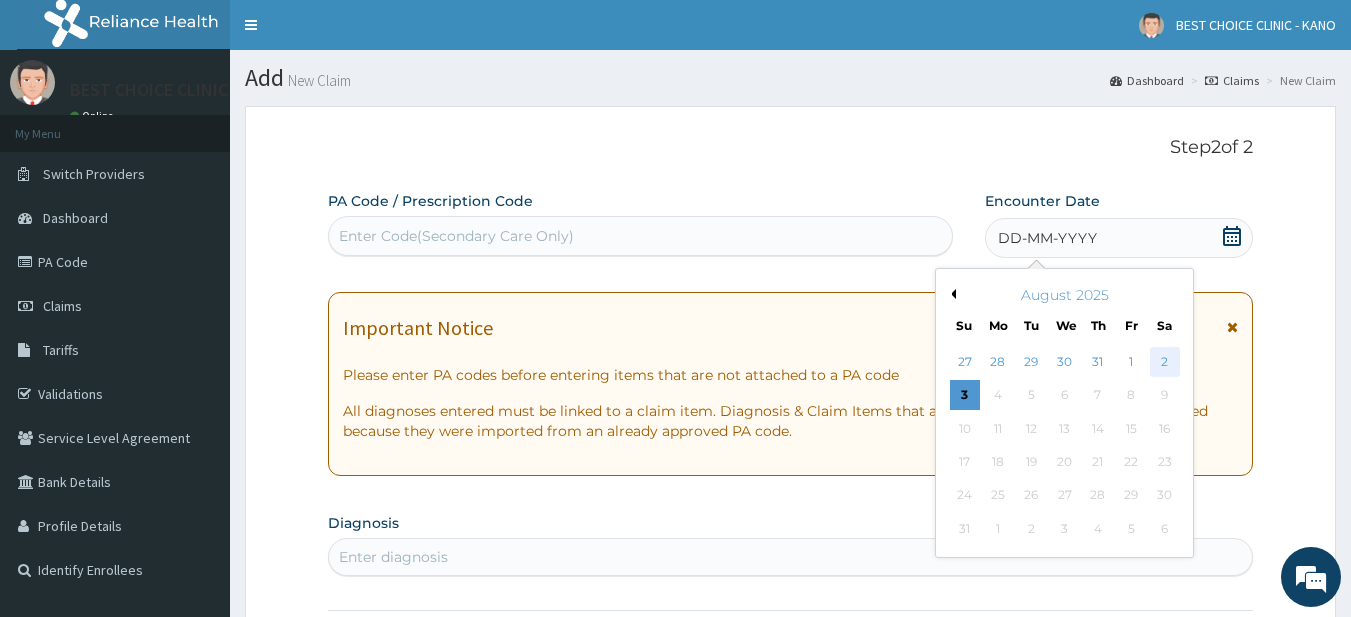 click on "2" at bounding box center [1165, 362] 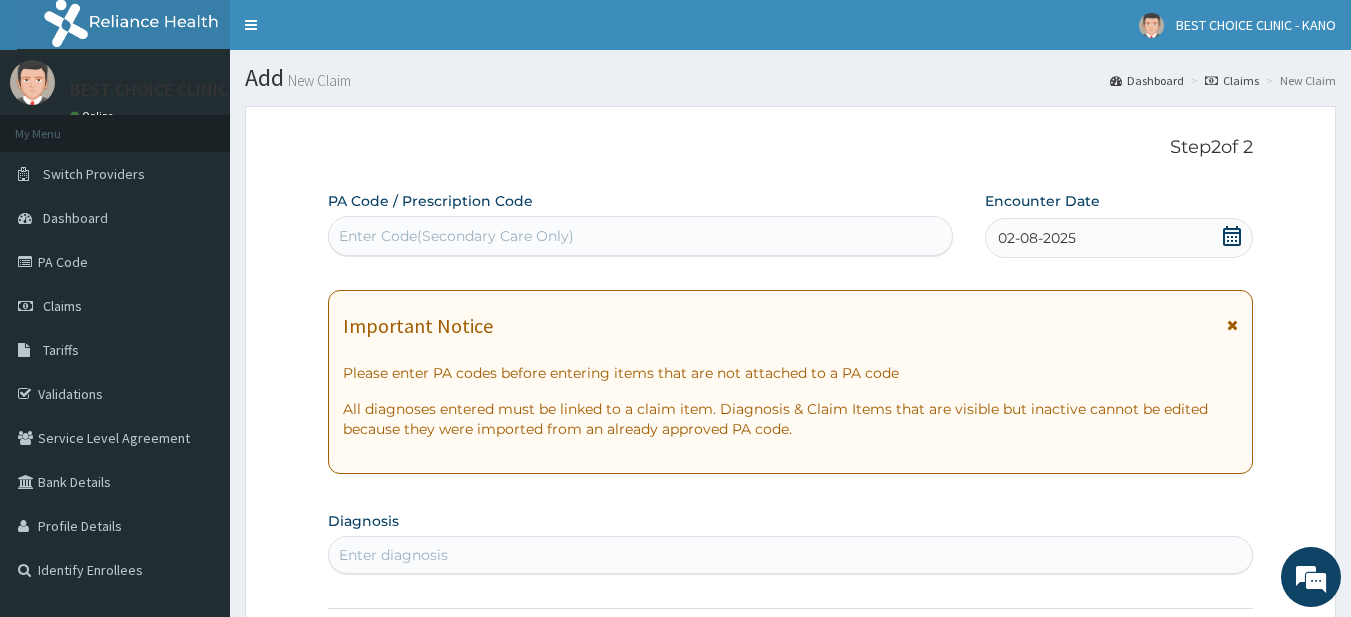 click at bounding box center [1232, 325] 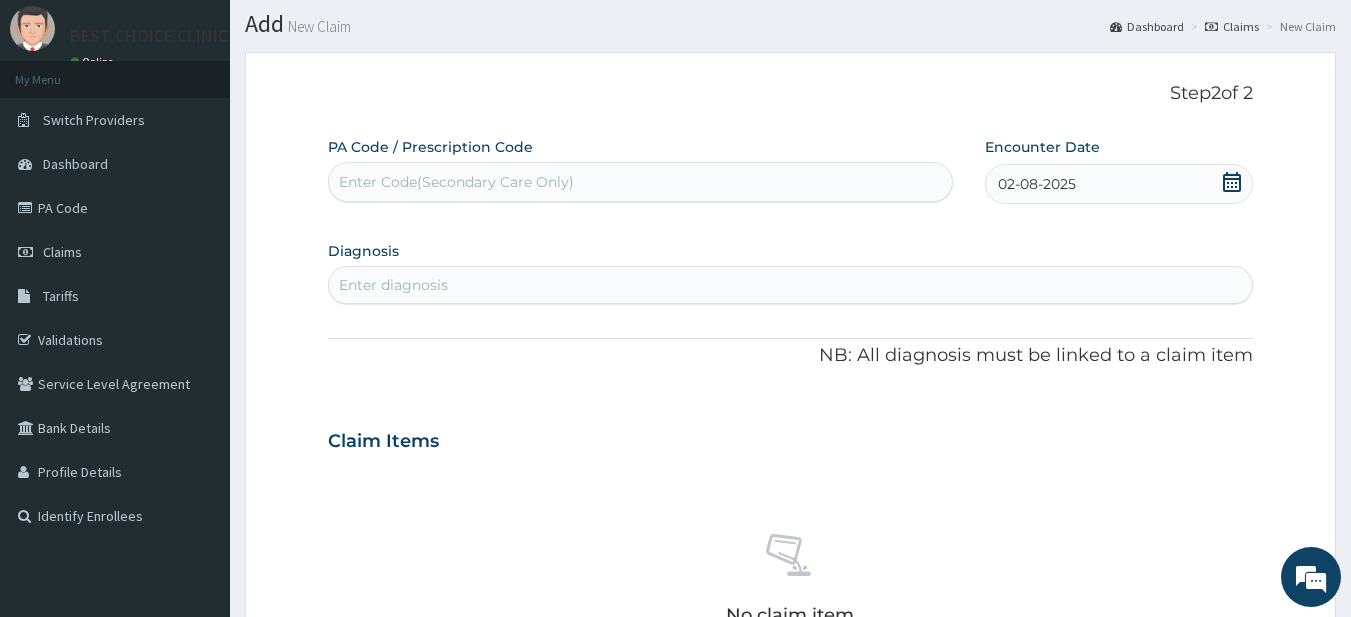 scroll, scrollTop: 100, scrollLeft: 0, axis: vertical 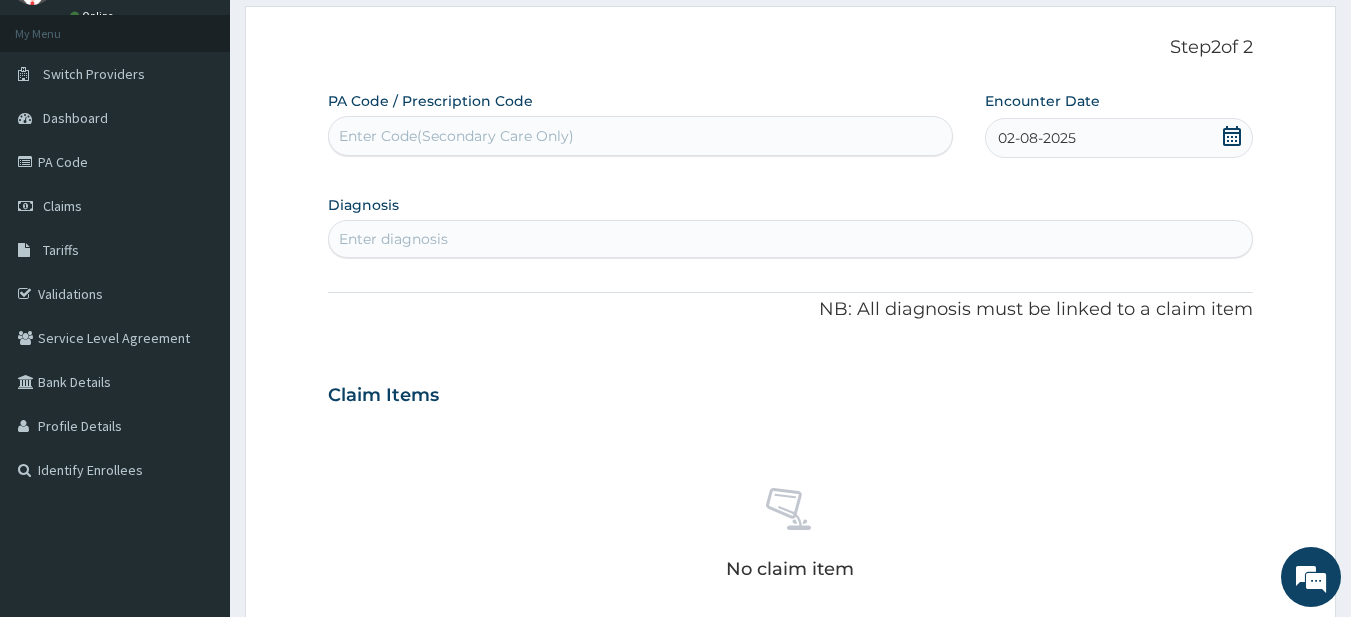 click on "Enter diagnosis" at bounding box center [791, 239] 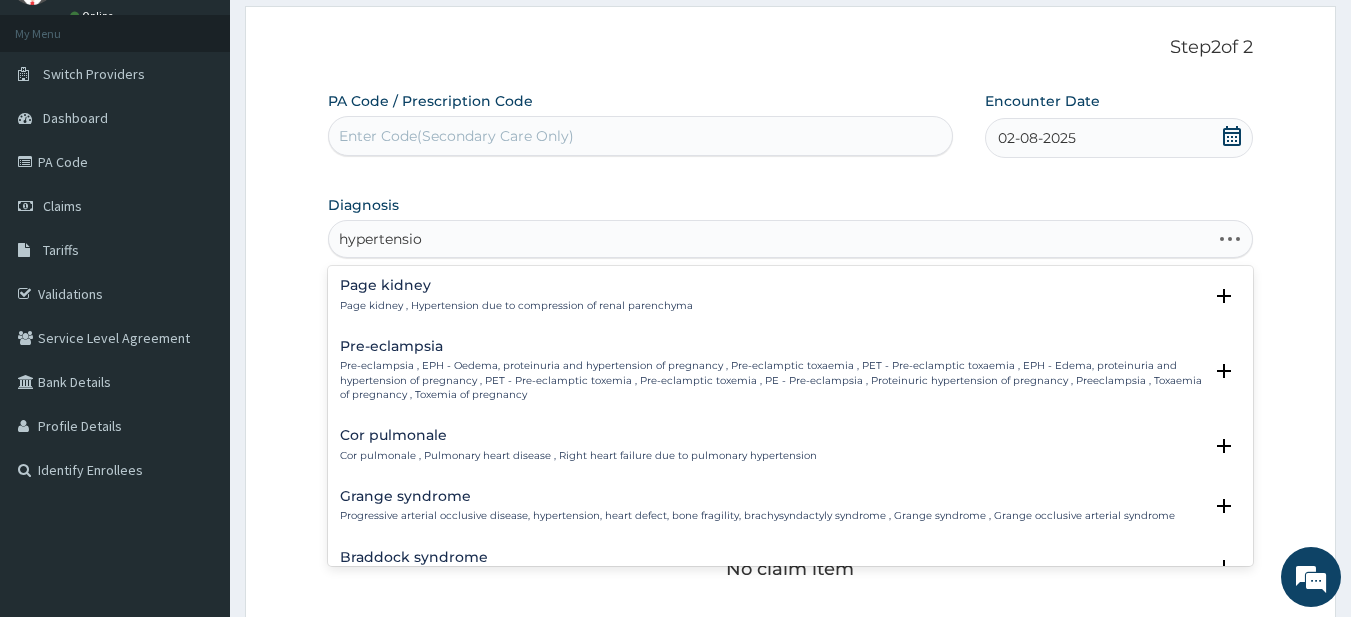 type on "hypertension" 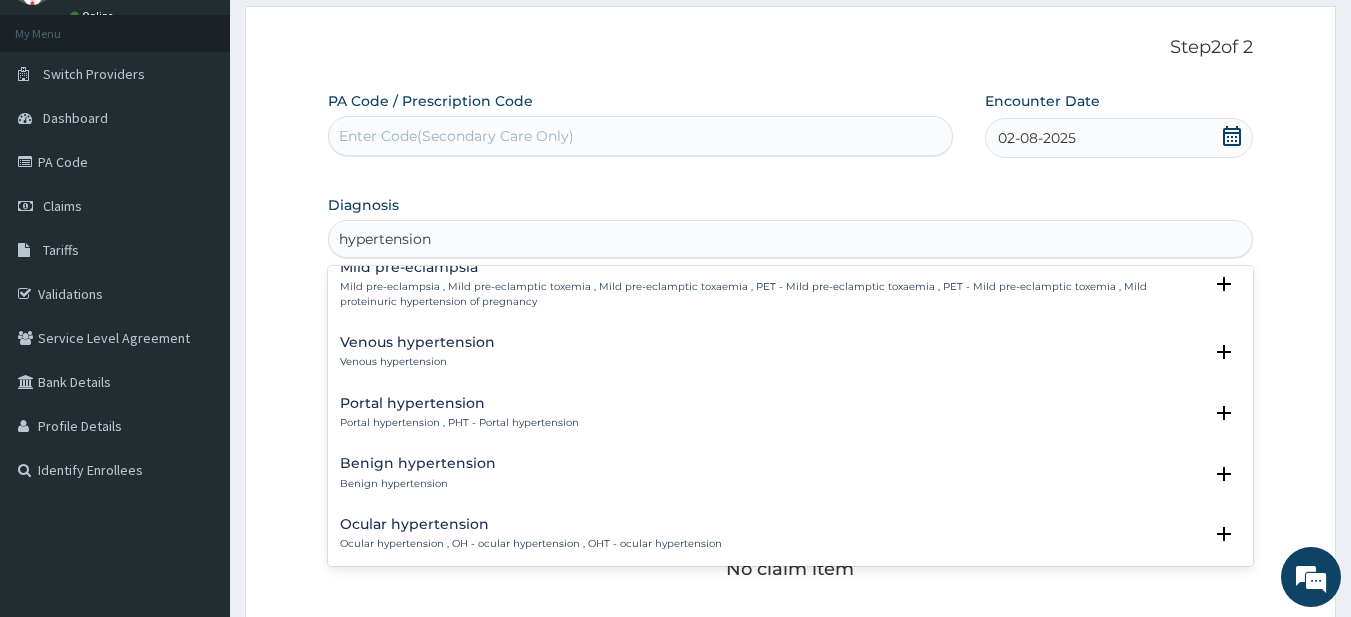 scroll, scrollTop: 400, scrollLeft: 0, axis: vertical 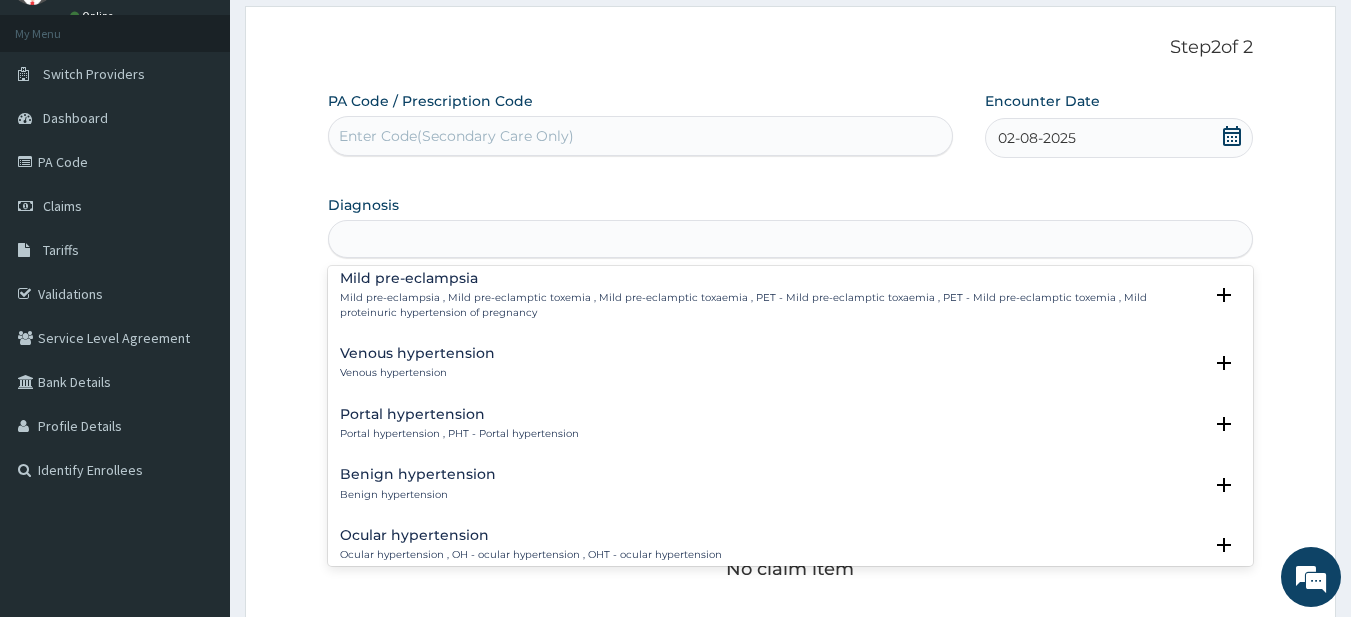 click on "hypertension" at bounding box center [791, 239] 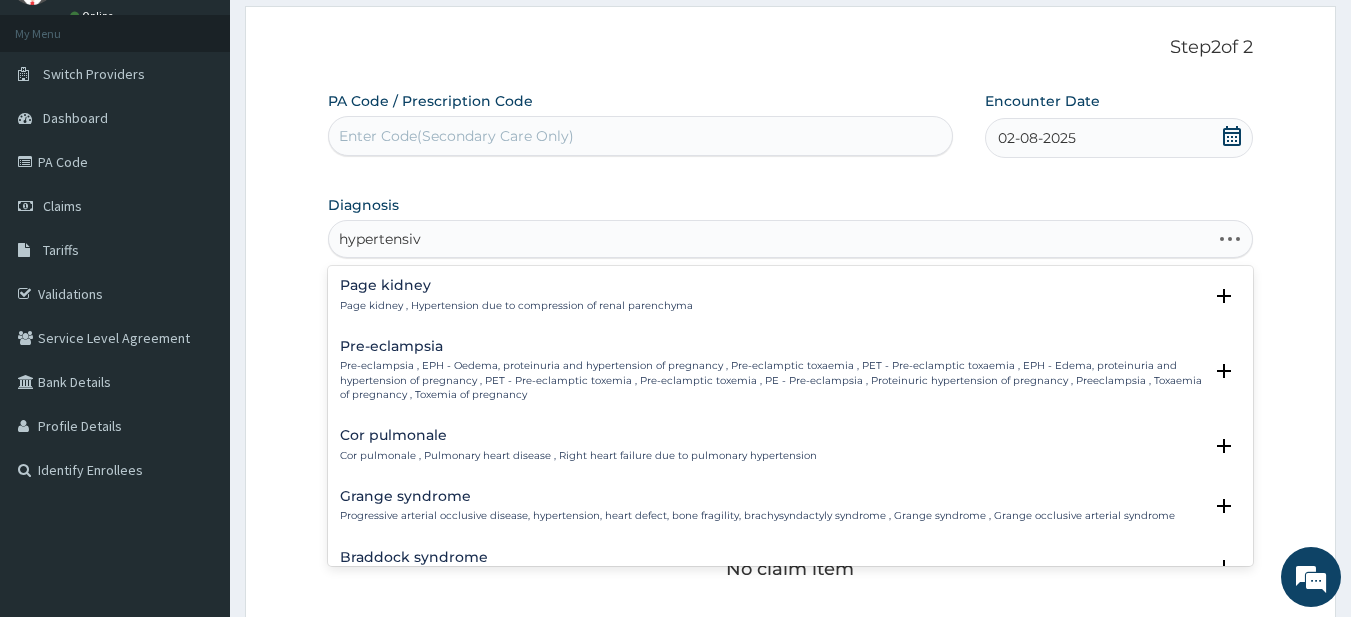 type on "hypertensive" 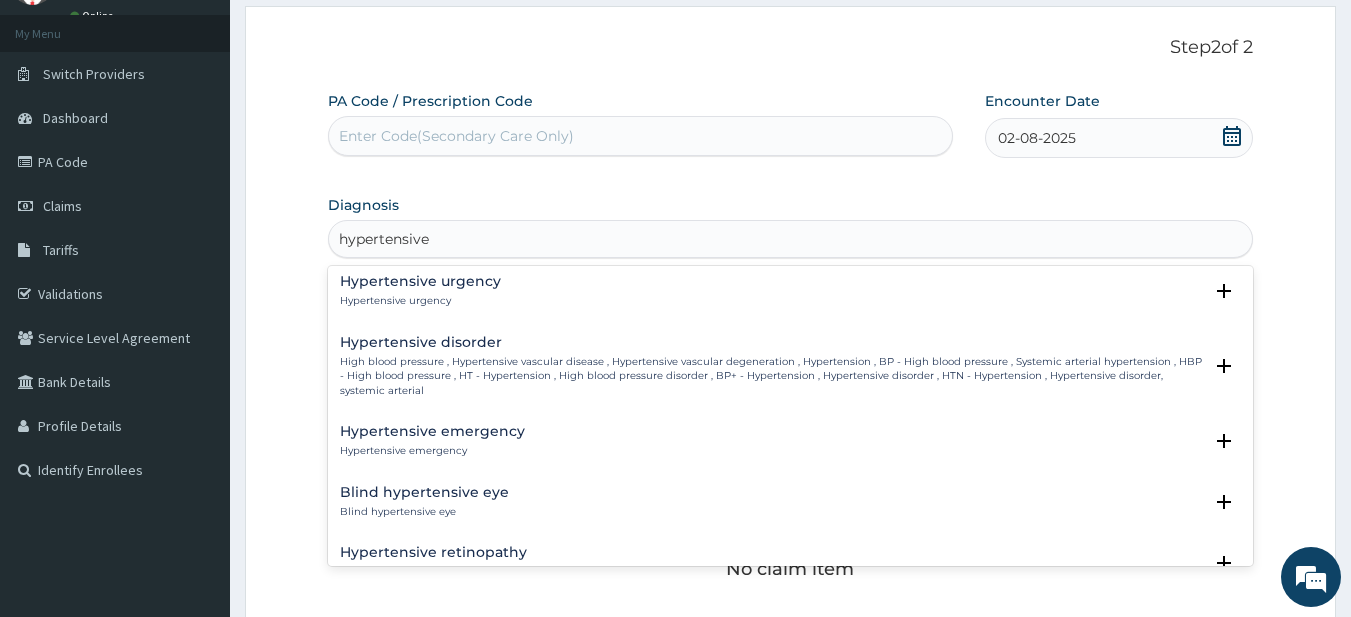 scroll, scrollTop: 100, scrollLeft: 0, axis: vertical 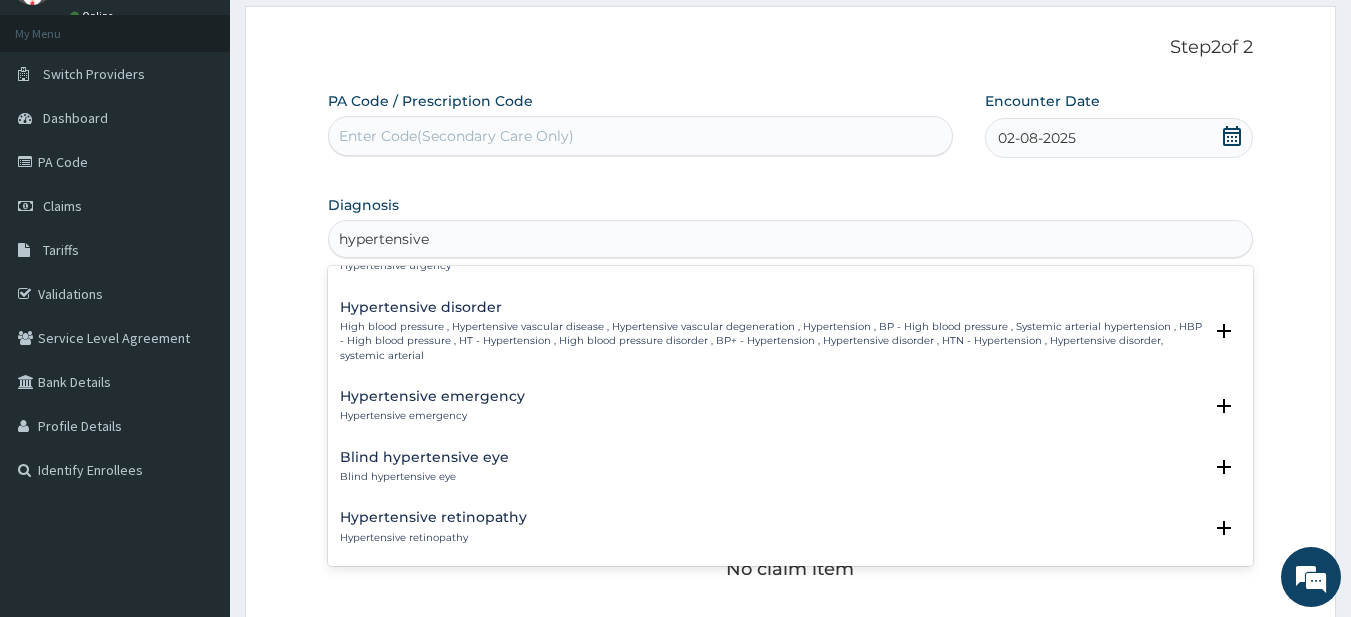 click on "High blood pressure , Hypertensive vascular disease , Hypertensive vascular degeneration , Hypertension , BP - High blood pressure , Systemic arterial hypertension , HBP - High blood pressure , HT - Hypertension , High blood pressure disorder , BP+ - Hypertension , Hypertensive disorder , HTN - Hypertension , Hypertensive disorder, systemic arterial" at bounding box center (771, 341) 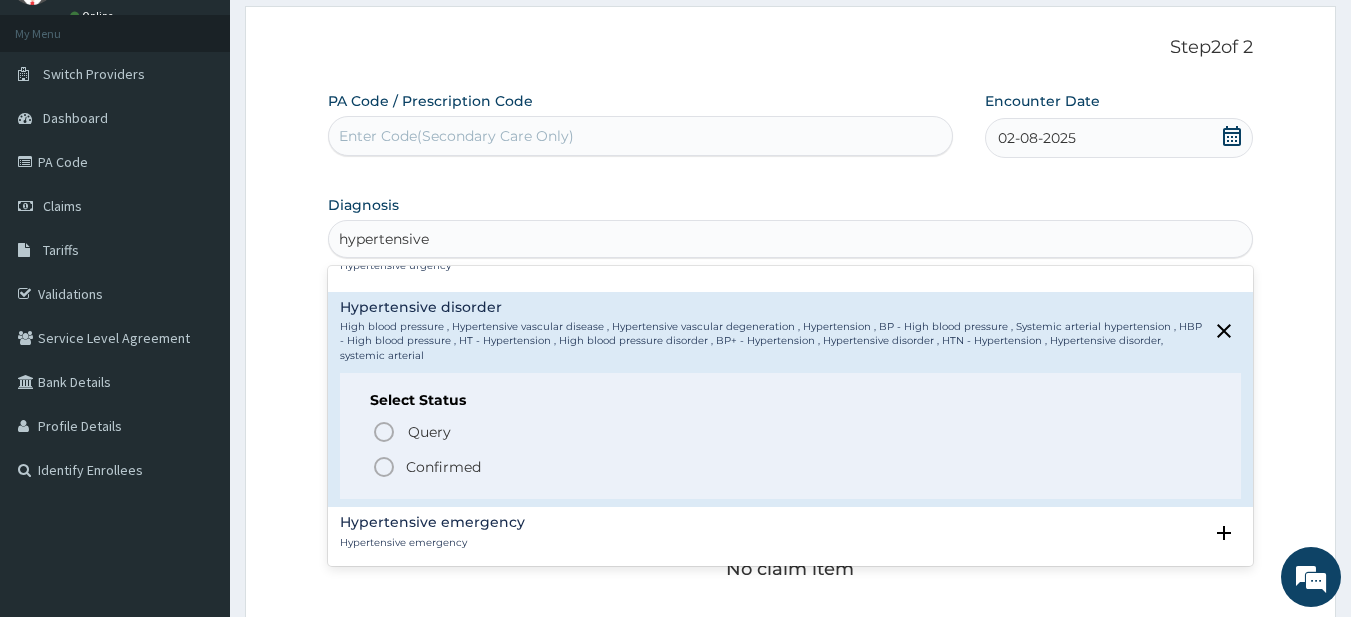 click 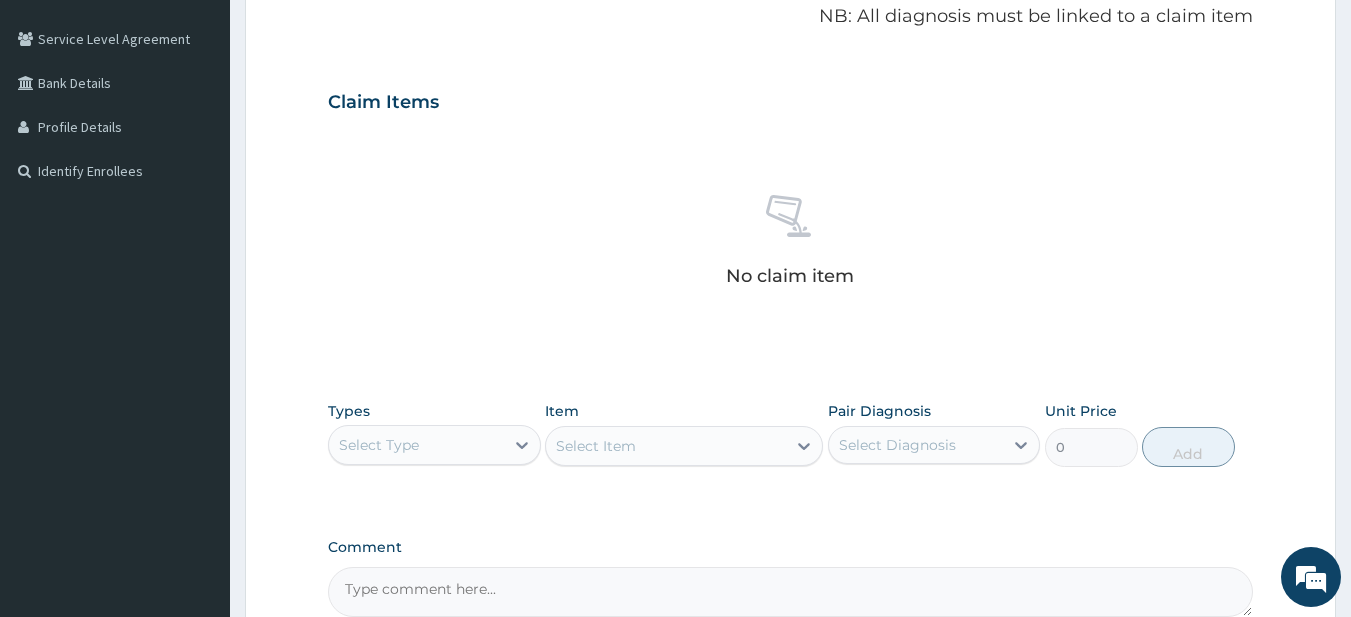scroll, scrollTop: 500, scrollLeft: 0, axis: vertical 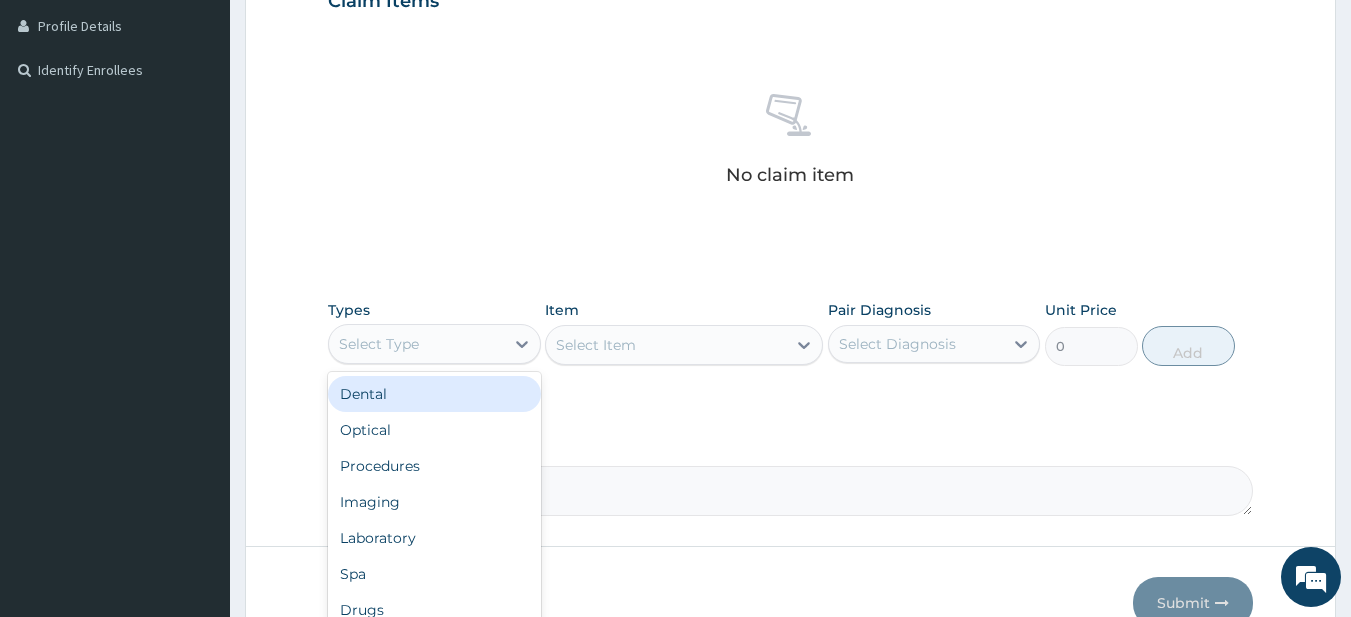 click on "Select Type" at bounding box center (416, 344) 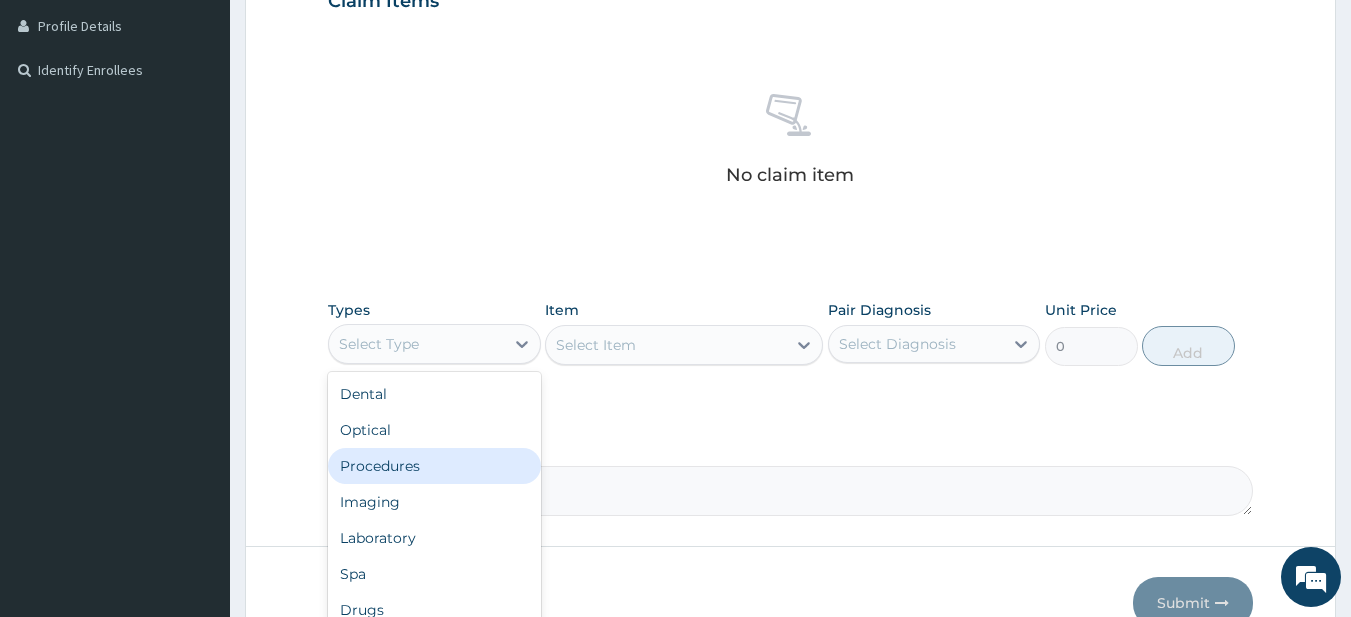 click on "Procedures" at bounding box center [434, 466] 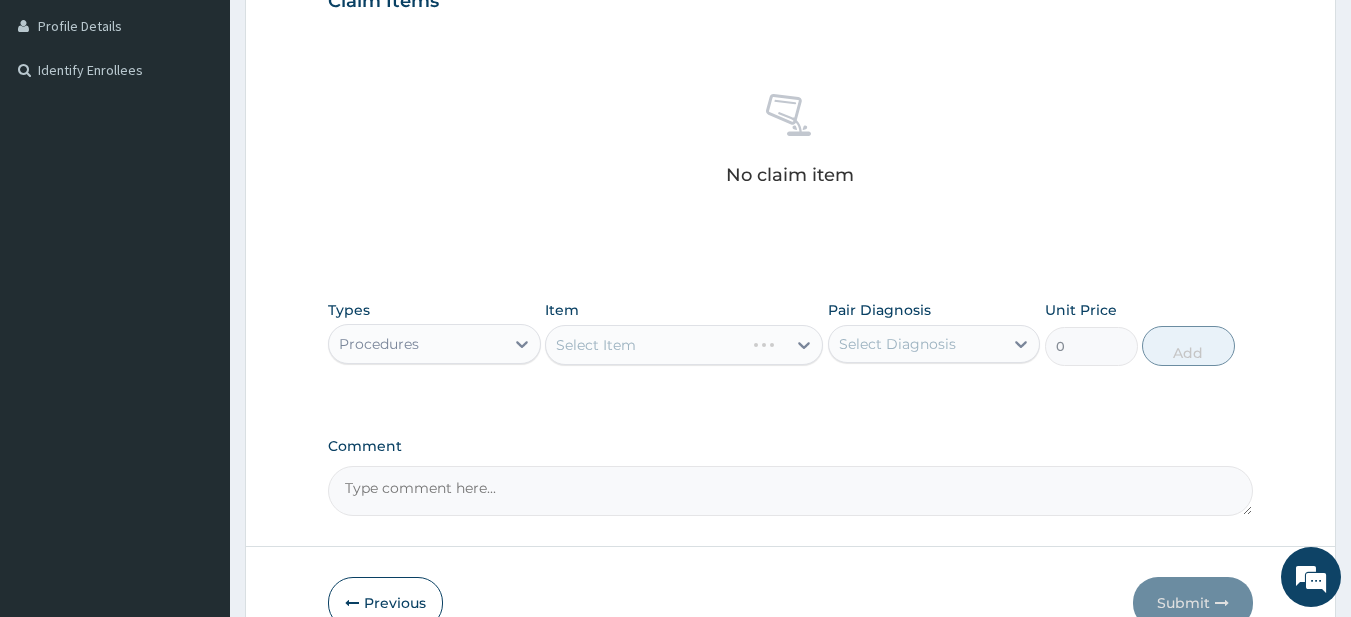 click on "Select Item" at bounding box center (684, 345) 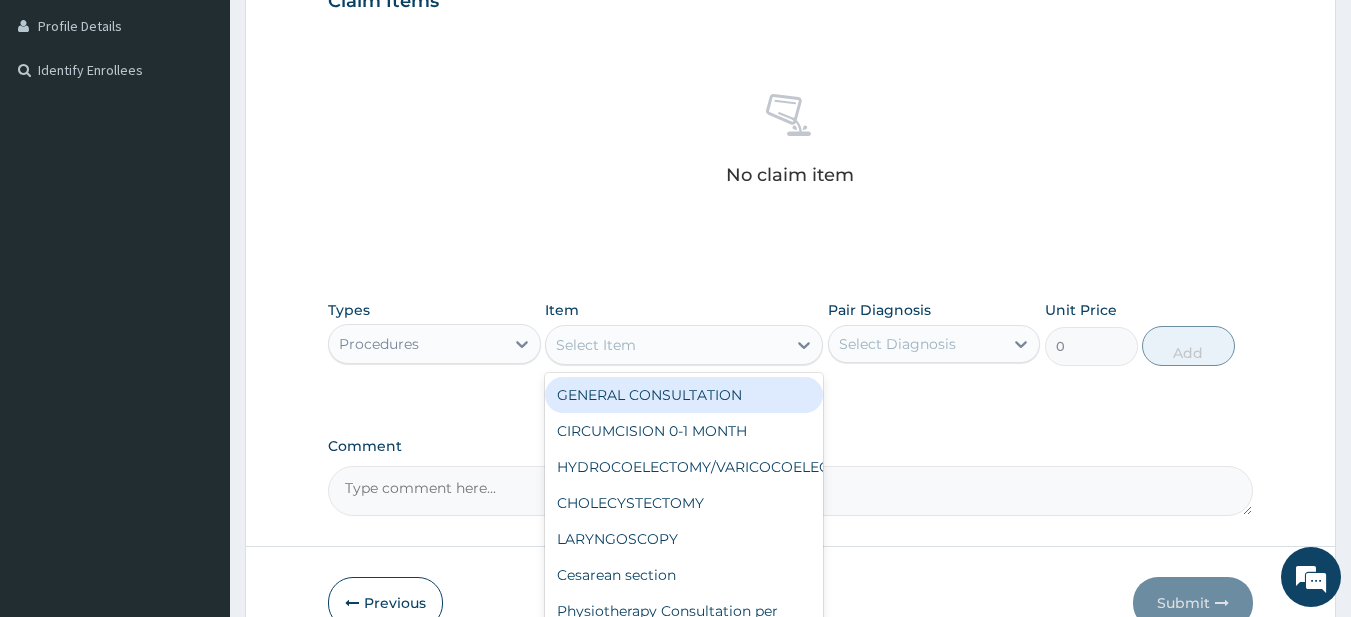 click on "Select Item" at bounding box center [666, 345] 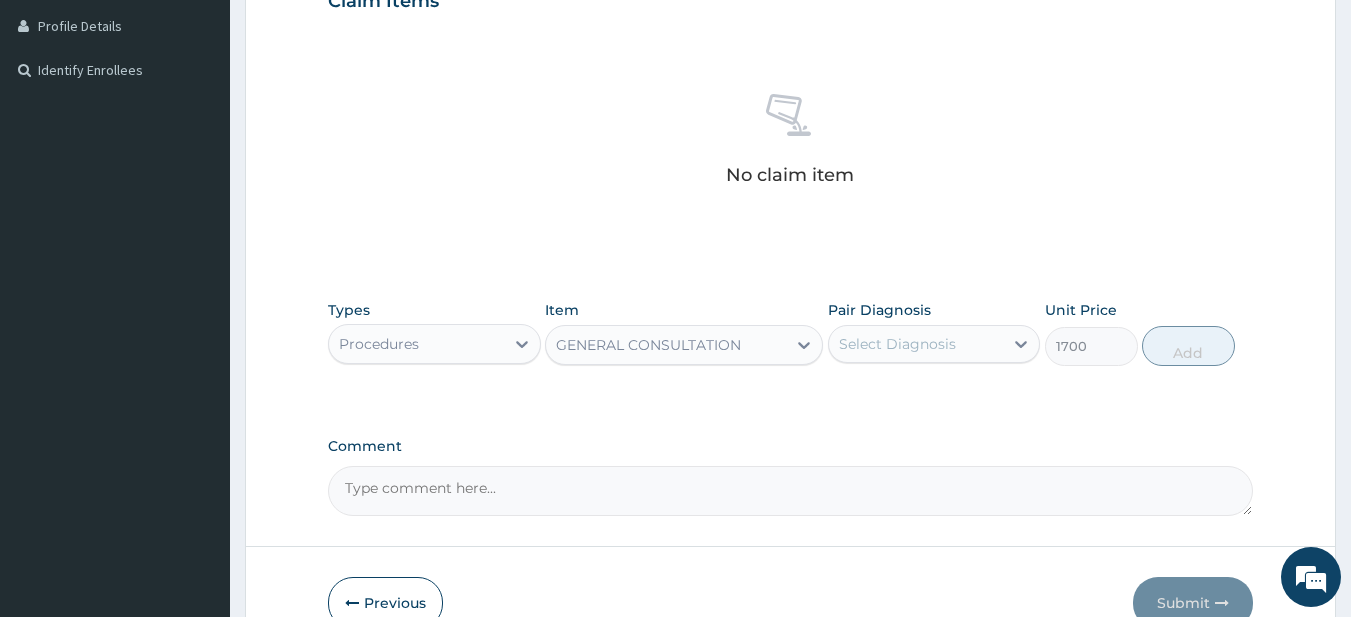 click on "Select Diagnosis" at bounding box center [934, 344] 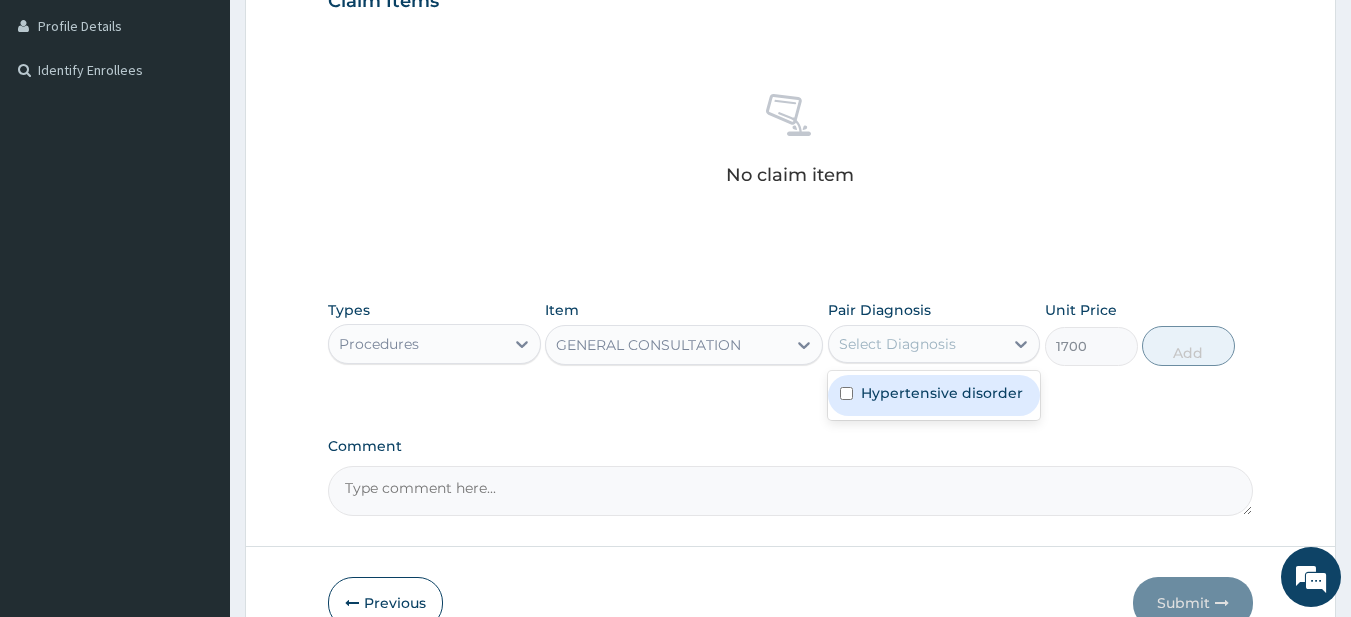 click on "Hypertensive disorder" at bounding box center [934, 395] 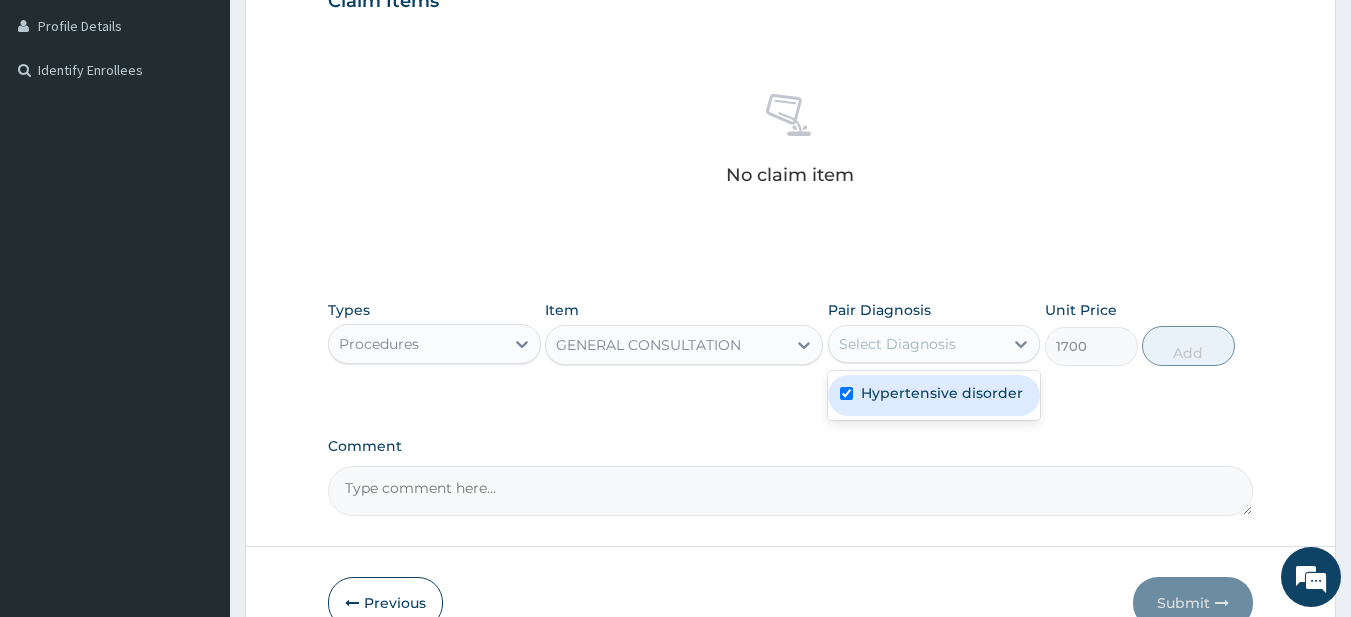 checkbox on "true" 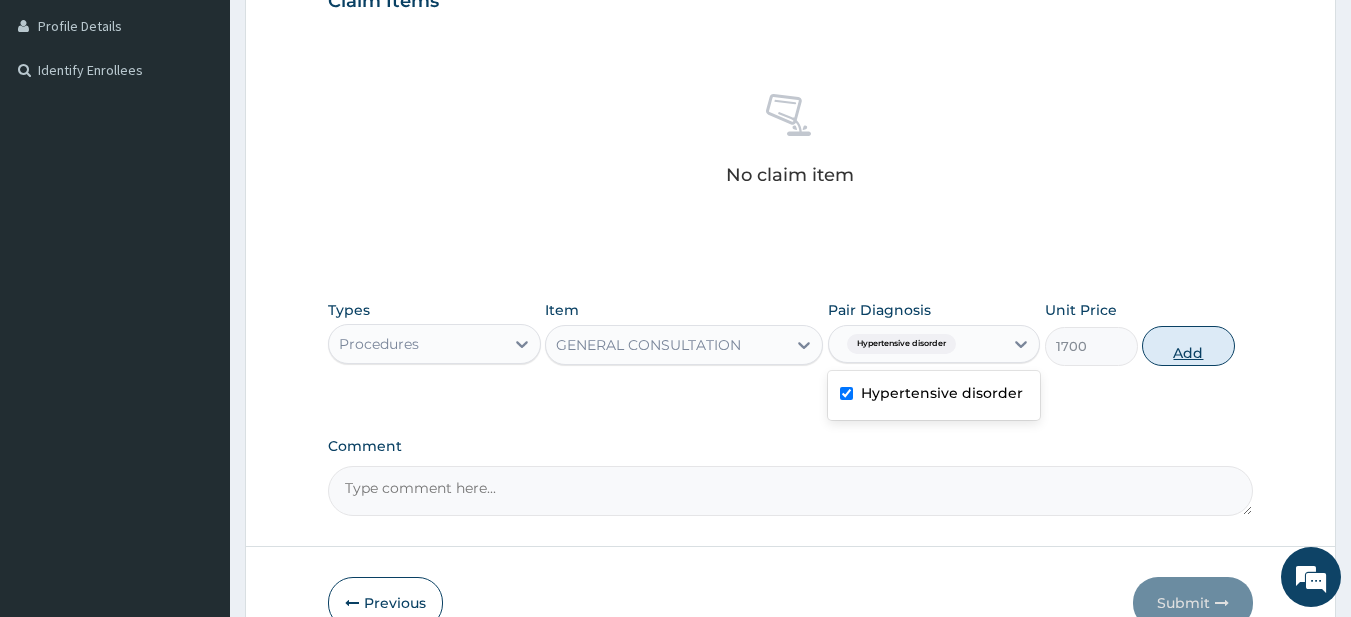 click on "Add" at bounding box center (1188, 346) 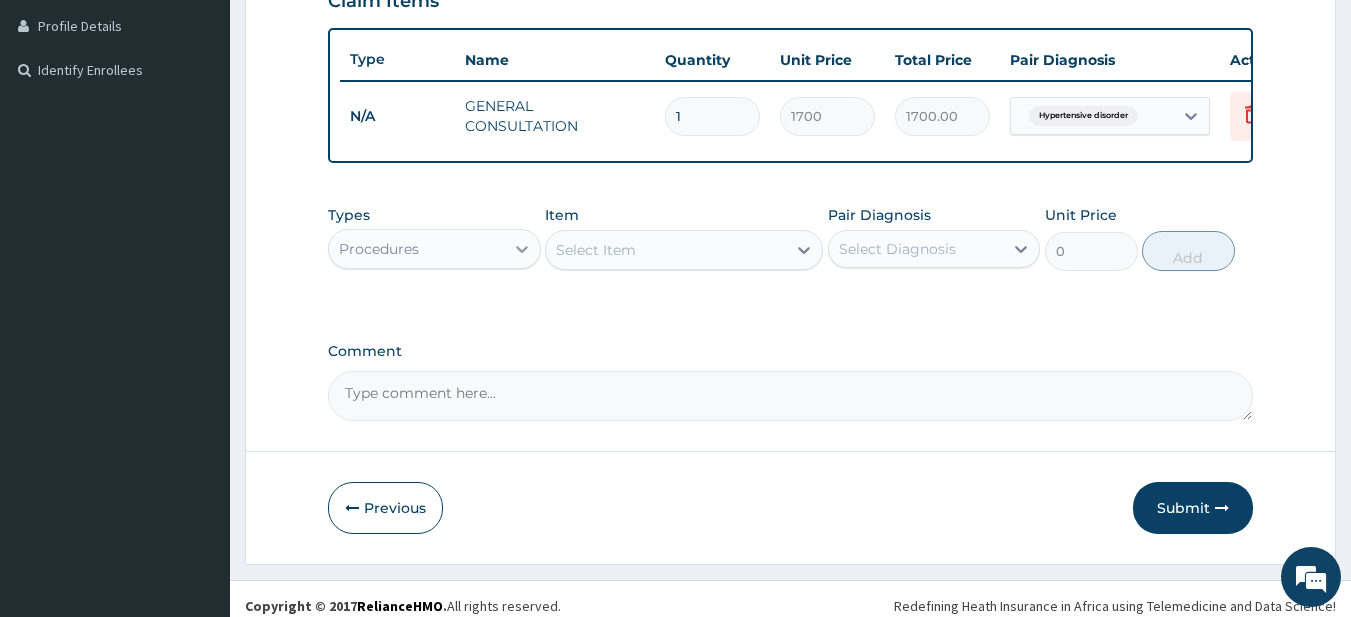 click at bounding box center [522, 249] 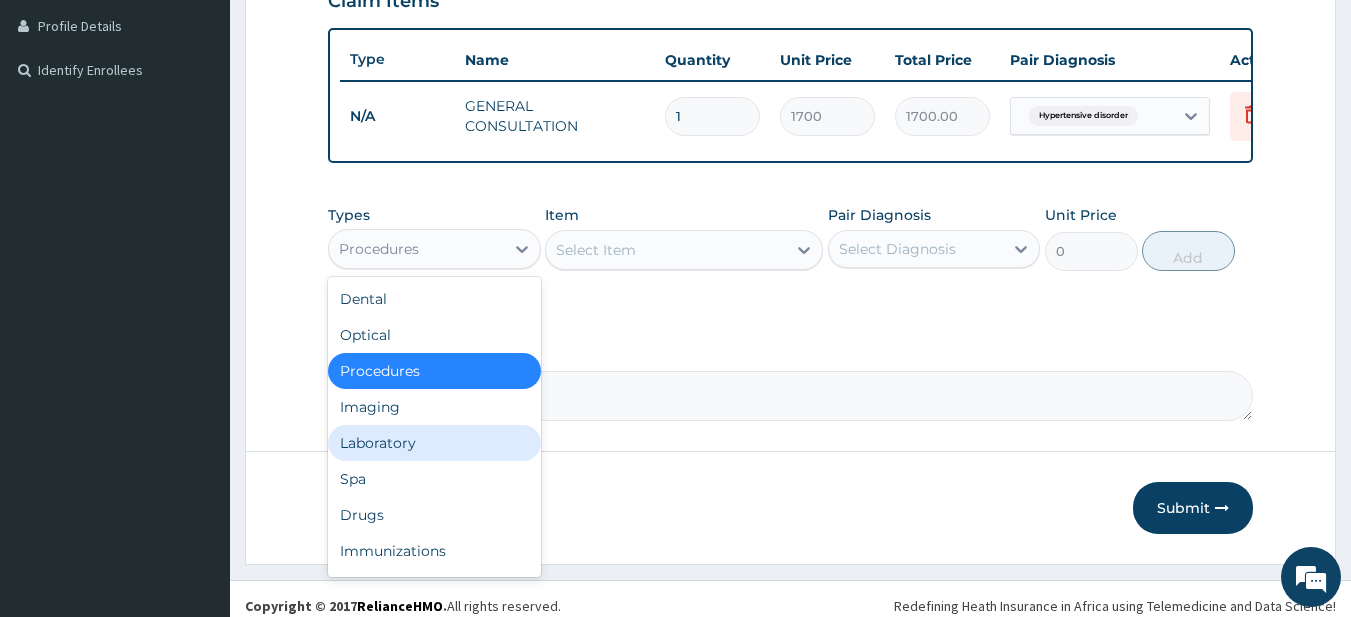 click on "Laboratory" at bounding box center [434, 443] 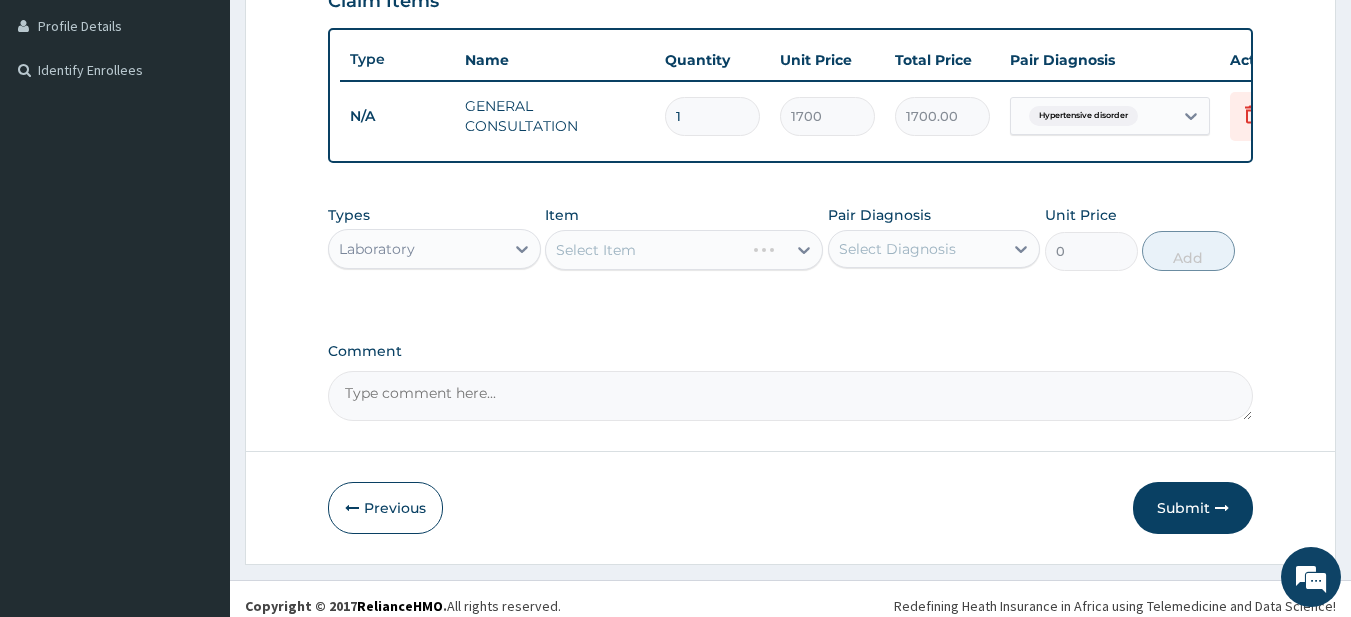 click on "Select Item" at bounding box center (684, 250) 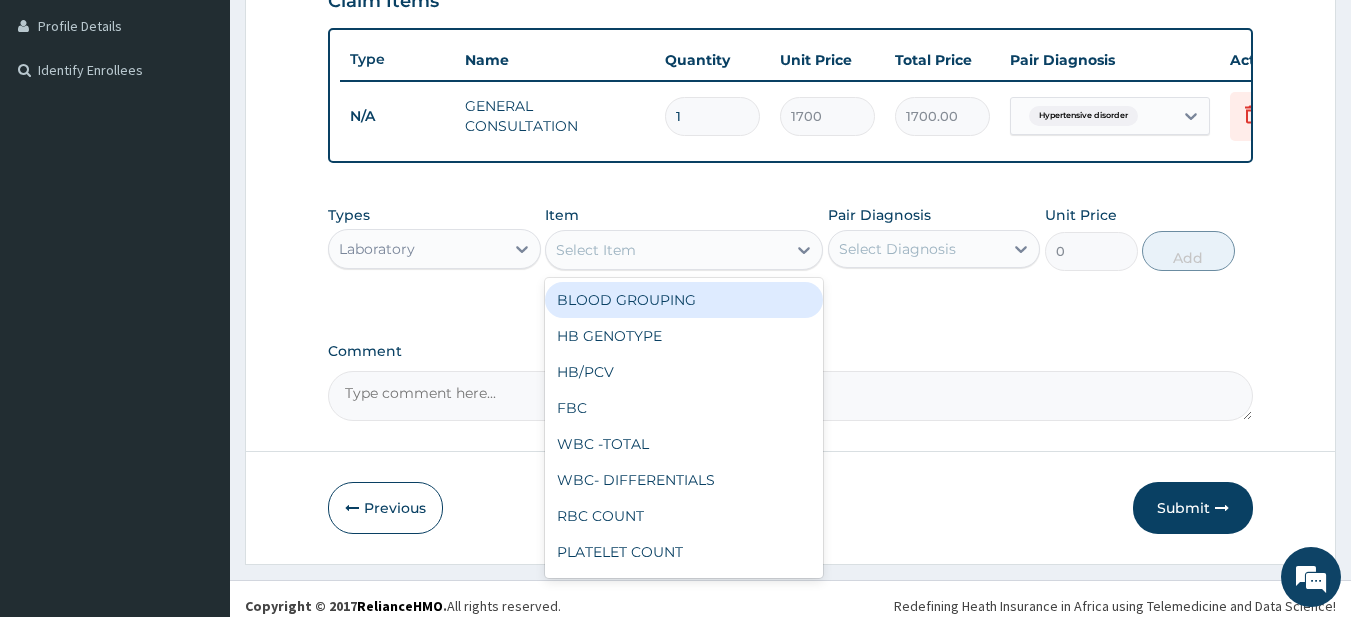 click on "Select Item" at bounding box center (666, 250) 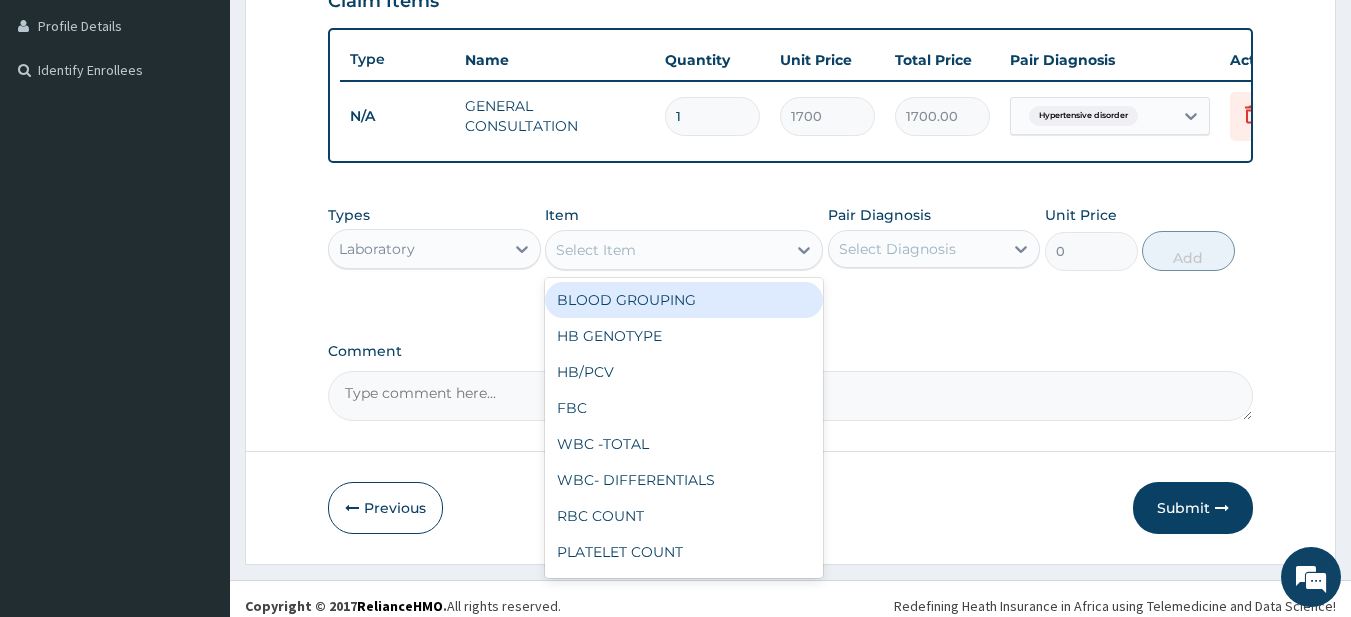 click on "BLOOD GROUPING" at bounding box center [684, 300] 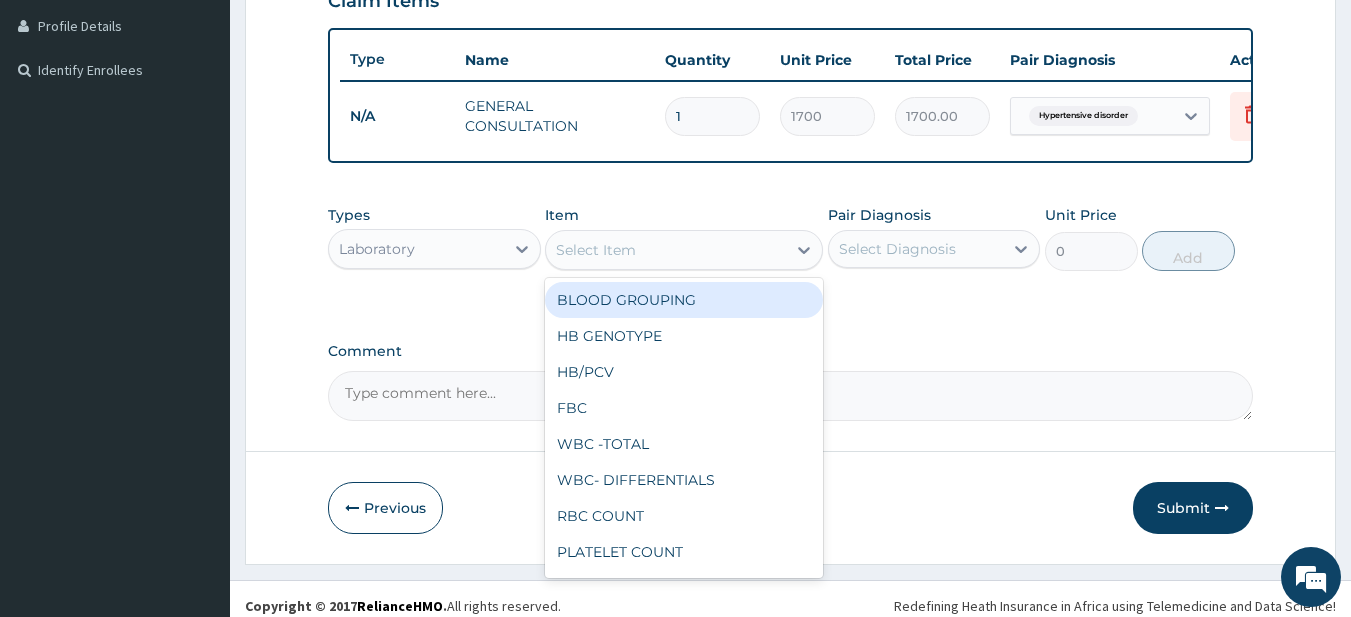 type on "1700" 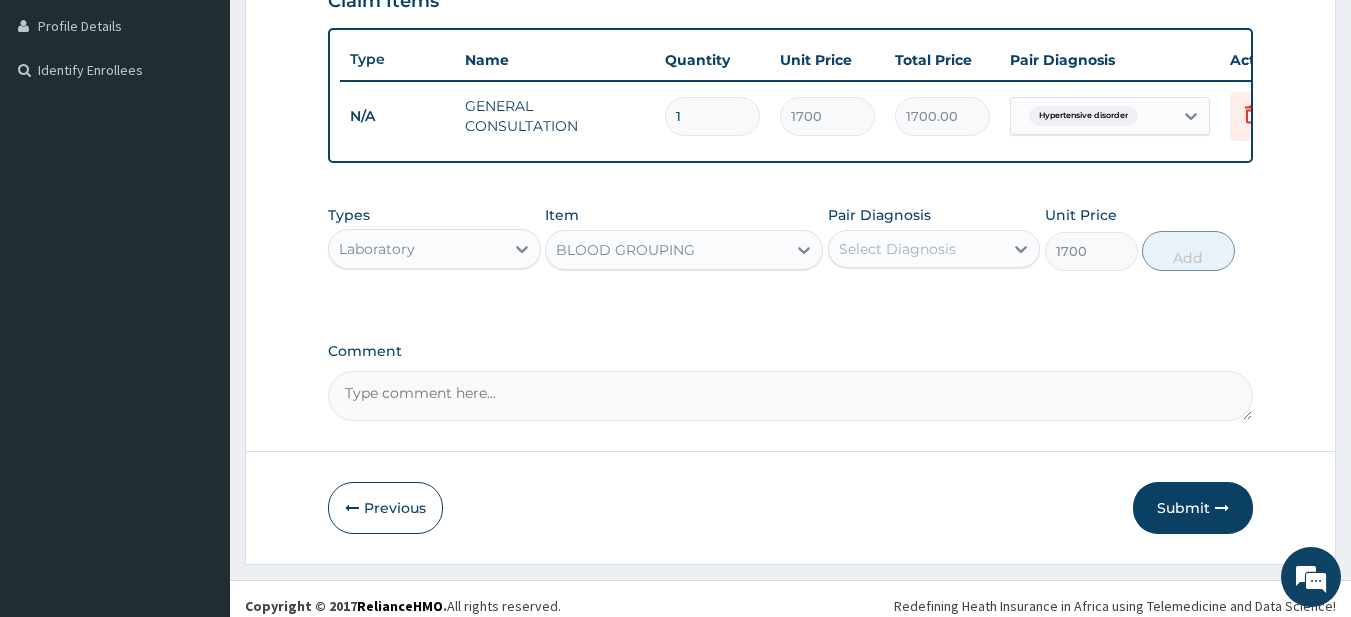 click on "Select Diagnosis" at bounding box center (897, 249) 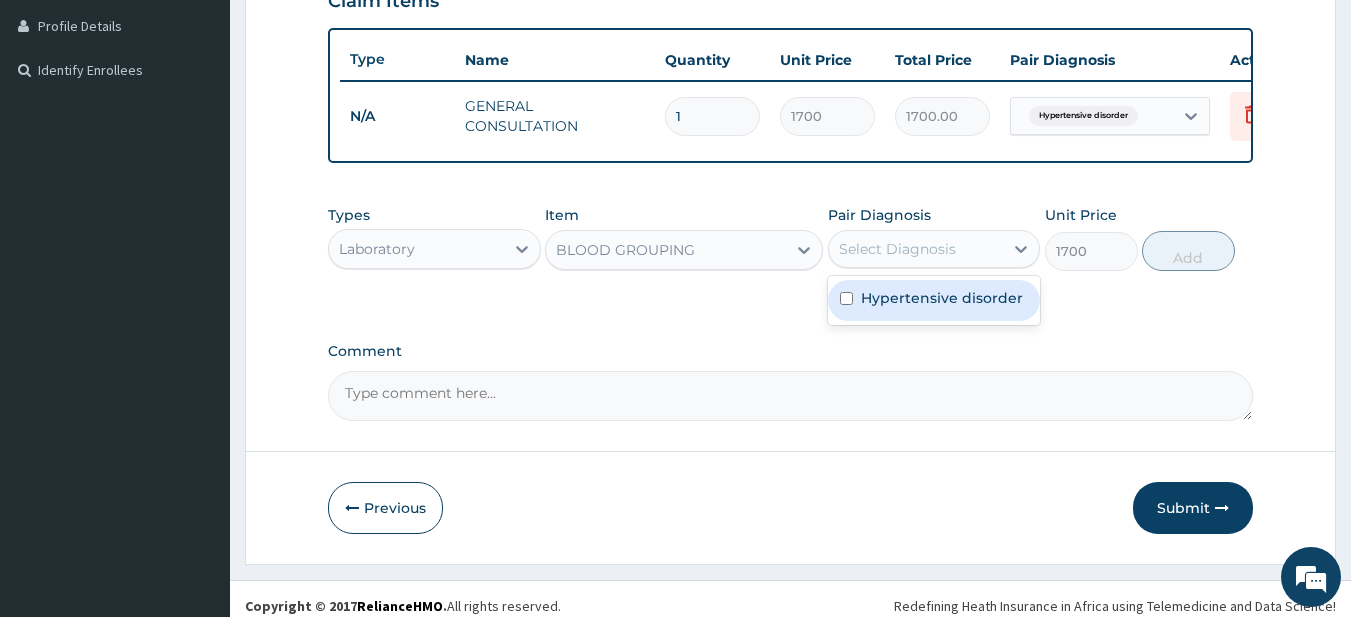 click on "Hypertensive disorder" at bounding box center [942, 298] 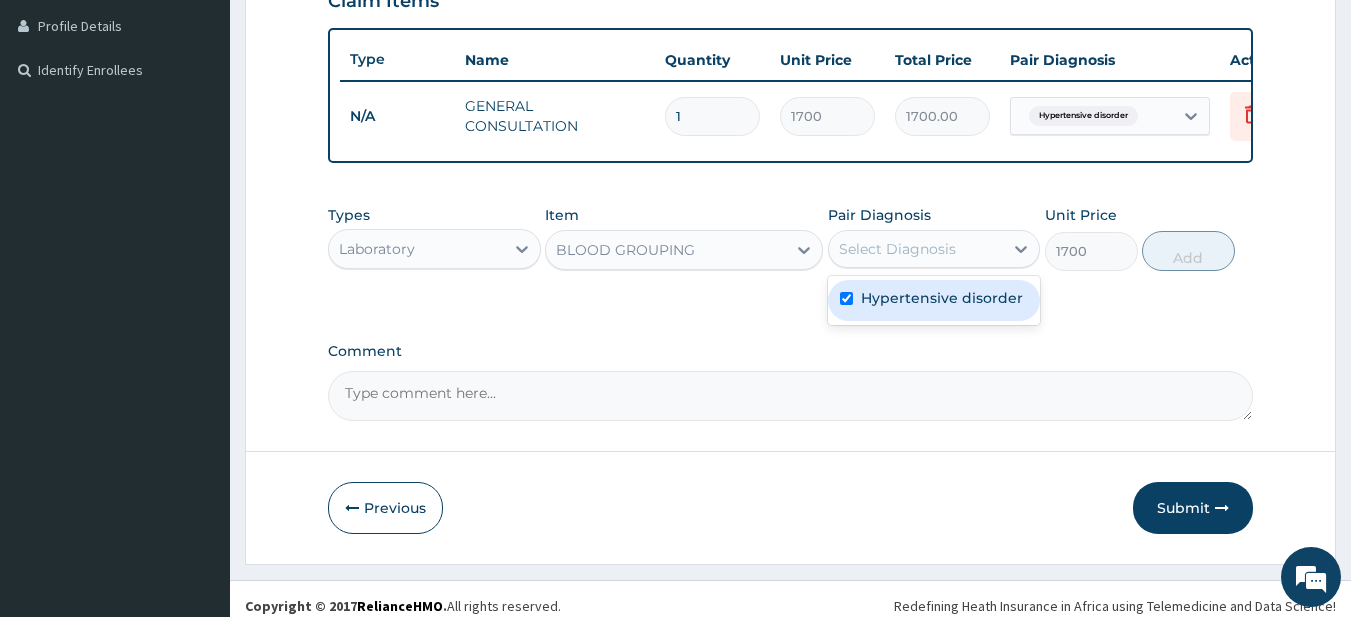 checkbox on "true" 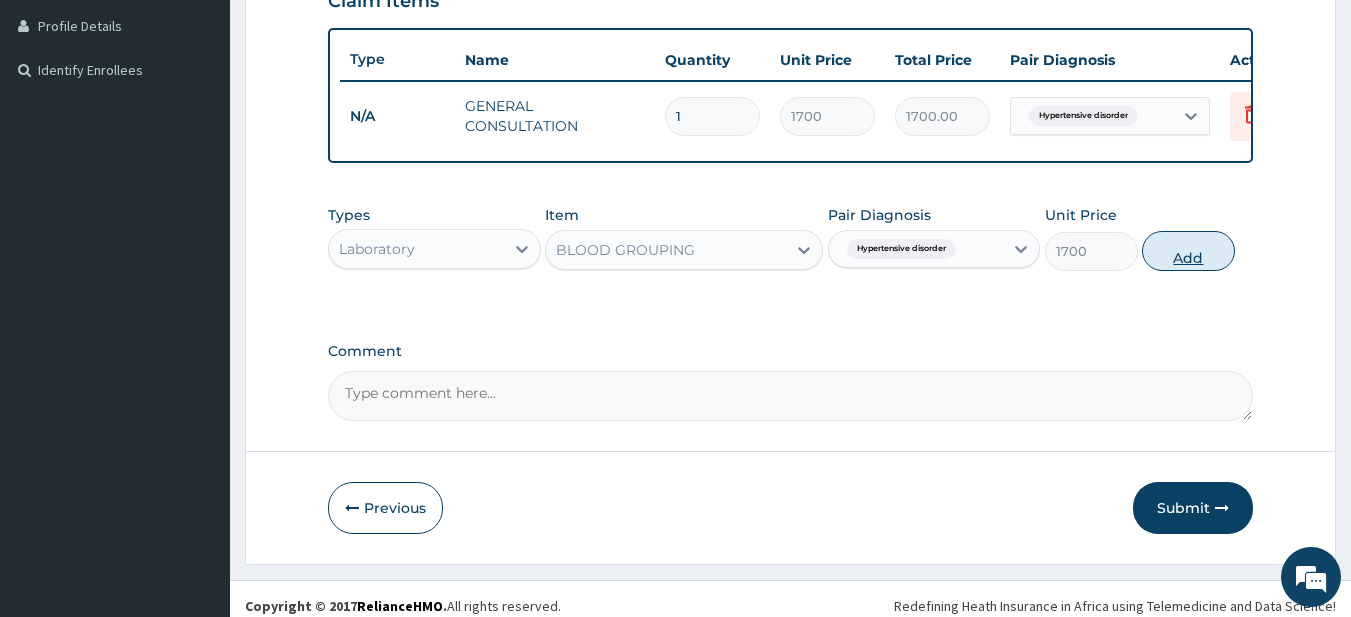 click on "Add" at bounding box center (1188, 251) 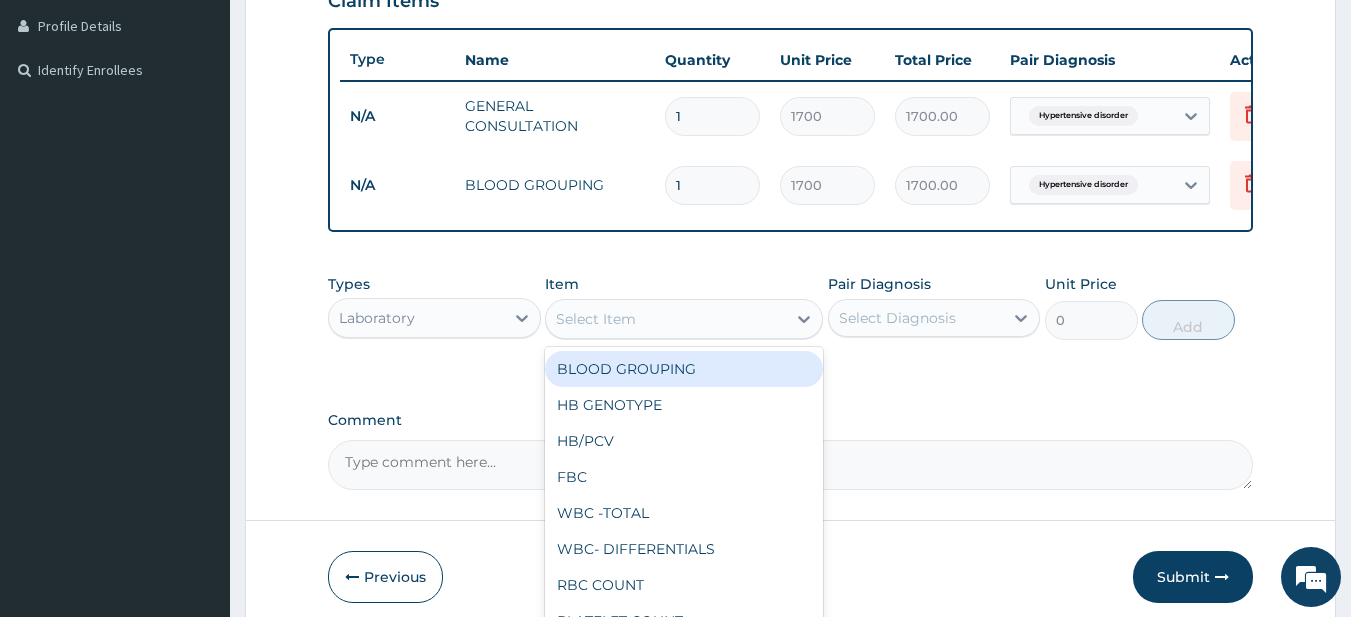 click on "Select Item" at bounding box center (666, 319) 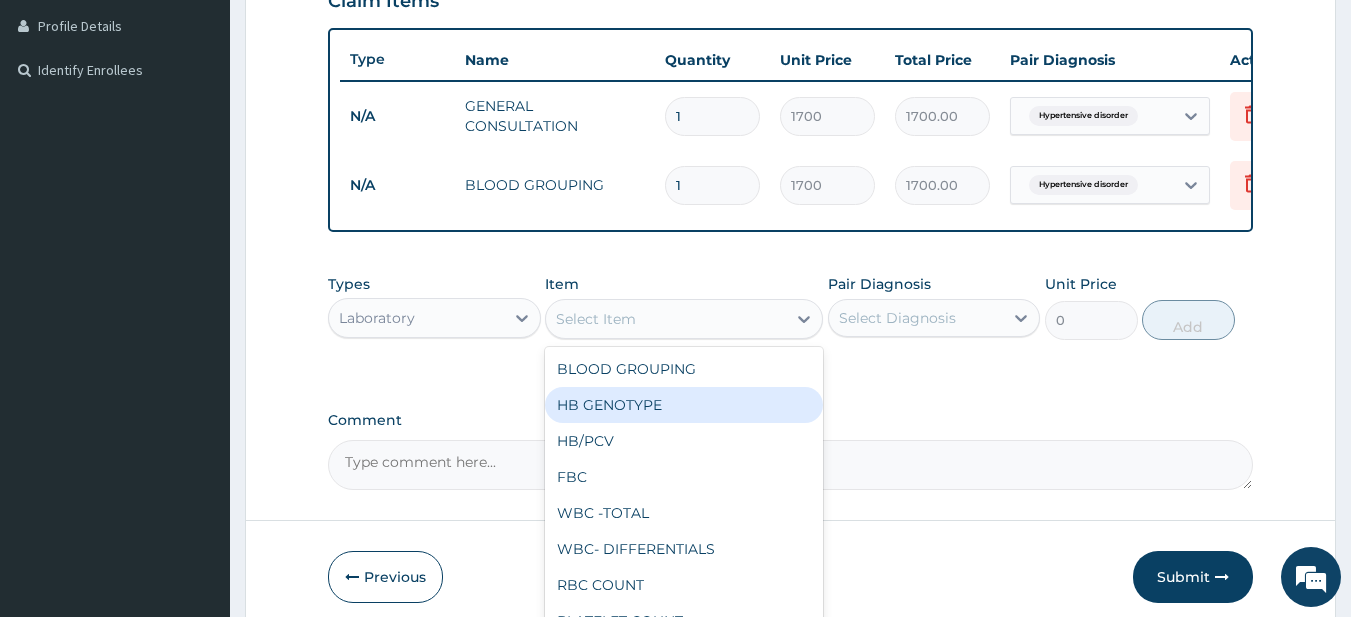 click on "HB GENOTYPE" at bounding box center (684, 405) 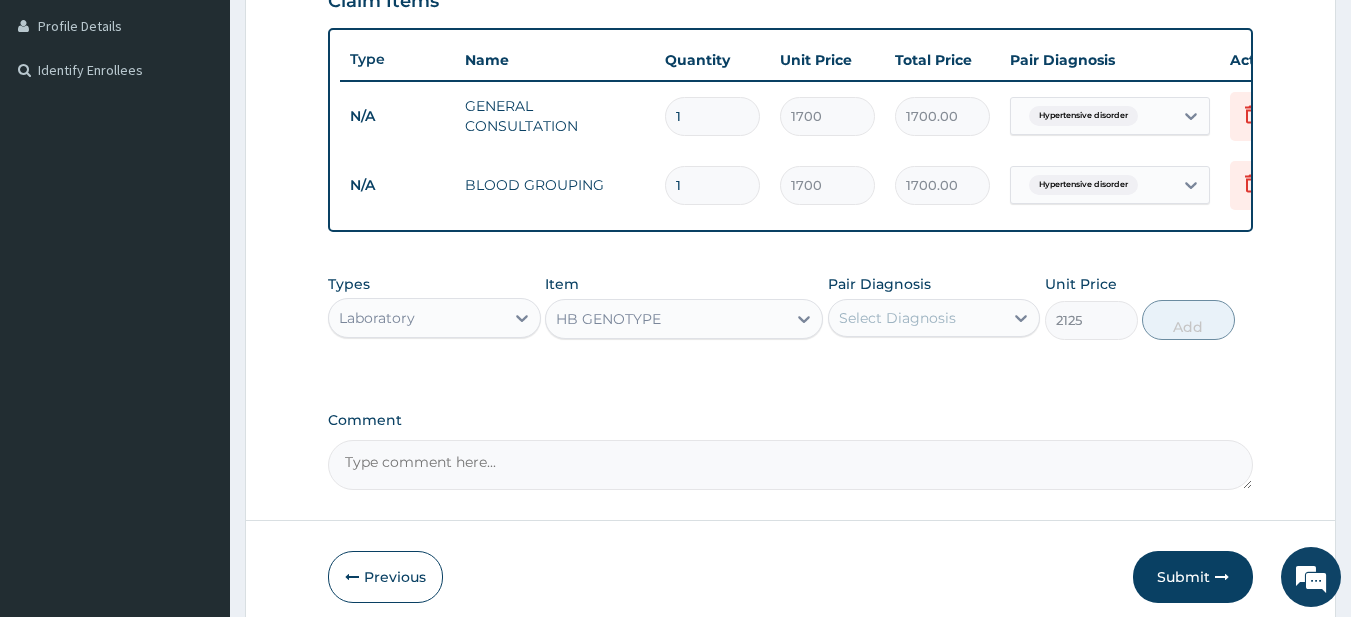 click on "Select Diagnosis" at bounding box center (916, 318) 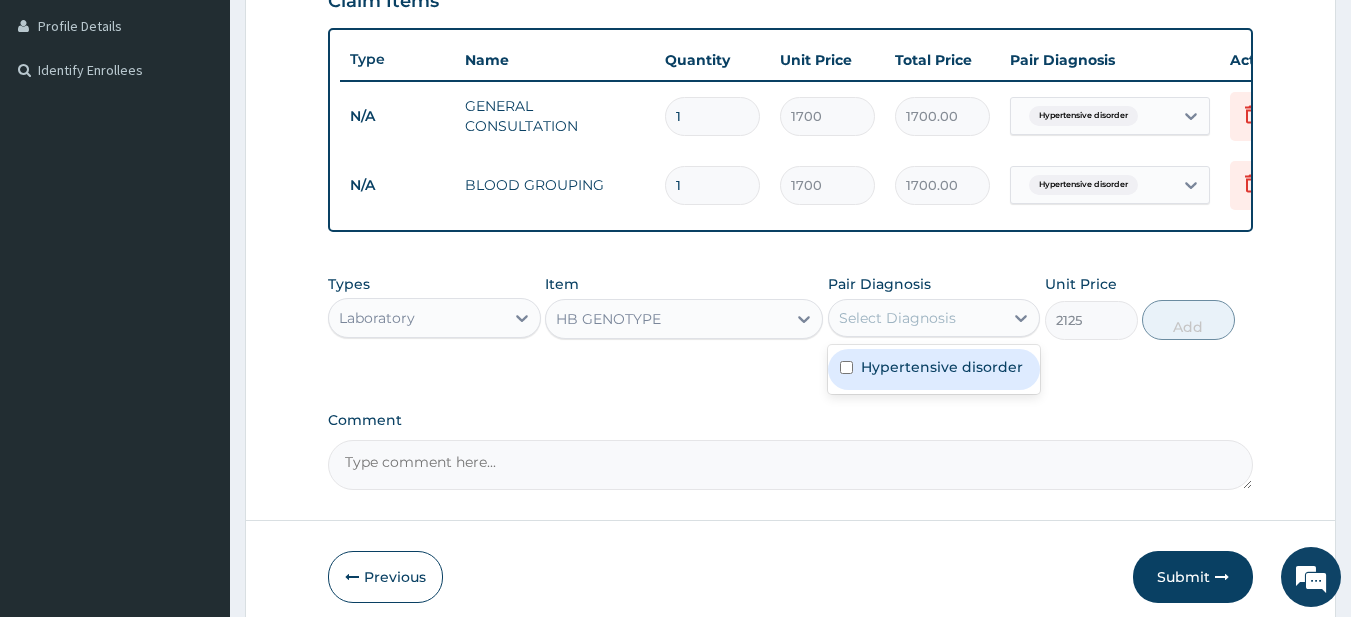 drag, startPoint x: 941, startPoint y: 391, endPoint x: 957, endPoint y: 384, distance: 17.464249 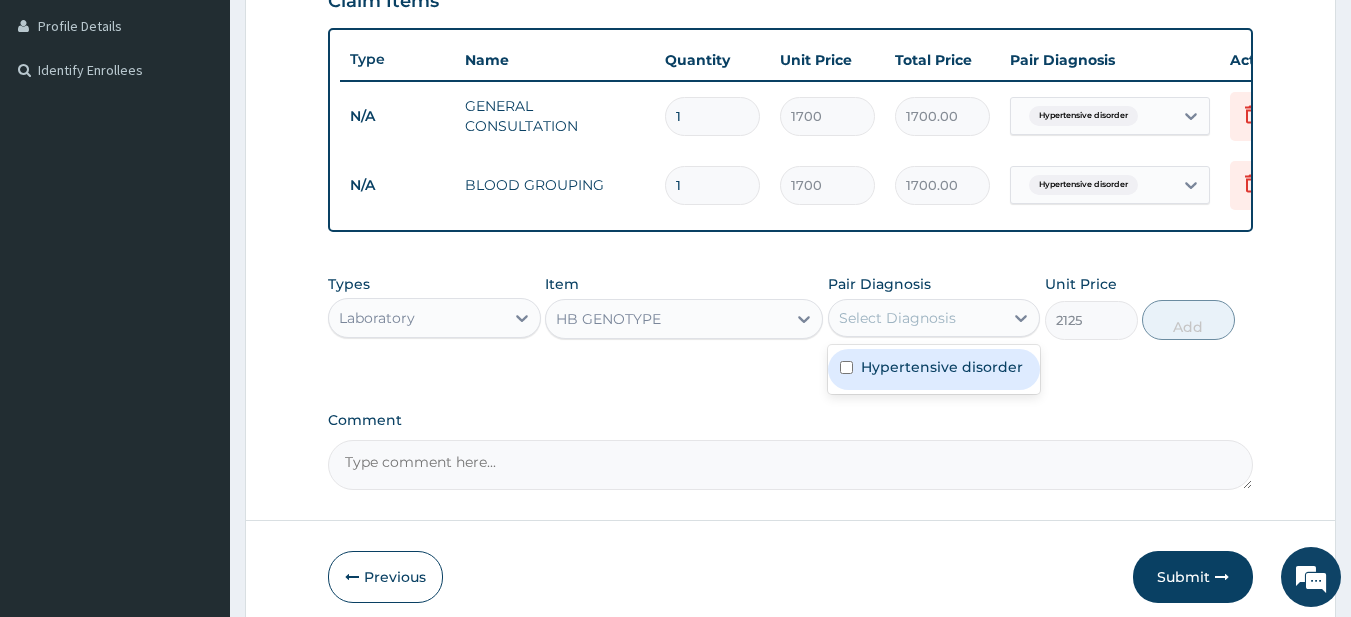 click on "Hypertensive disorder" at bounding box center [942, 367] 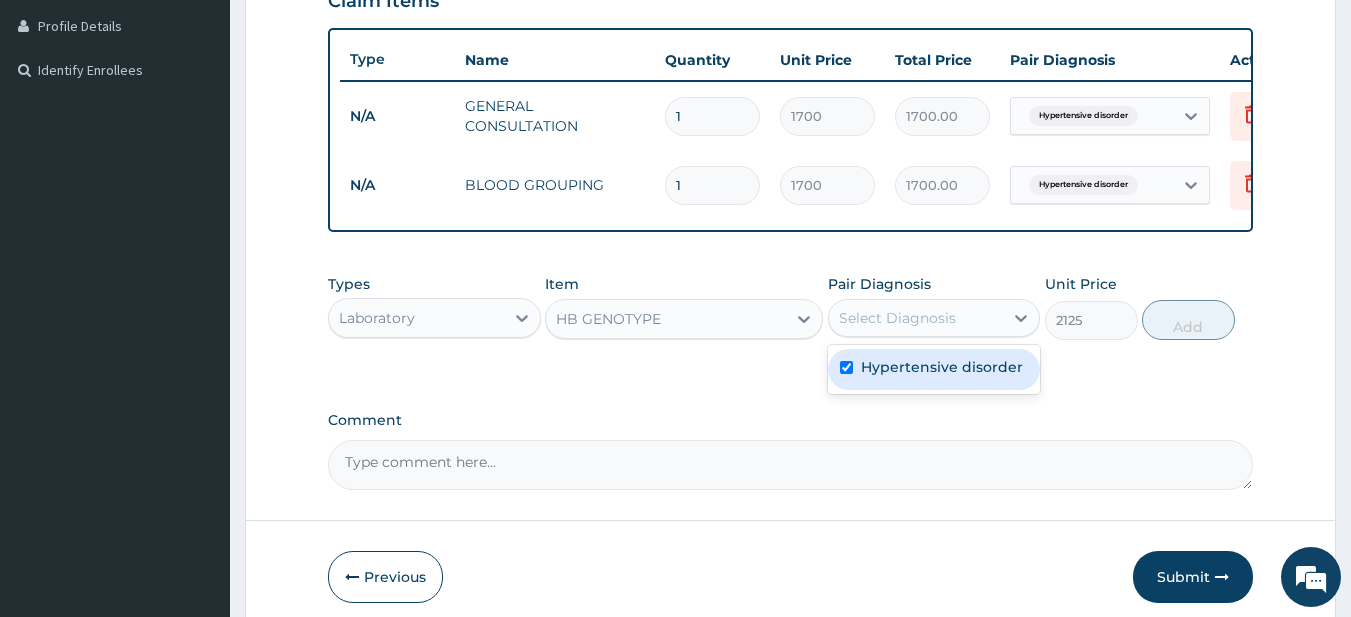 checkbox on "true" 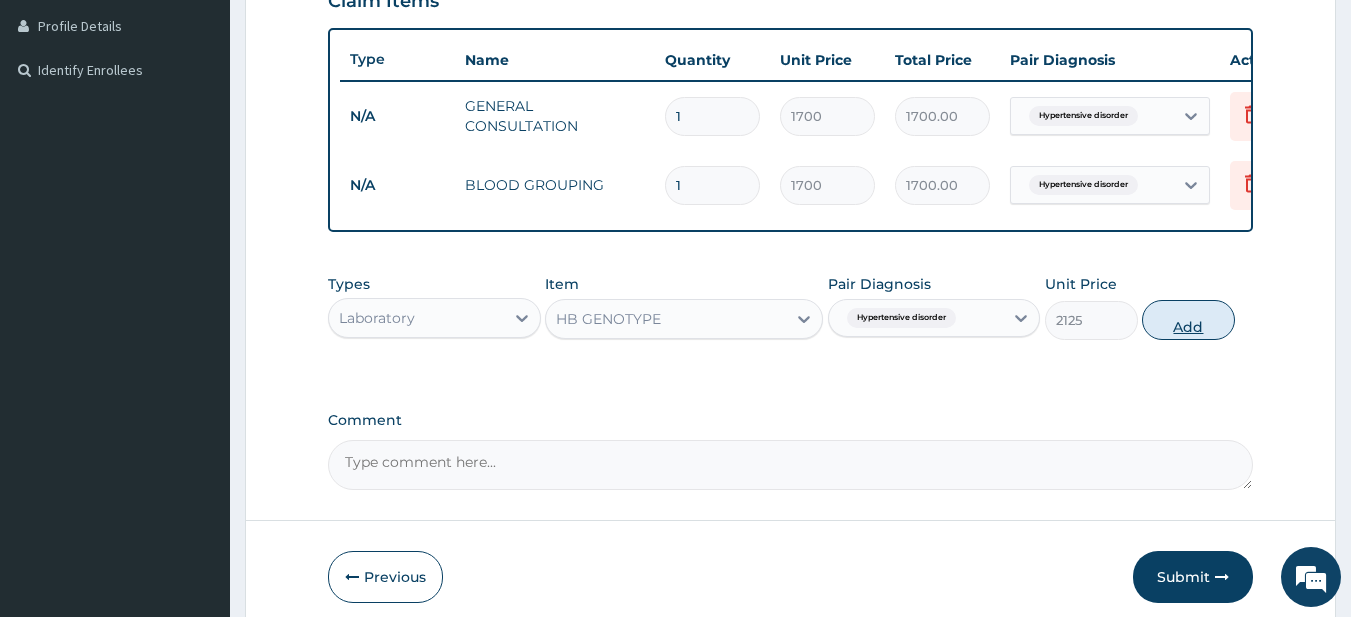 click on "Add" at bounding box center [1188, 320] 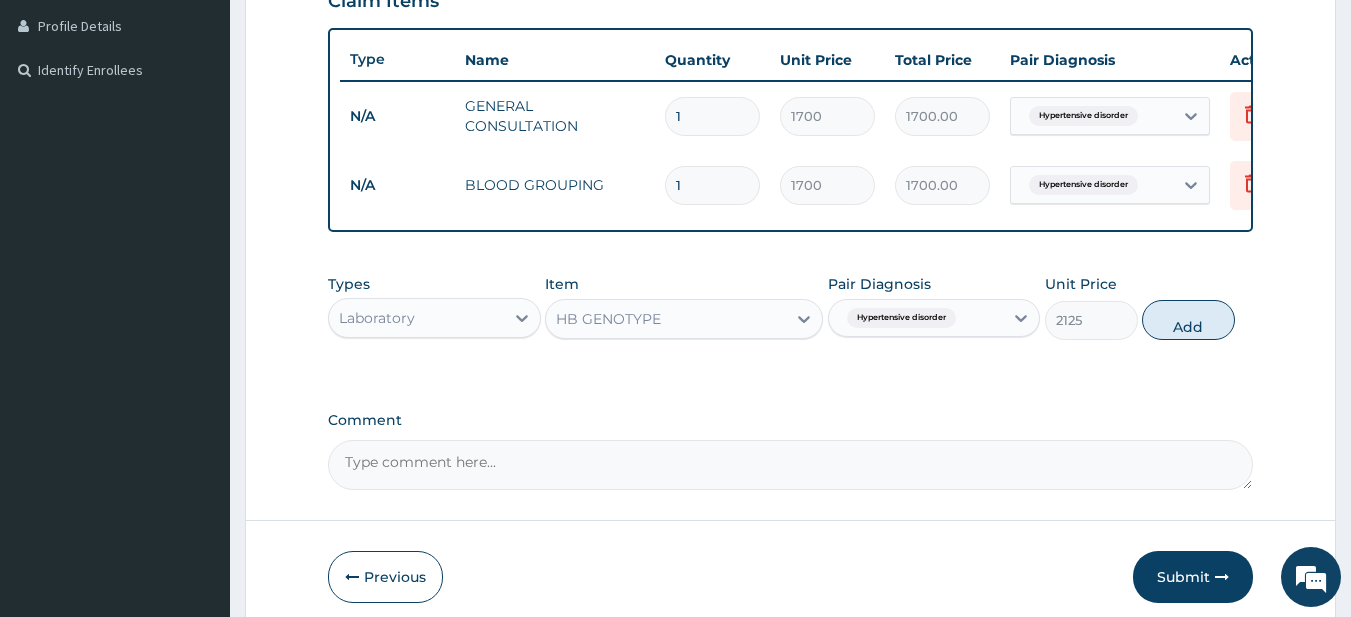type on "0" 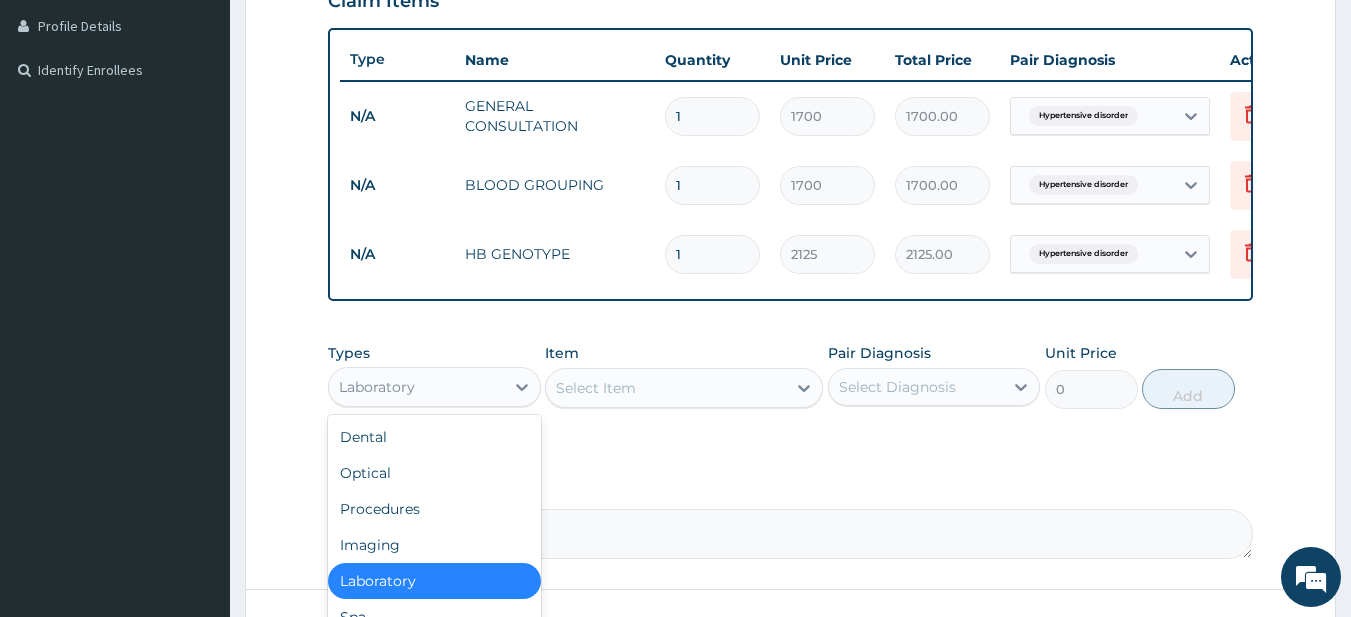 drag, startPoint x: 488, startPoint y: 397, endPoint x: 492, endPoint y: 456, distance: 59.135437 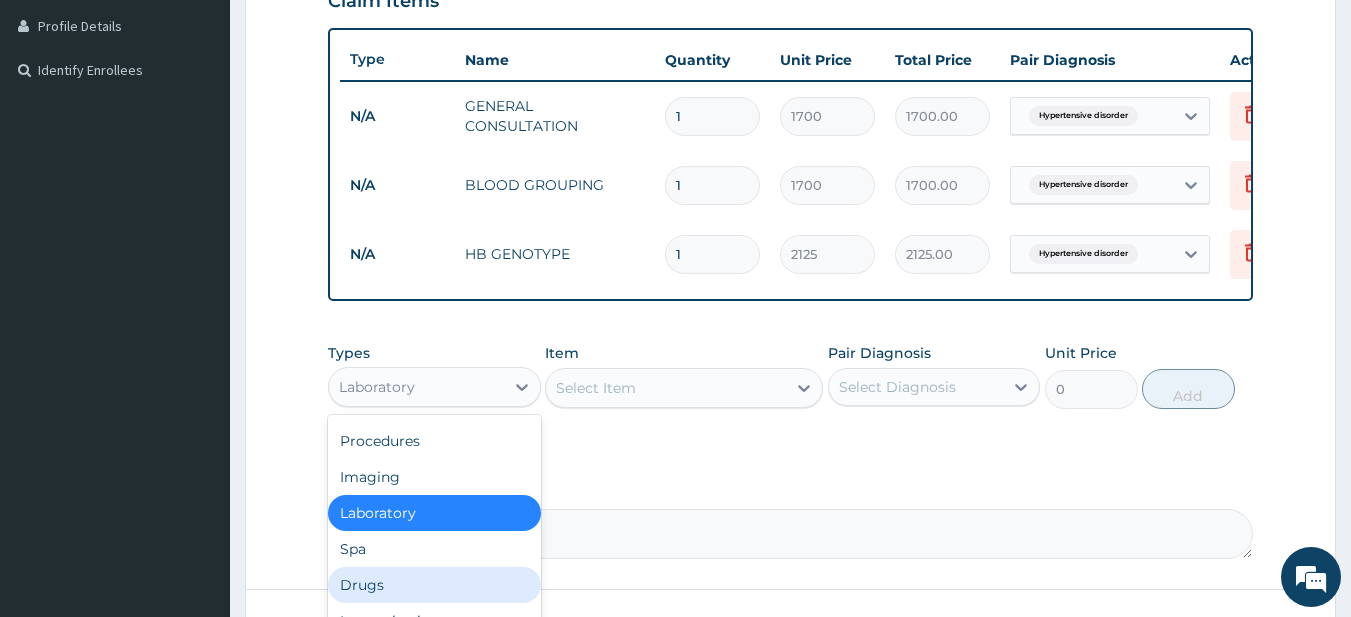 drag, startPoint x: 423, startPoint y: 587, endPoint x: 566, endPoint y: 493, distance: 171.1286 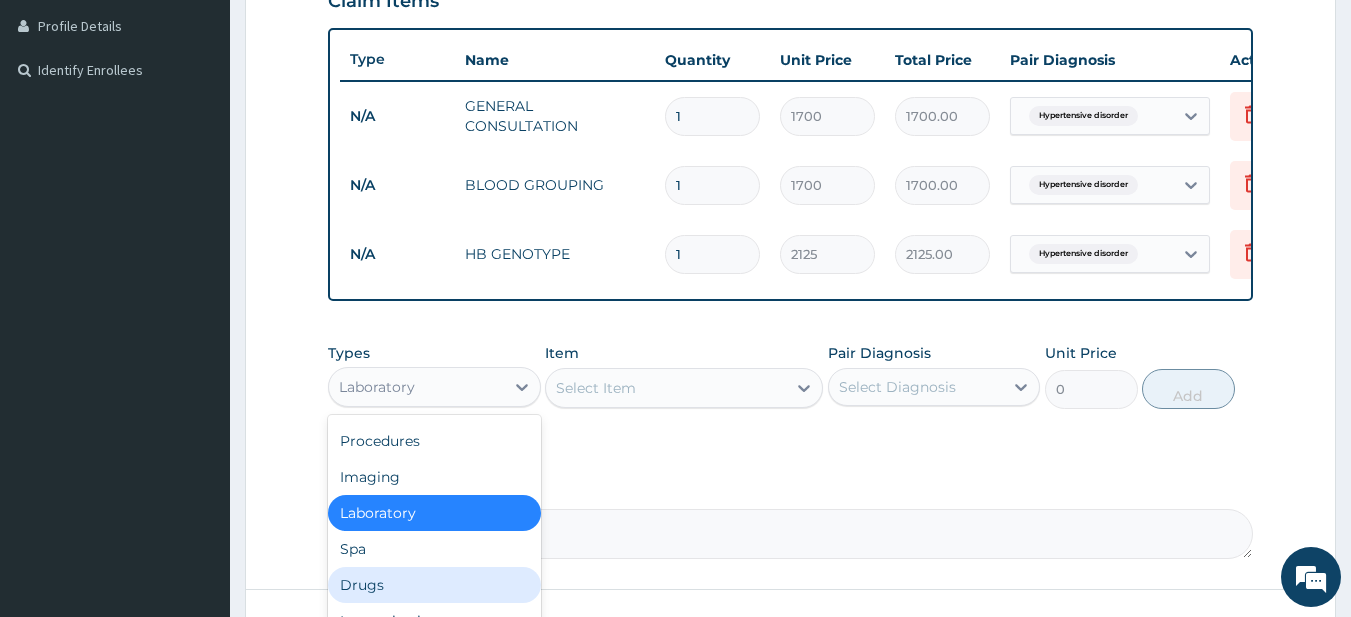 click on "Drugs" at bounding box center (434, 585) 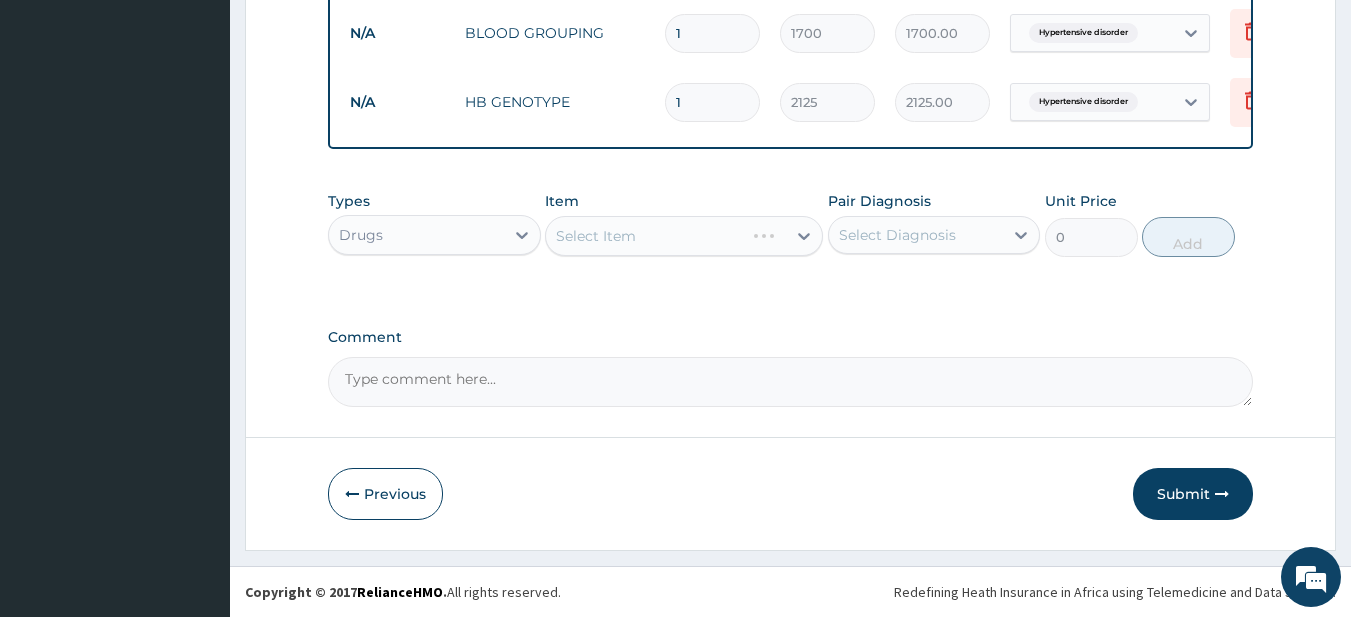 scroll, scrollTop: 667, scrollLeft: 0, axis: vertical 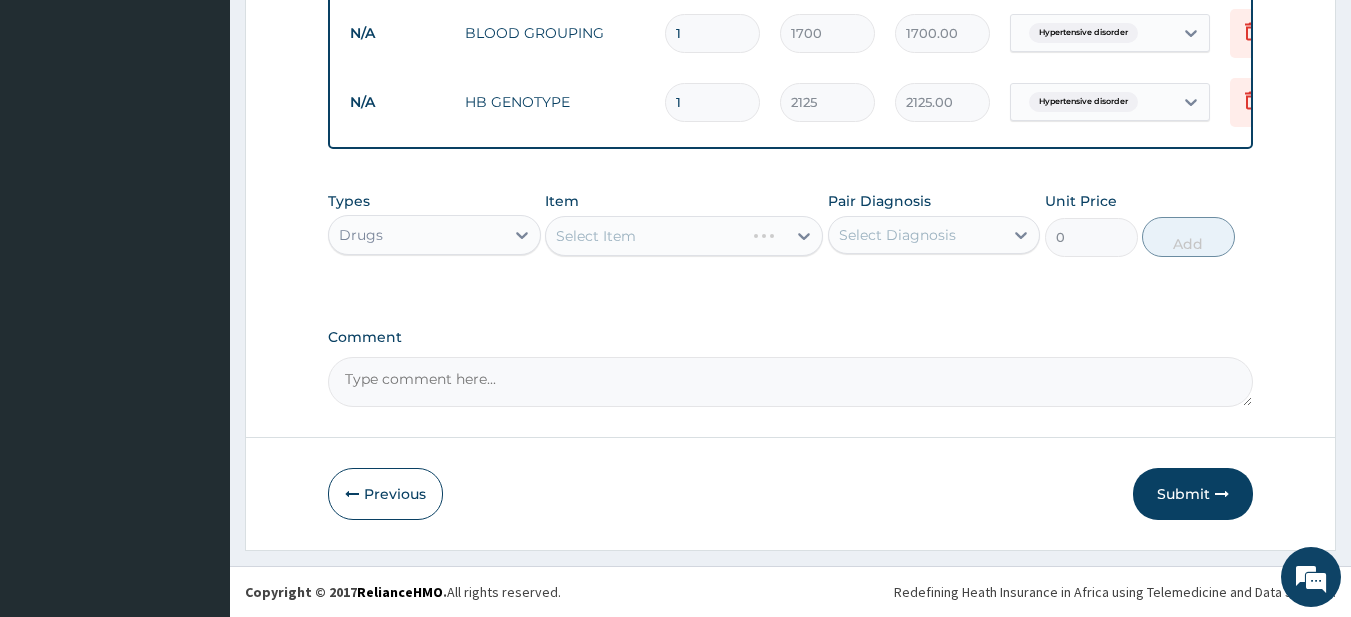 click on "Select Item" at bounding box center [684, 236] 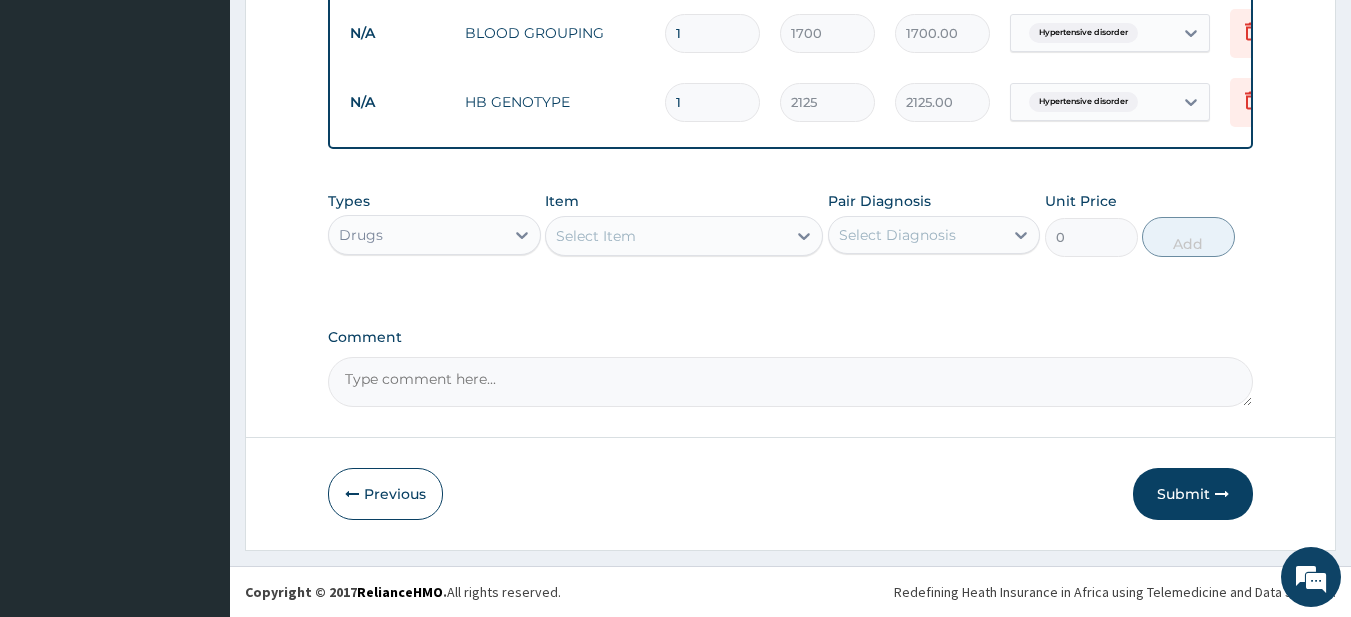 click on "Select Item" at bounding box center [666, 236] 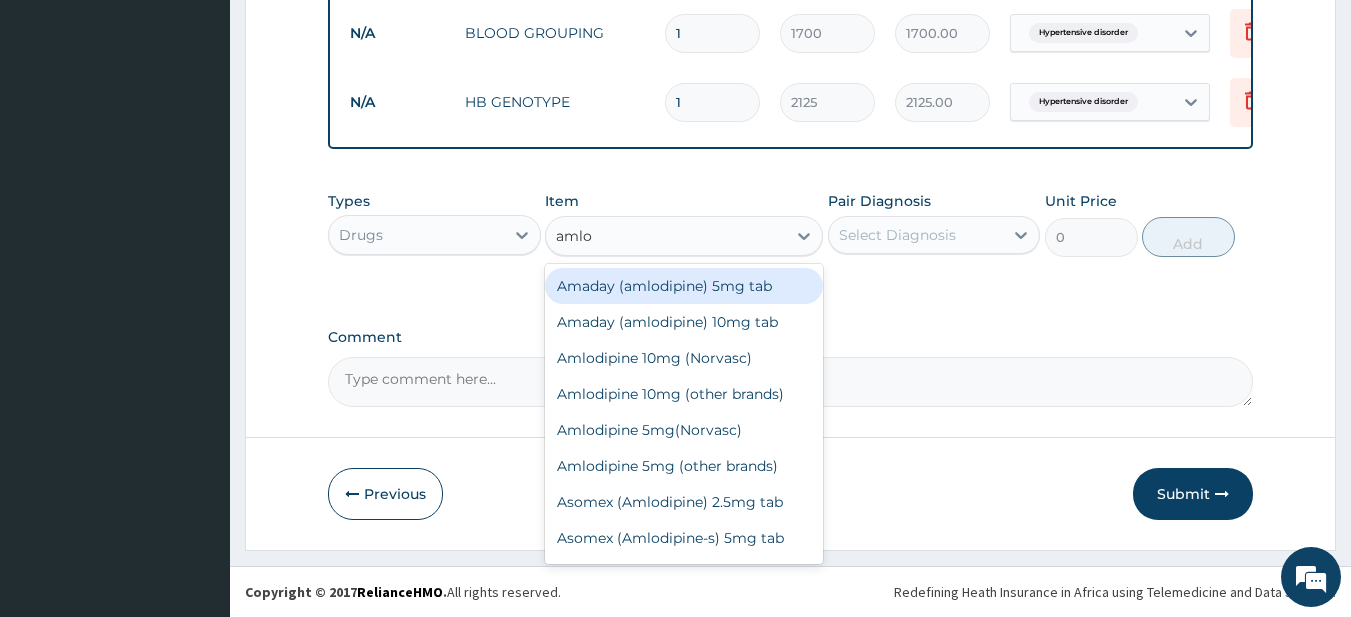 type on "amlod" 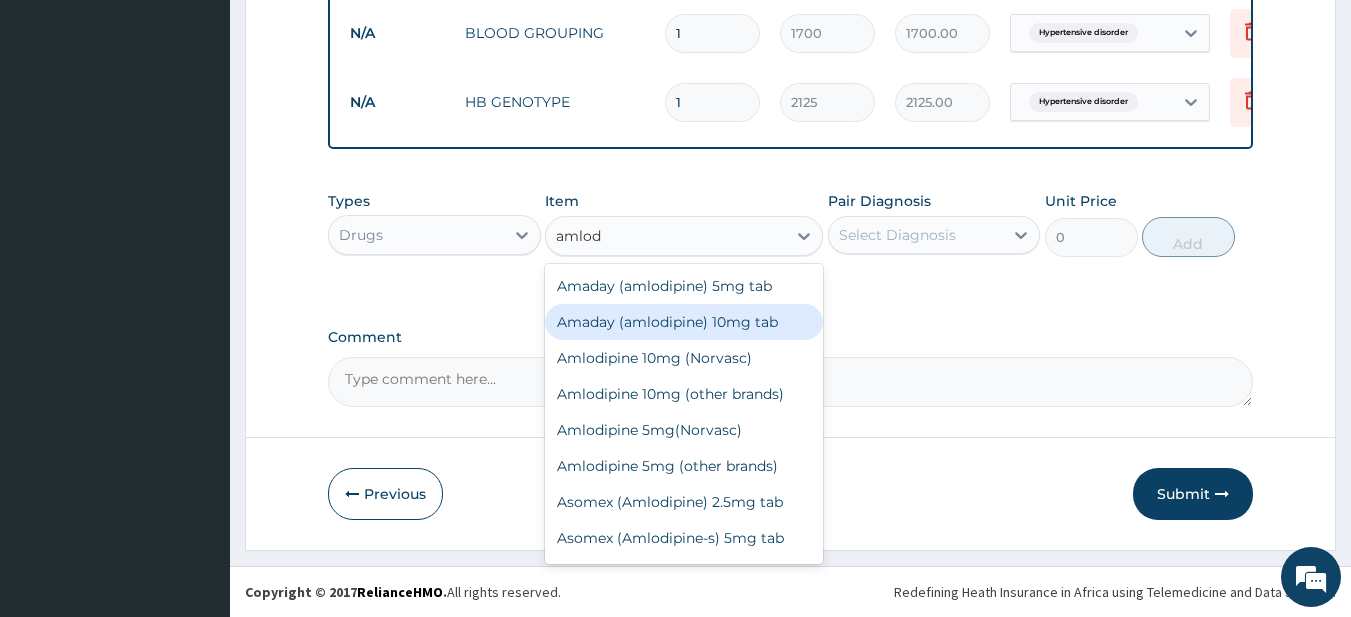 click on "Amaday (amlodipine) 10mg tab" at bounding box center [684, 322] 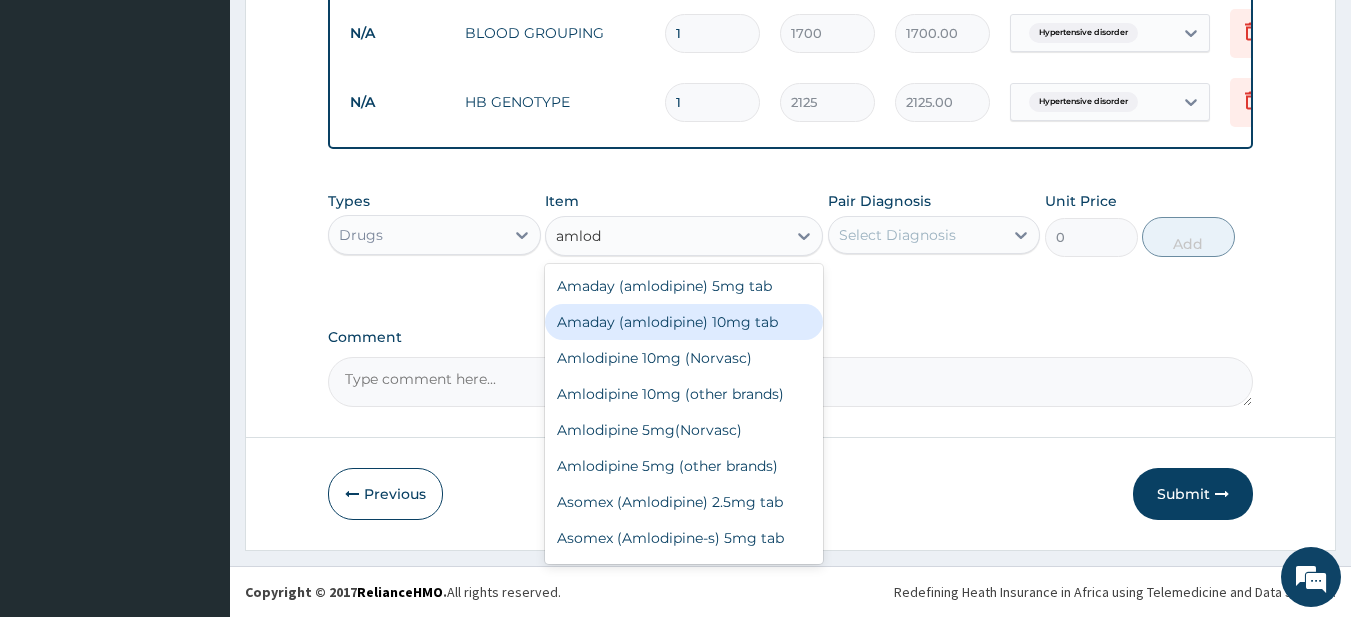 type 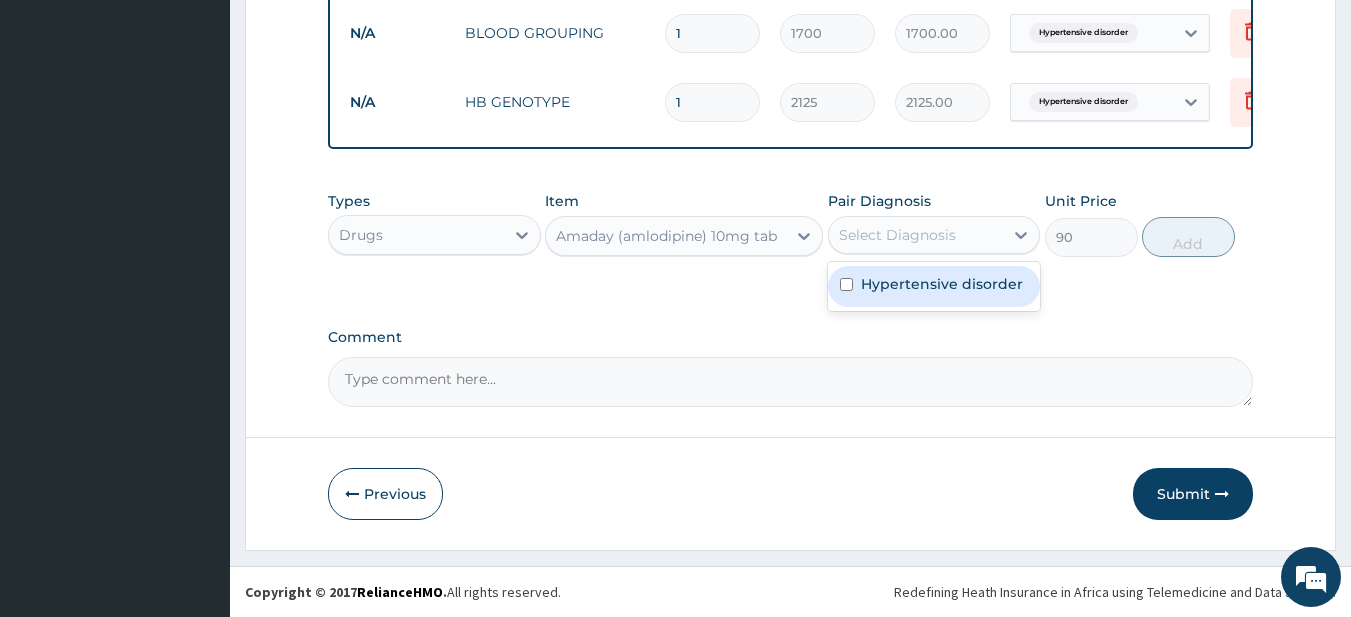 click on "Select Diagnosis" at bounding box center (897, 235) 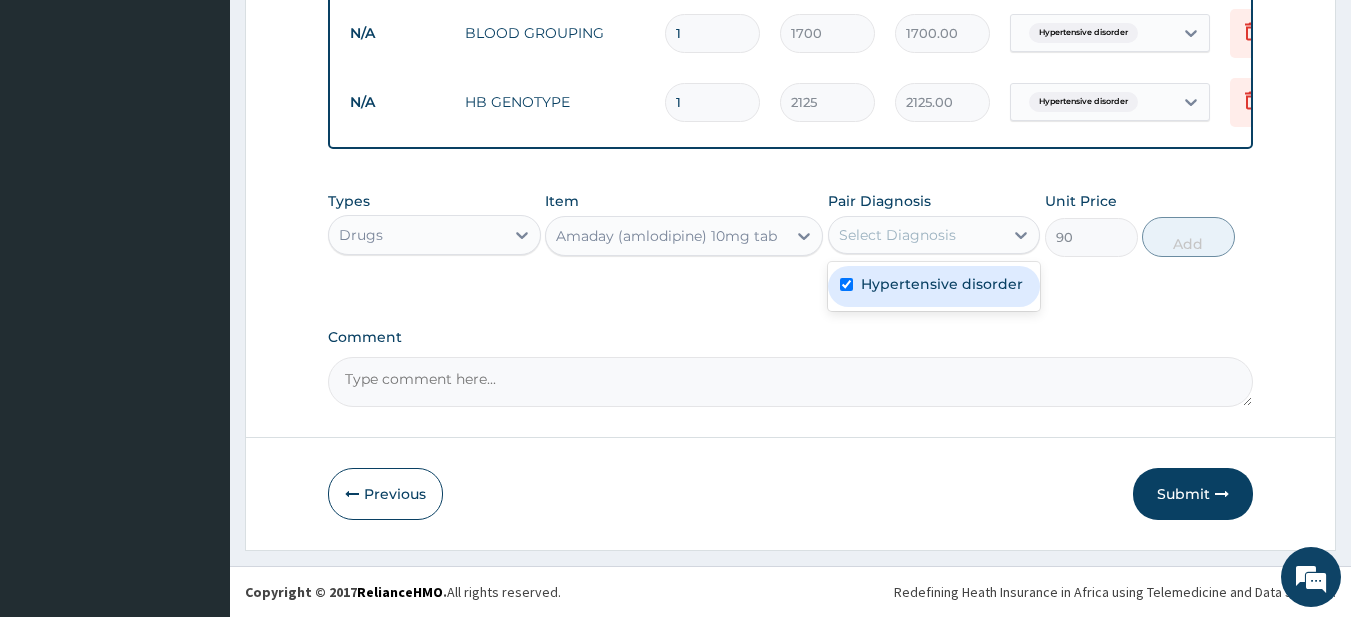 checkbox on "true" 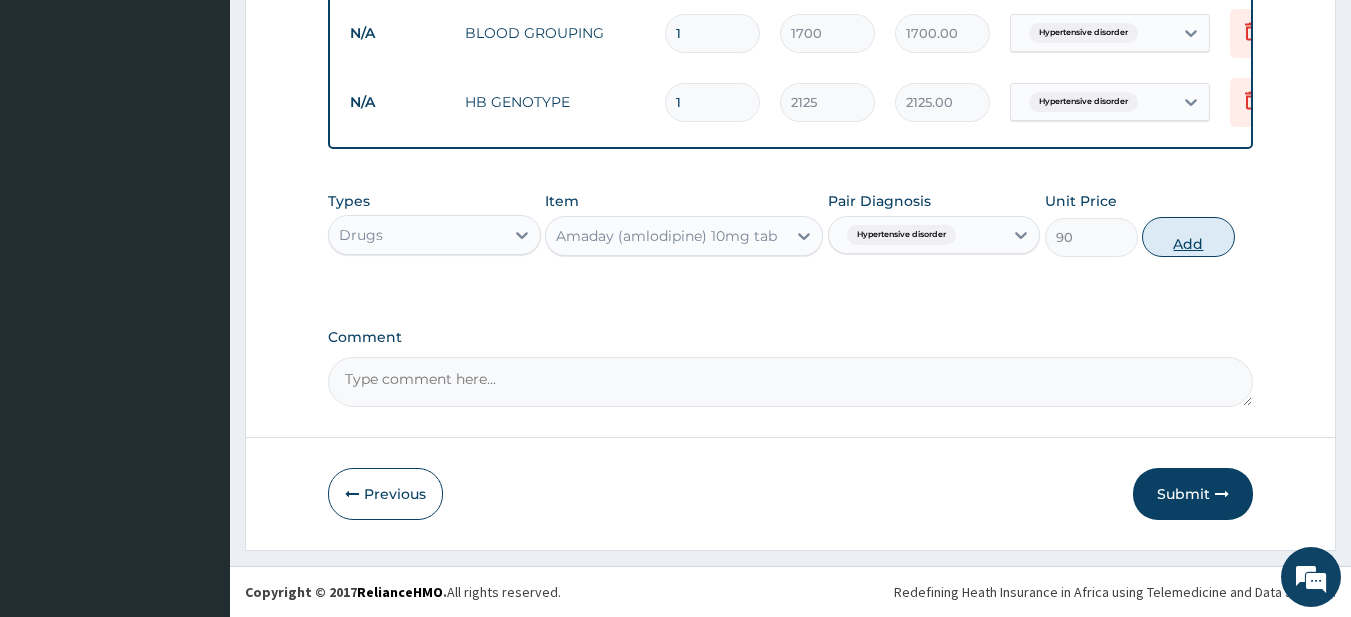 click on "Add" at bounding box center [1188, 237] 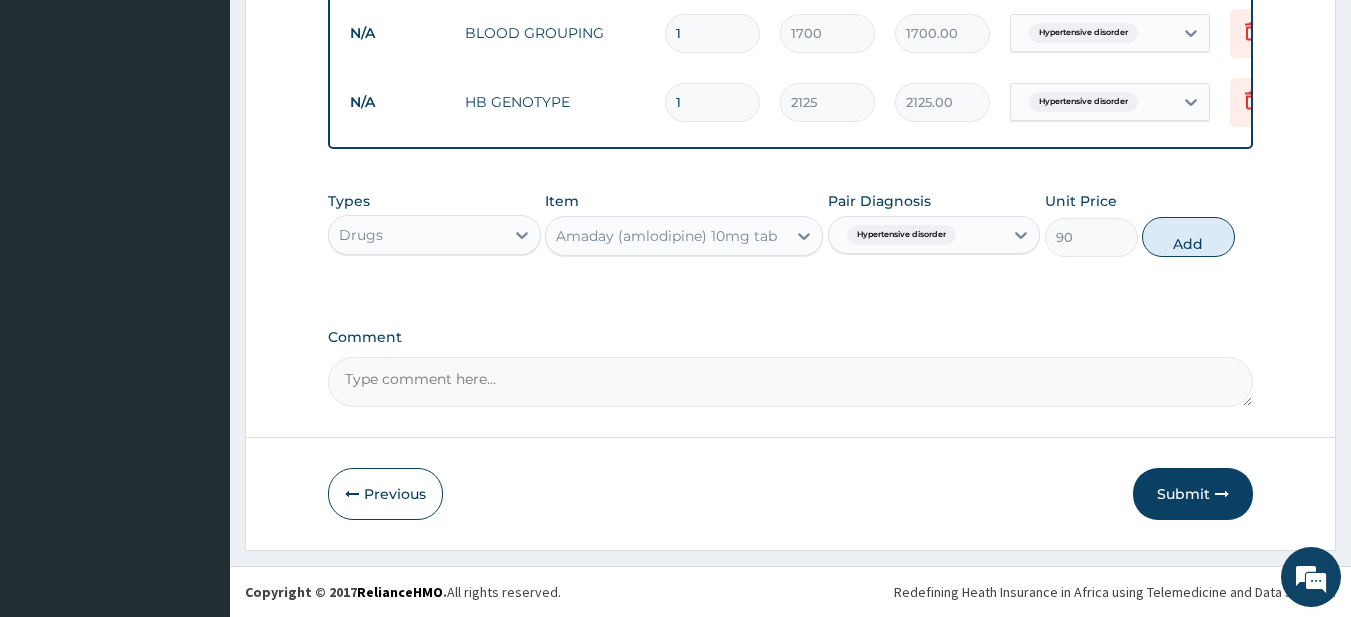 type on "0" 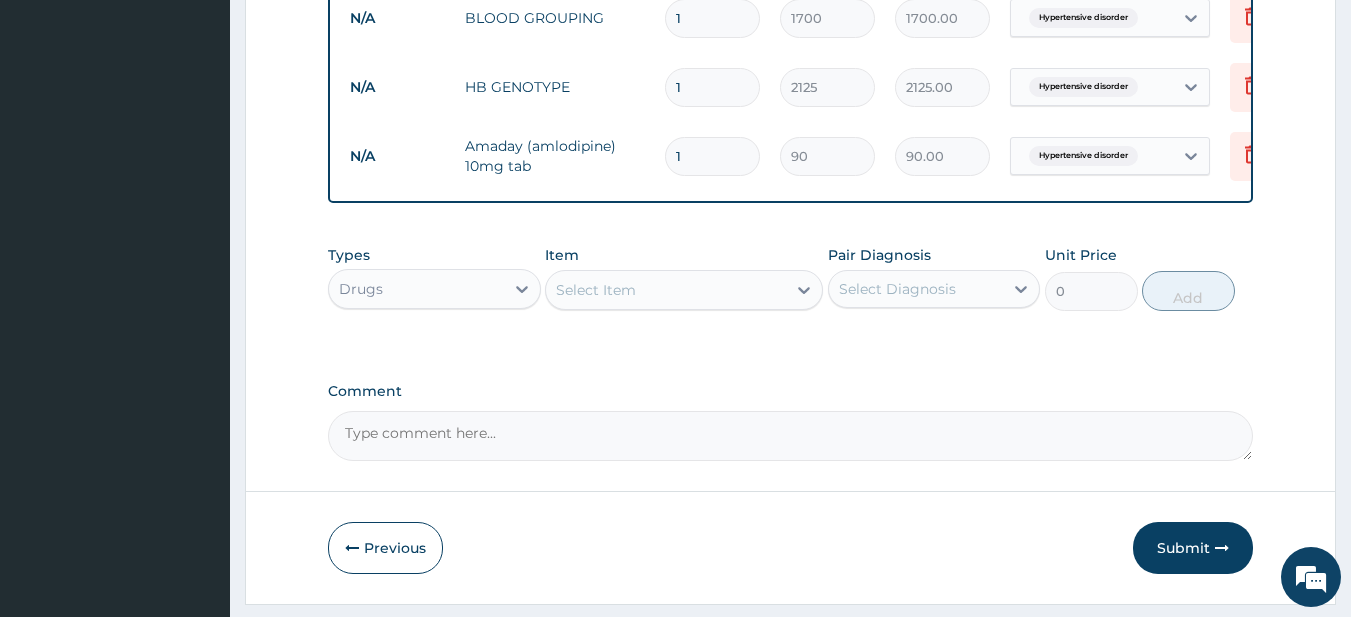 type 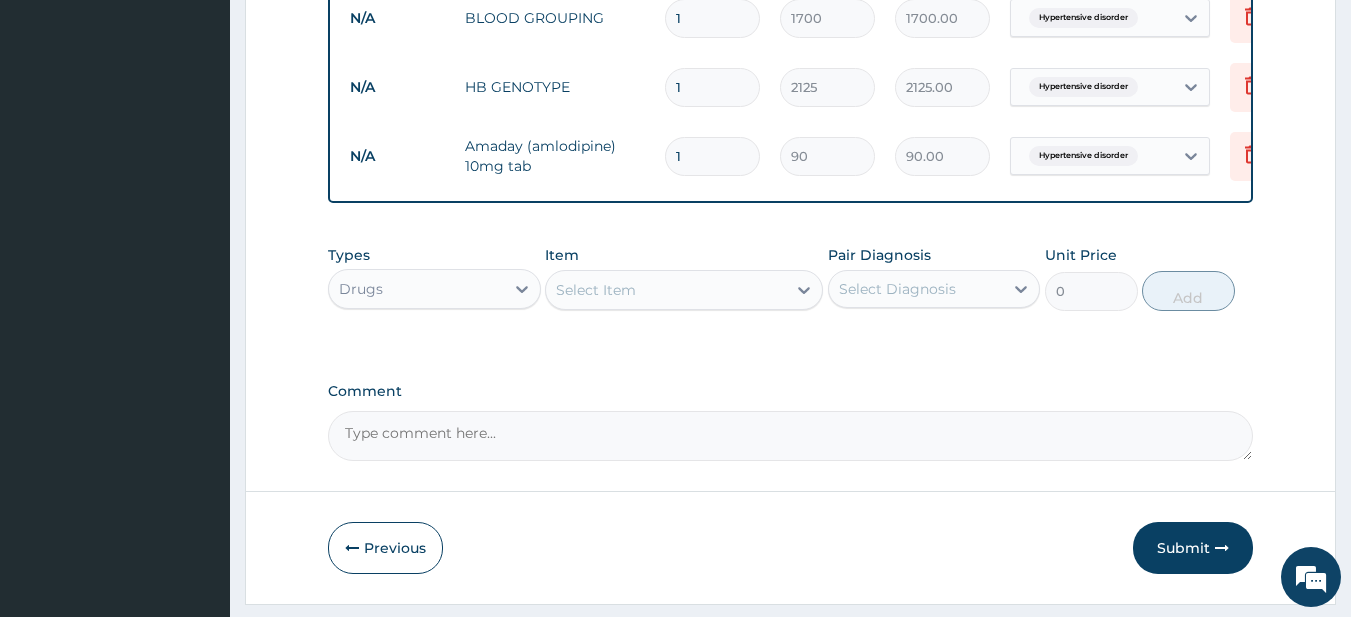 type on "0.00" 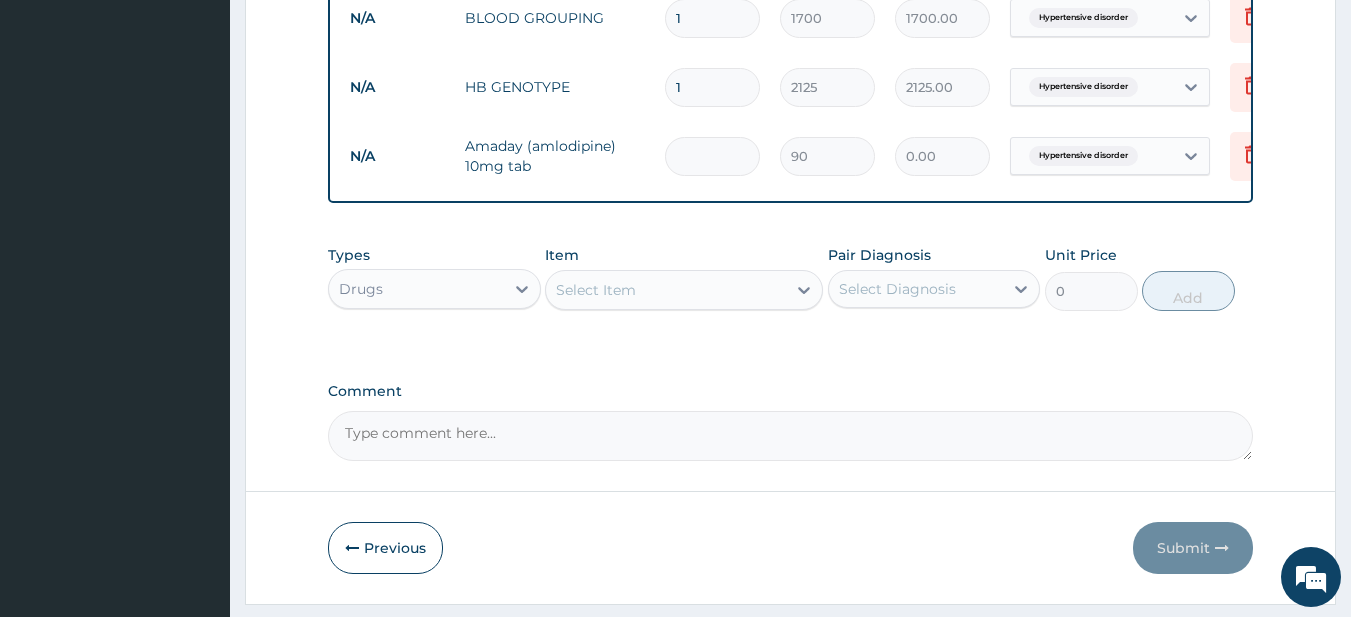 type on "3" 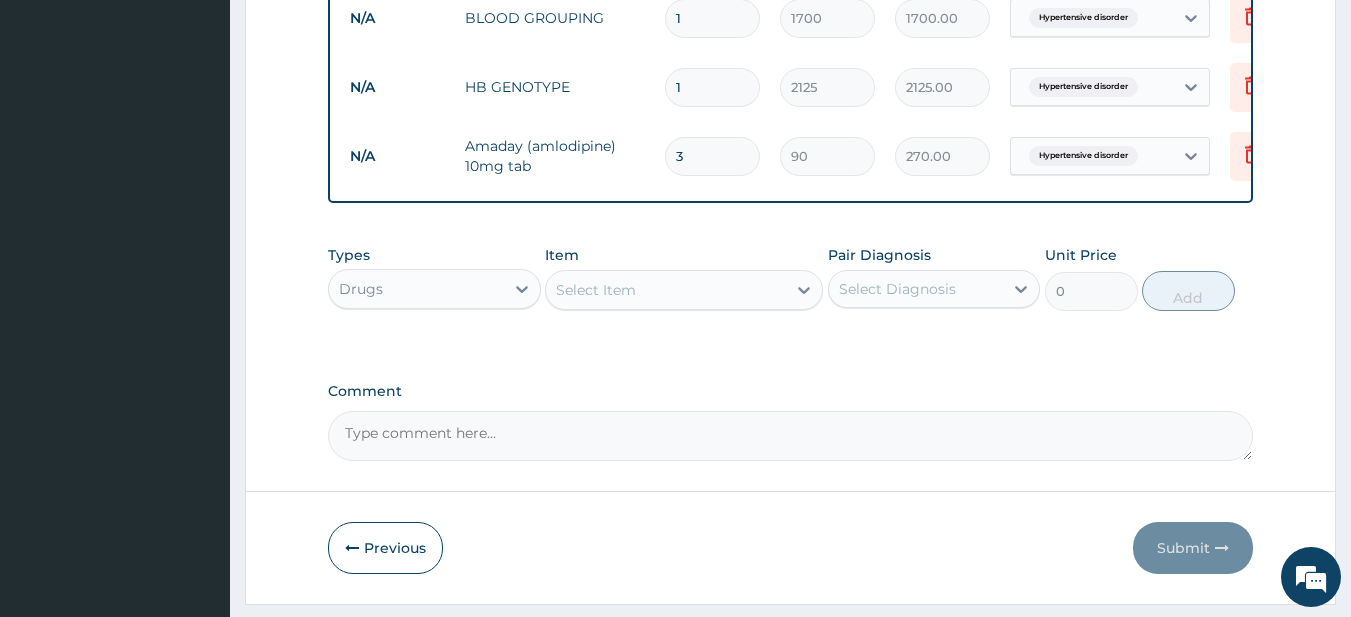 type on "30" 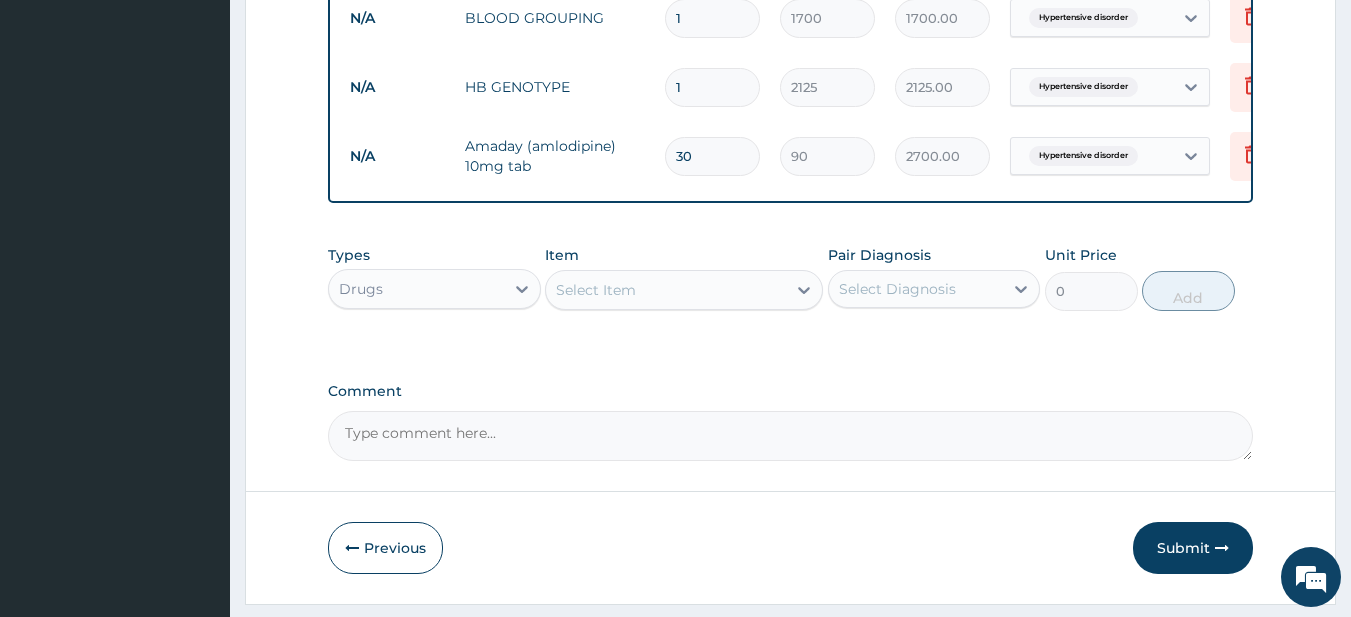 type on "30" 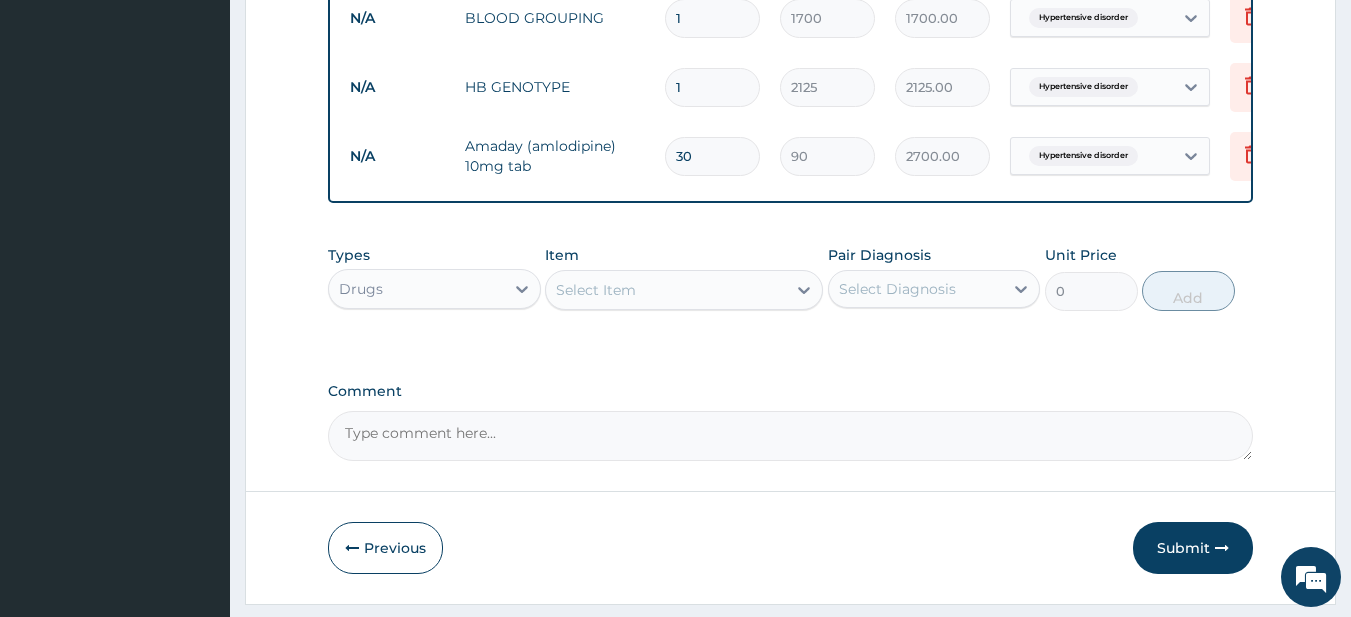 click on "Select Item" at bounding box center (666, 290) 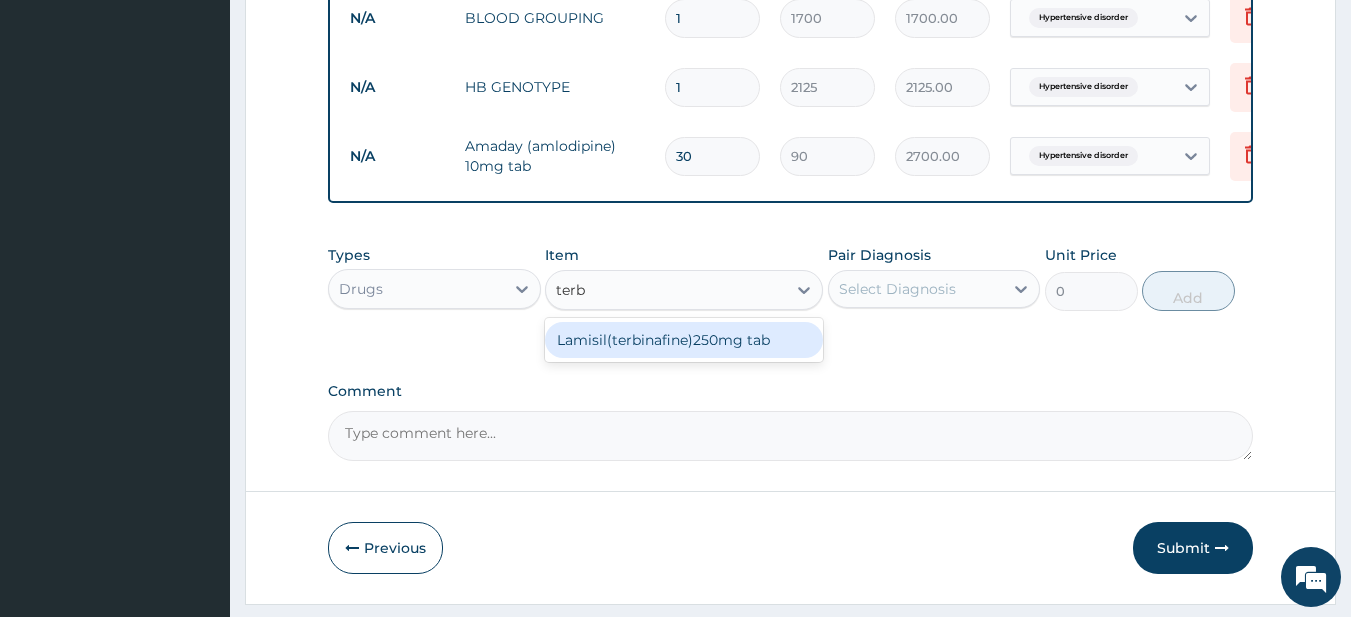type on "terbi" 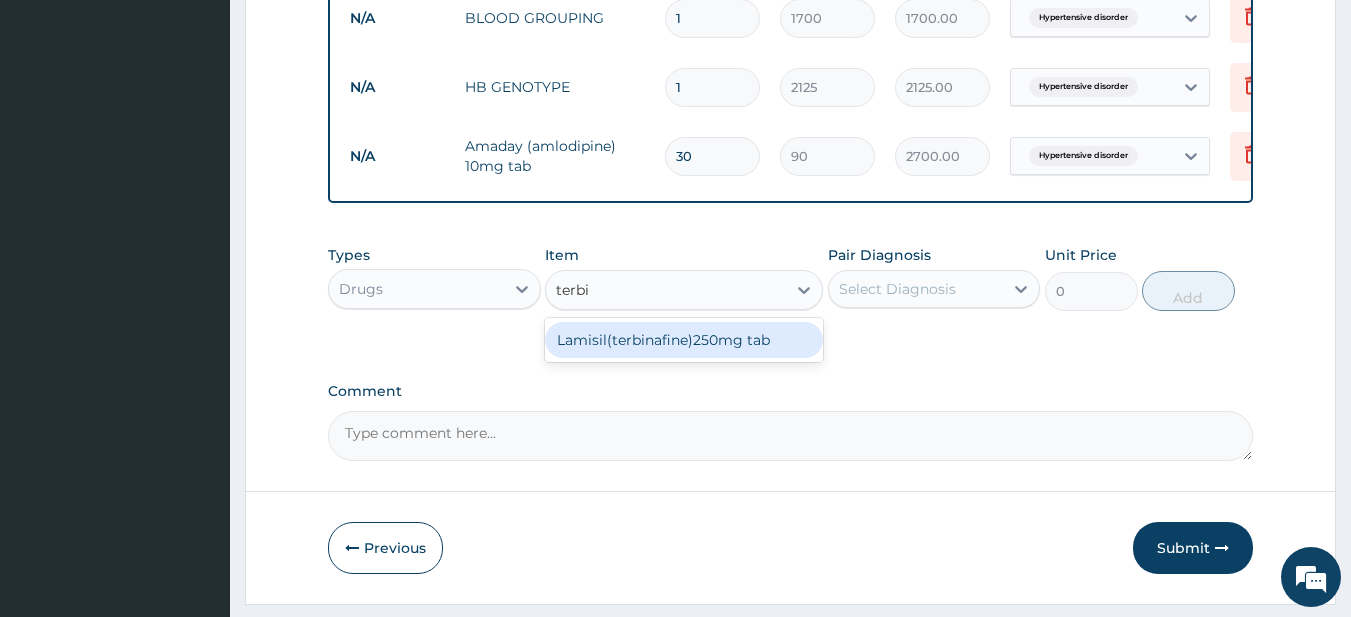 click on "Lamisil(terbinafine)250mg tab" at bounding box center (684, 340) 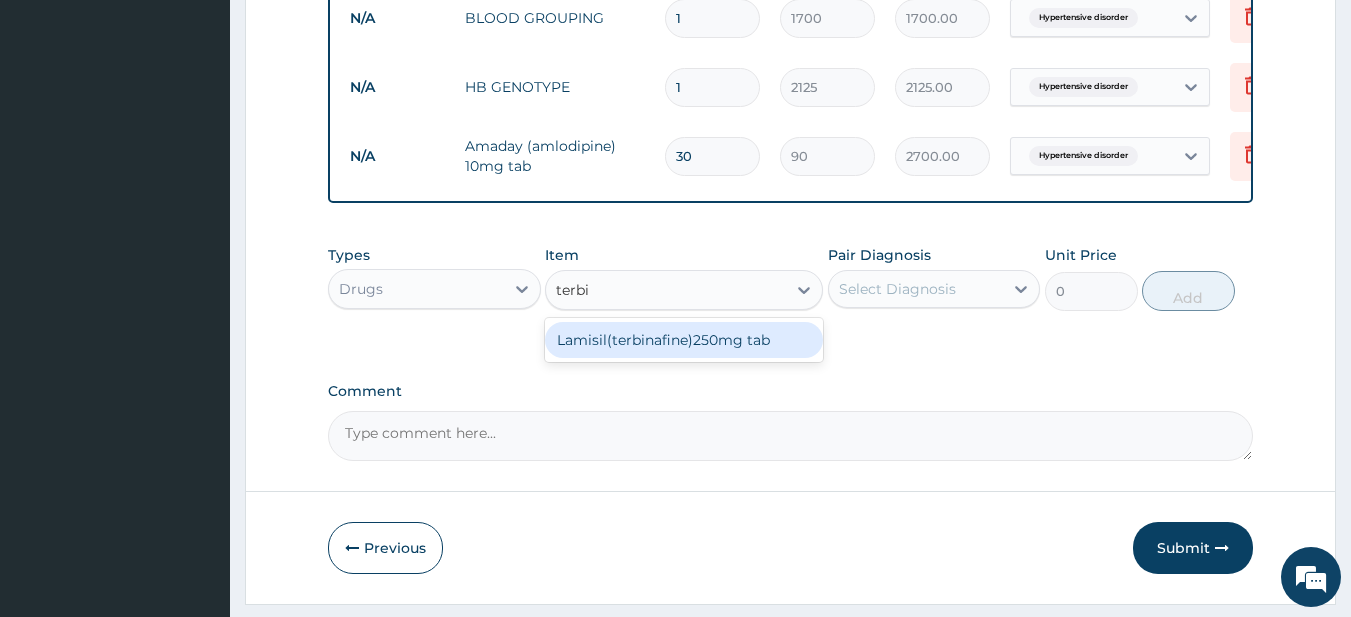 type 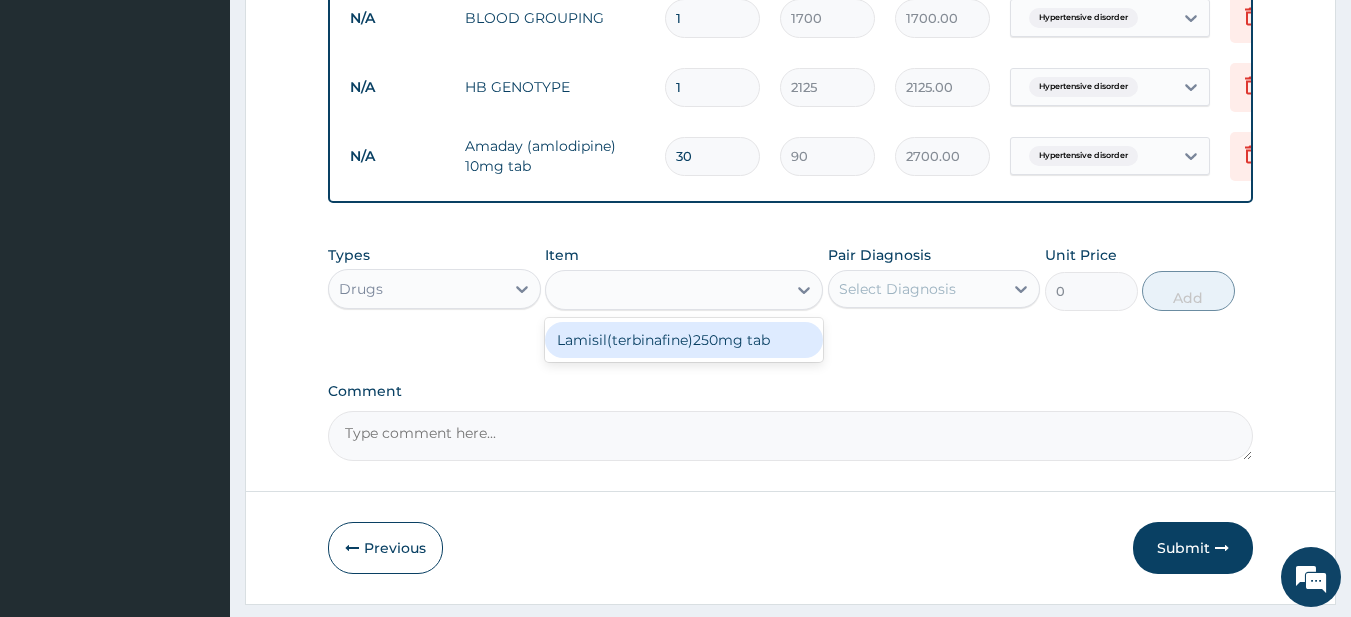 type on "768" 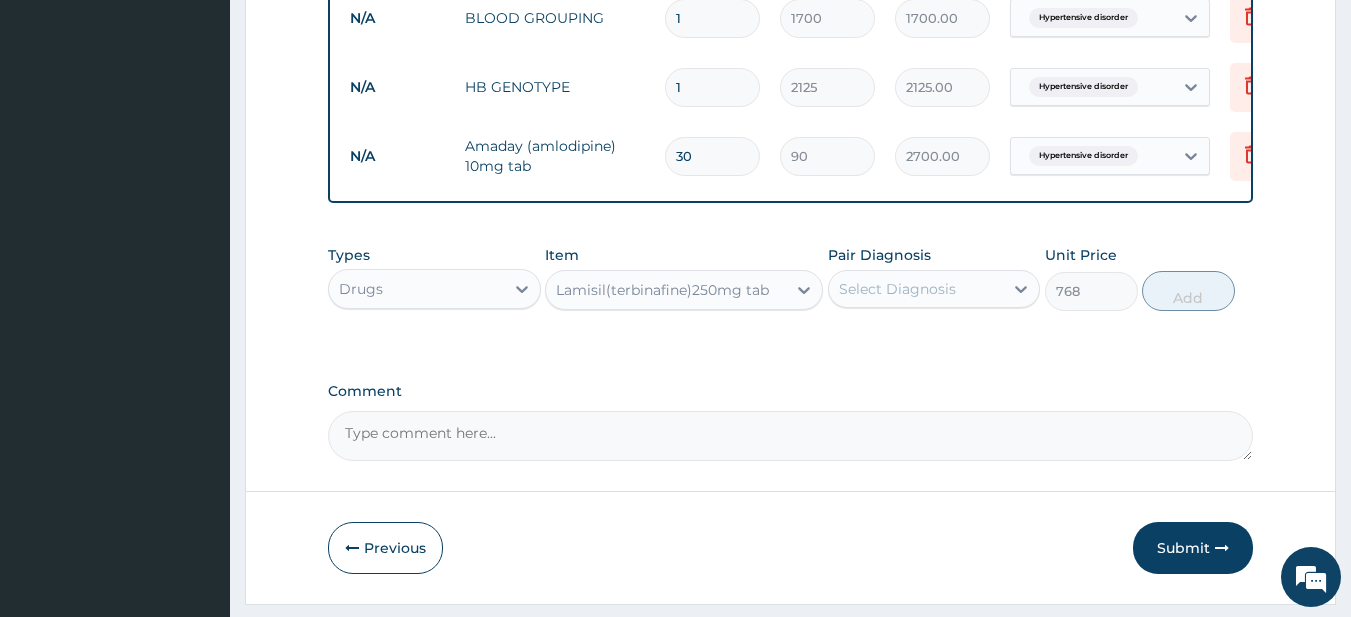 click on "Select Diagnosis" at bounding box center [897, 289] 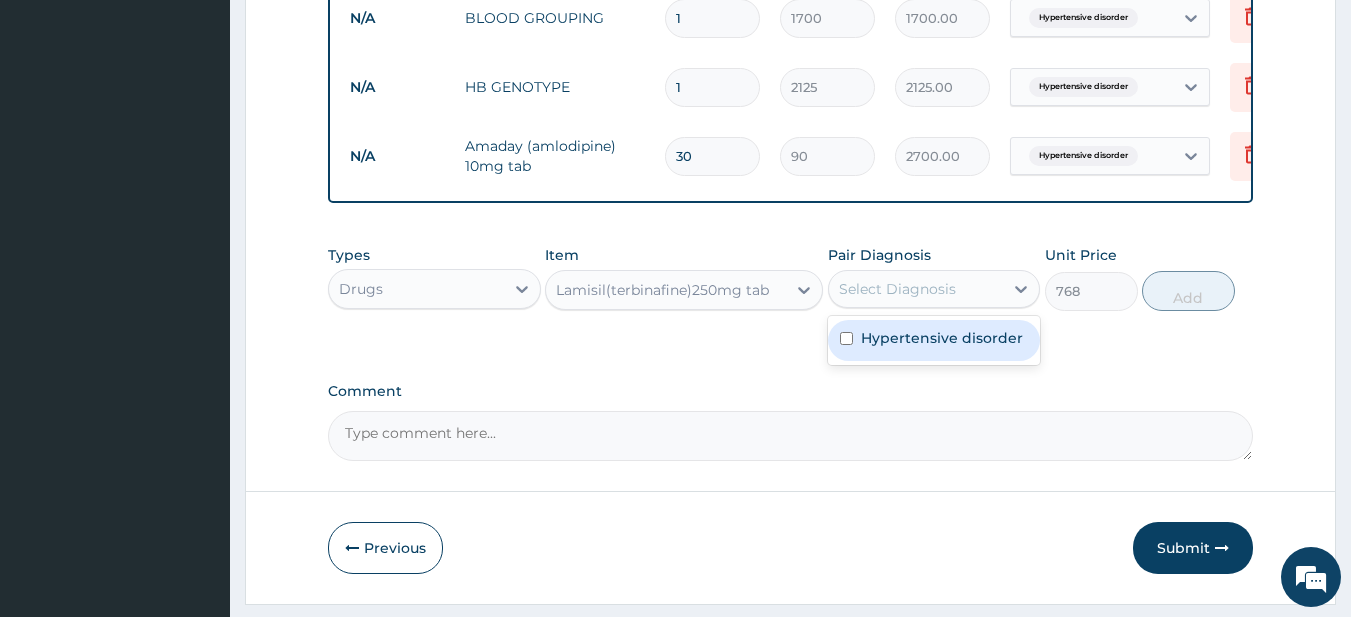 drag, startPoint x: 899, startPoint y: 359, endPoint x: 1002, endPoint y: 359, distance: 103 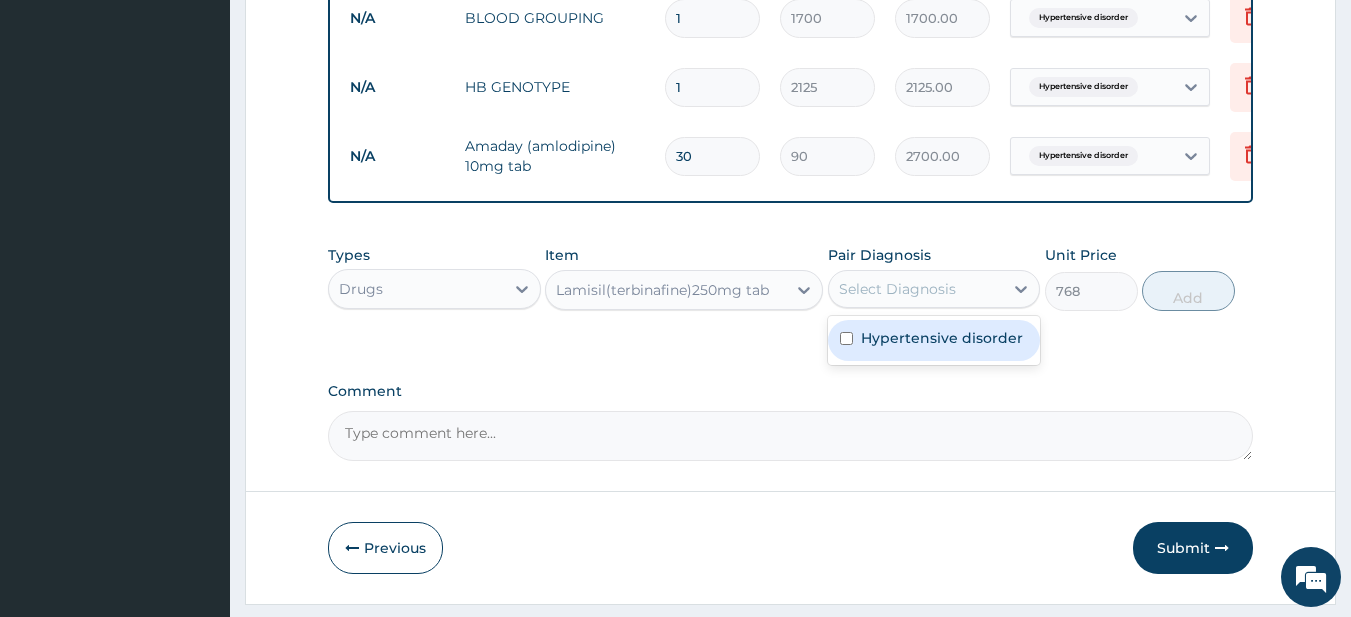 click on "Hypertensive disorder" at bounding box center (942, 338) 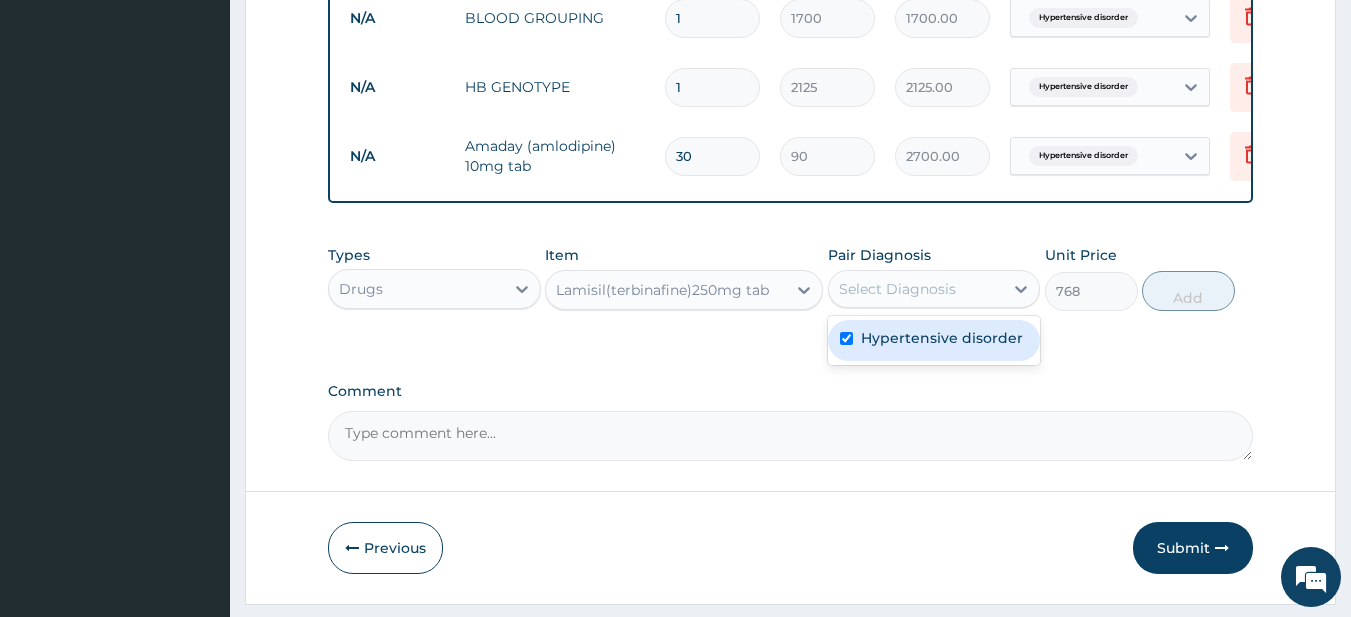 checkbox on "true" 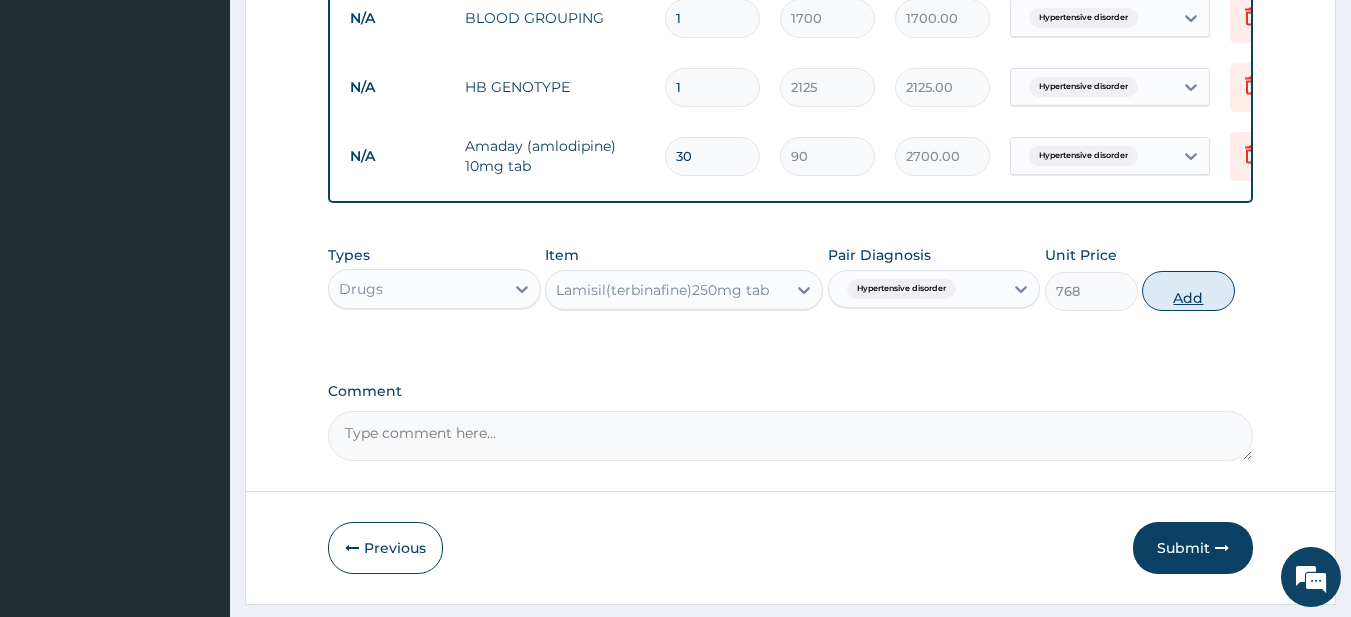 click on "Add" at bounding box center (1188, 291) 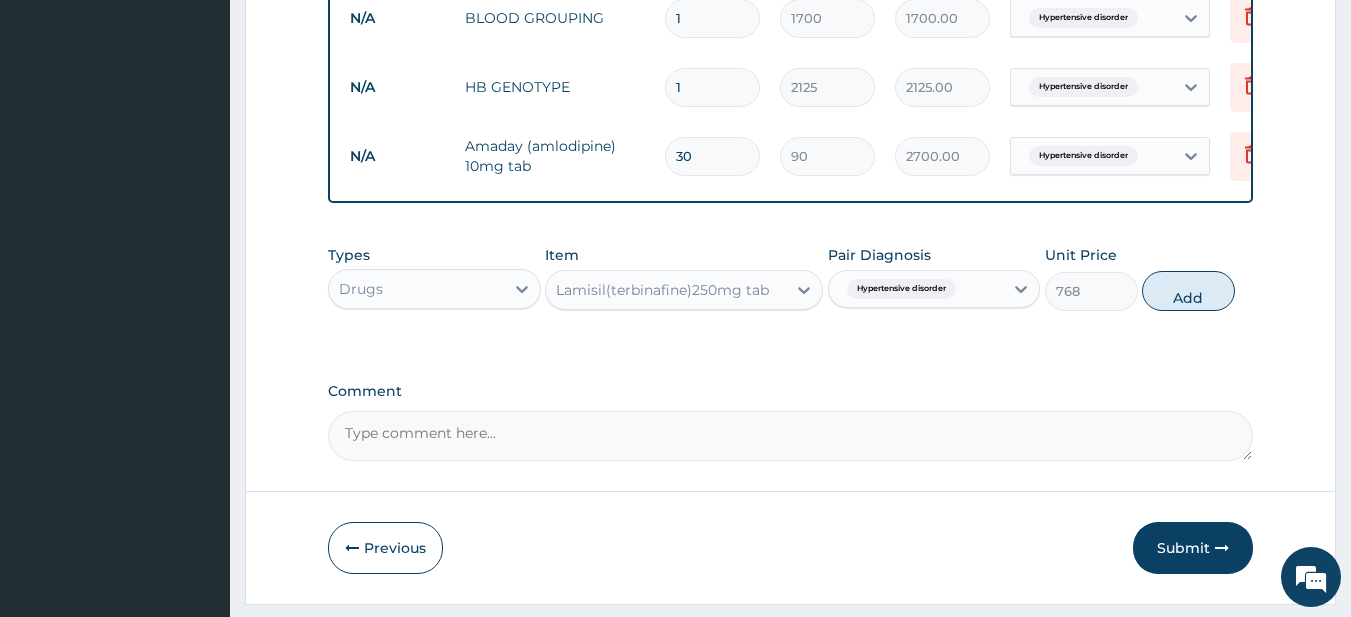 type on "0" 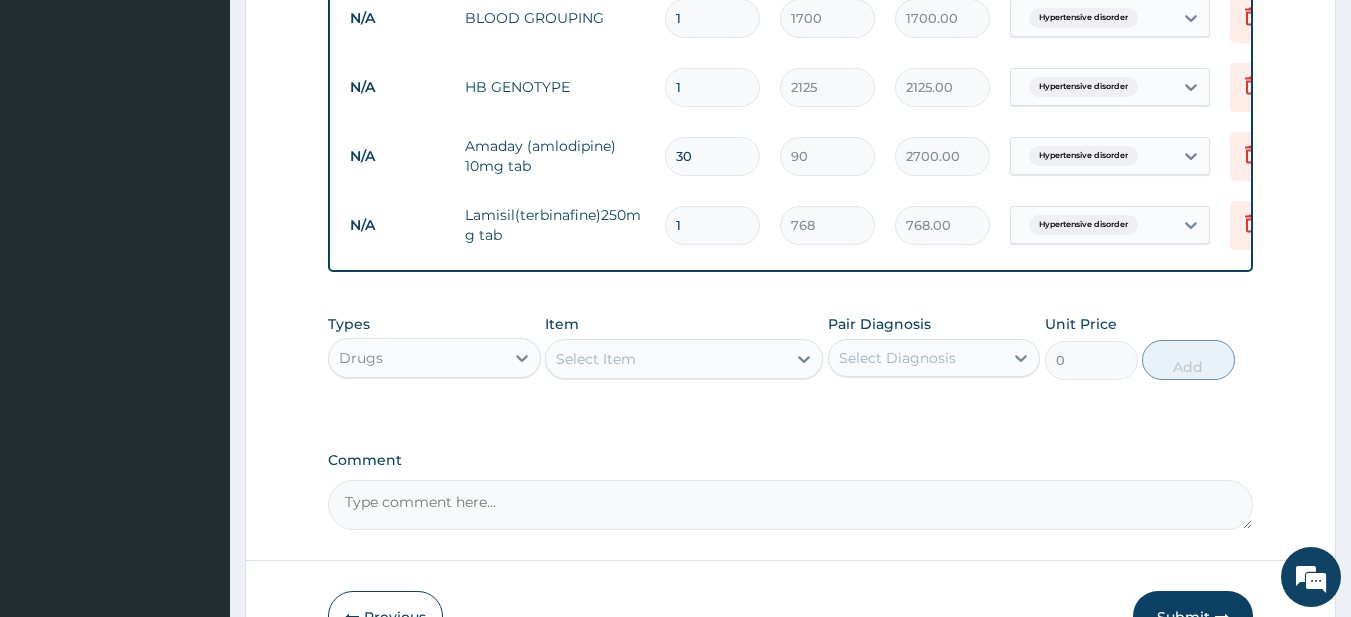 type 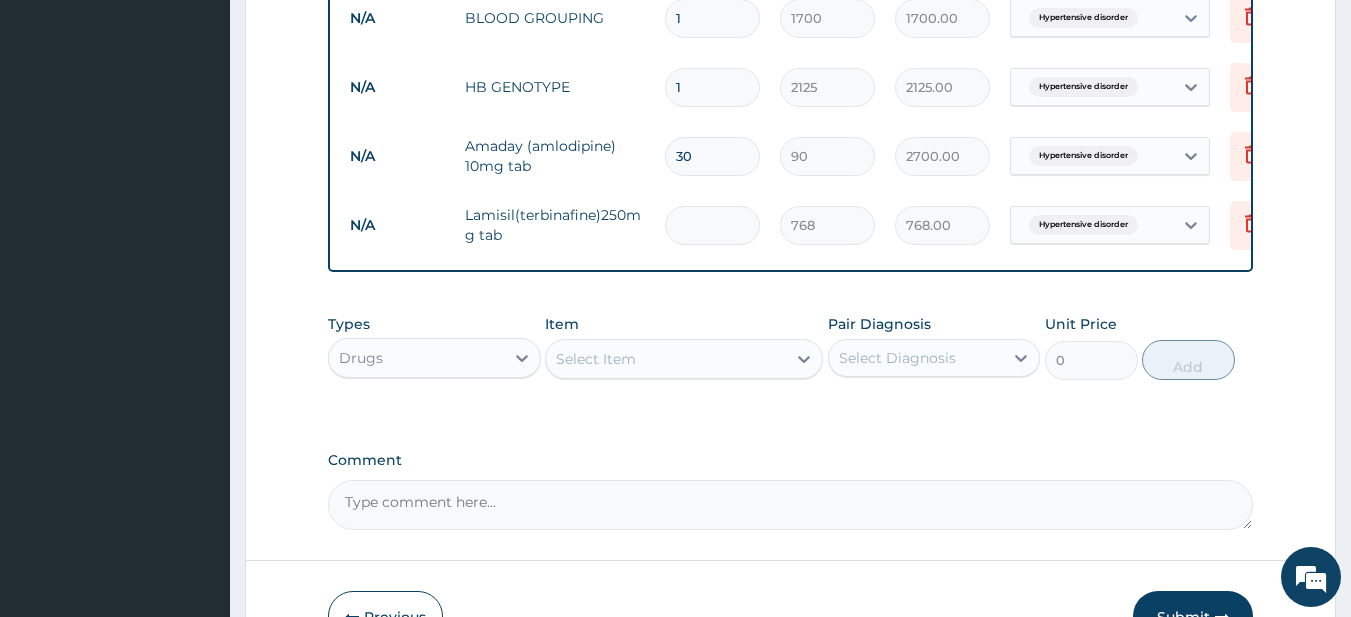 type on "0.00" 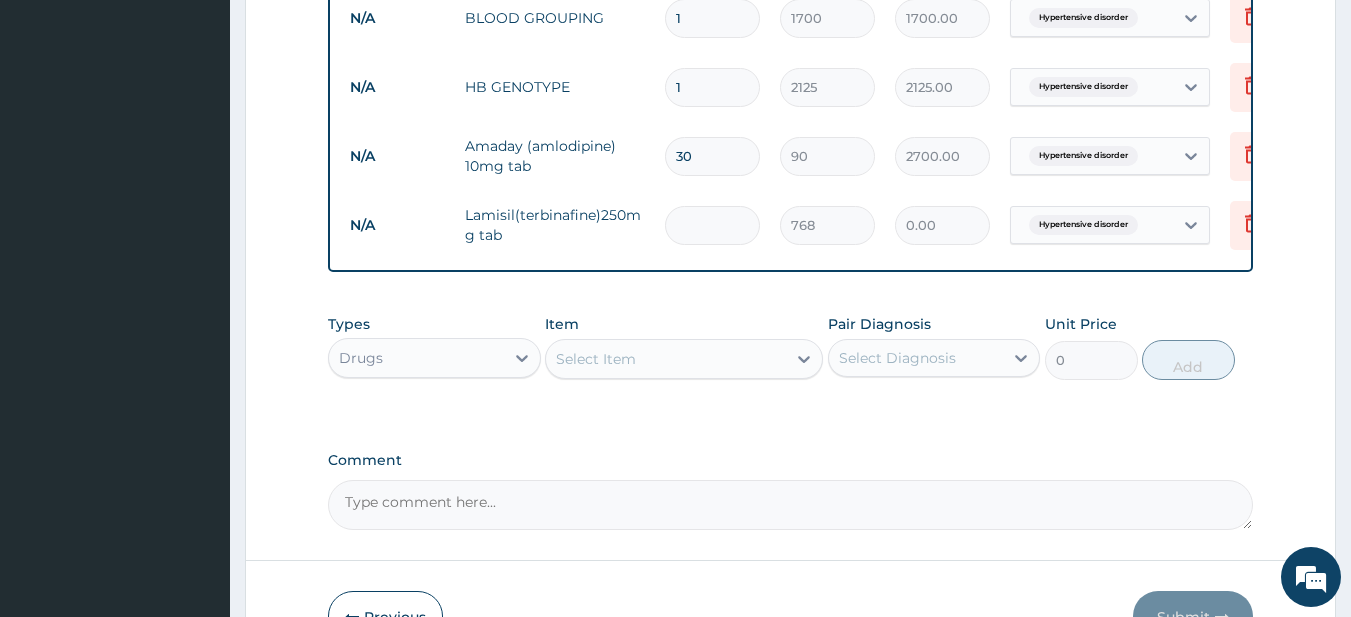 type on "3" 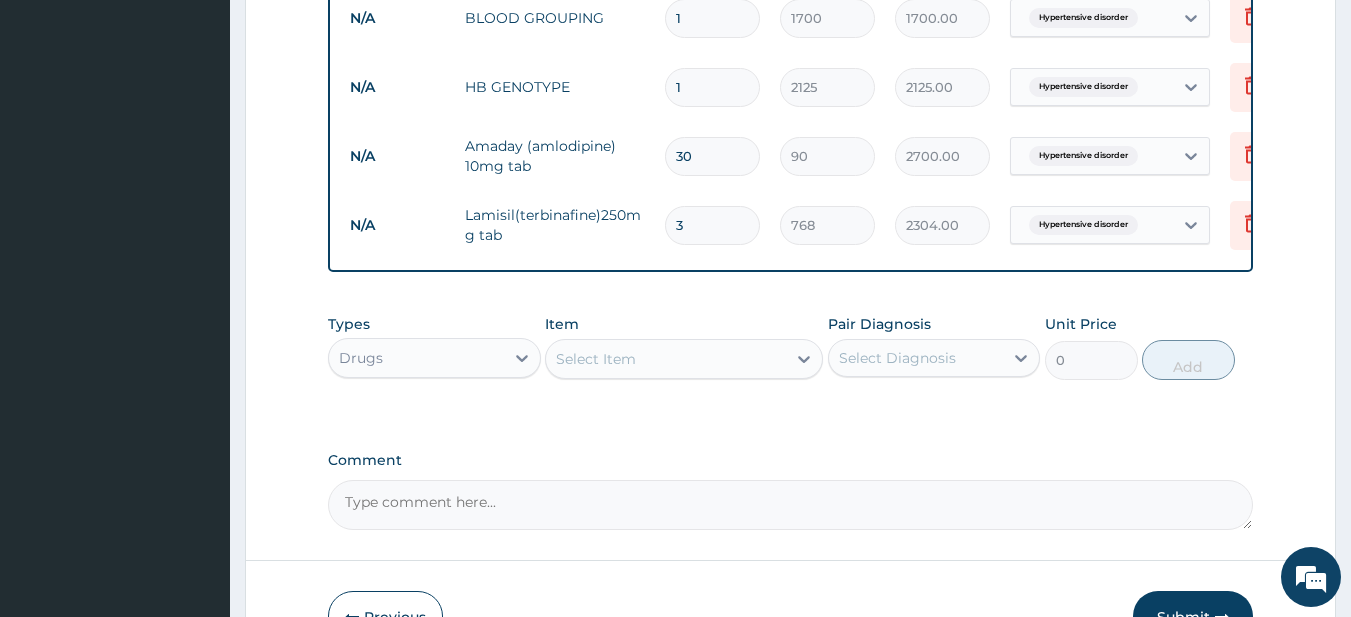 type on "30" 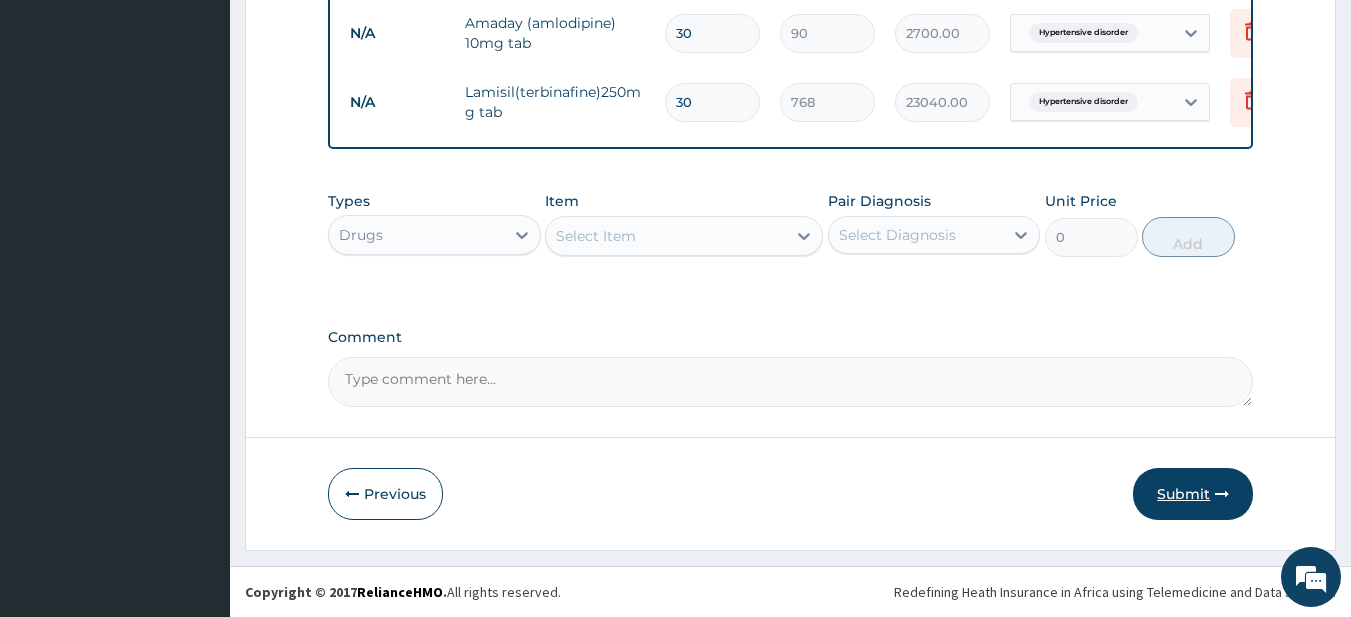 type on "30" 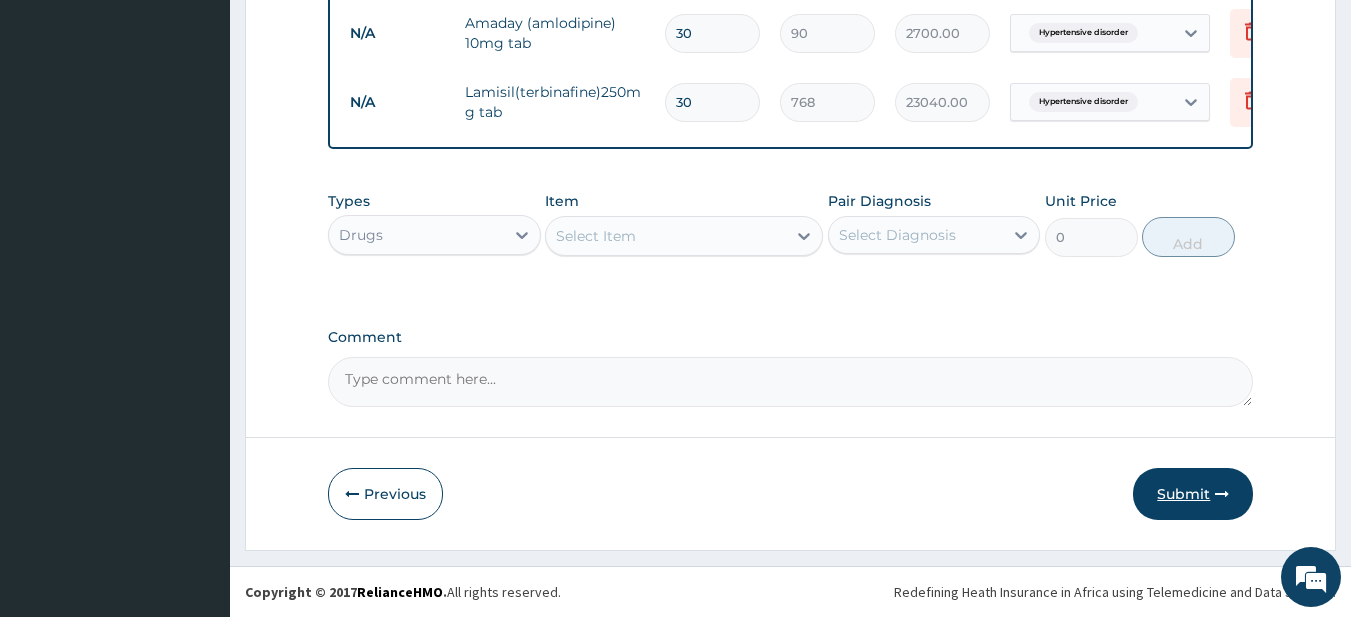 click on "Submit" at bounding box center (1193, 494) 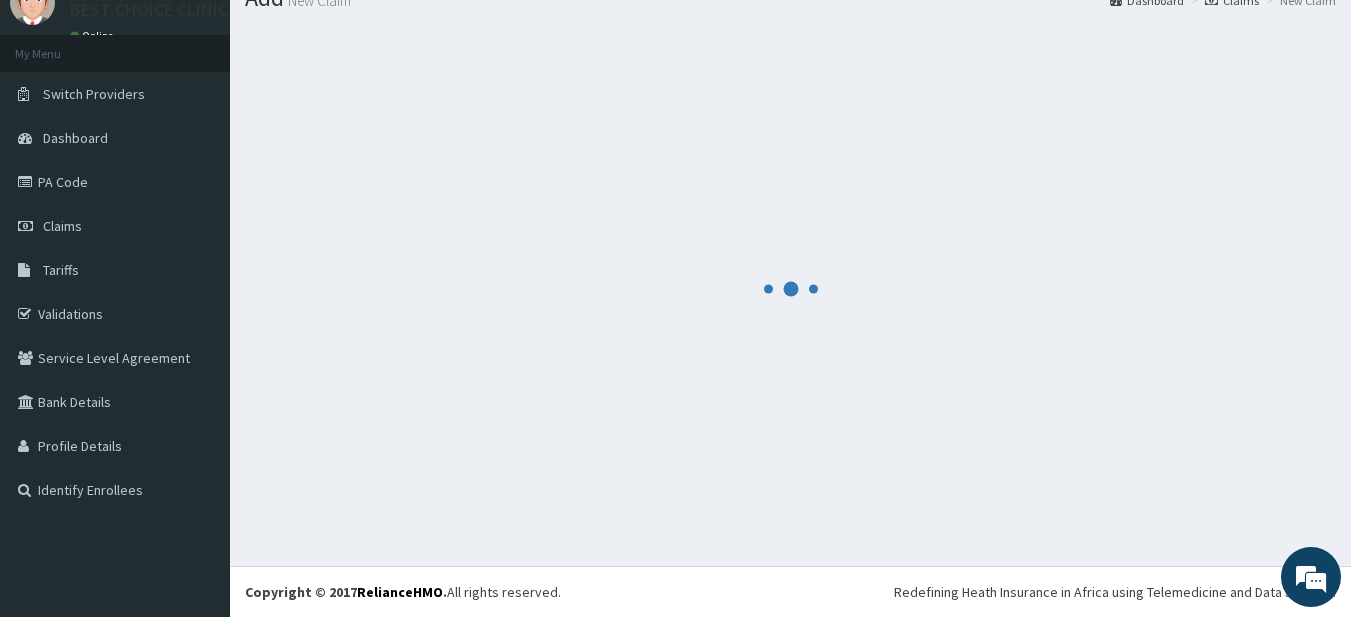 scroll, scrollTop: 805, scrollLeft: 0, axis: vertical 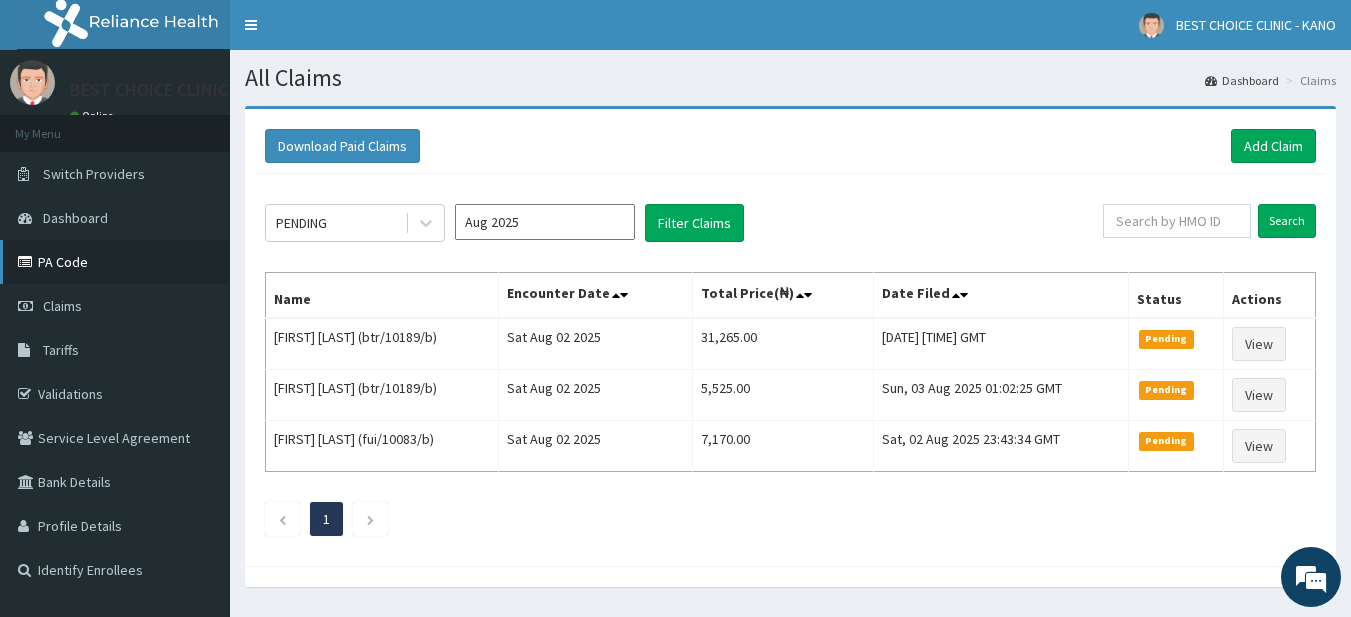 click on "PA Code" at bounding box center [115, 262] 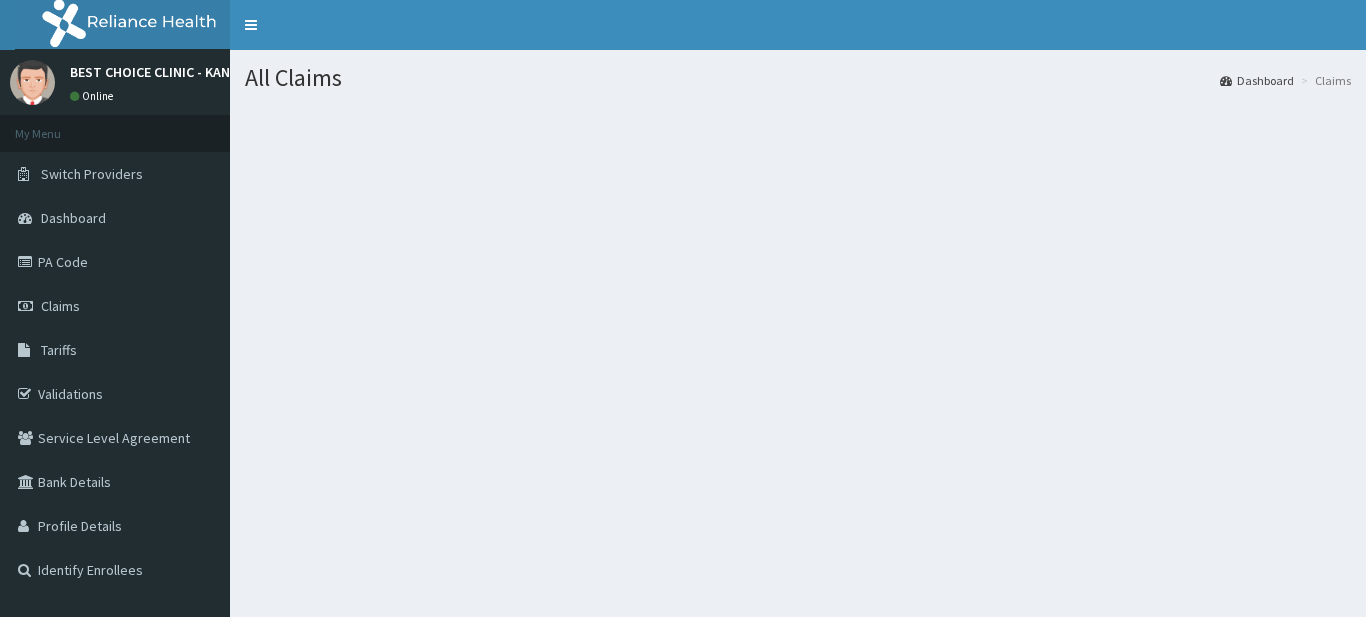 scroll, scrollTop: 0, scrollLeft: 0, axis: both 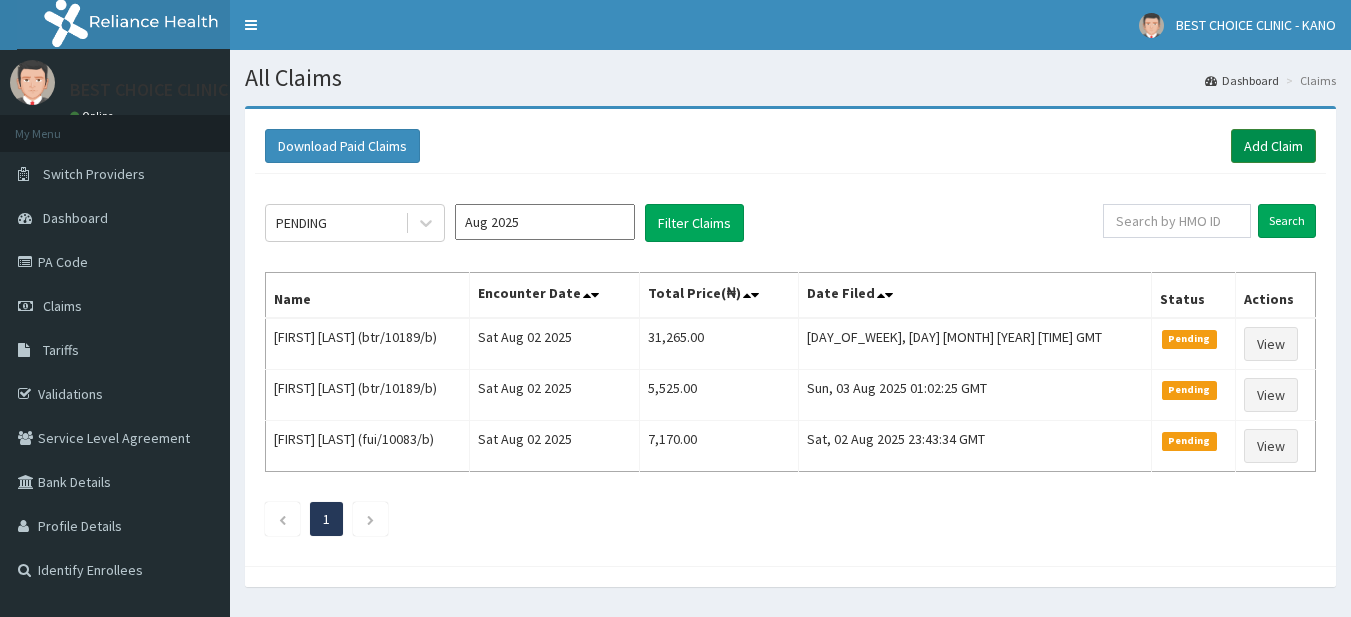 click on "Add Claim" at bounding box center [1273, 146] 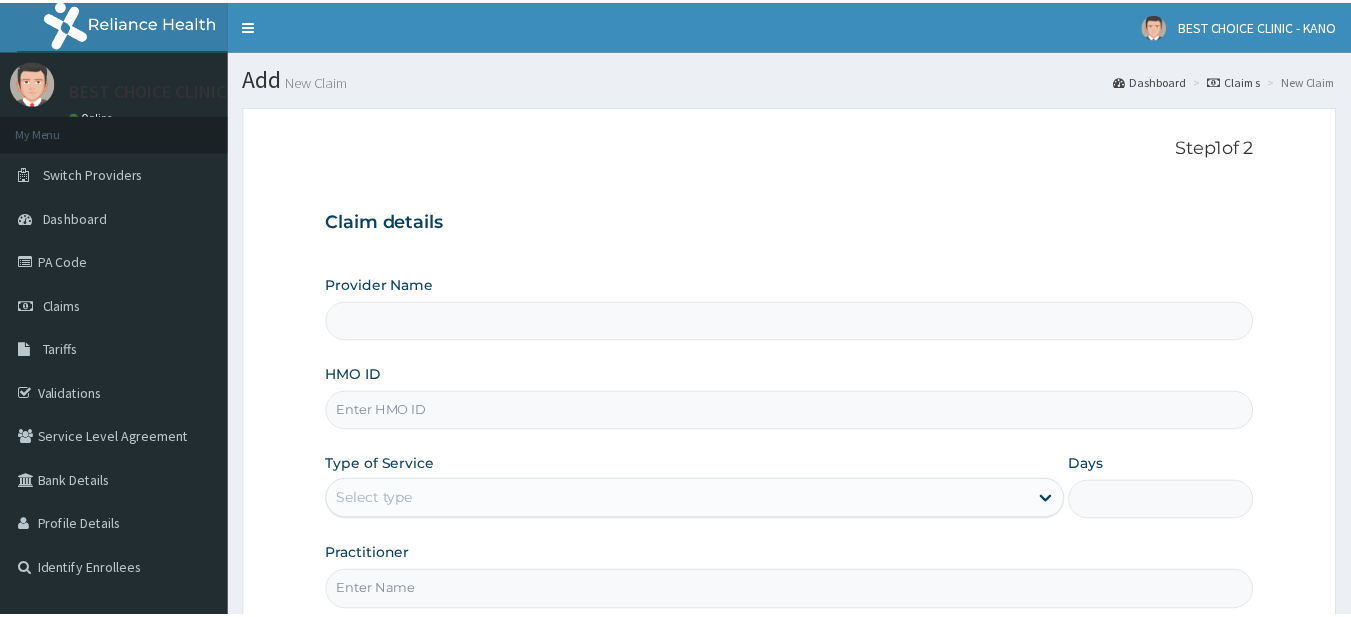 scroll, scrollTop: 0, scrollLeft: 0, axis: both 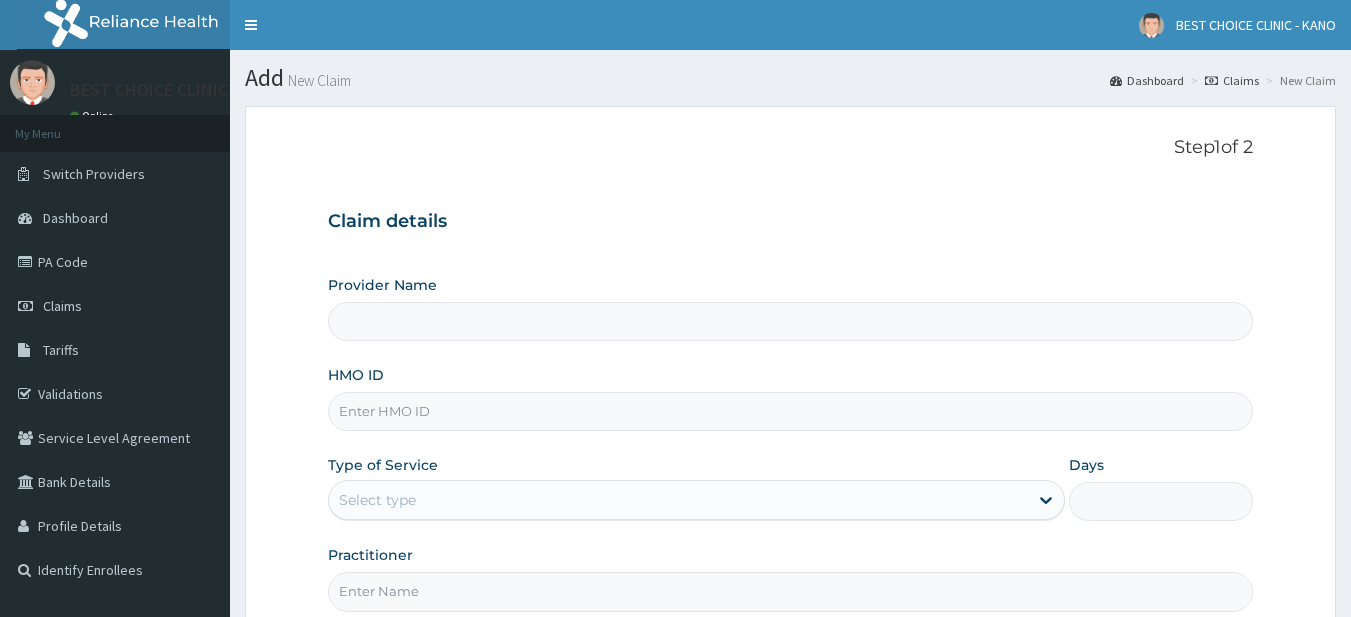 click on "HMO ID" at bounding box center (791, 411) 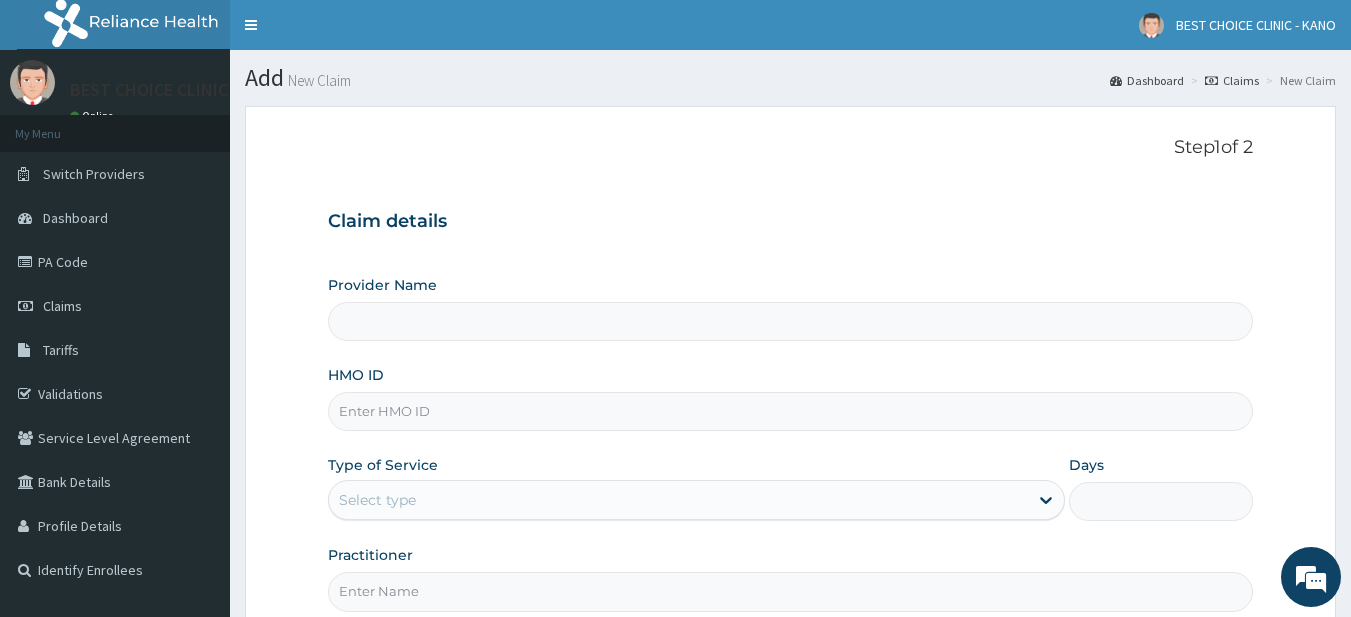type on "BEST CHOICE SPECIALIST HOSPITAL" 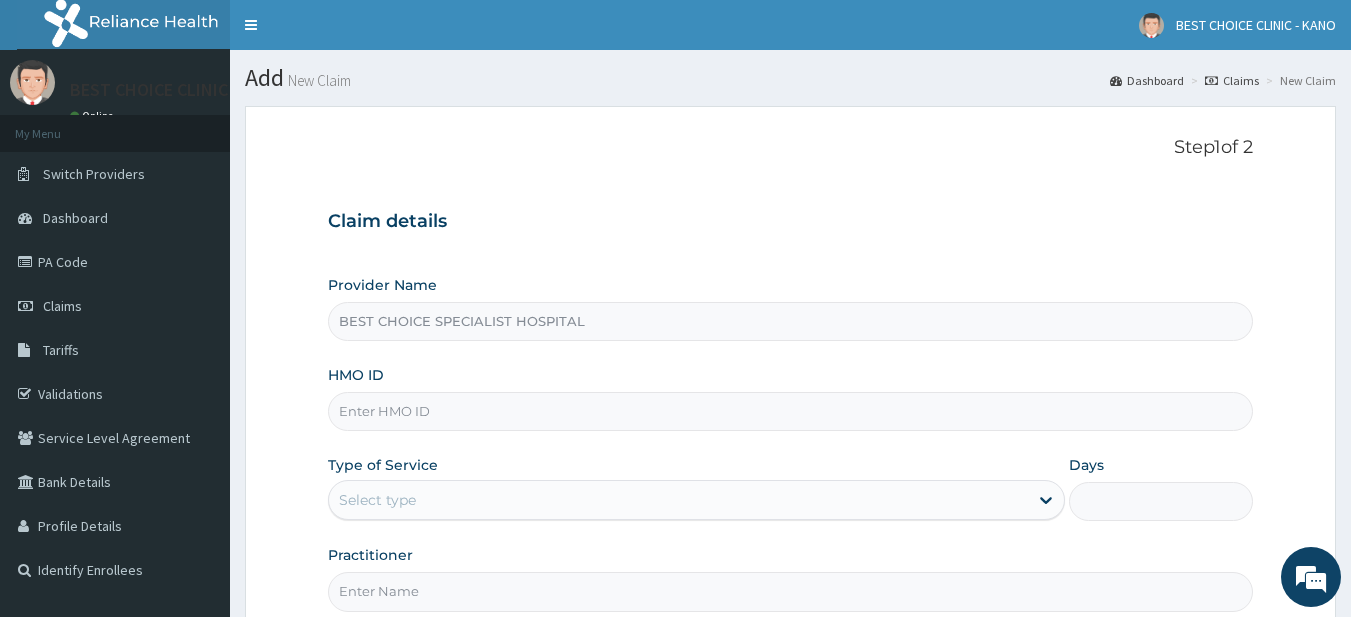 click on "HMO ID" at bounding box center [791, 411] 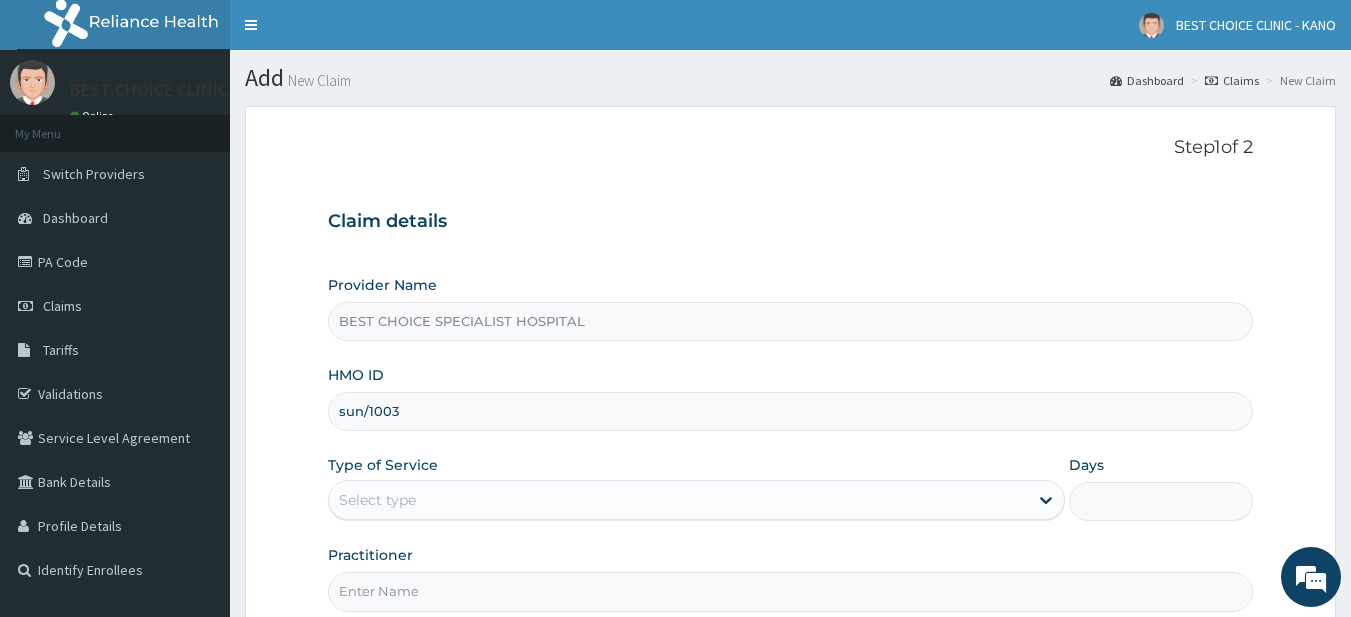 scroll, scrollTop: 0, scrollLeft: 0, axis: both 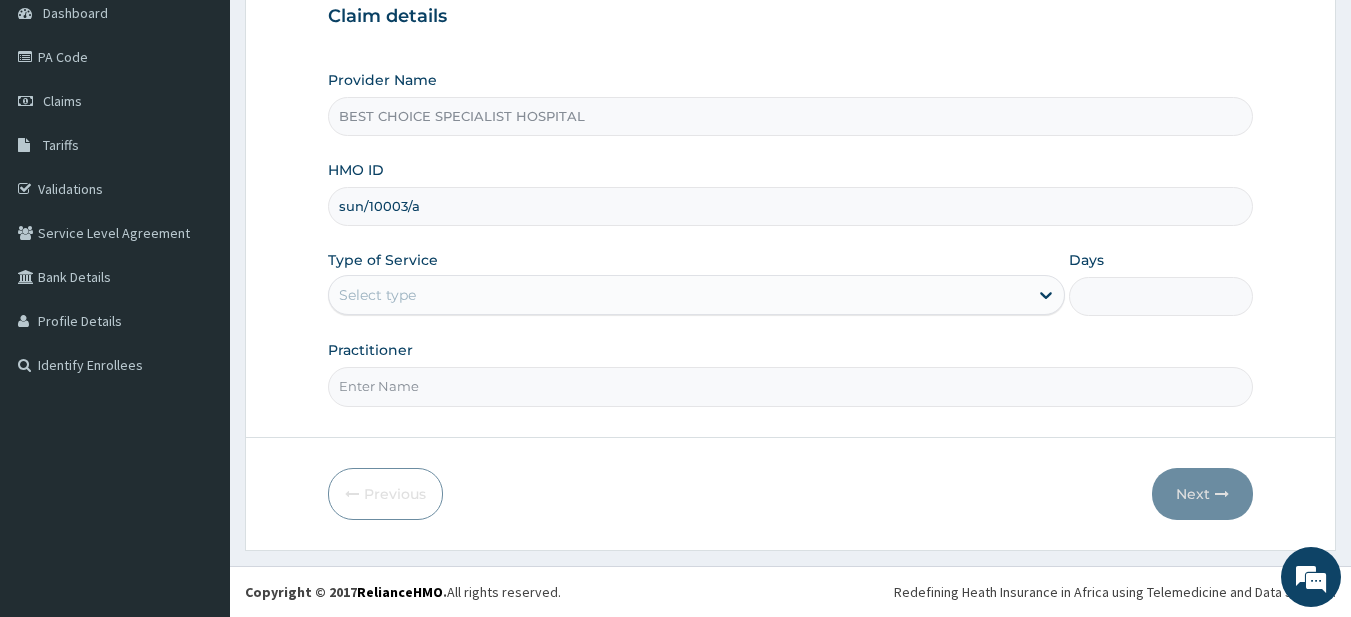 type on "sun/10003/a" 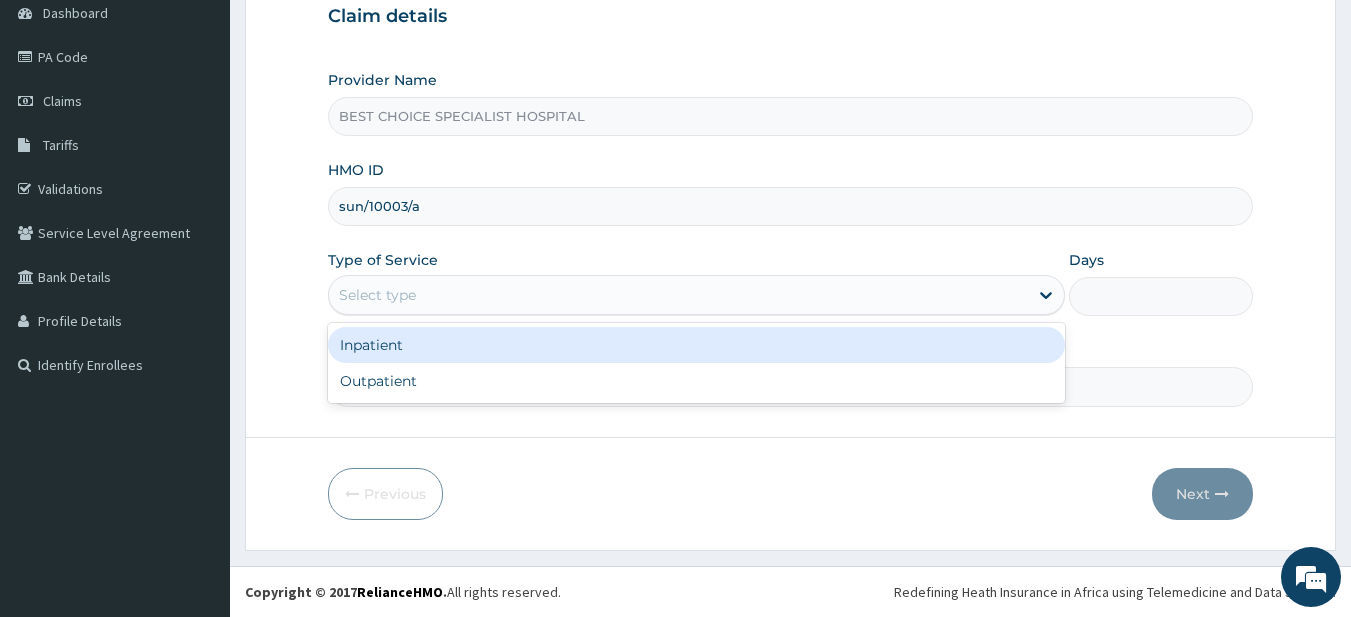 click on "Select type" at bounding box center [377, 295] 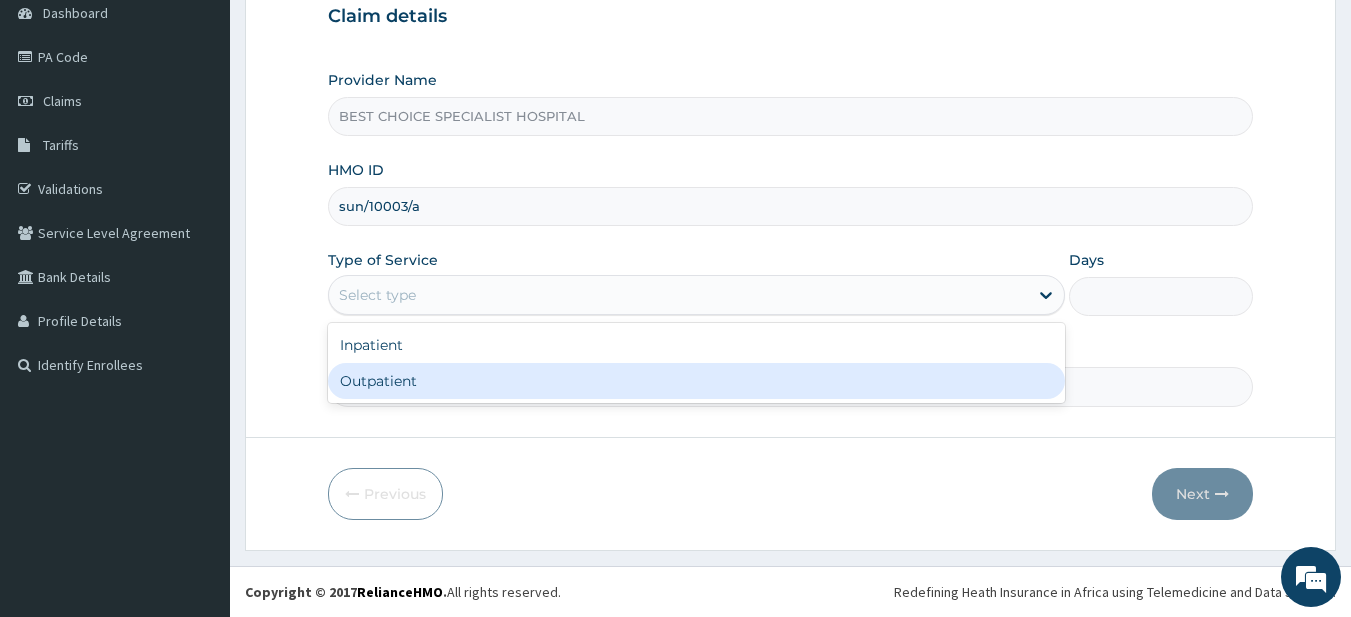 click on "Outpatient" at bounding box center [696, 381] 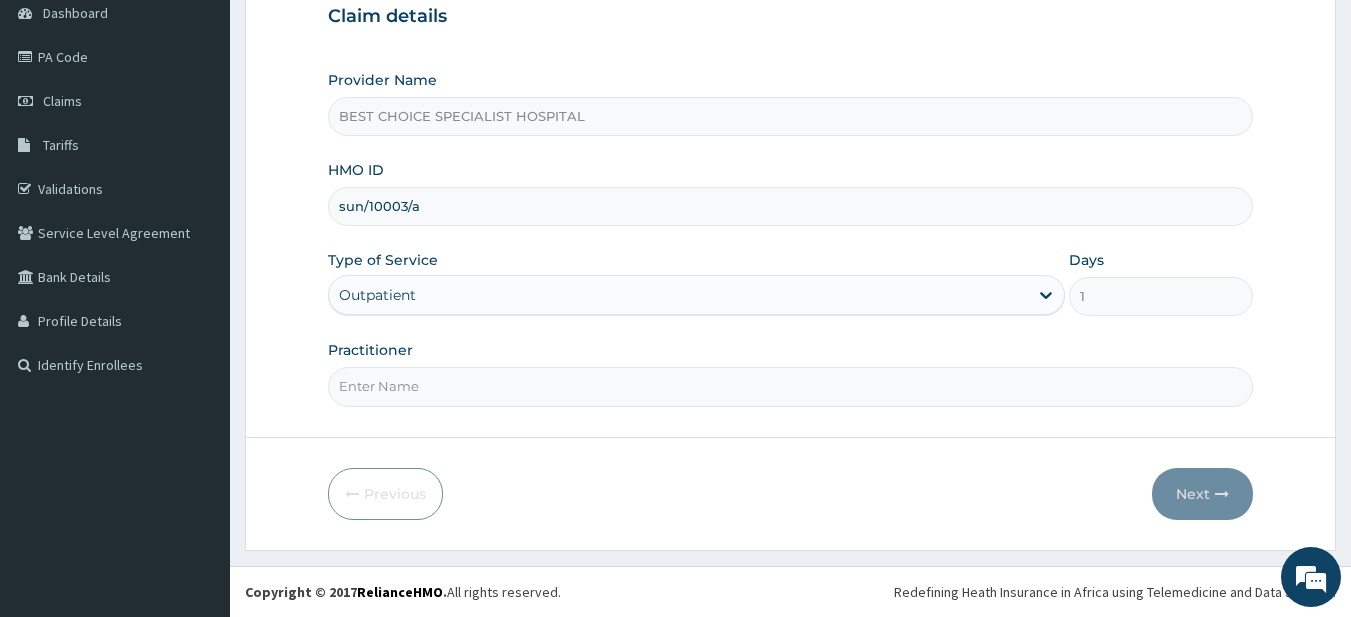 drag, startPoint x: 390, startPoint y: 393, endPoint x: 401, endPoint y: 378, distance: 18.601076 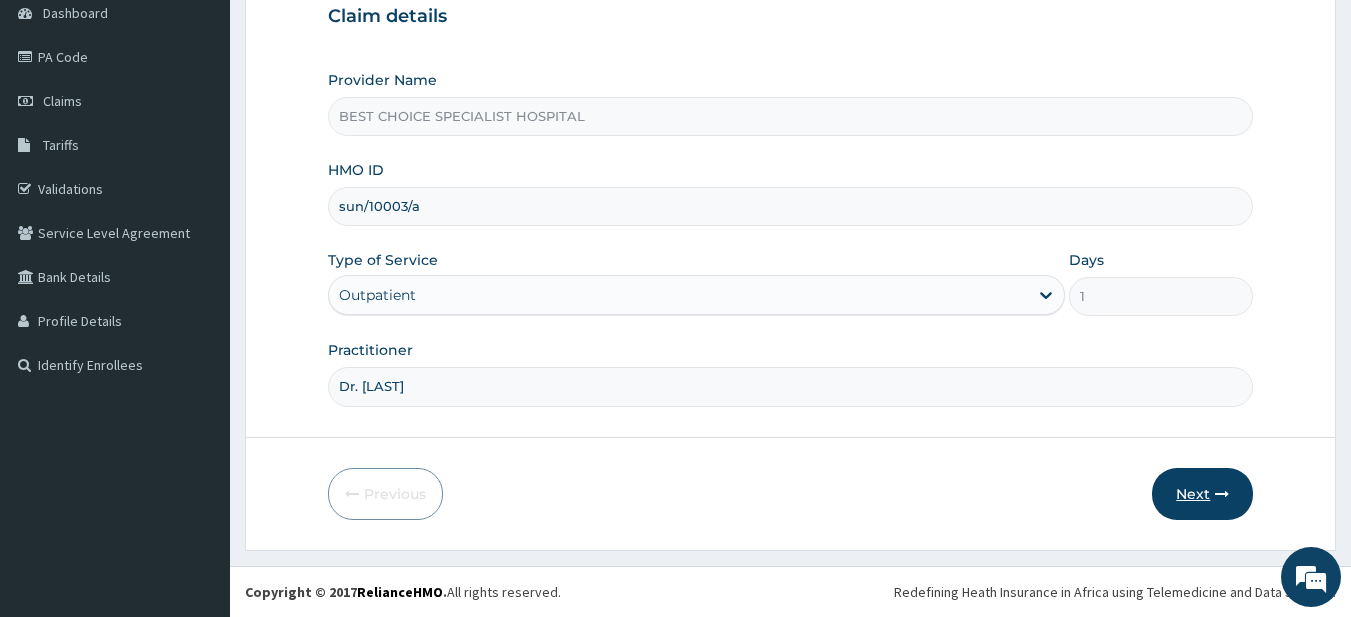 click on "Next" at bounding box center [1202, 494] 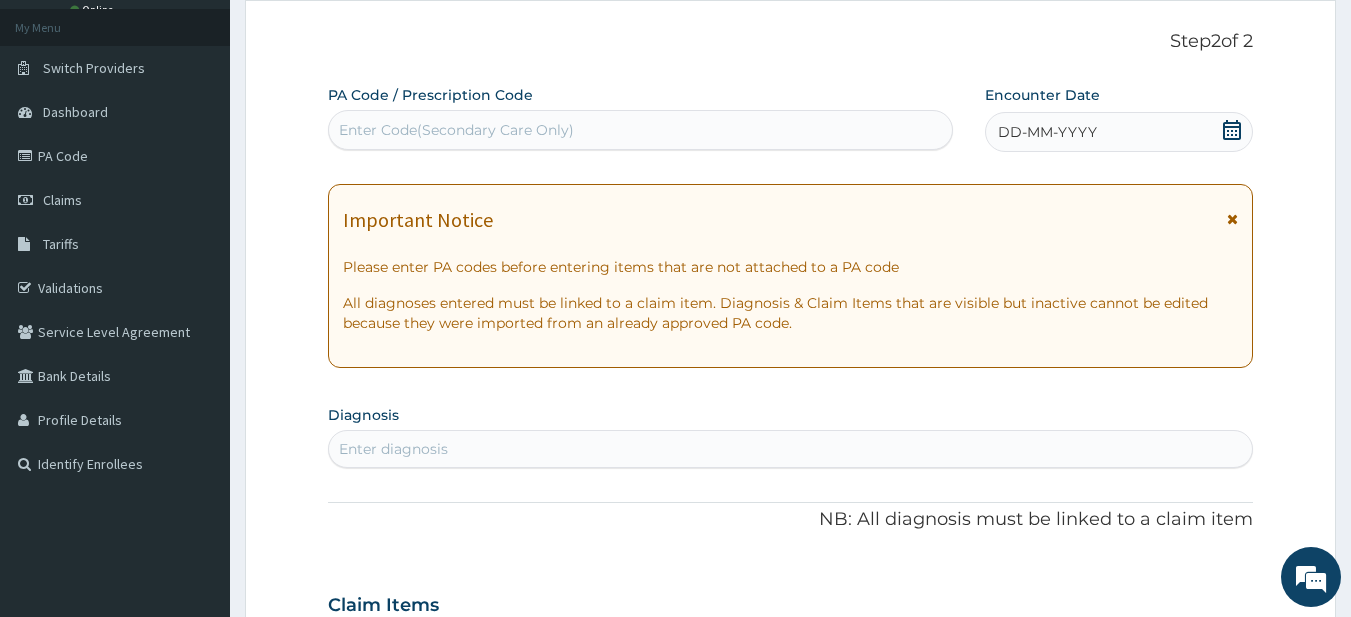 scroll, scrollTop: 105, scrollLeft: 0, axis: vertical 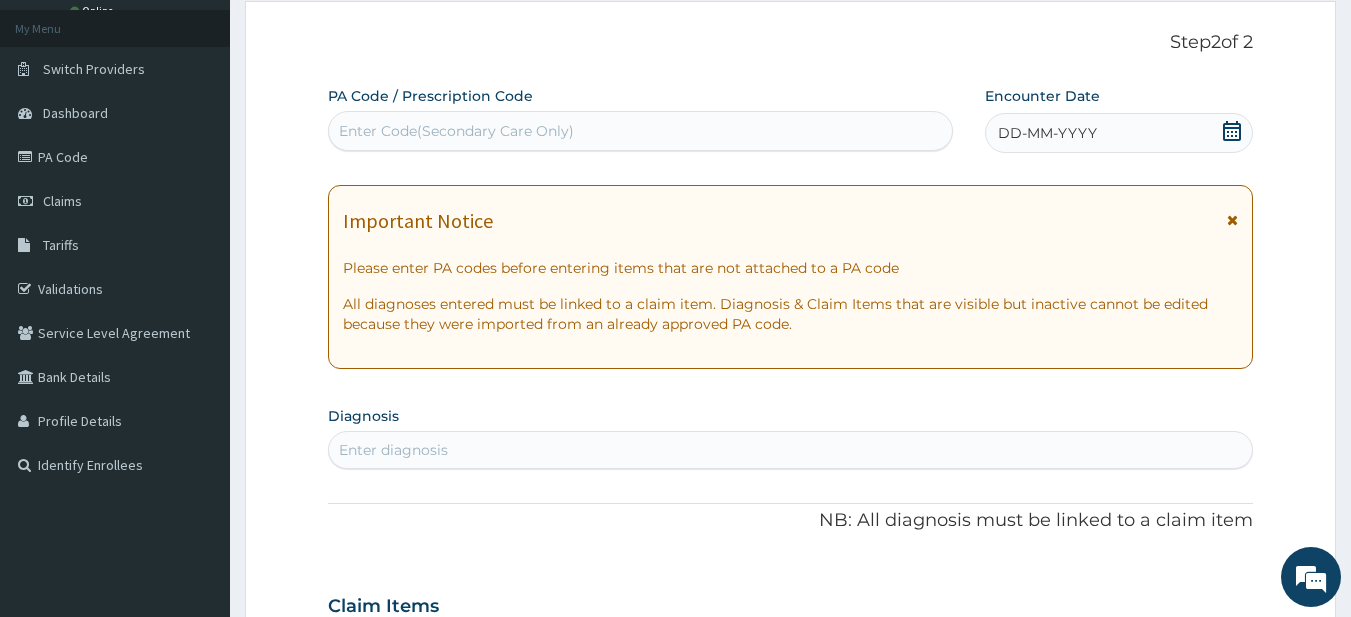 click on "DD-MM-YYYY" at bounding box center (1047, 133) 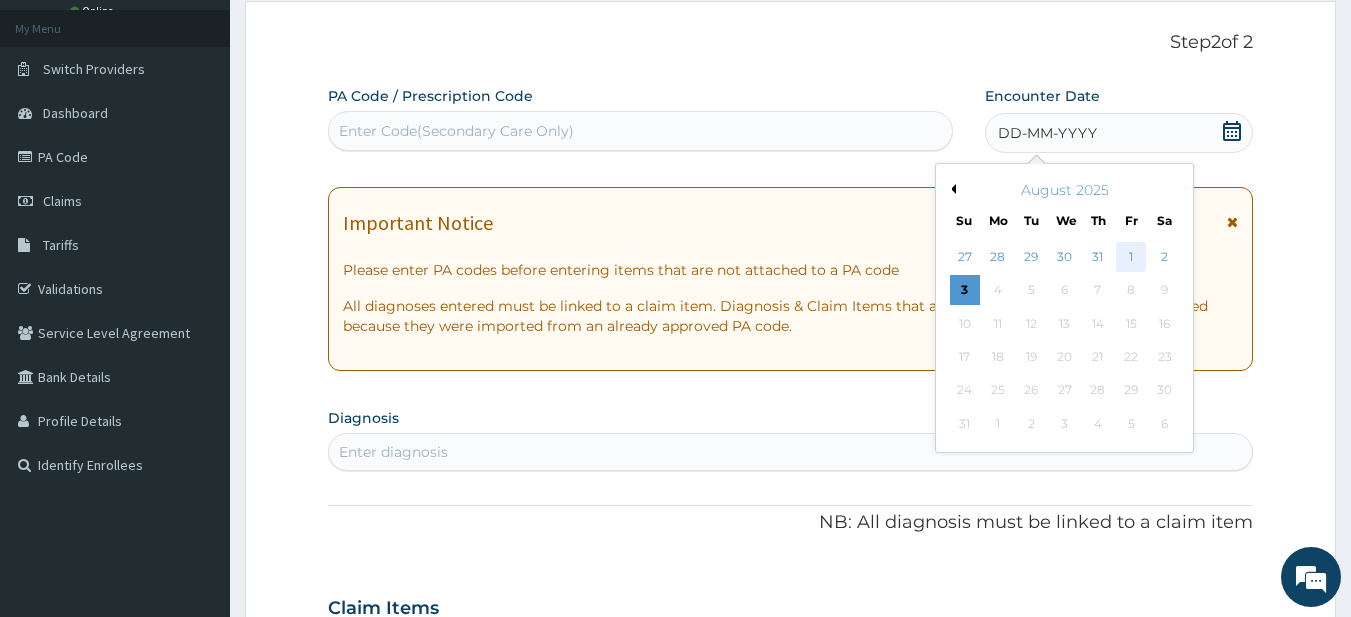 click on "1" at bounding box center [1131, 257] 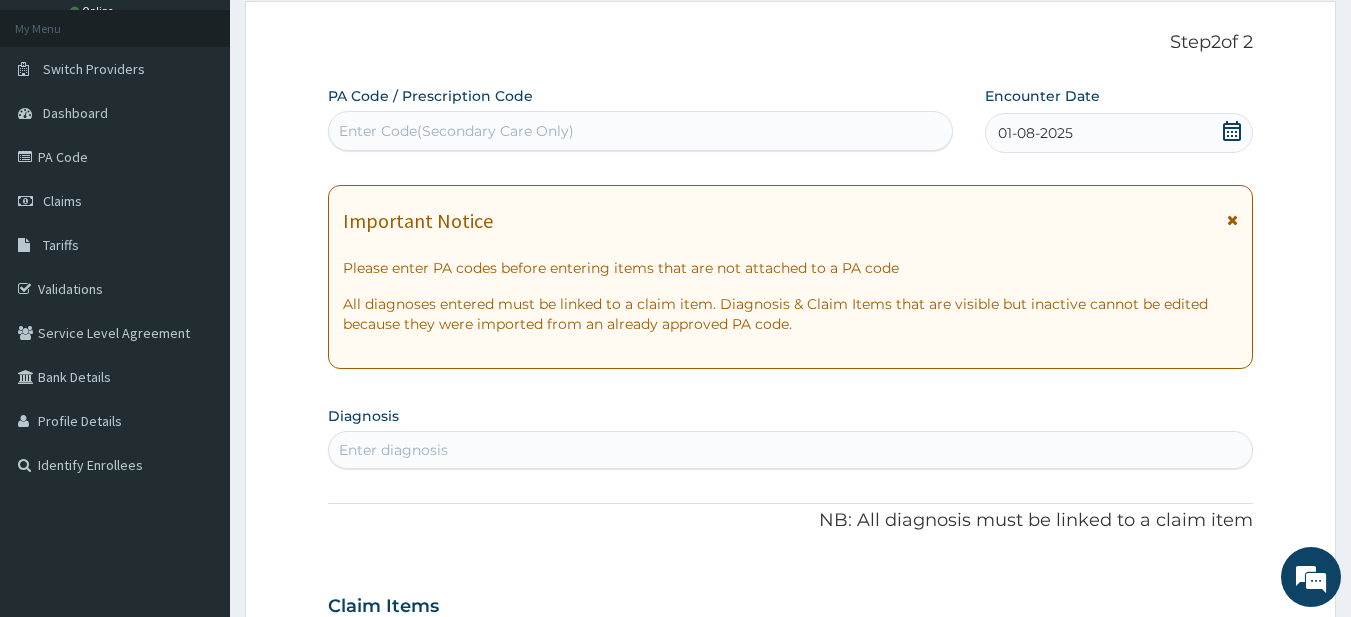 scroll, scrollTop: 205, scrollLeft: 0, axis: vertical 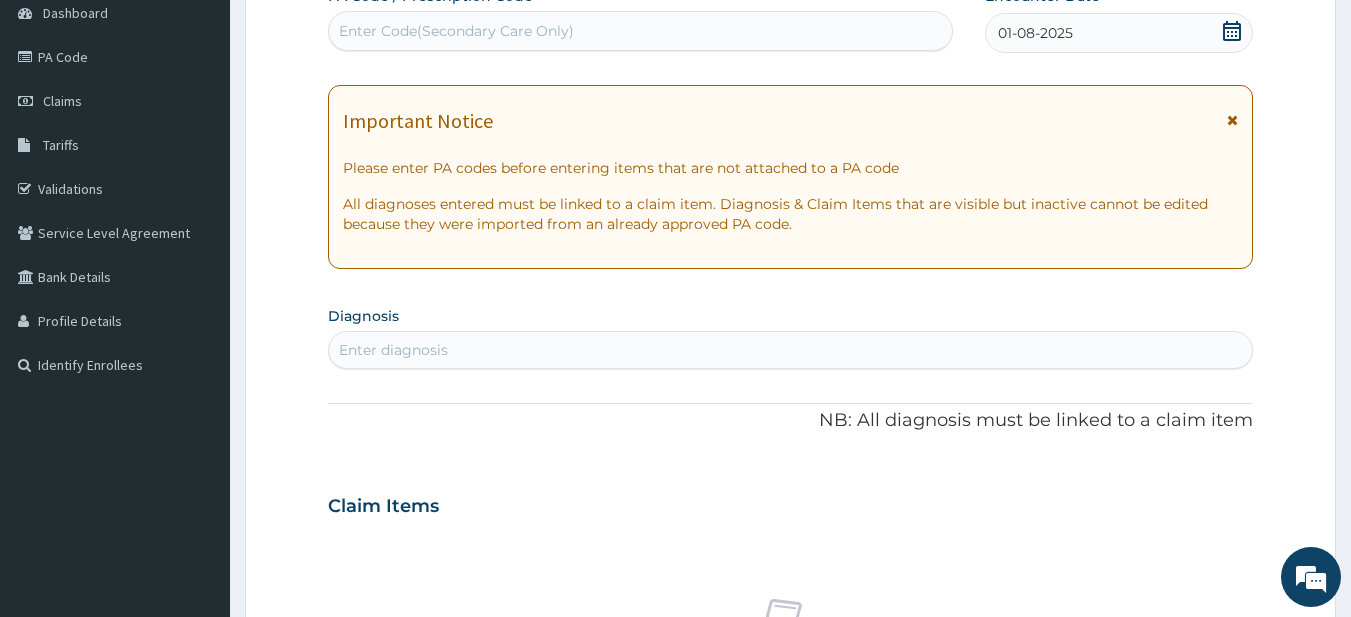 click on "Enter diagnosis" at bounding box center (791, 350) 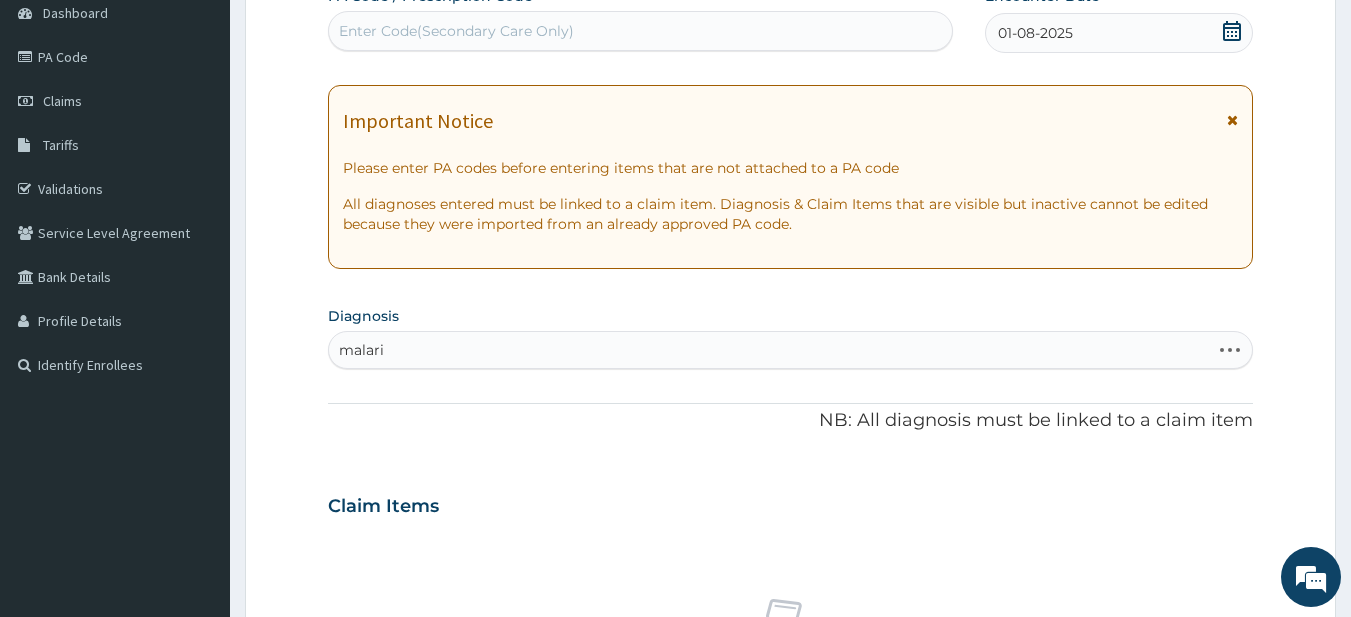 type on "malariA" 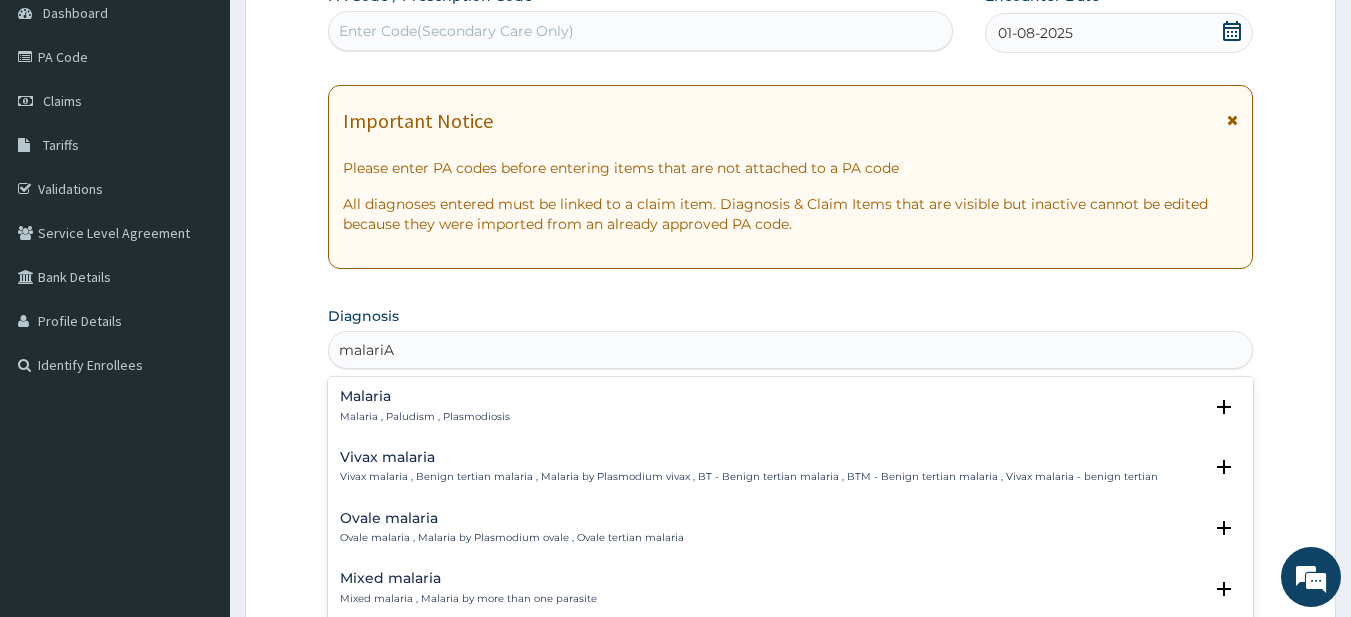 click on "Malaria" at bounding box center (425, 396) 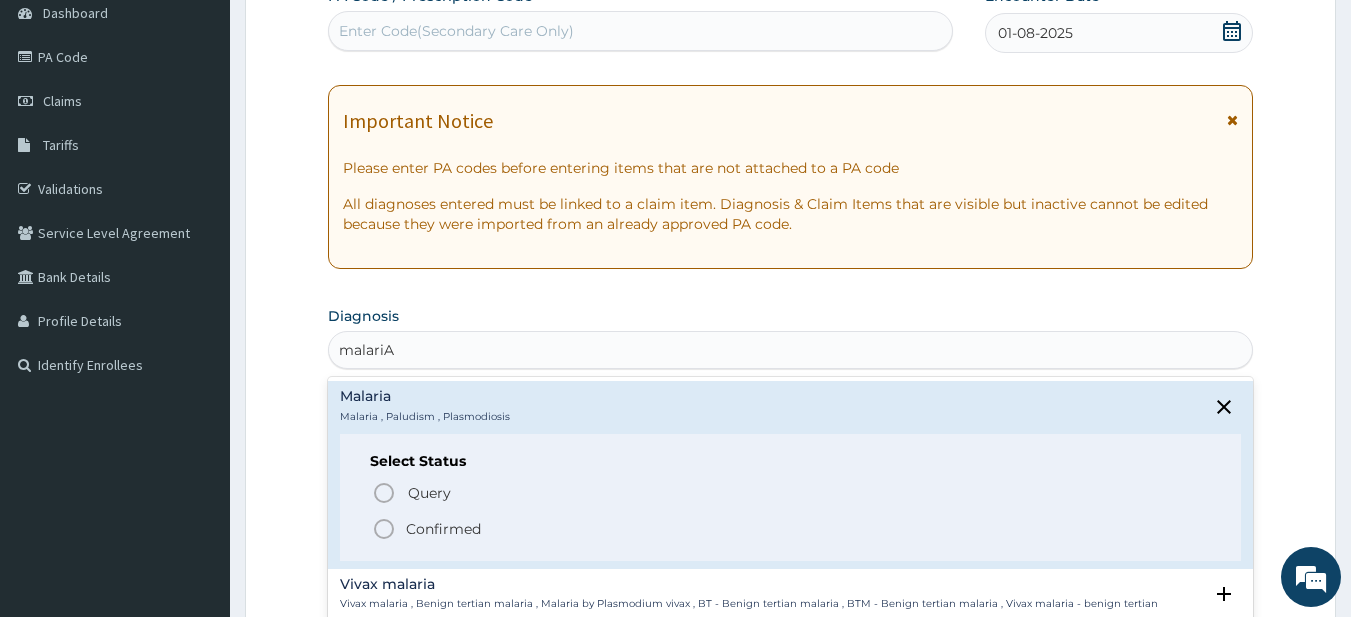 drag, startPoint x: 381, startPoint y: 526, endPoint x: 414, endPoint y: 474, distance: 61.587337 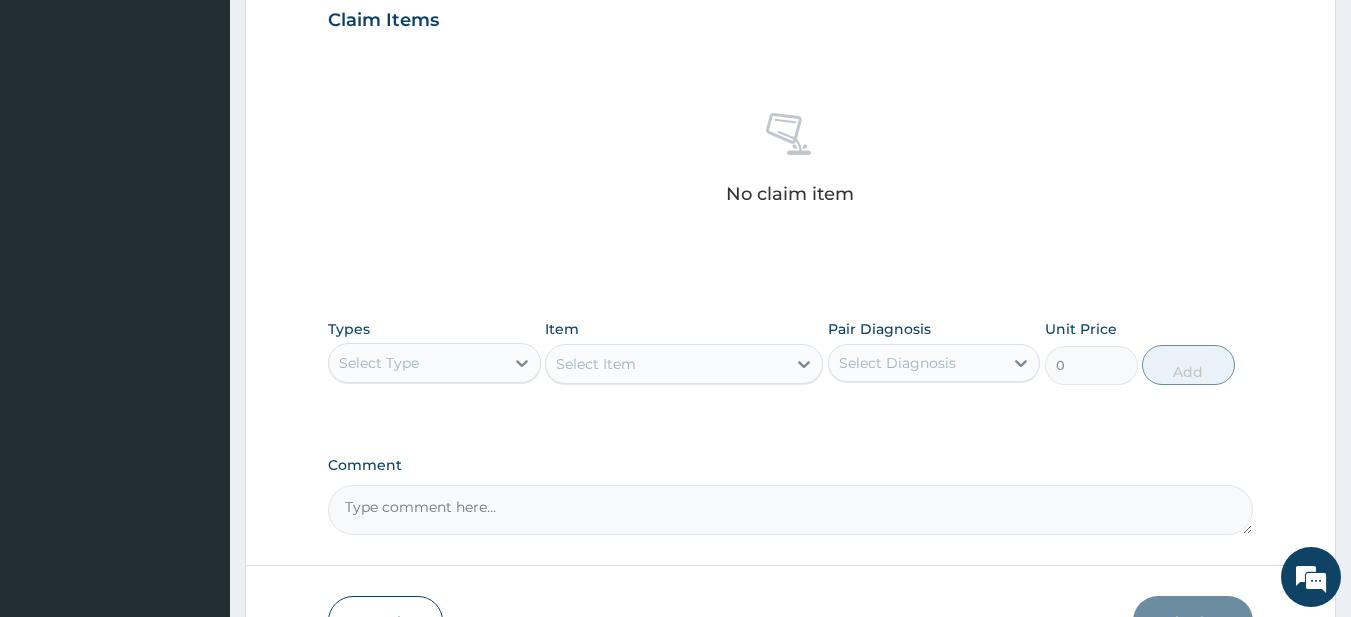 scroll, scrollTop: 705, scrollLeft: 0, axis: vertical 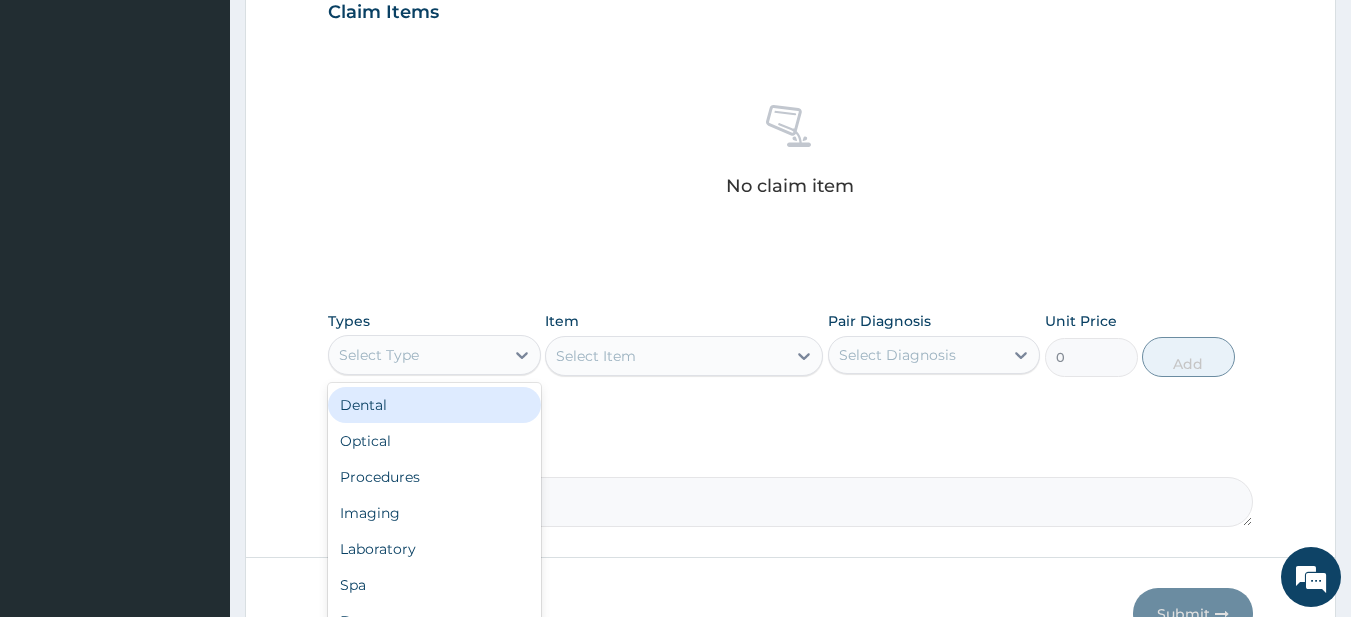 click on "Select Type" at bounding box center (434, 355) 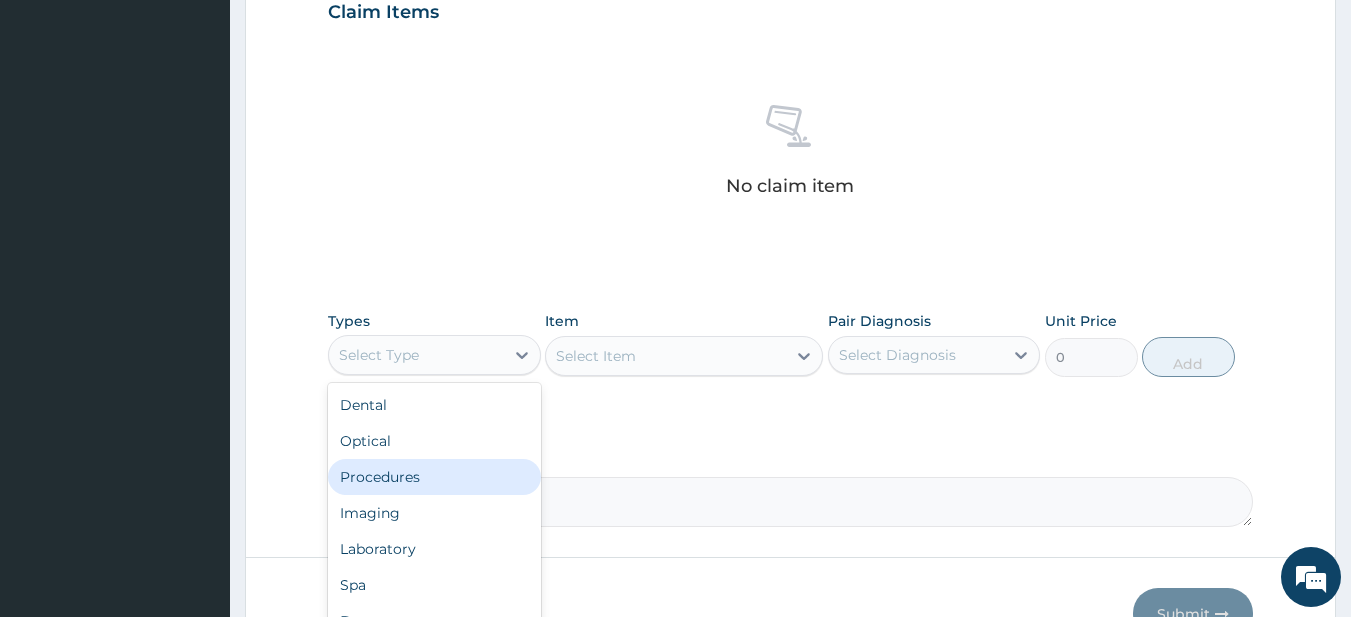drag, startPoint x: 419, startPoint y: 475, endPoint x: 497, endPoint y: 461, distance: 79.24645 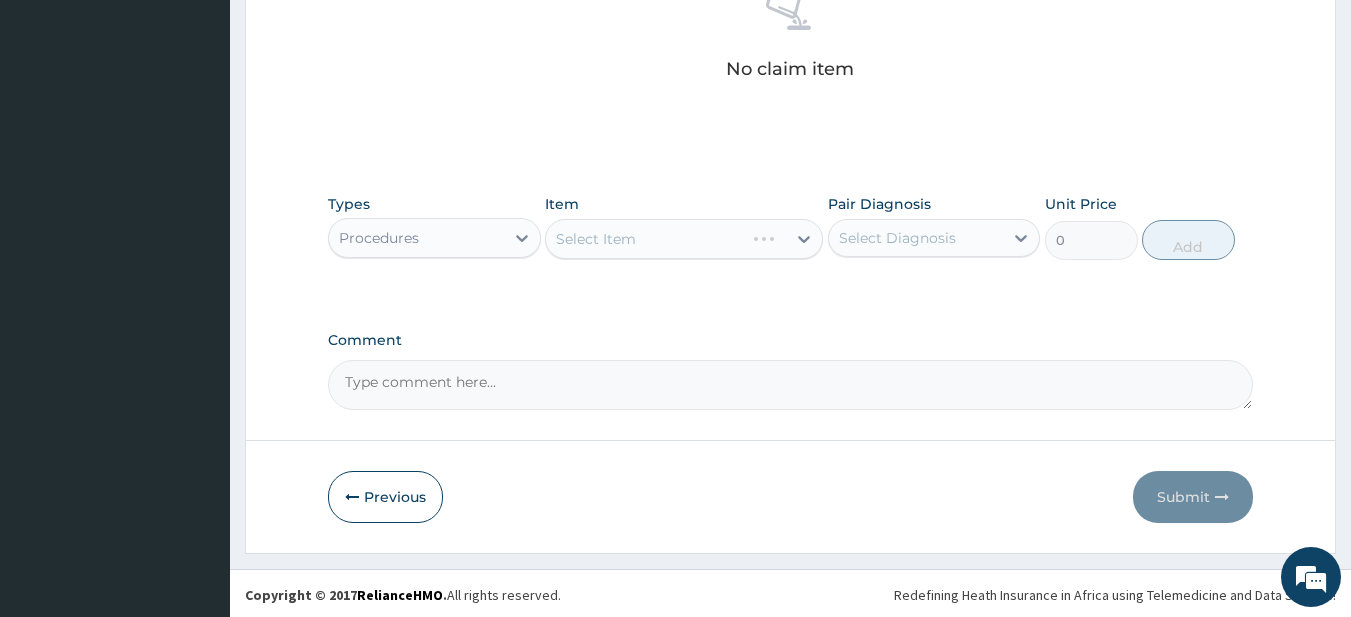 scroll, scrollTop: 825, scrollLeft: 0, axis: vertical 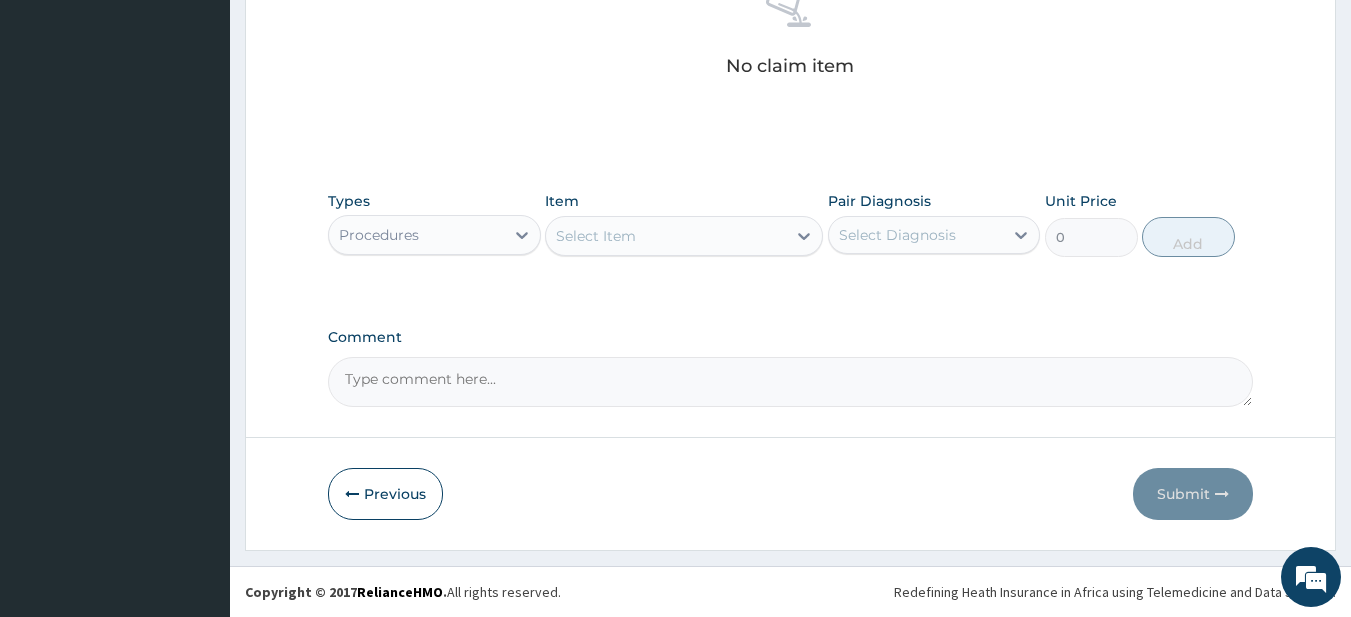drag, startPoint x: 763, startPoint y: 229, endPoint x: 755, endPoint y: 242, distance: 15.264338 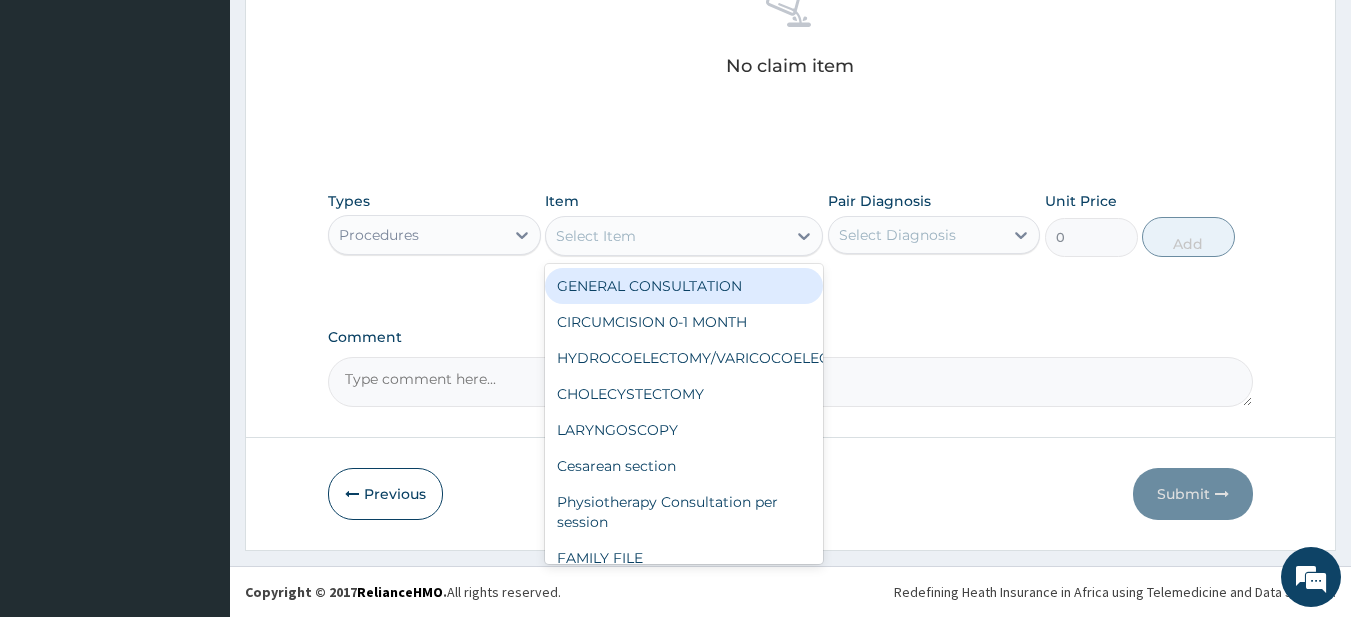 click on "GENERAL CONSULTATION" at bounding box center (684, 286) 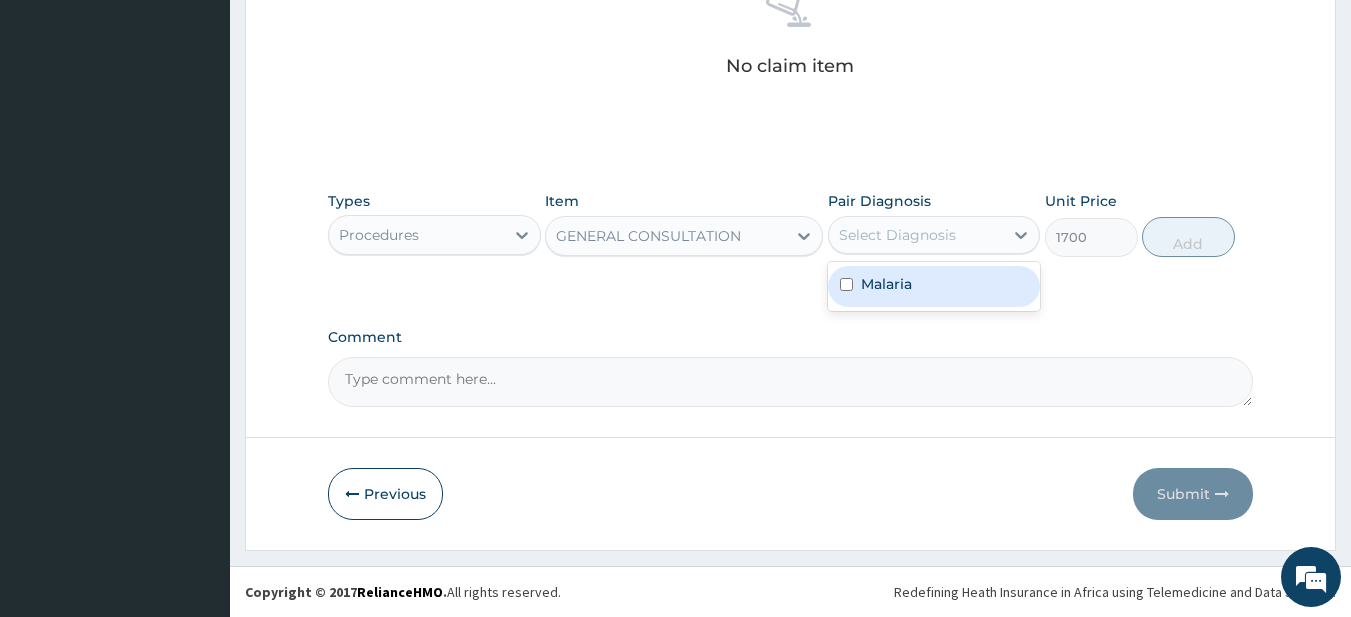 click on "Select Diagnosis" at bounding box center (897, 235) 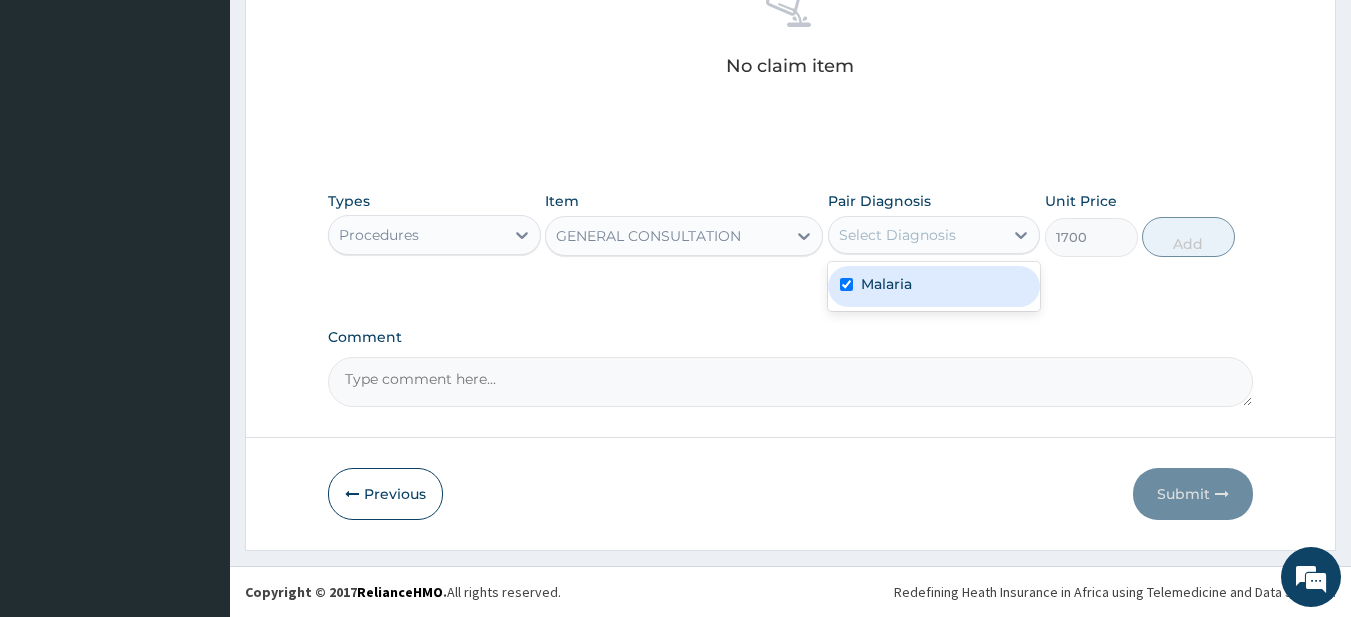 checkbox on "true" 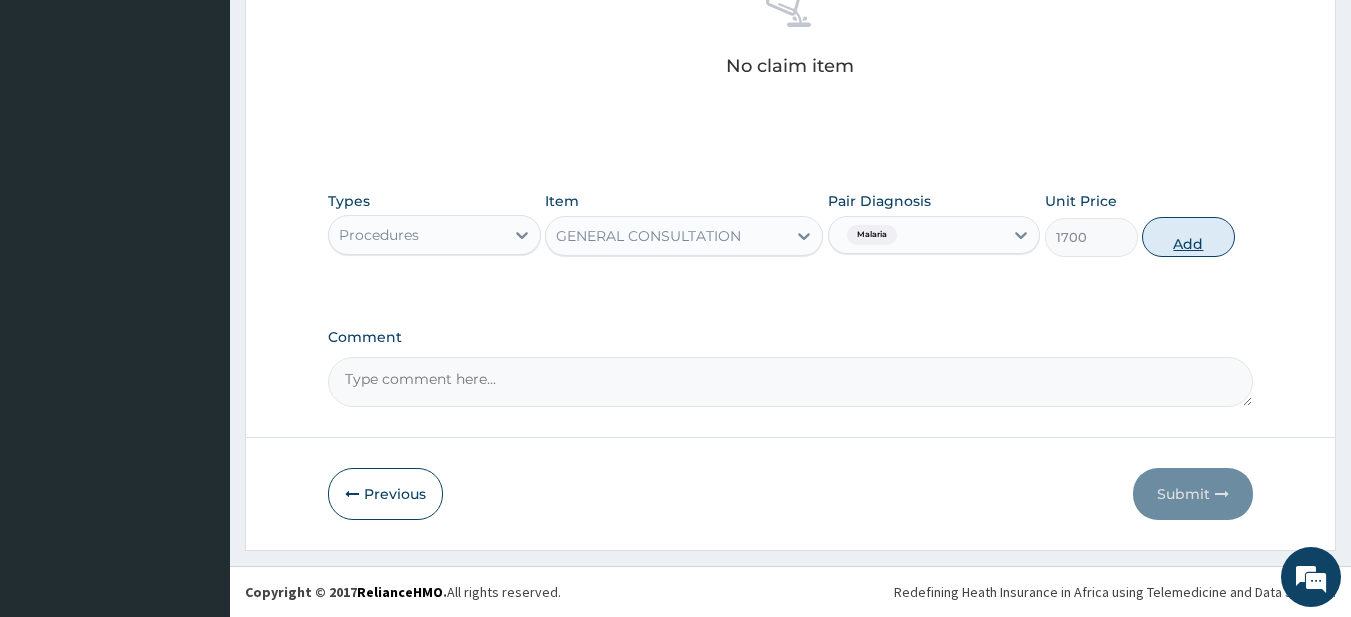 click on "Add" at bounding box center (1188, 237) 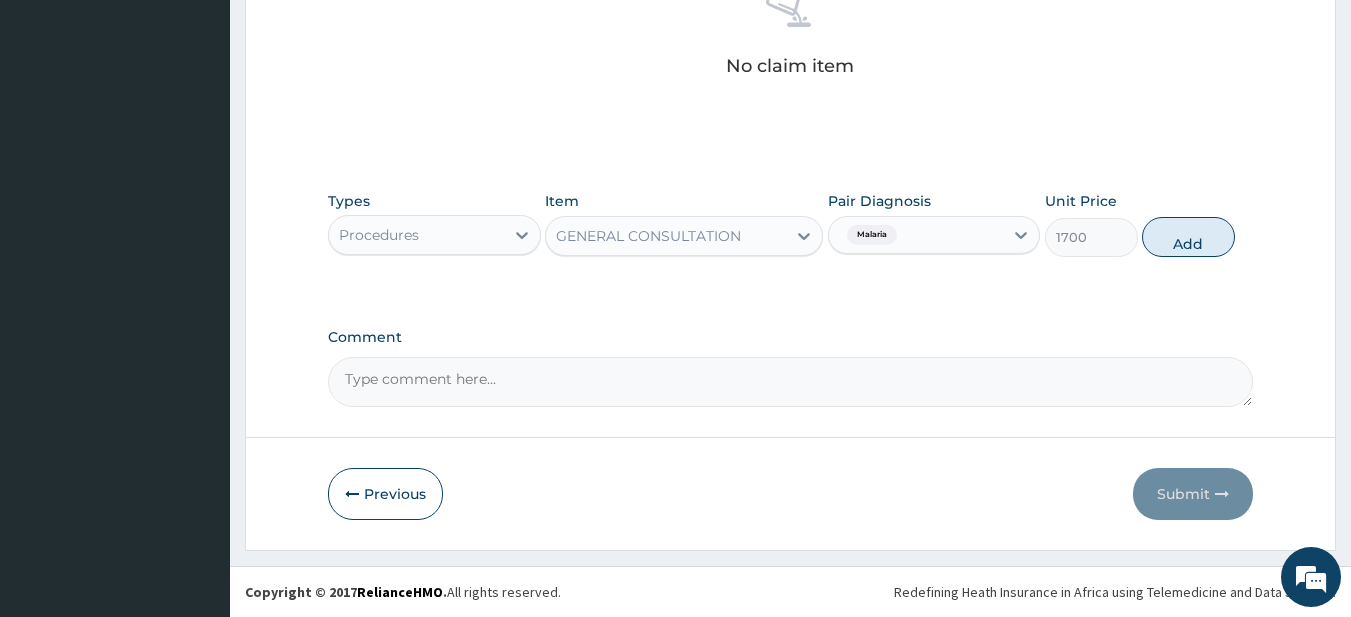 type on "0" 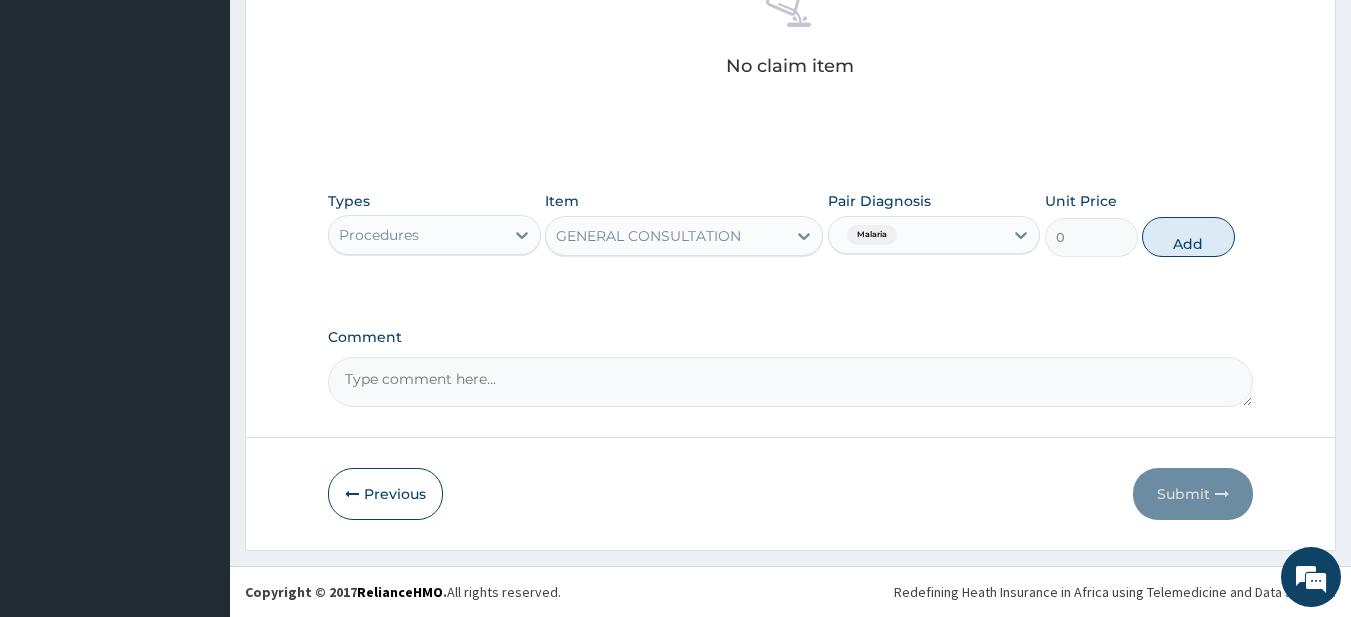 scroll, scrollTop: 745, scrollLeft: 0, axis: vertical 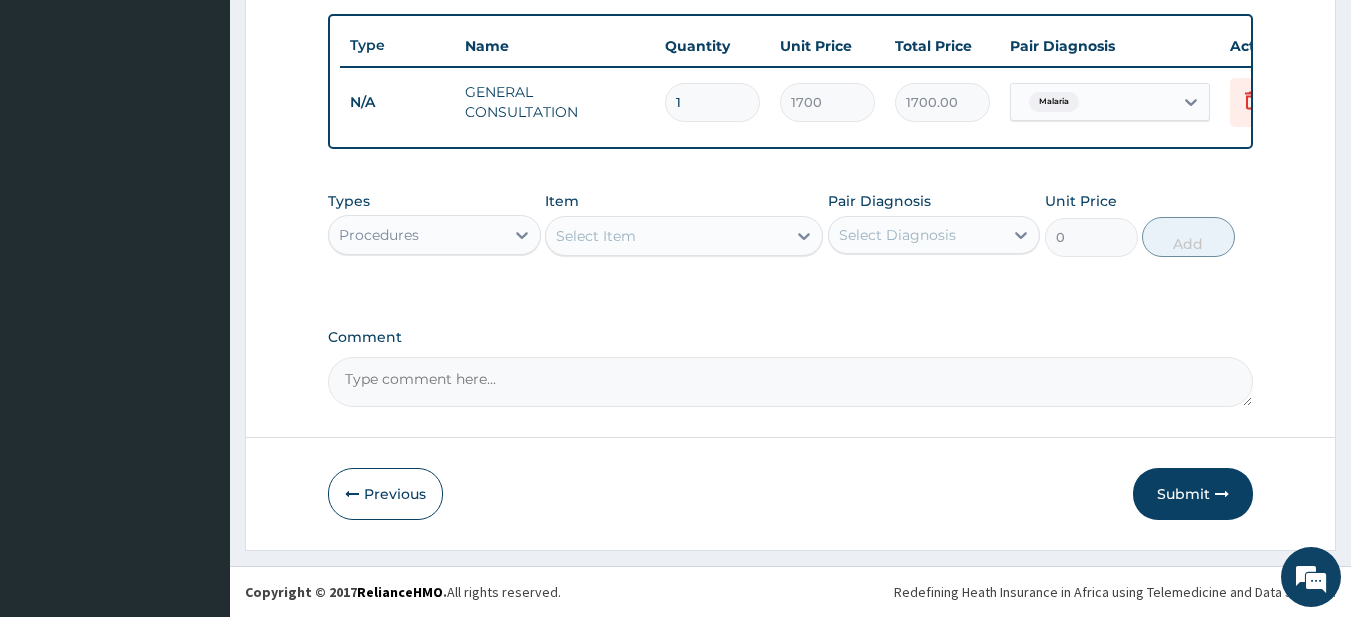 click on "Procedures" at bounding box center [416, 235] 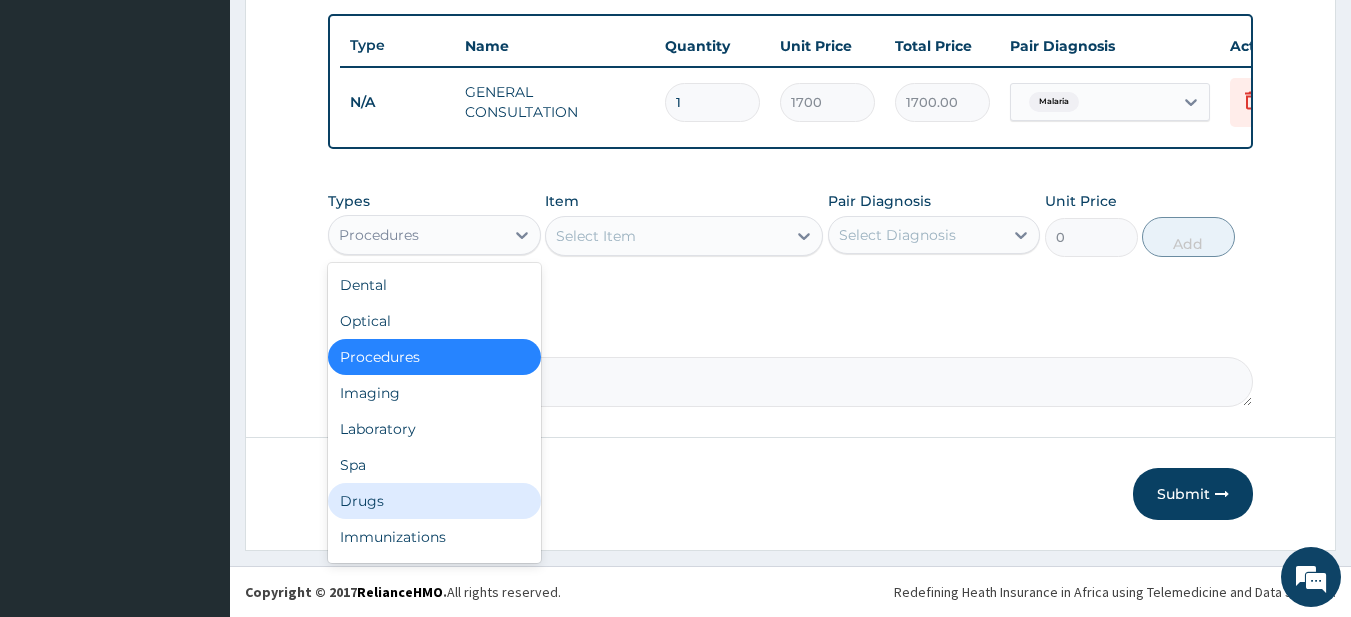 drag, startPoint x: 389, startPoint y: 503, endPoint x: 526, endPoint y: 332, distance: 219.11185 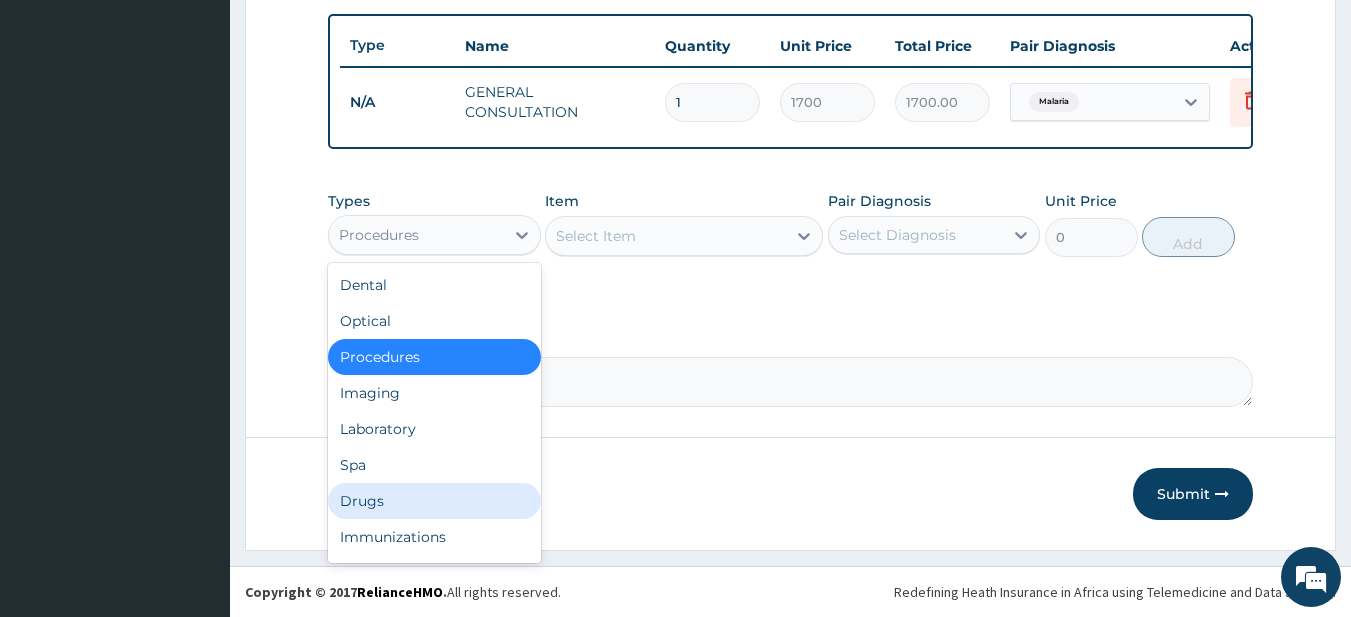 click on "Drugs" at bounding box center [434, 501] 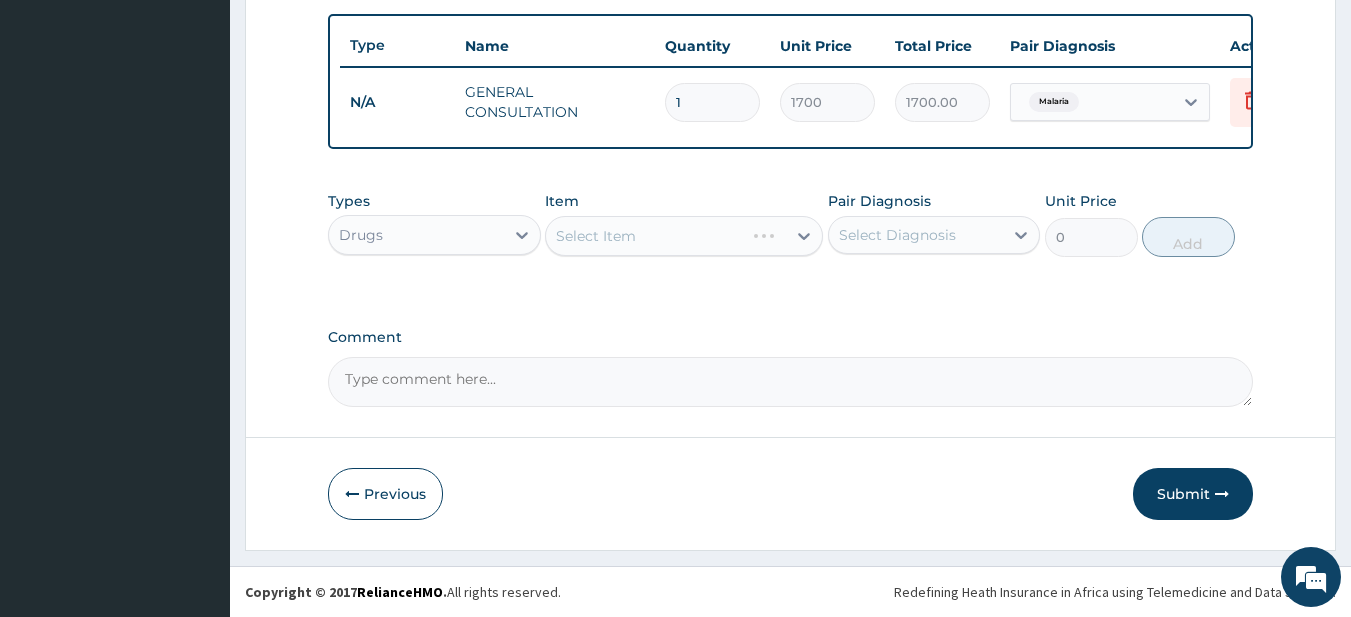click on "Select Item" at bounding box center (684, 236) 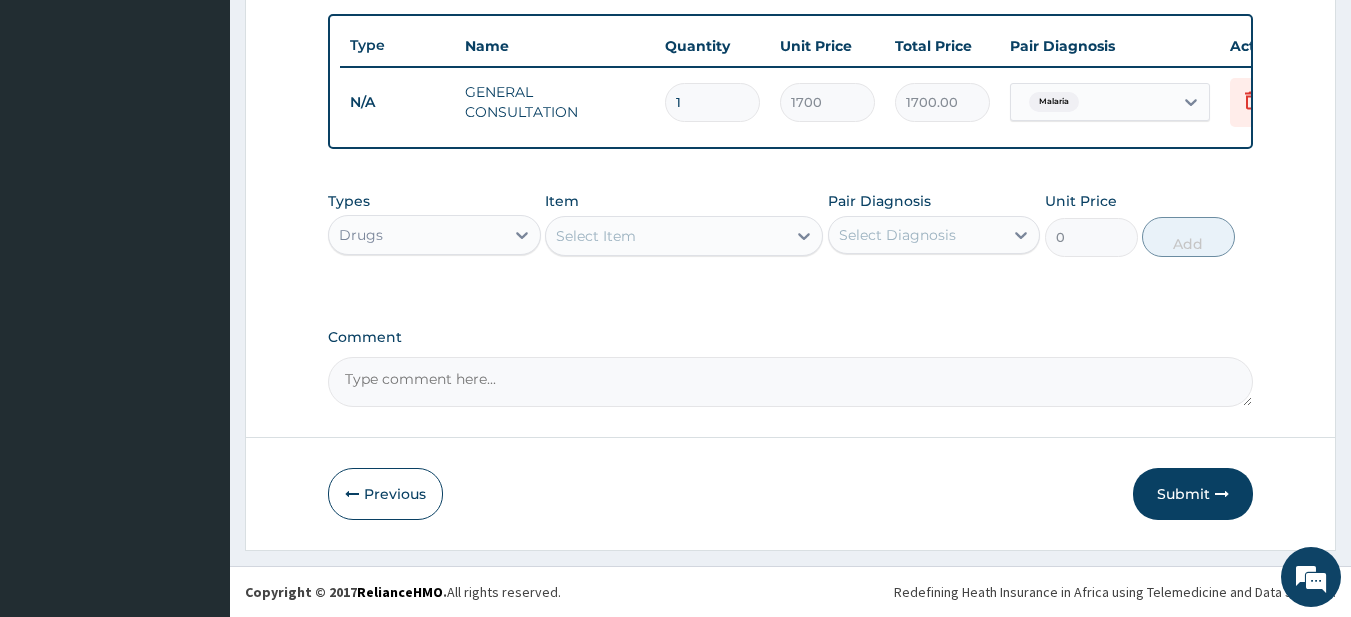 click on "Select Item" at bounding box center (666, 236) 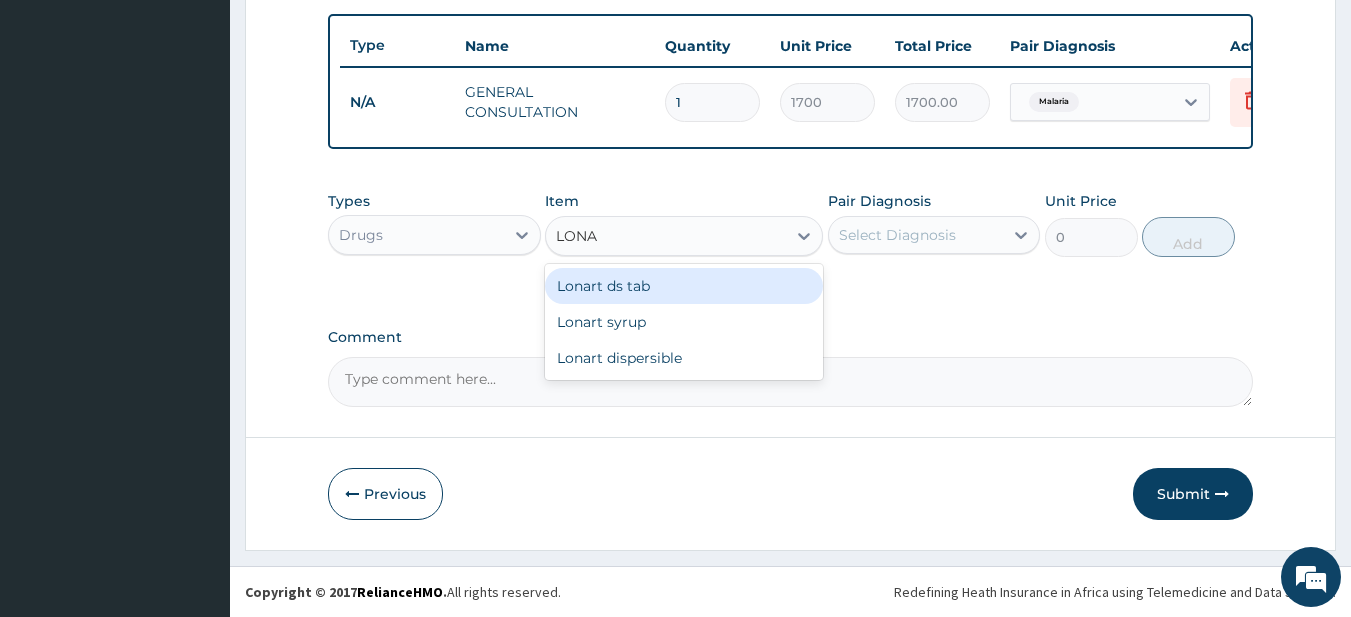 type on "LONAR" 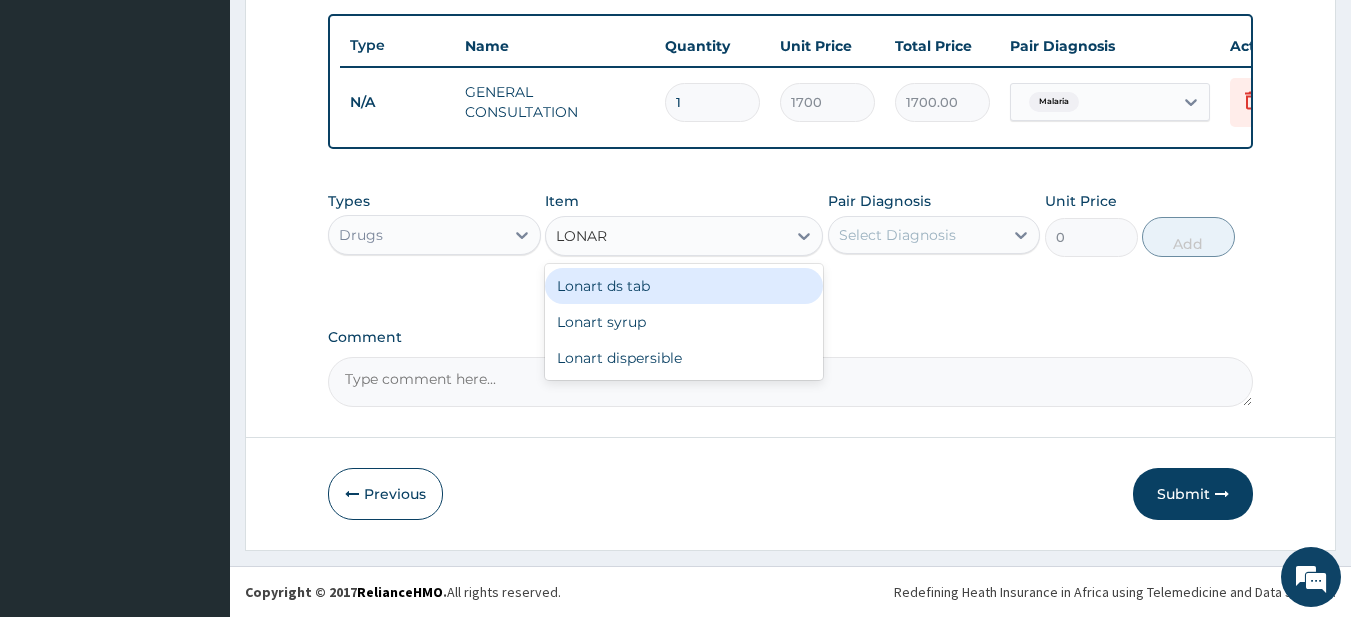 click on "Lonart ds tab" at bounding box center (684, 286) 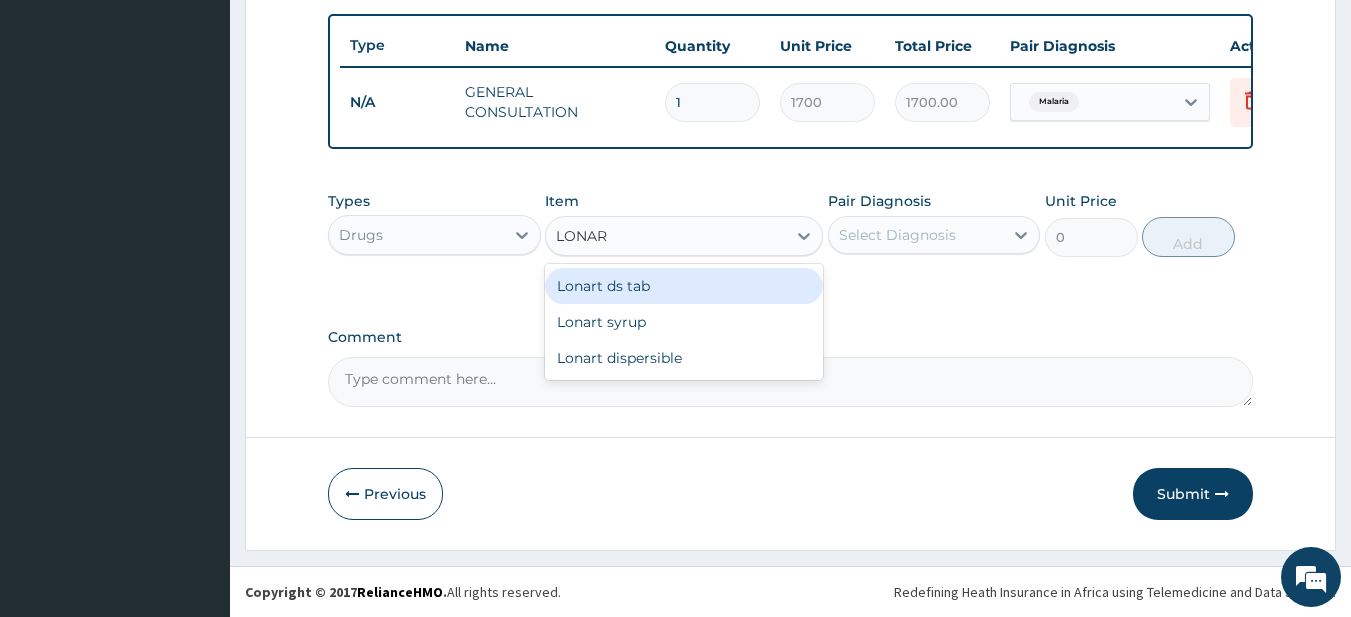 type 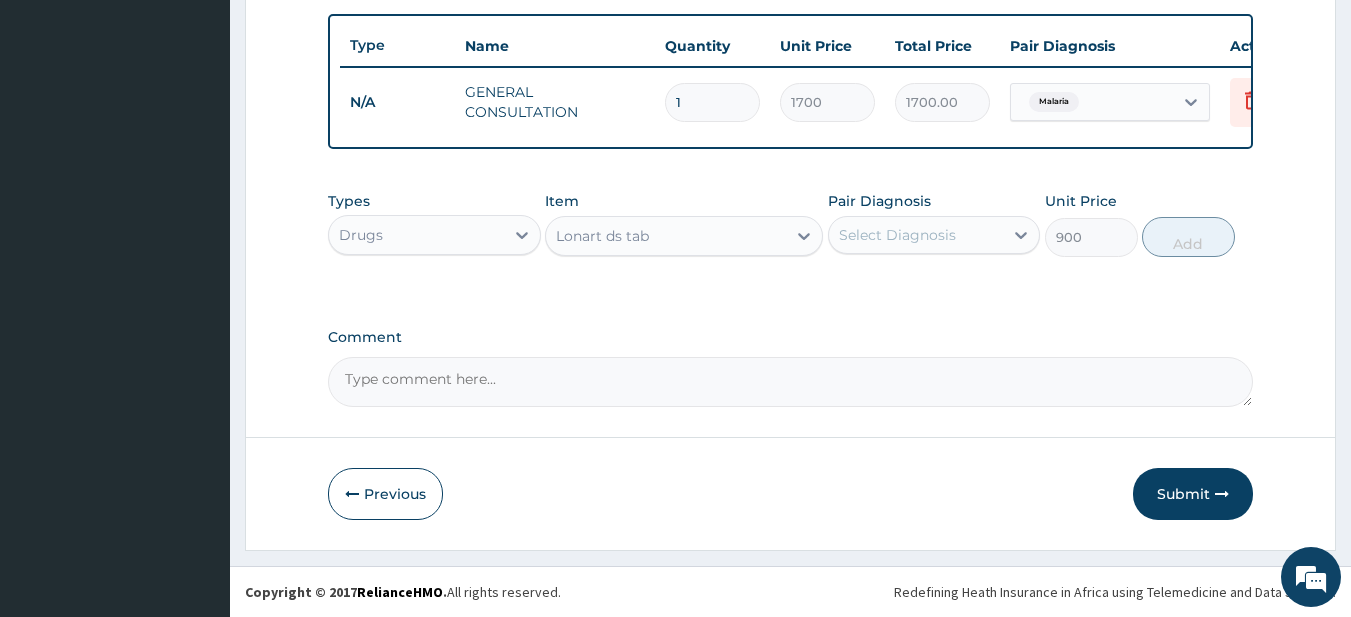 click on "Select Diagnosis" at bounding box center (916, 235) 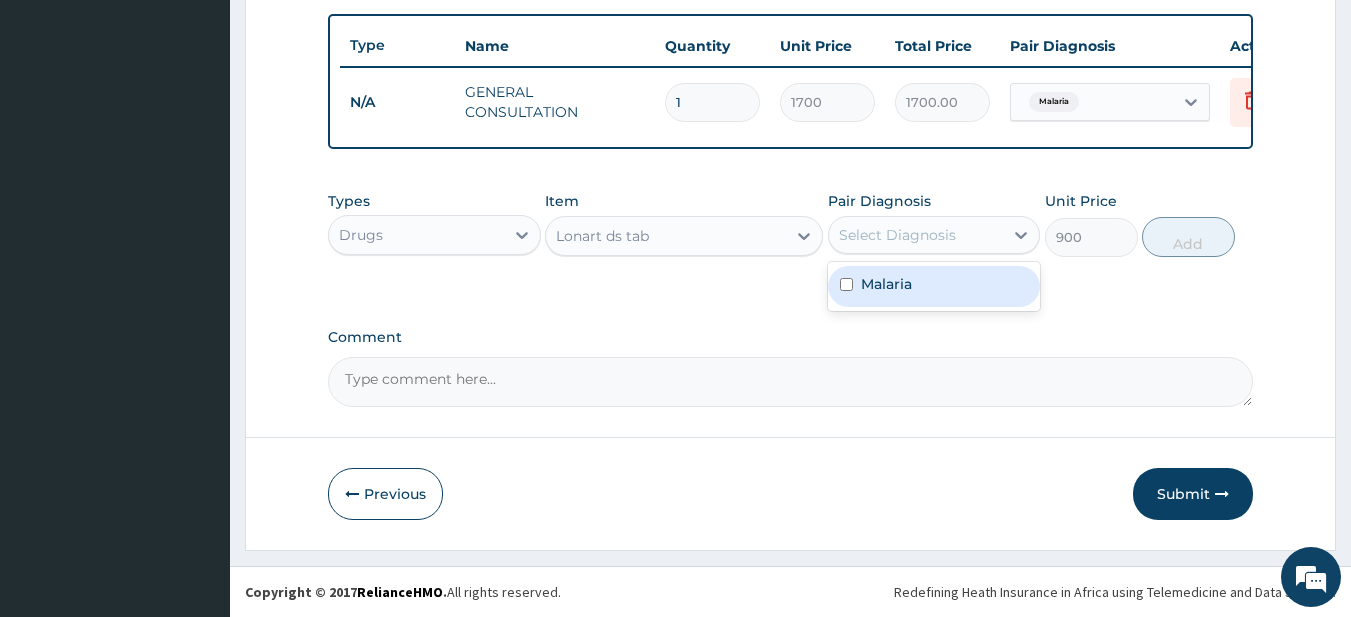 click on "Malaria" at bounding box center (934, 286) 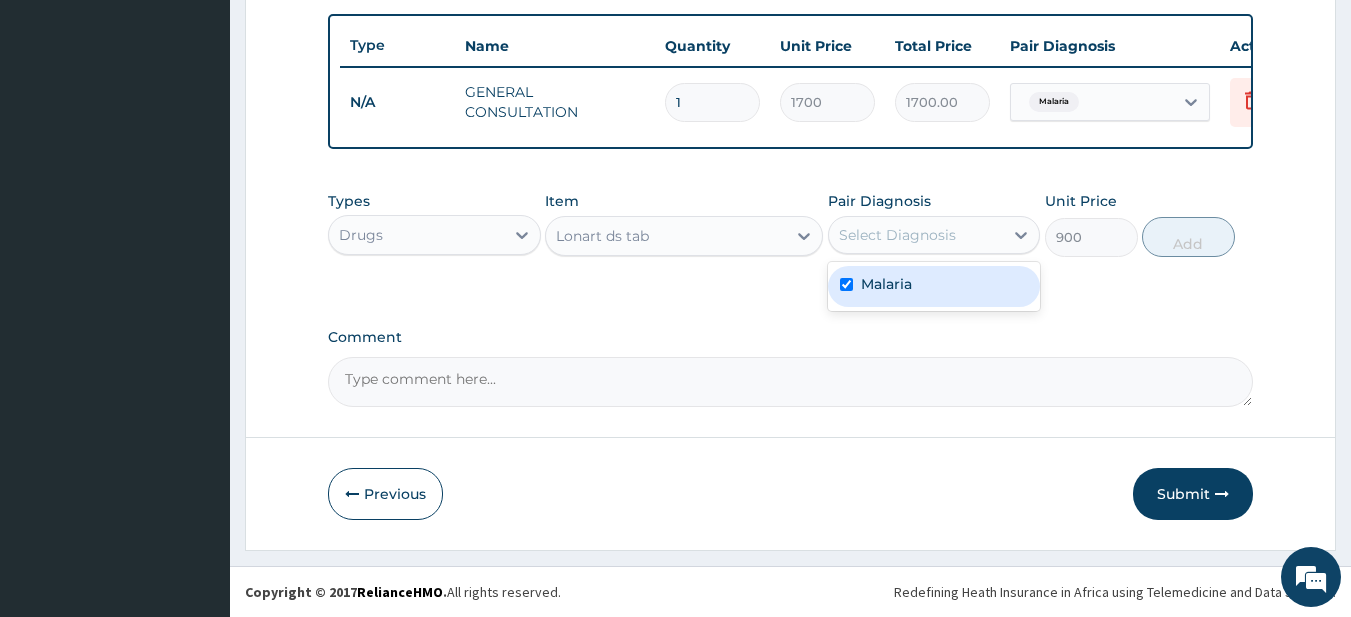 checkbox on "true" 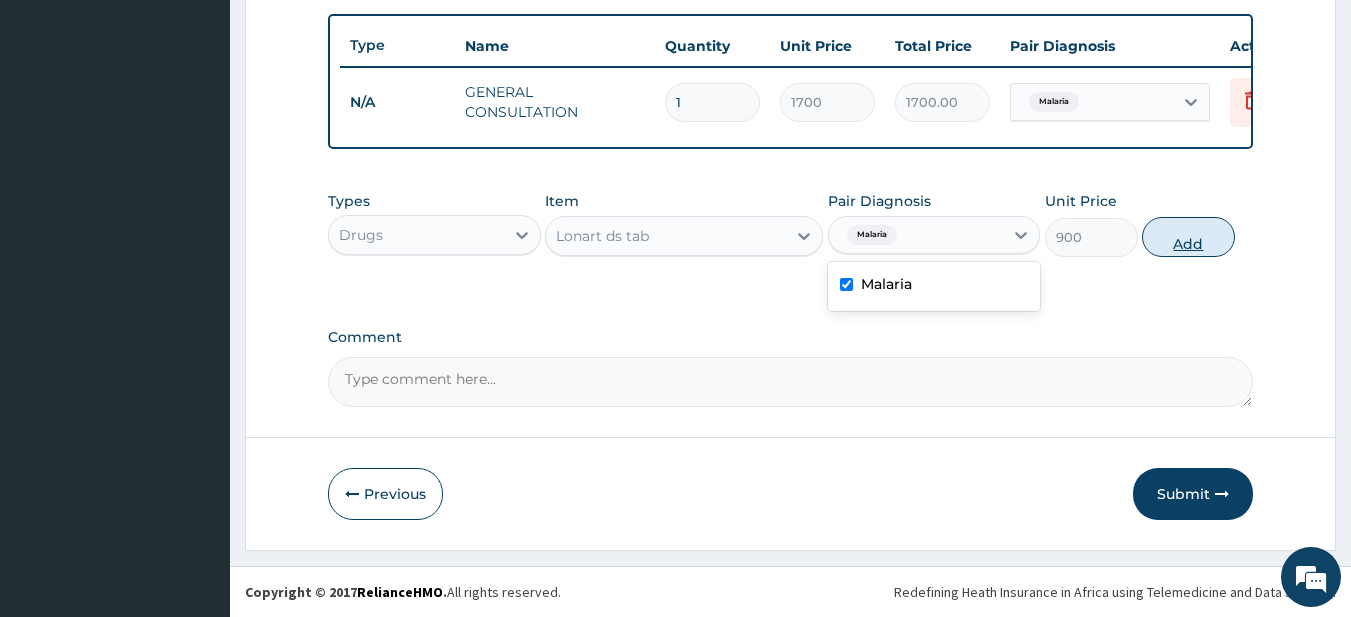click on "Add" at bounding box center (1188, 237) 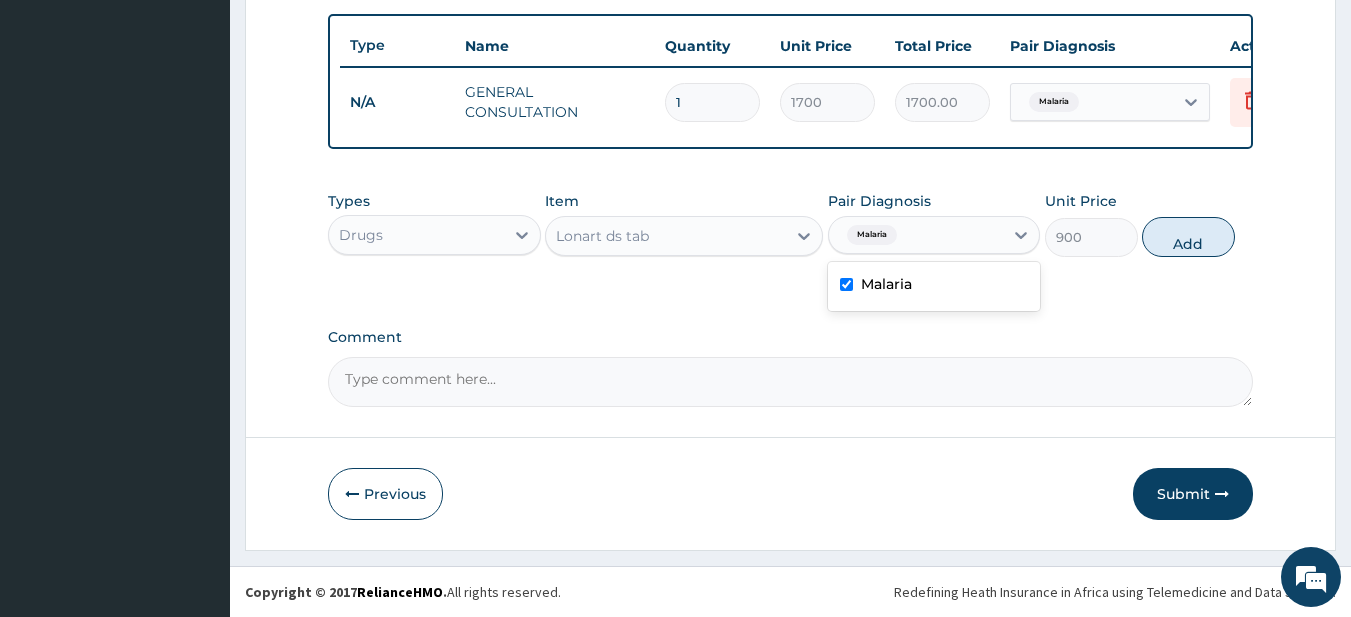 type on "0" 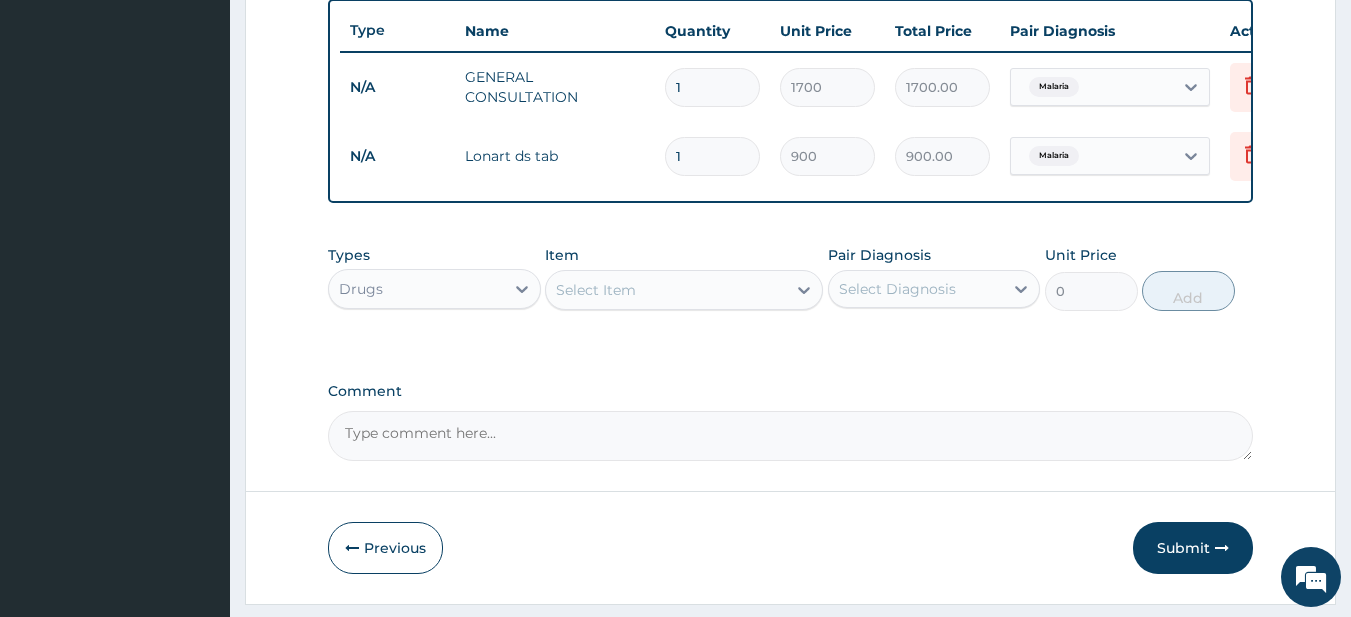 type 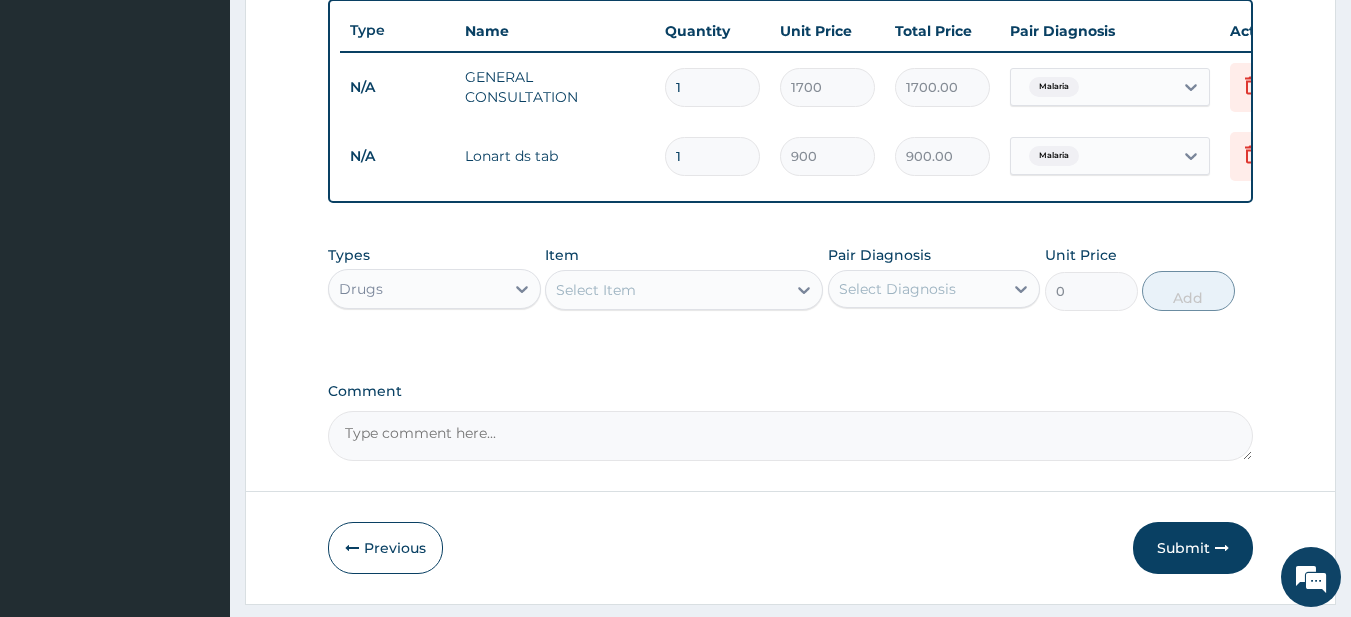 type on "0.00" 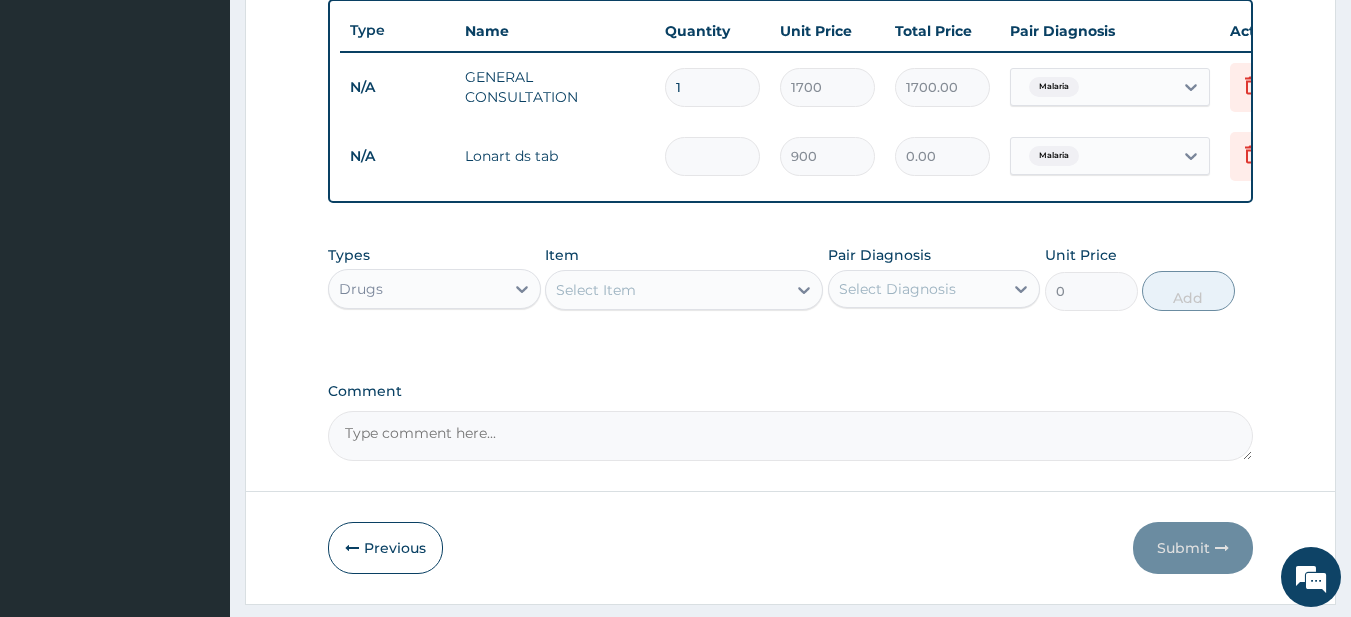 type on "6" 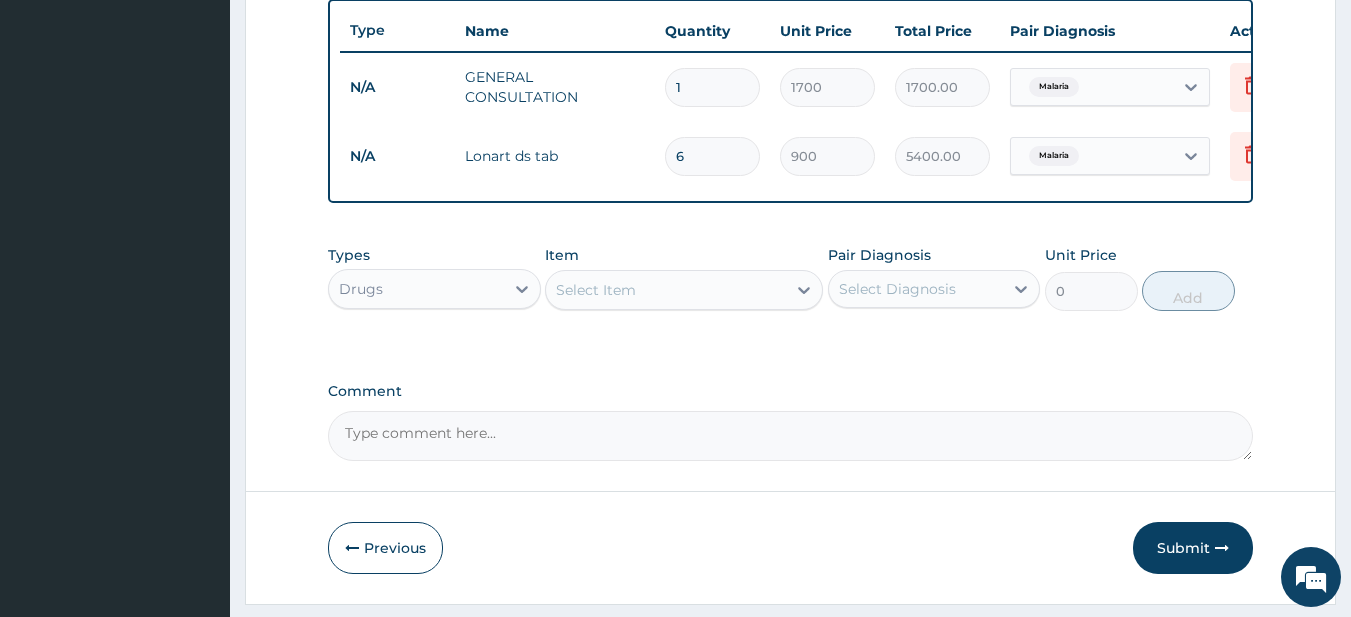 type on "6" 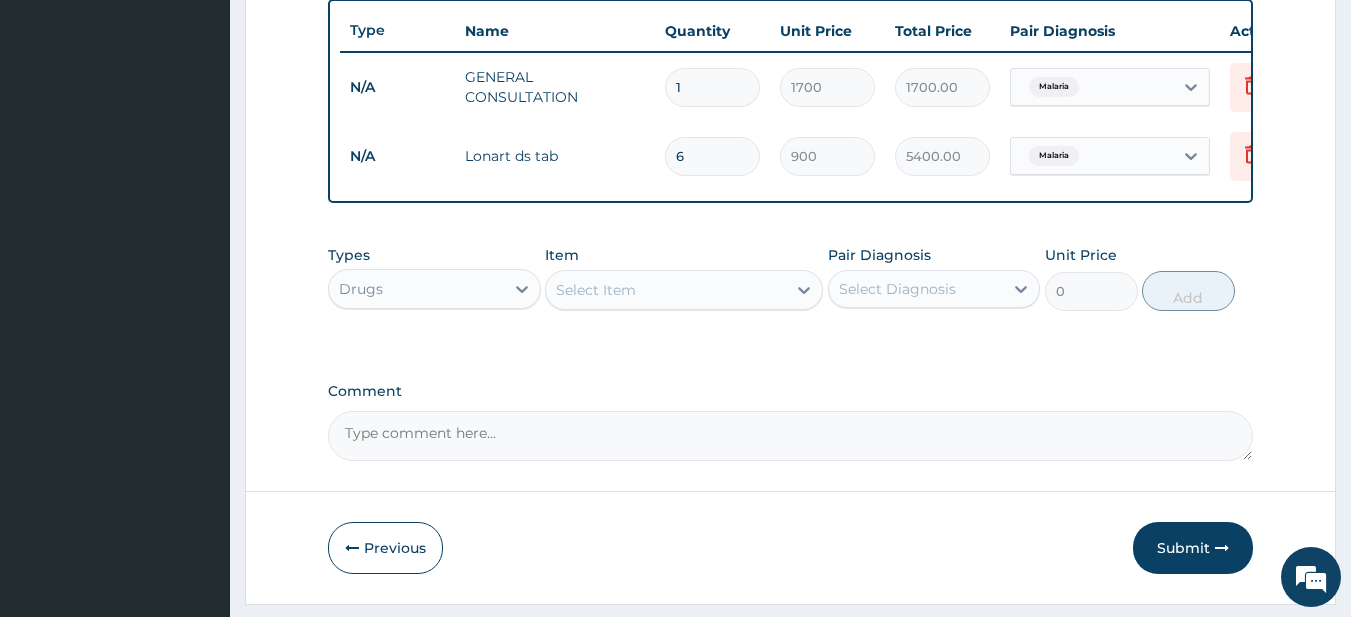 click on "Select Item" at bounding box center (666, 290) 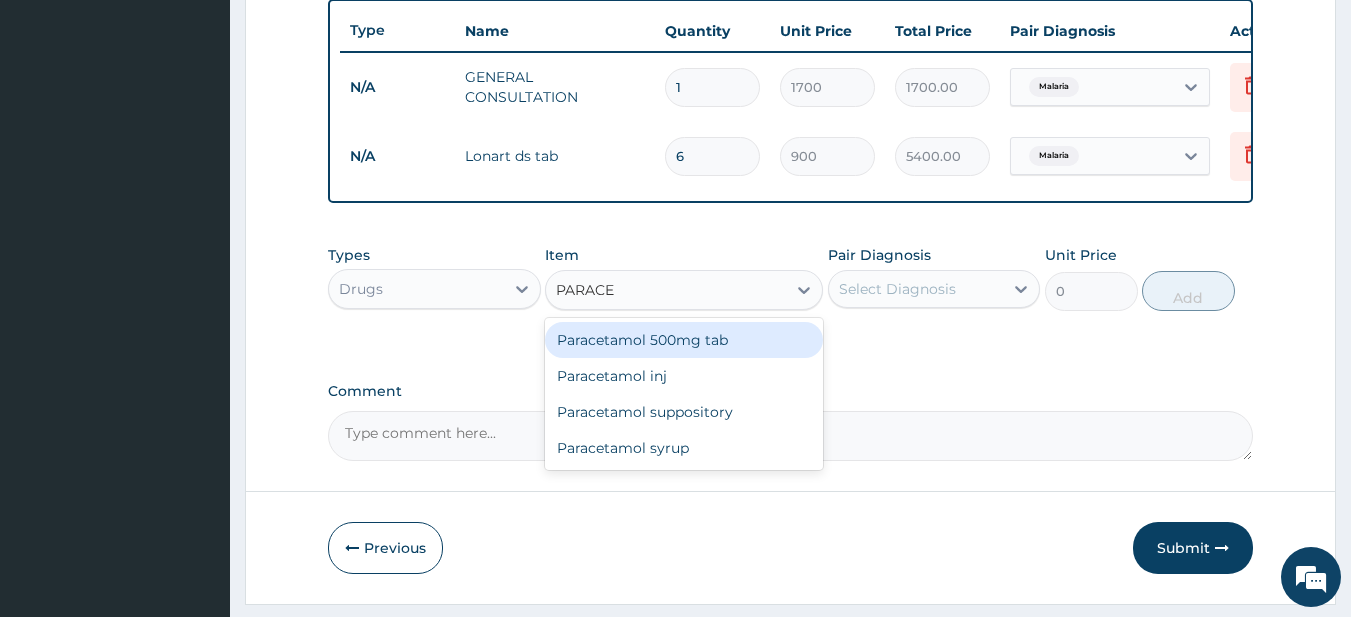 type on "PARACET" 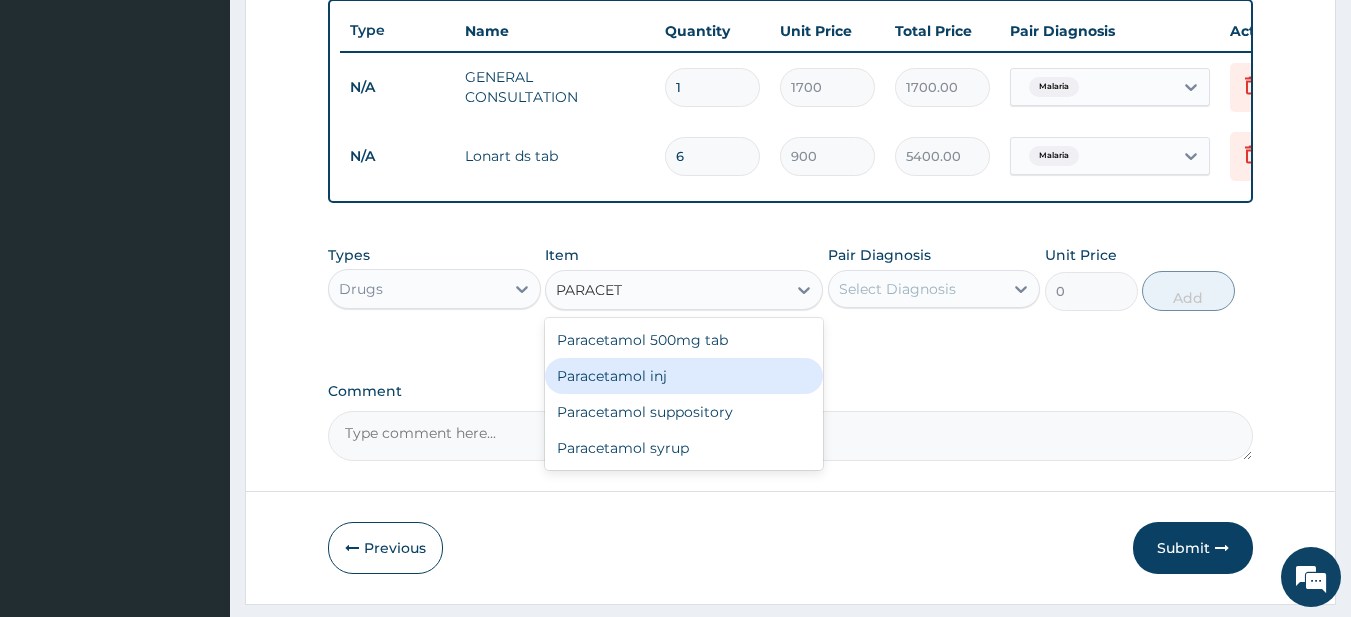 click on "Paracetamol inj" at bounding box center [684, 376] 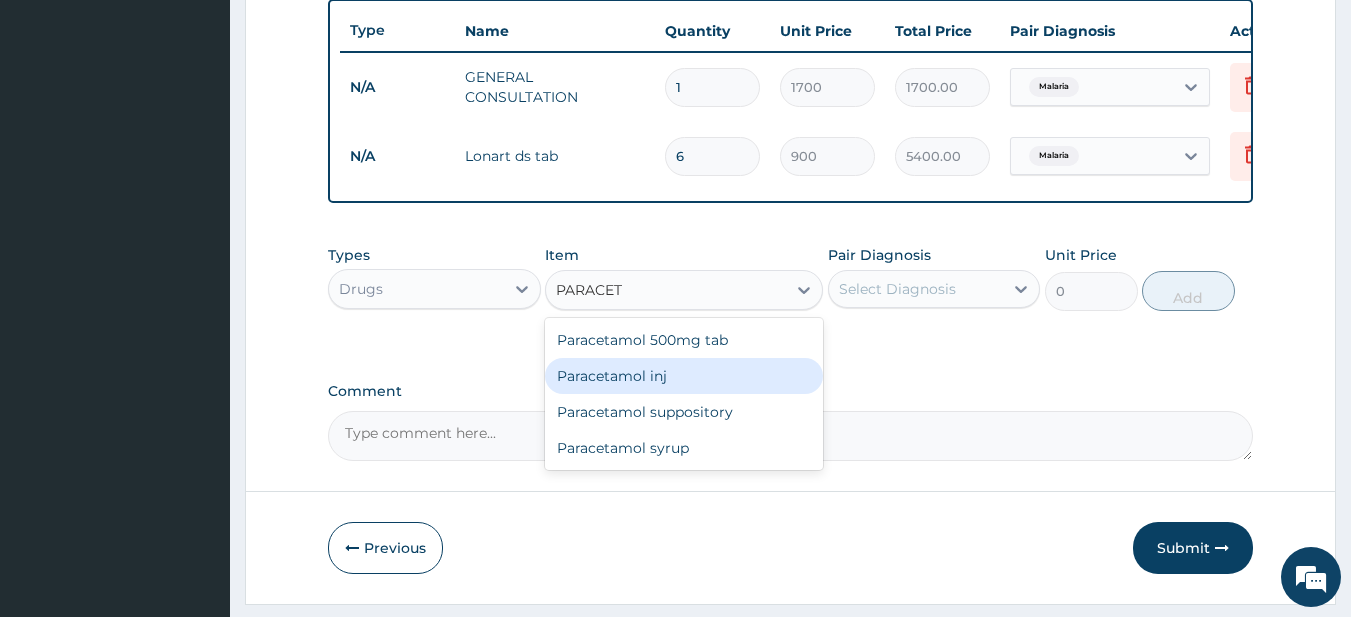type 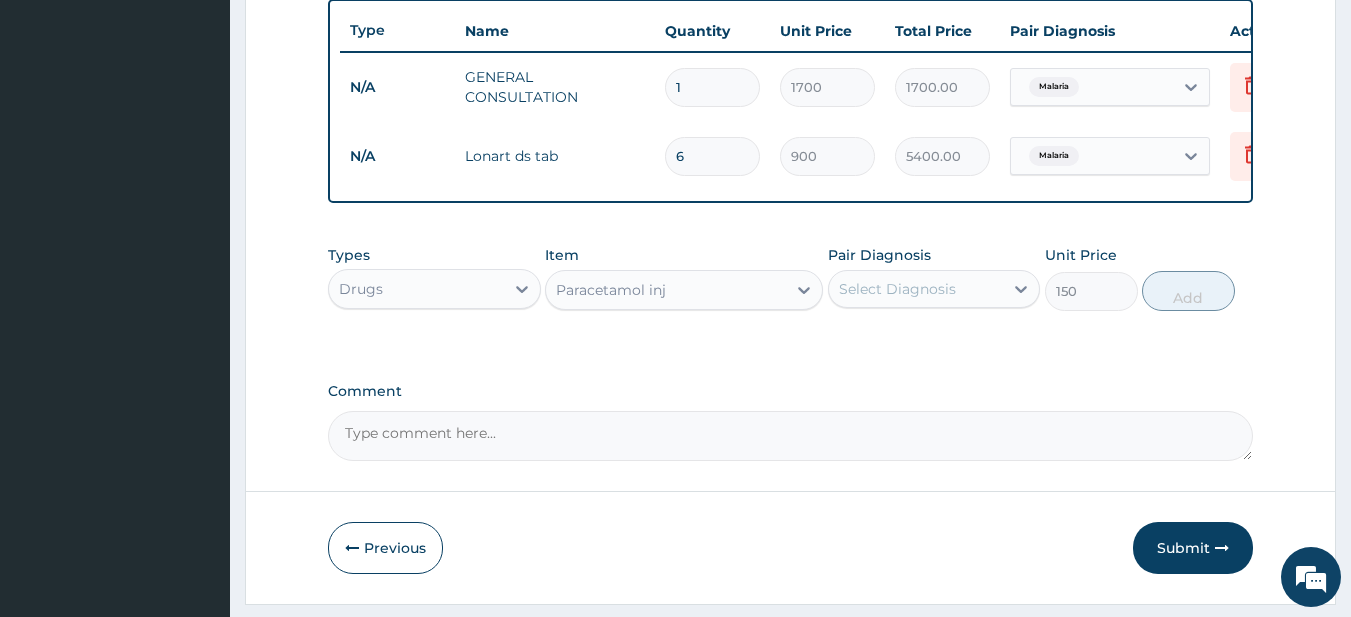drag, startPoint x: 1001, startPoint y: 308, endPoint x: 986, endPoint y: 313, distance: 15.811388 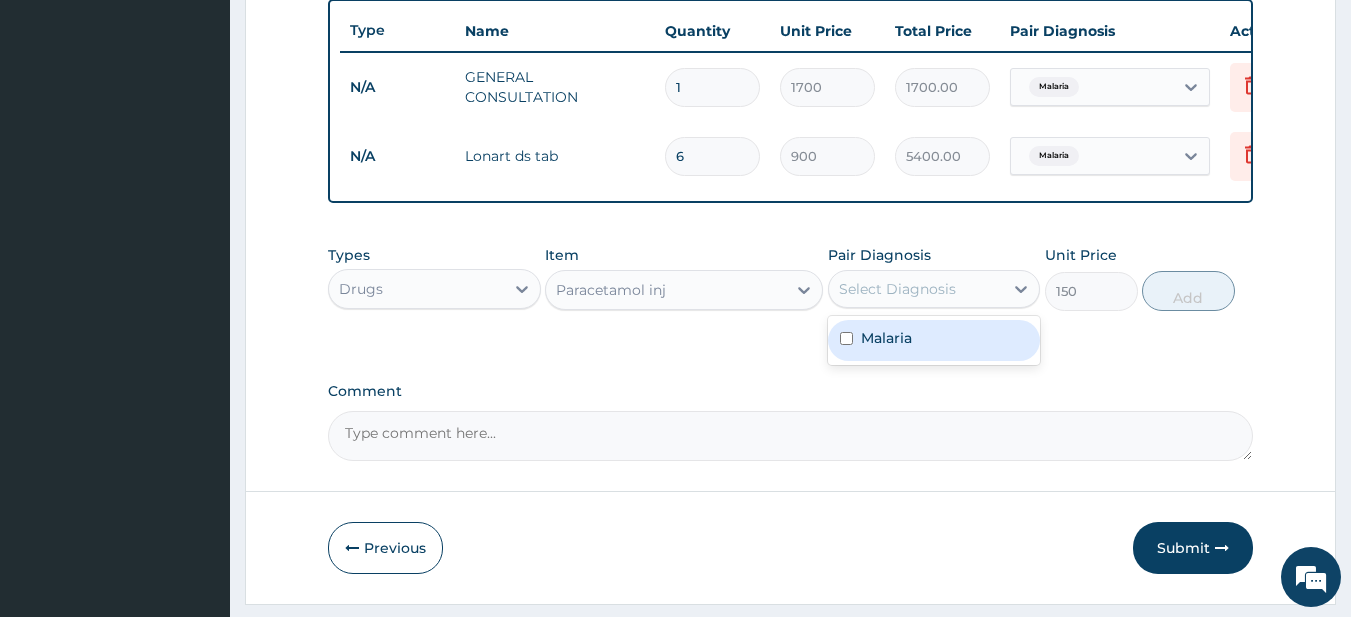 click on "Malaria" at bounding box center (934, 340) 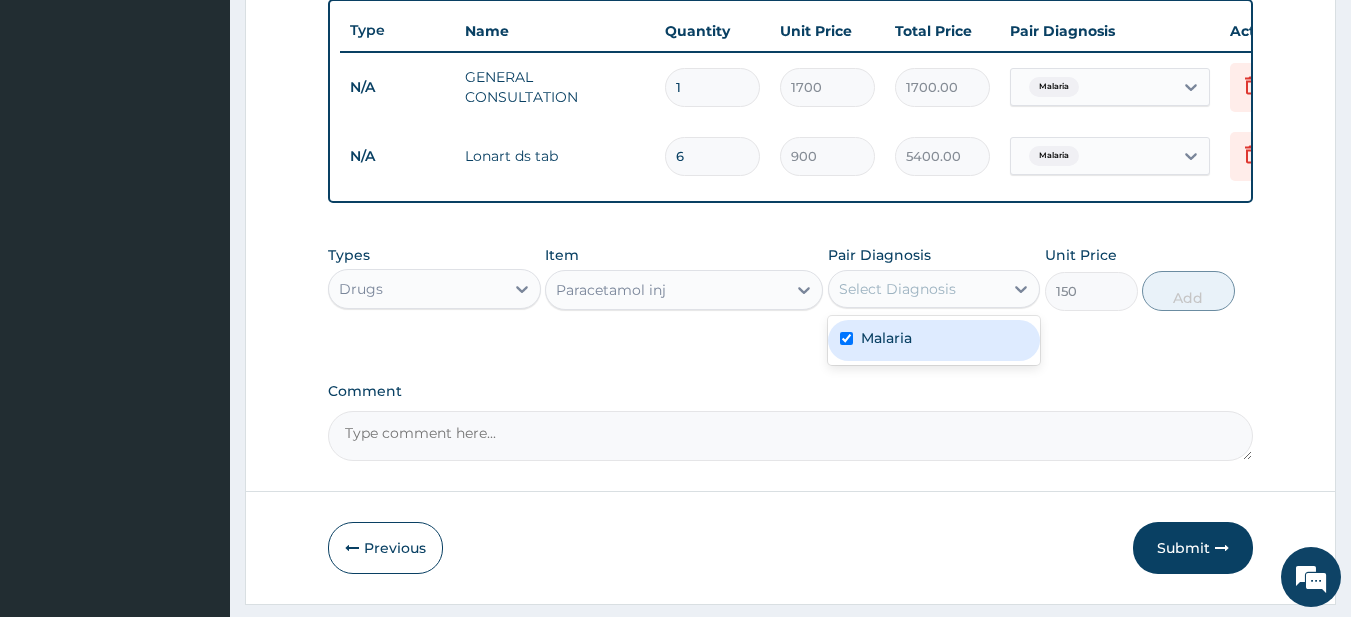 checkbox on "true" 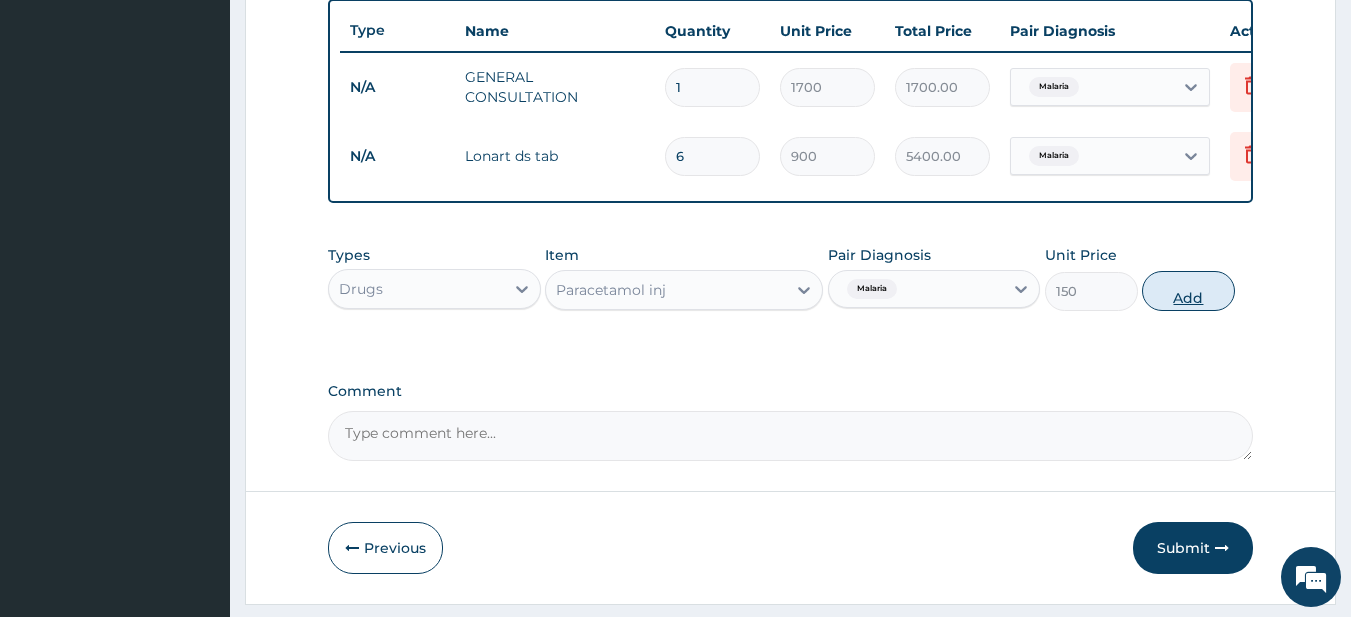 click on "Add" at bounding box center (1188, 291) 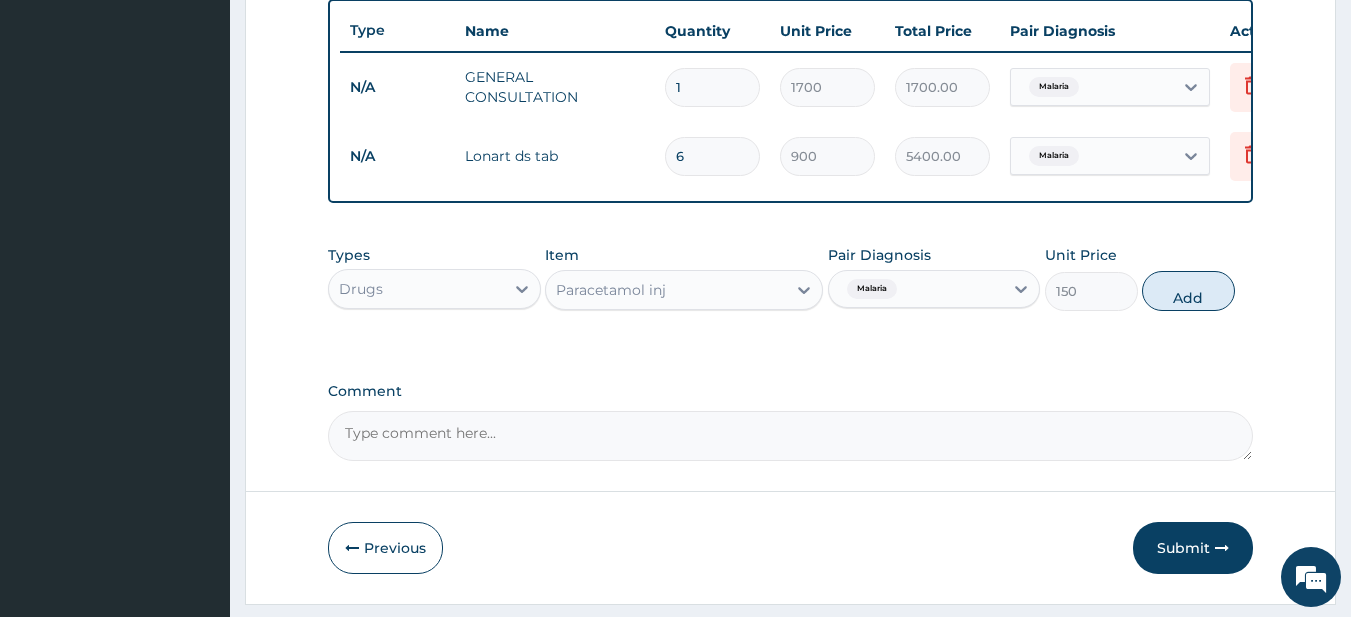 type on "0" 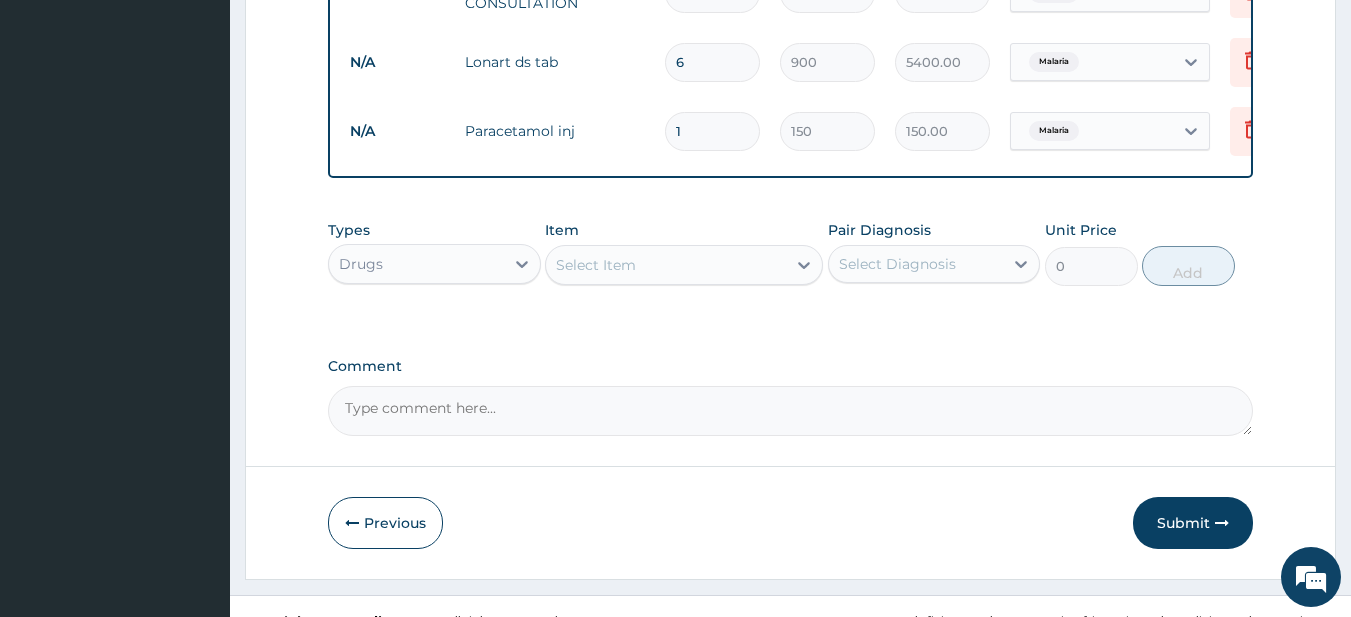 scroll, scrollTop: 883, scrollLeft: 0, axis: vertical 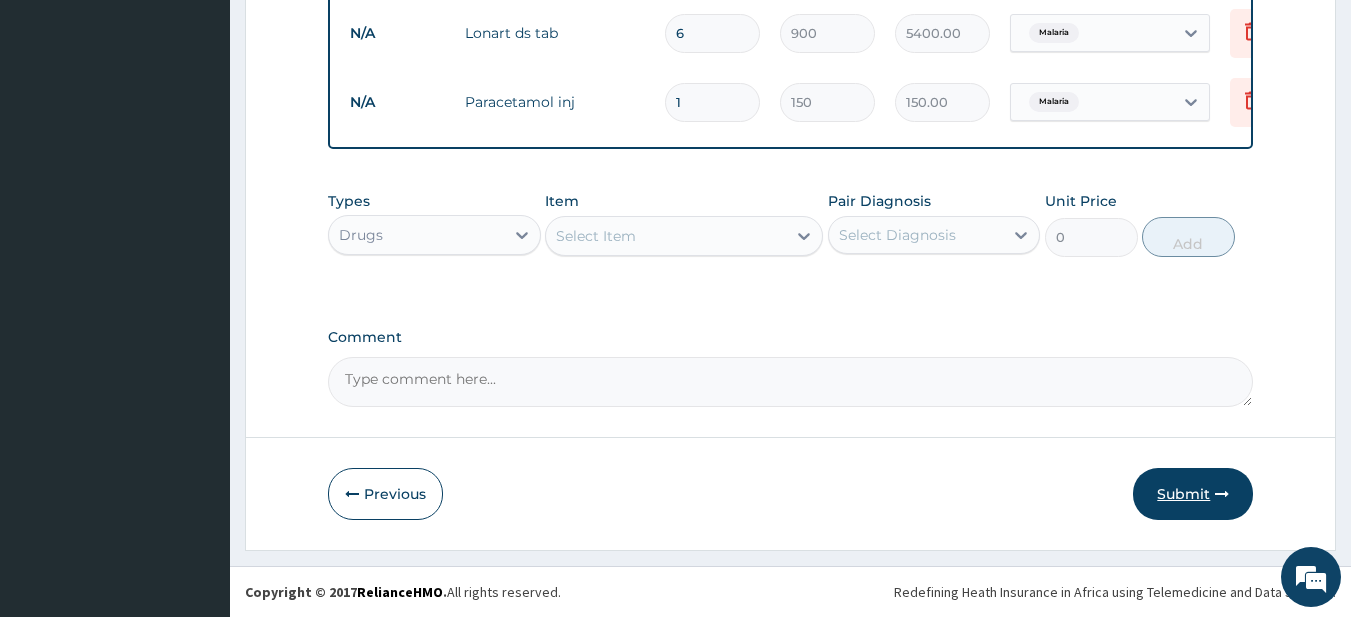 click on "Submit" at bounding box center [1193, 494] 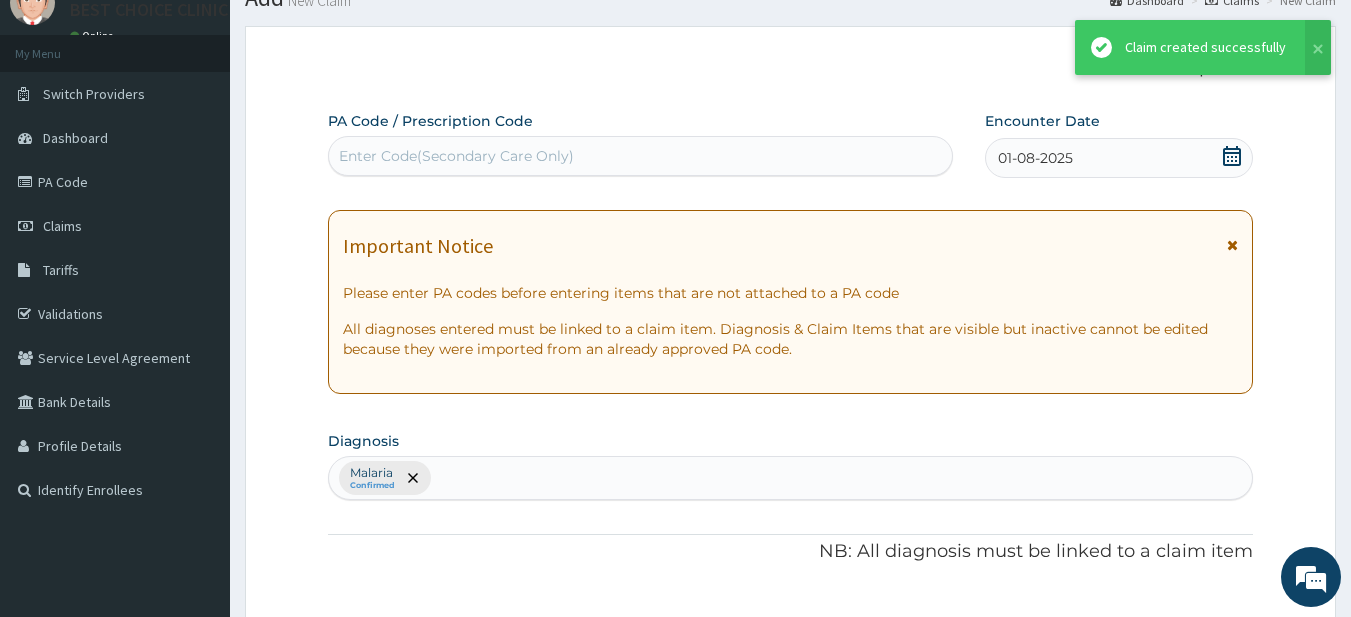 scroll, scrollTop: 883, scrollLeft: 0, axis: vertical 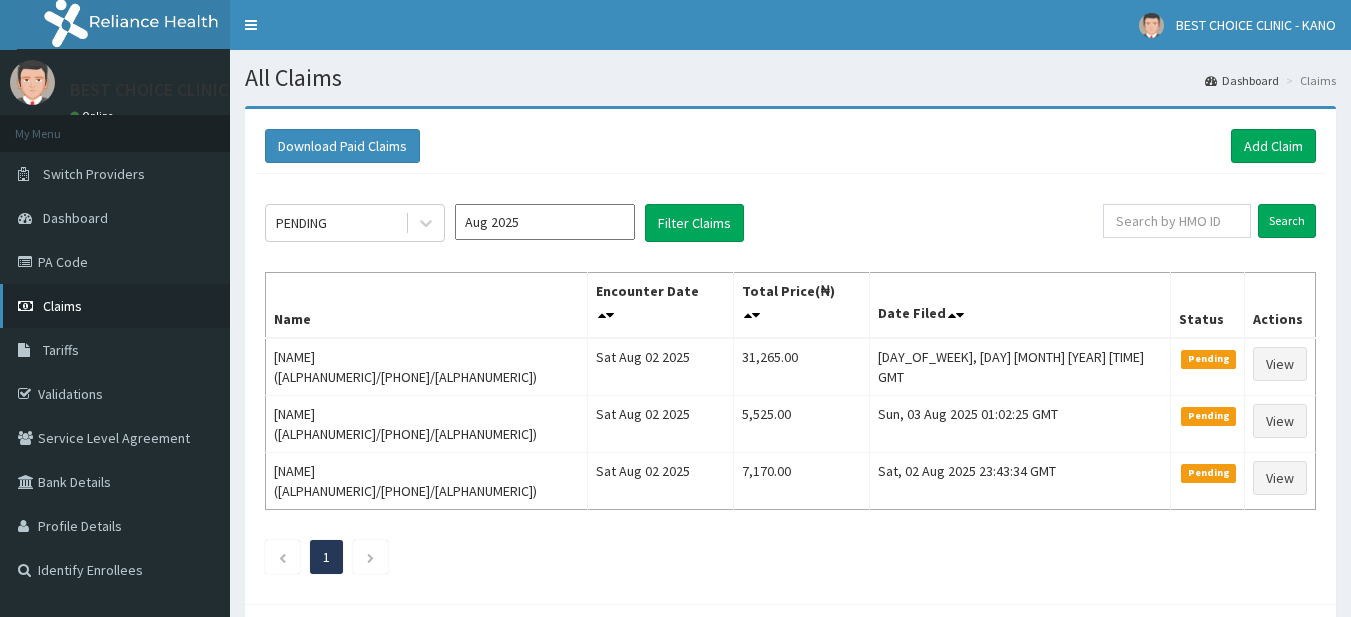 click on "Claims" at bounding box center (115, 306) 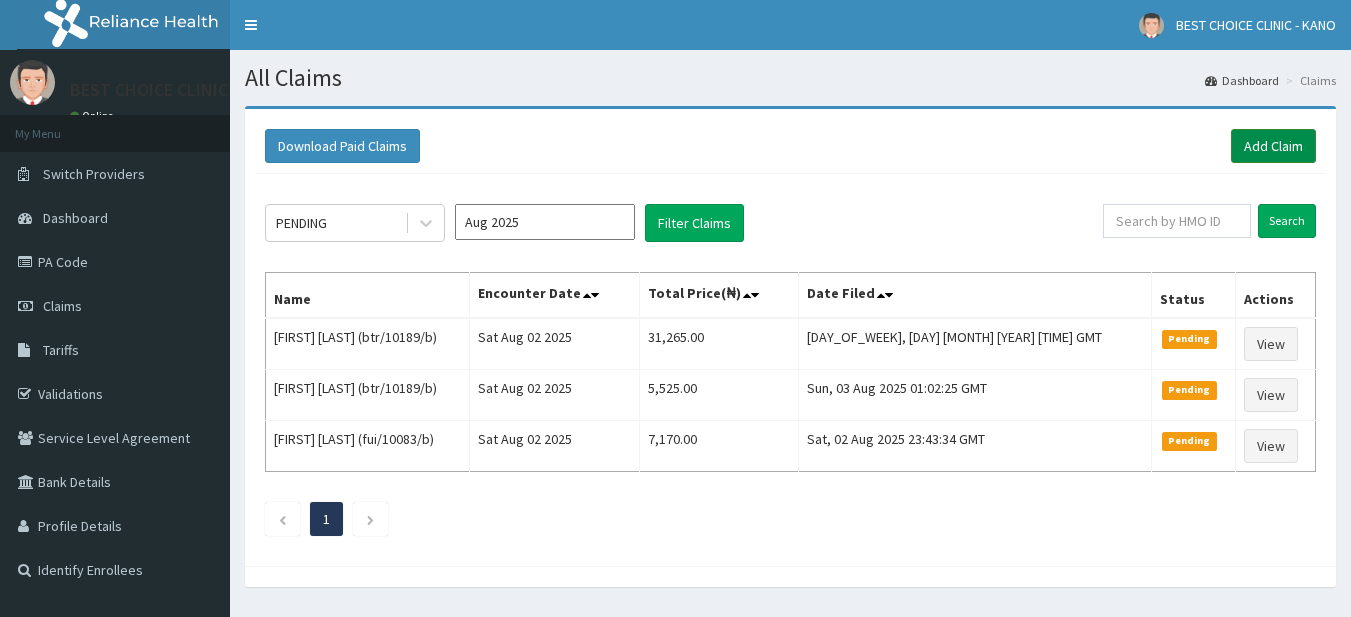 scroll, scrollTop: 0, scrollLeft: 0, axis: both 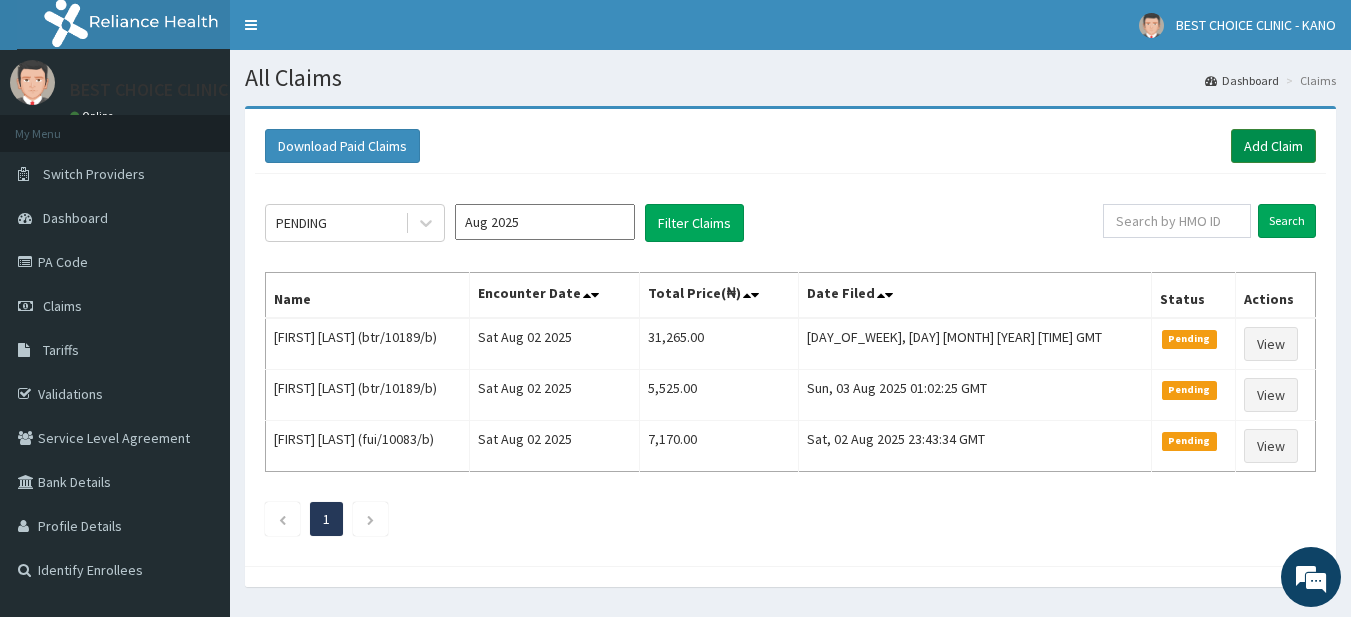 click on "Add Claim" at bounding box center [1273, 146] 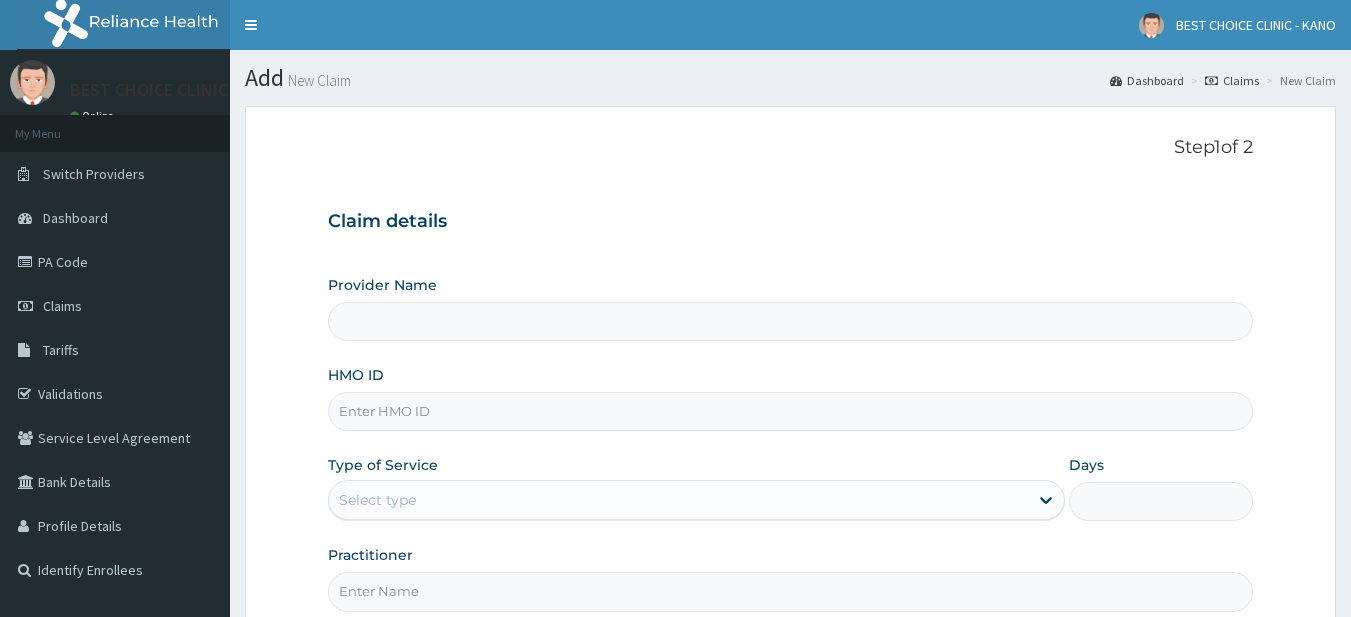 scroll, scrollTop: 0, scrollLeft: 0, axis: both 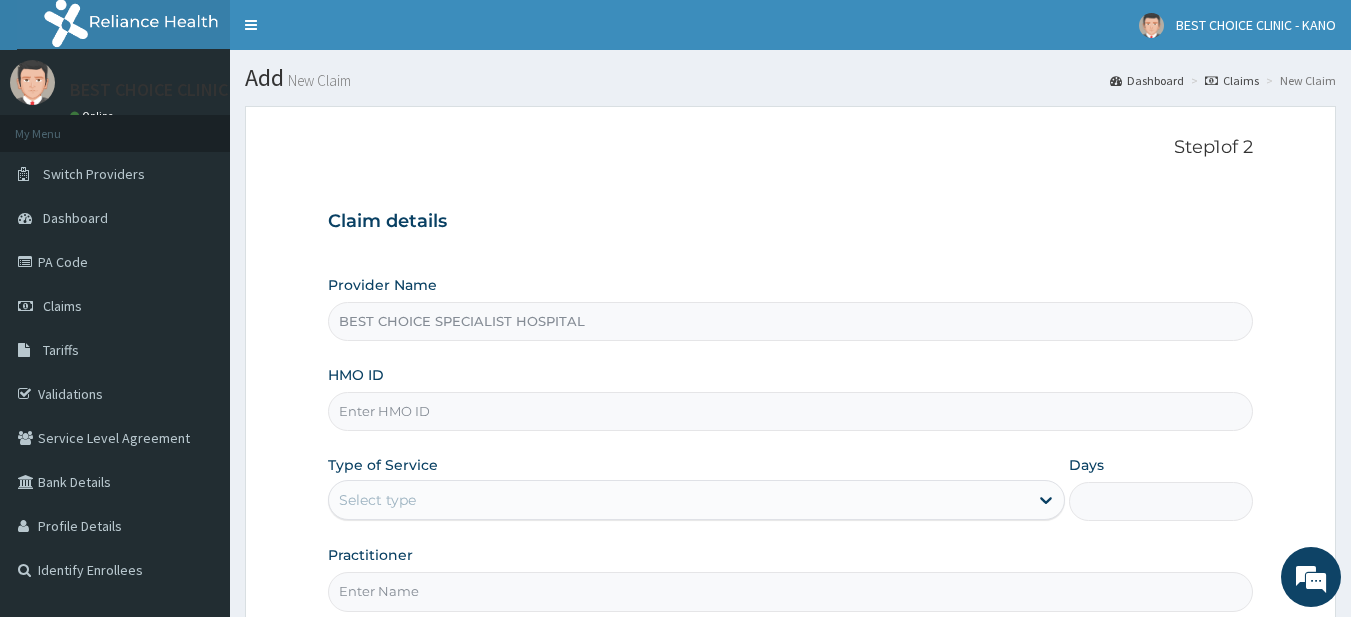 type on "BEST CHOICE SPECIALIST HOSPITAL" 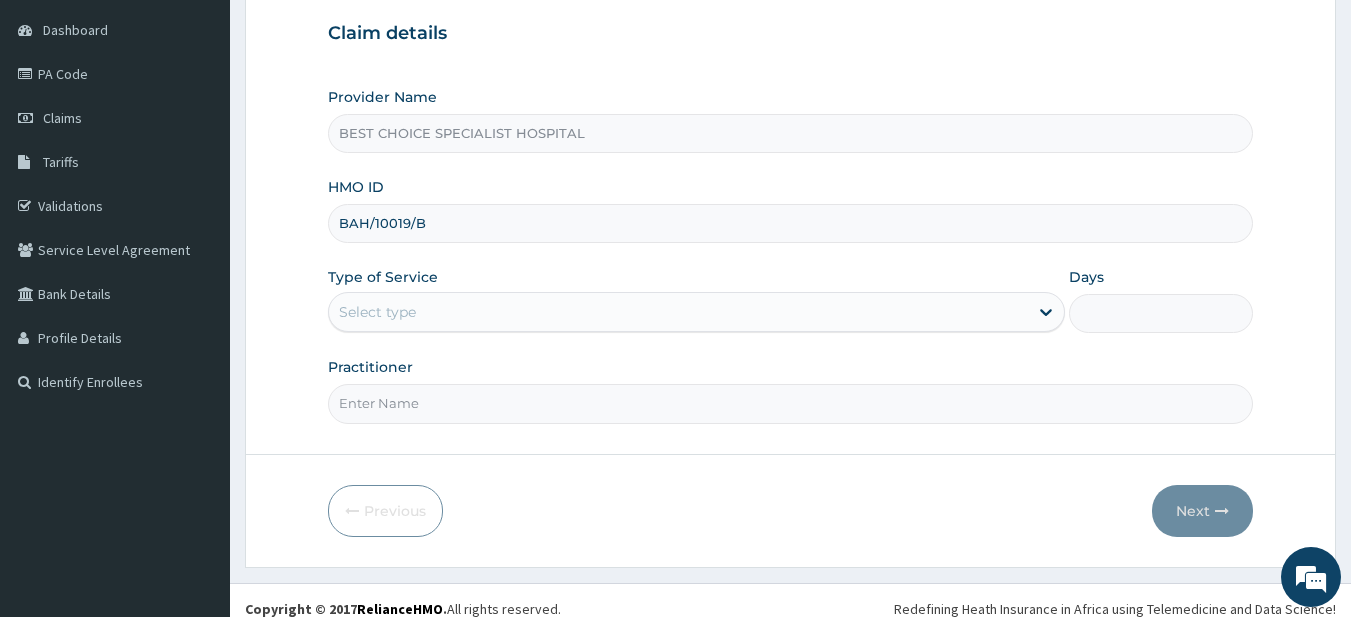 scroll, scrollTop: 205, scrollLeft: 0, axis: vertical 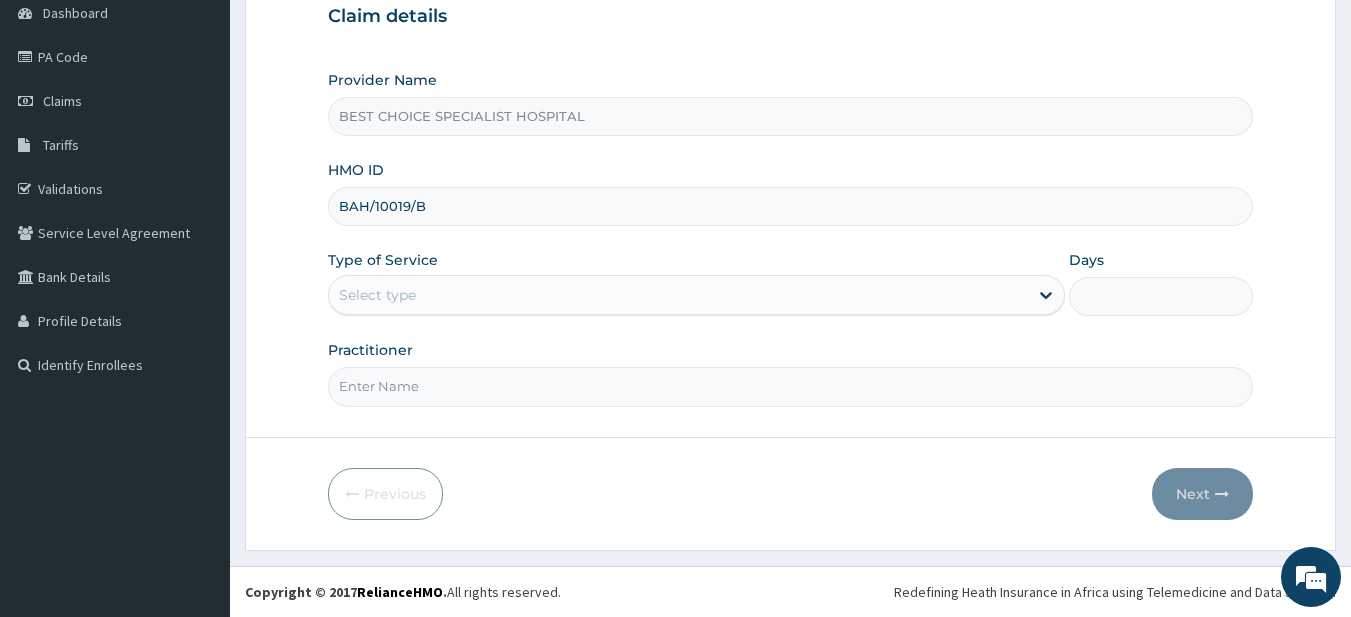 type on "BAH/10019/B" 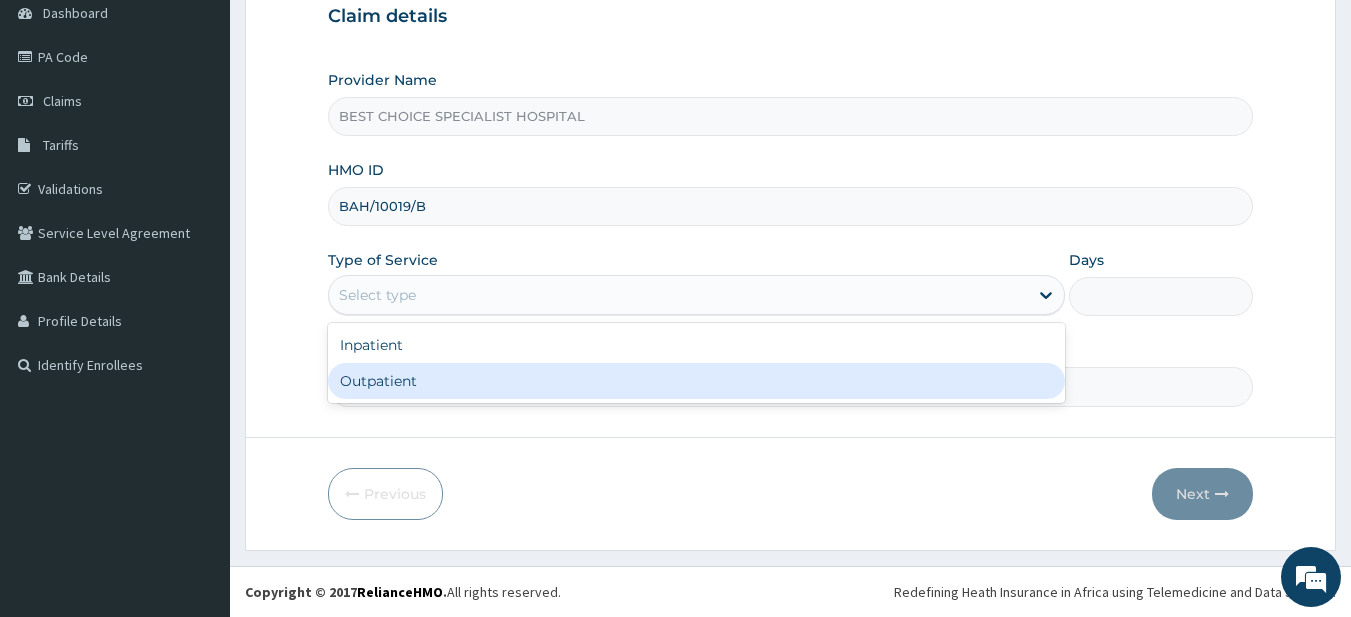 click on "Outpatient" at bounding box center (696, 381) 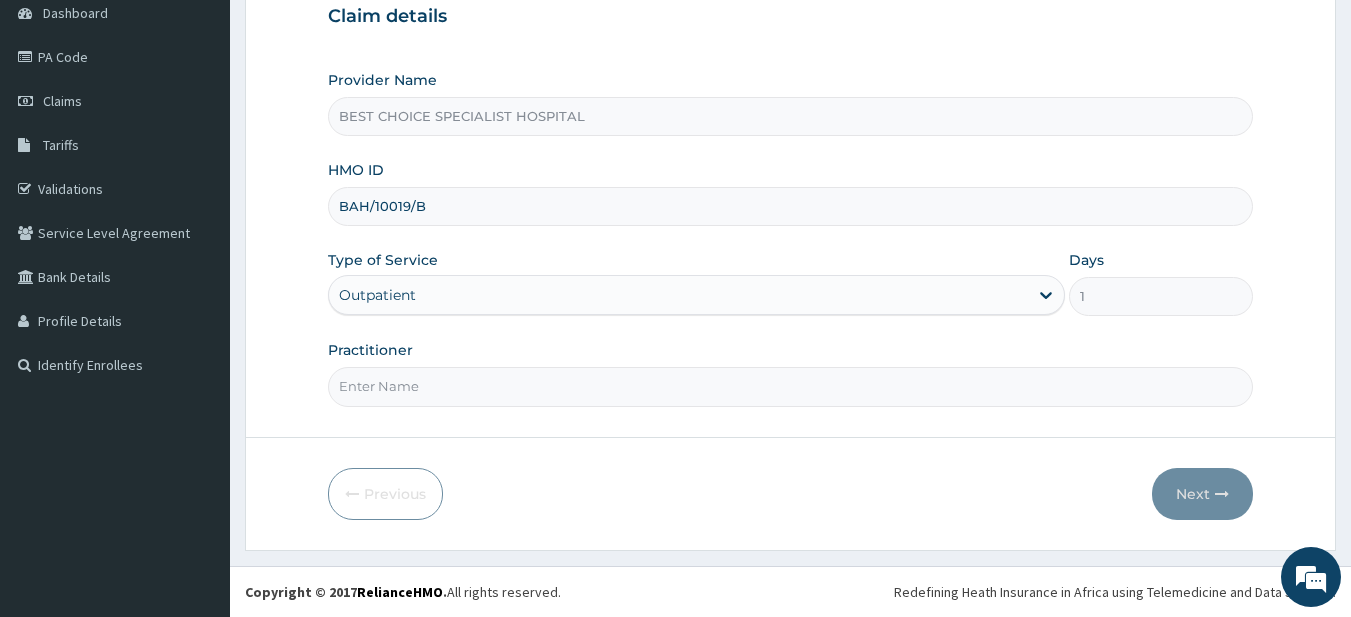 click on "Practitioner" at bounding box center (791, 386) 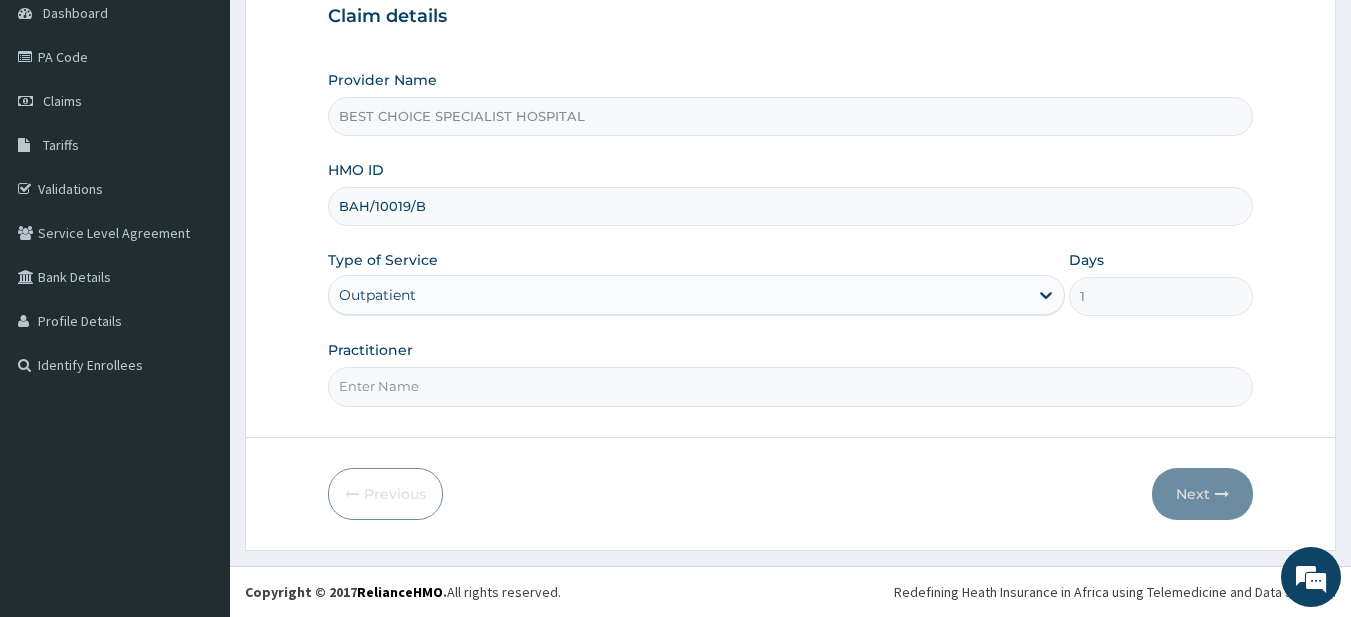 type on "Dr. [LAST]" 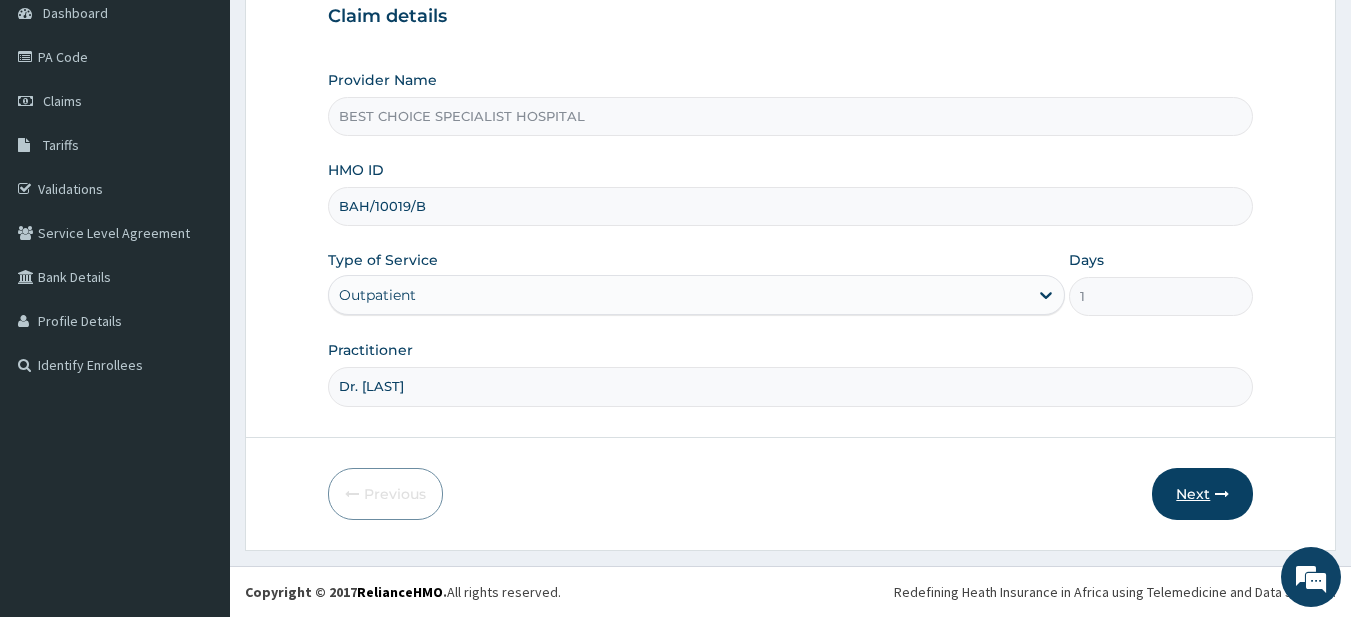 click on "Next" at bounding box center [1202, 494] 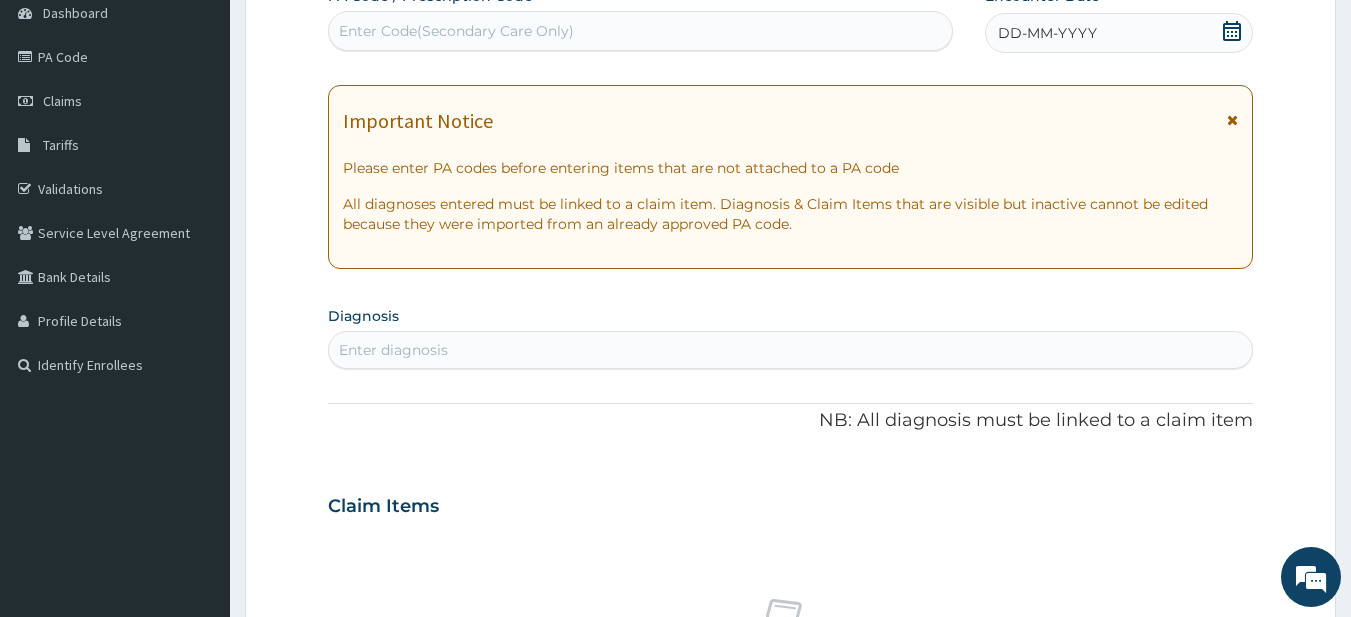 click on "DD-MM-YYYY" at bounding box center [1047, 33] 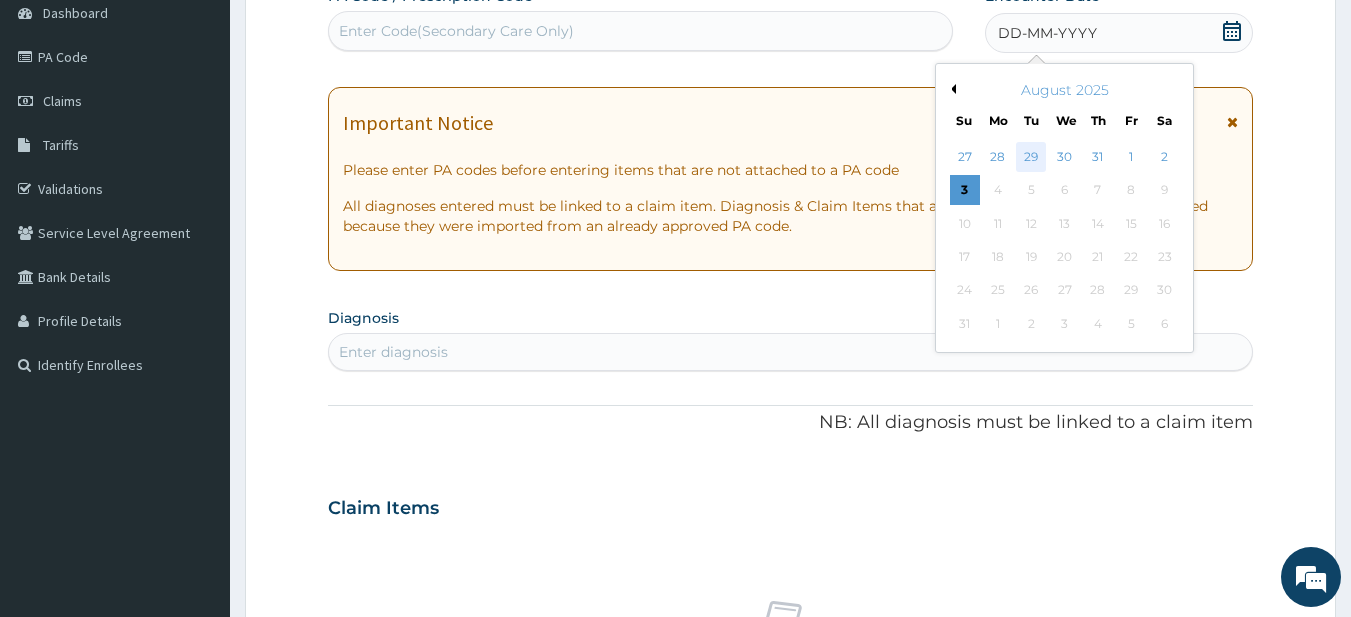 drag, startPoint x: 1120, startPoint y: 152, endPoint x: 1037, endPoint y: 162, distance: 83.60024 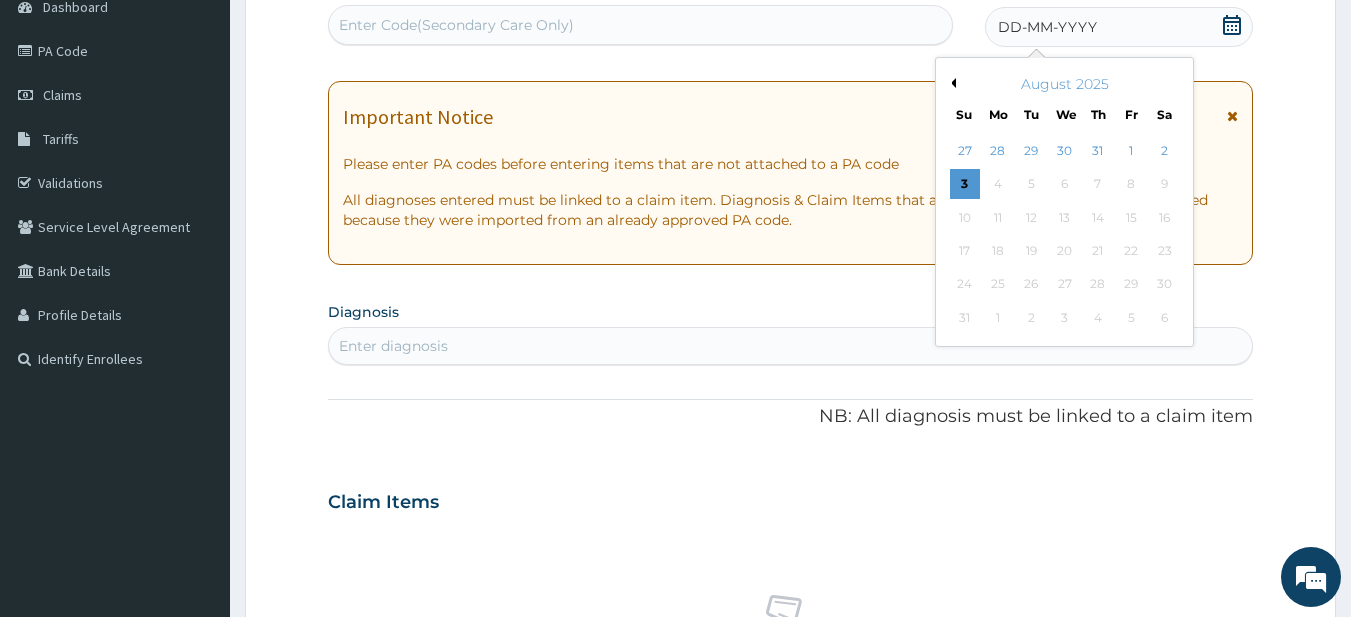 scroll, scrollTop: 105, scrollLeft: 0, axis: vertical 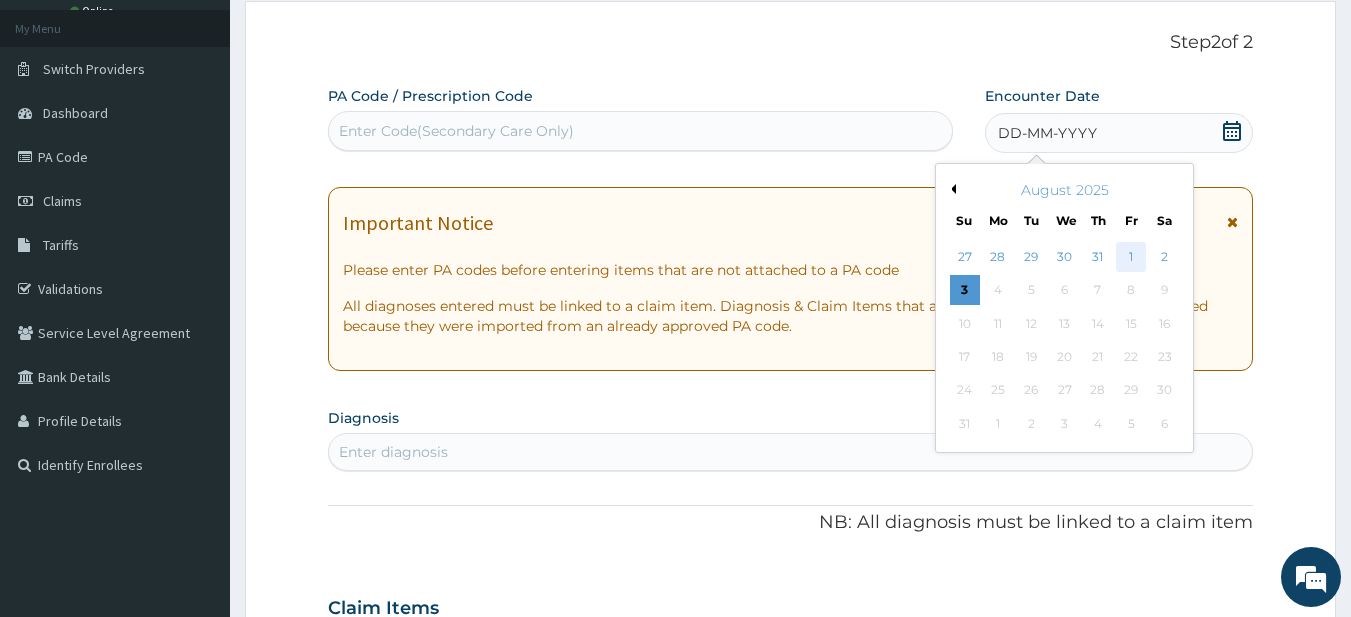 click on "1" at bounding box center (1131, 257) 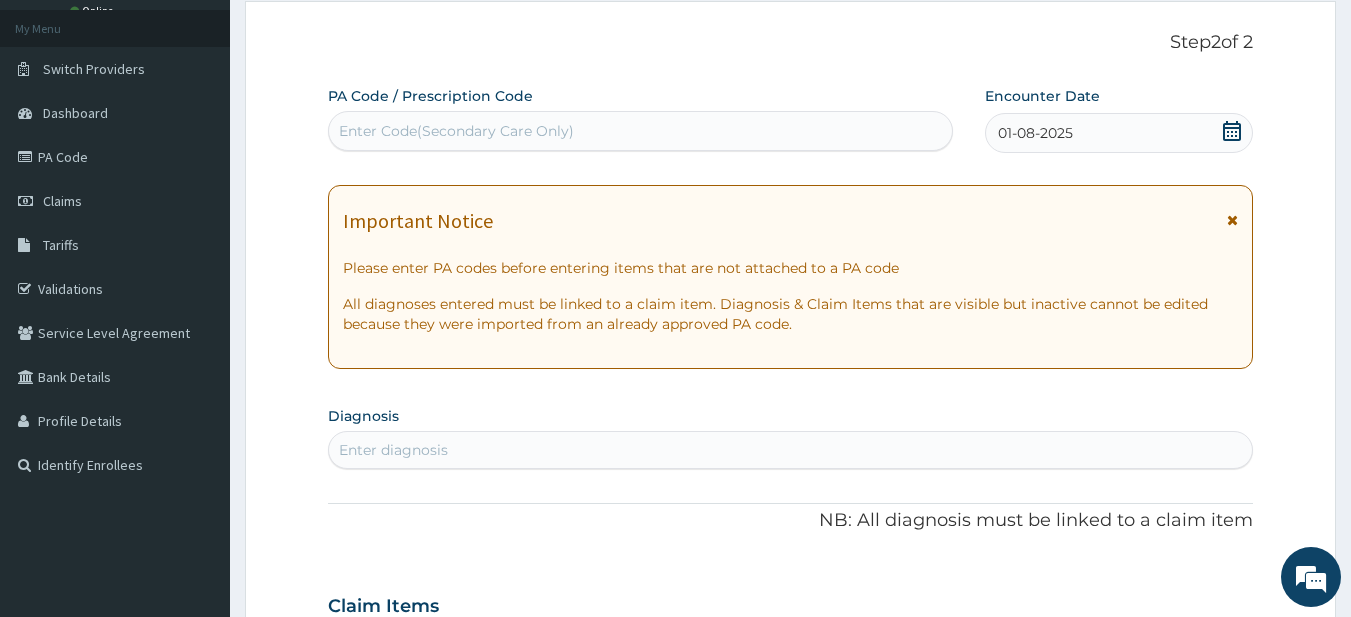 click at bounding box center (1232, 220) 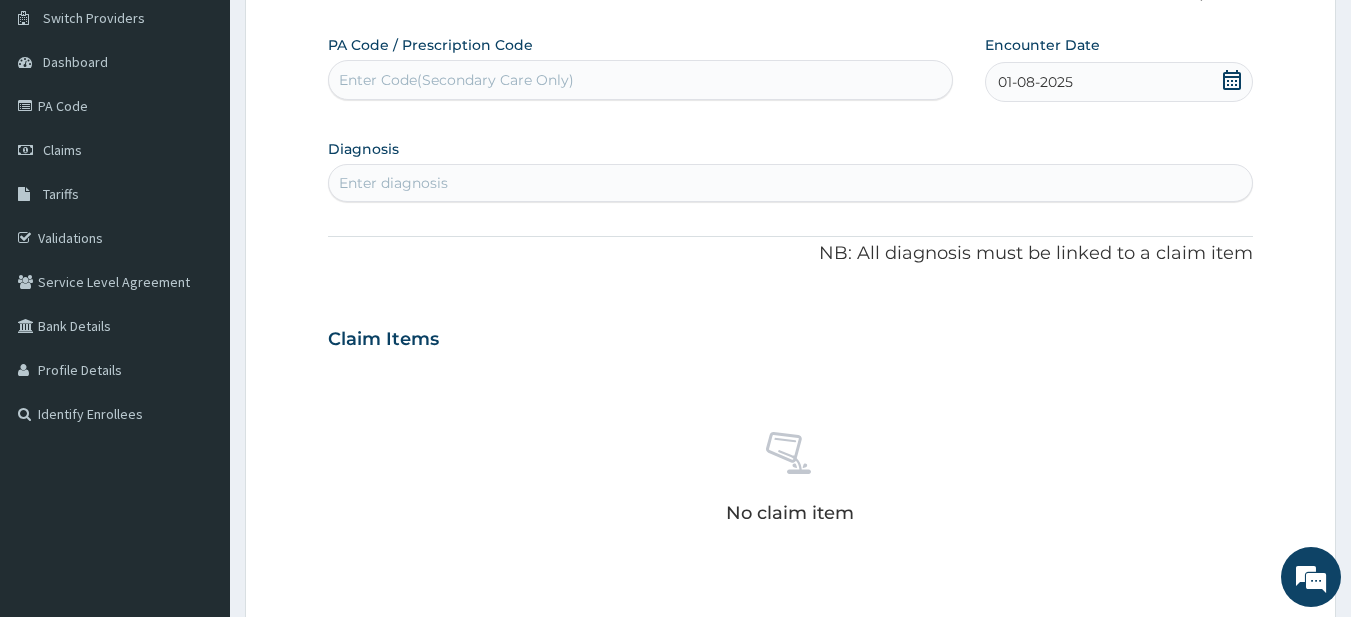 scroll, scrollTop: 205, scrollLeft: 0, axis: vertical 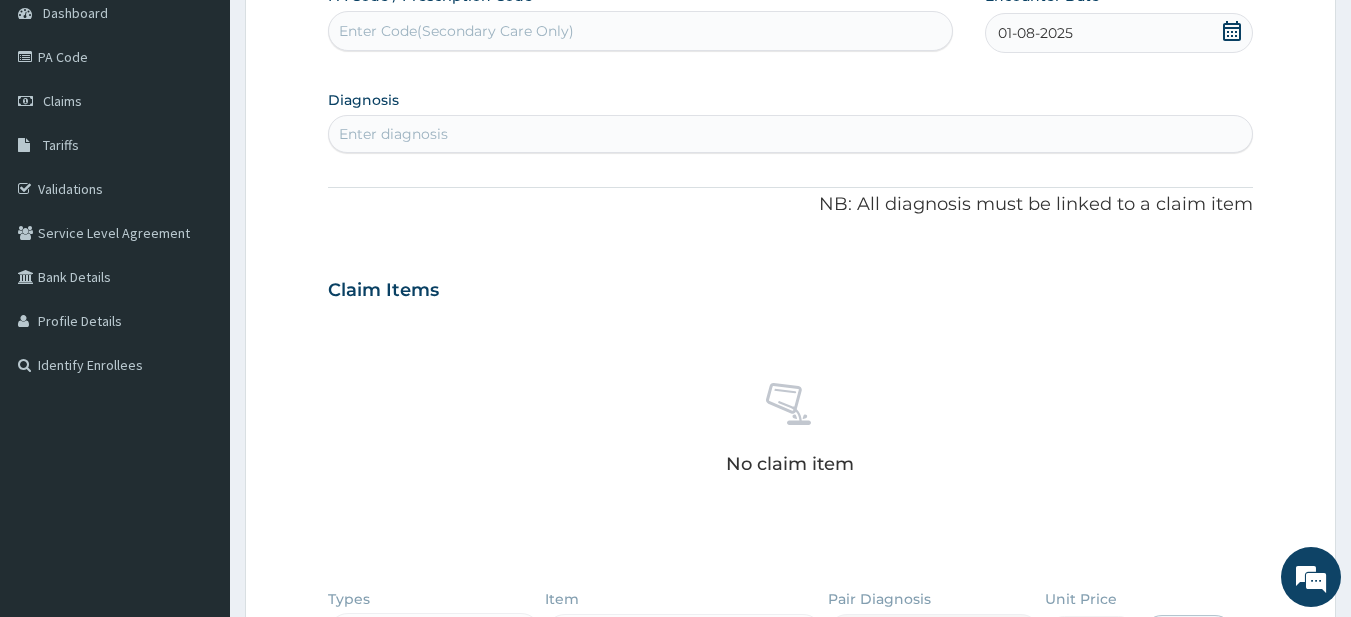 click on "Enter diagnosis" at bounding box center [791, 134] 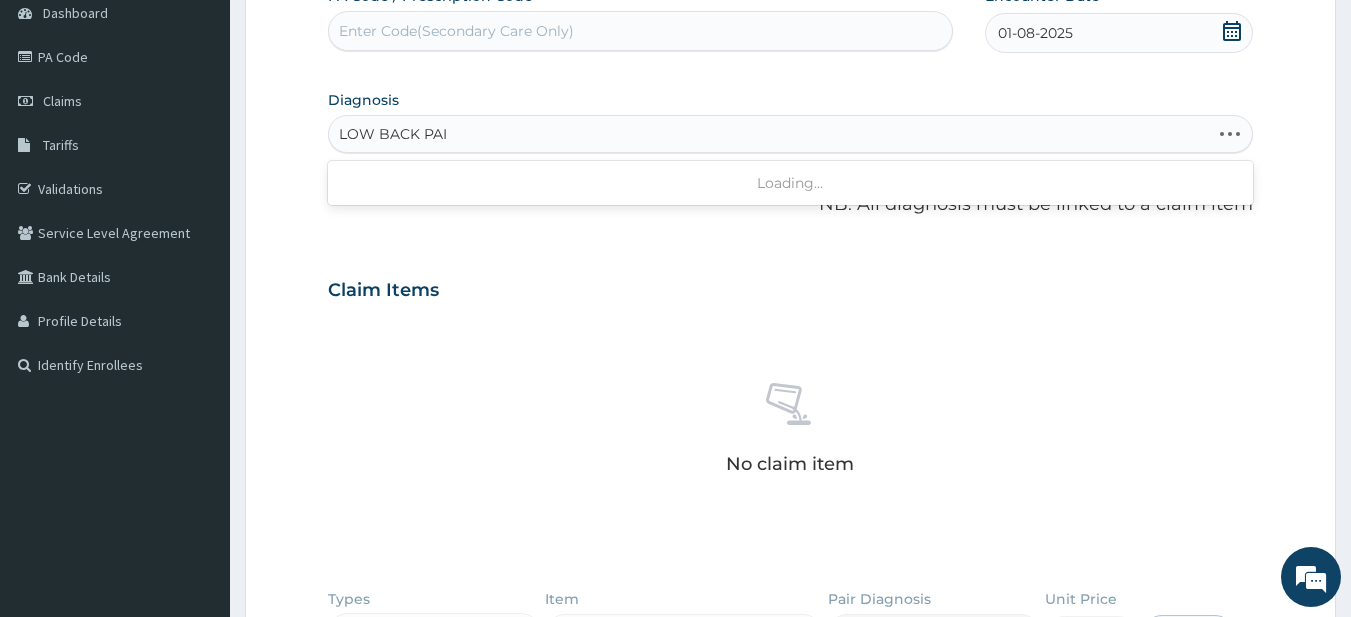 type on "LOW BACK PAIN" 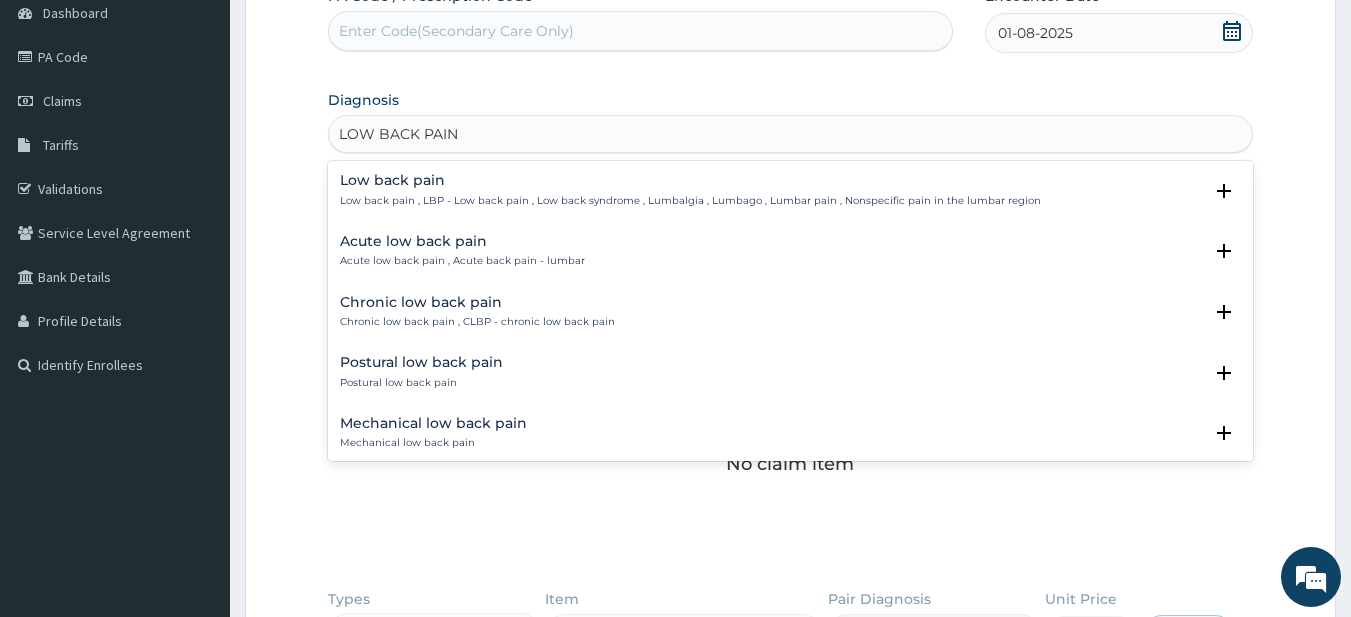 click on "Low back pain Low back pain , LBP - Low back pain , Low back syndrome , Lumbalgia , Lumbago , Lumbar pain , Nonspecific pain in the lumbar region" at bounding box center [690, 190] 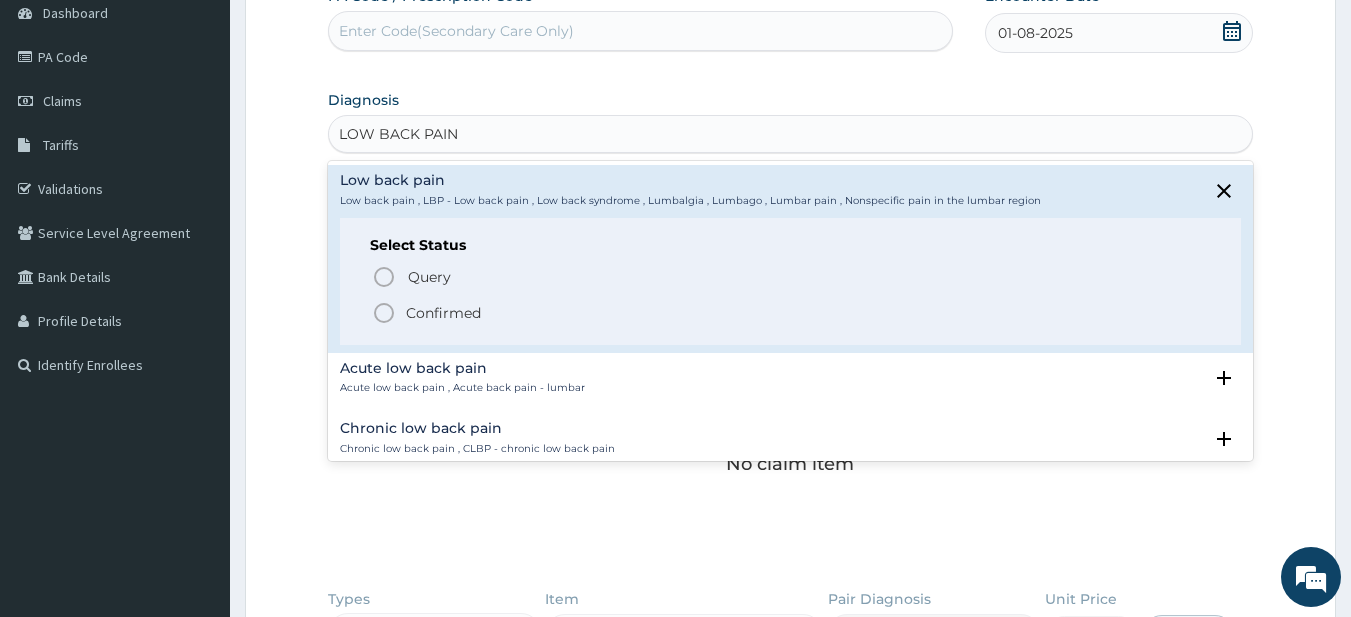 click 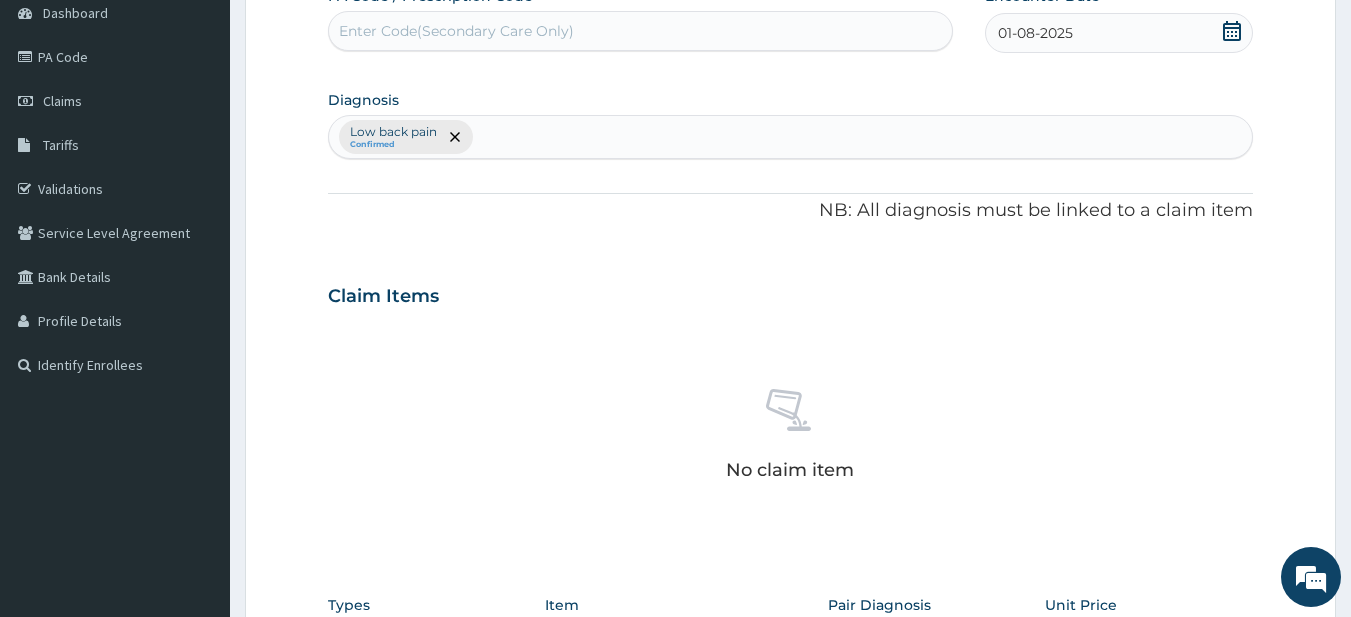 click on "Low back pain Confirmed" at bounding box center (791, 137) 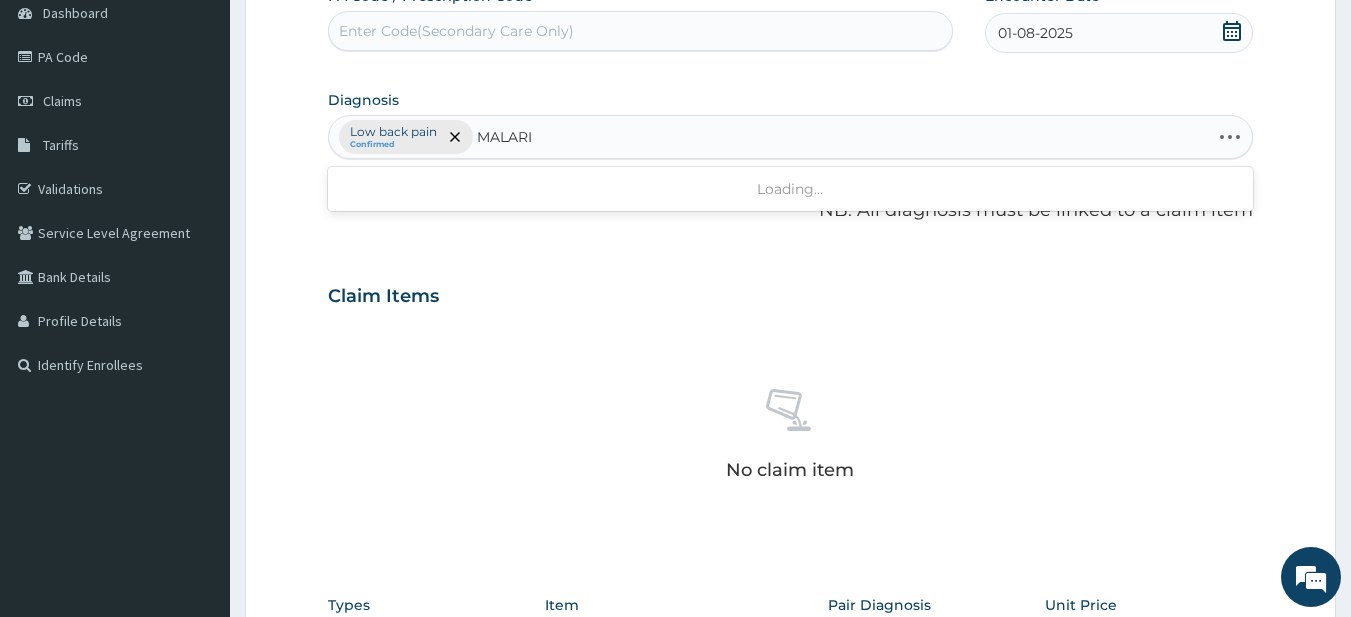 type on "MALARIA" 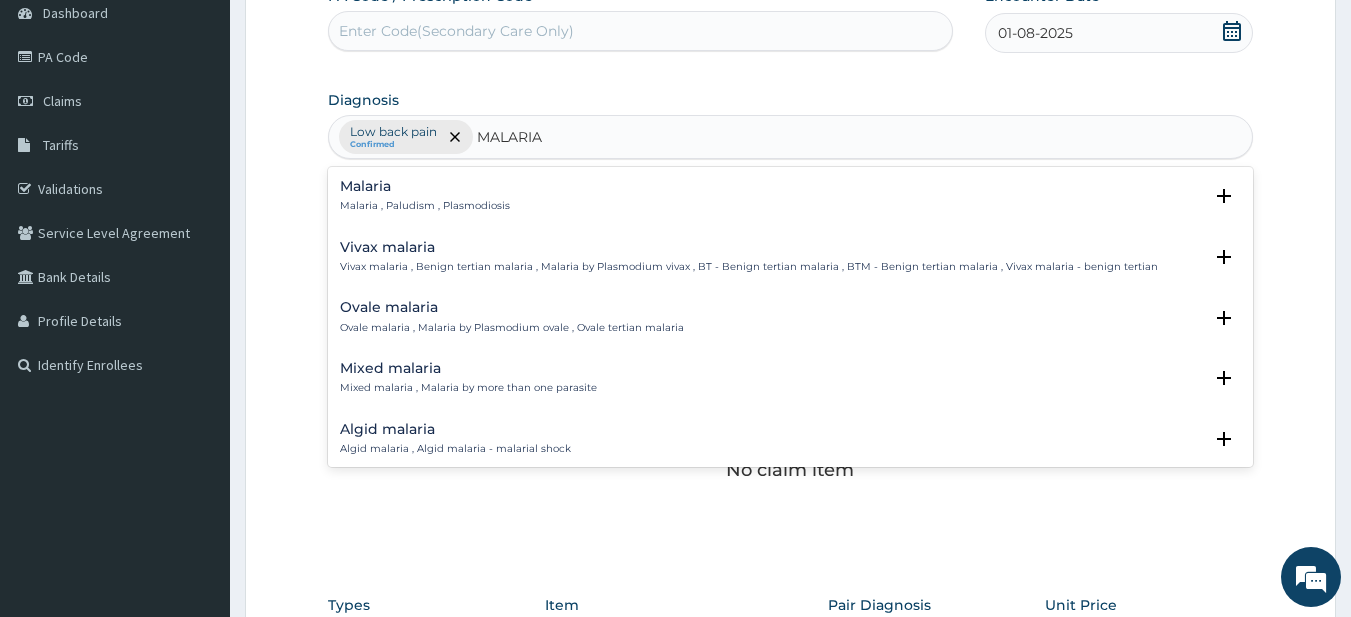 click on "Malaria , Paludism , Plasmodiosis" at bounding box center [425, 206] 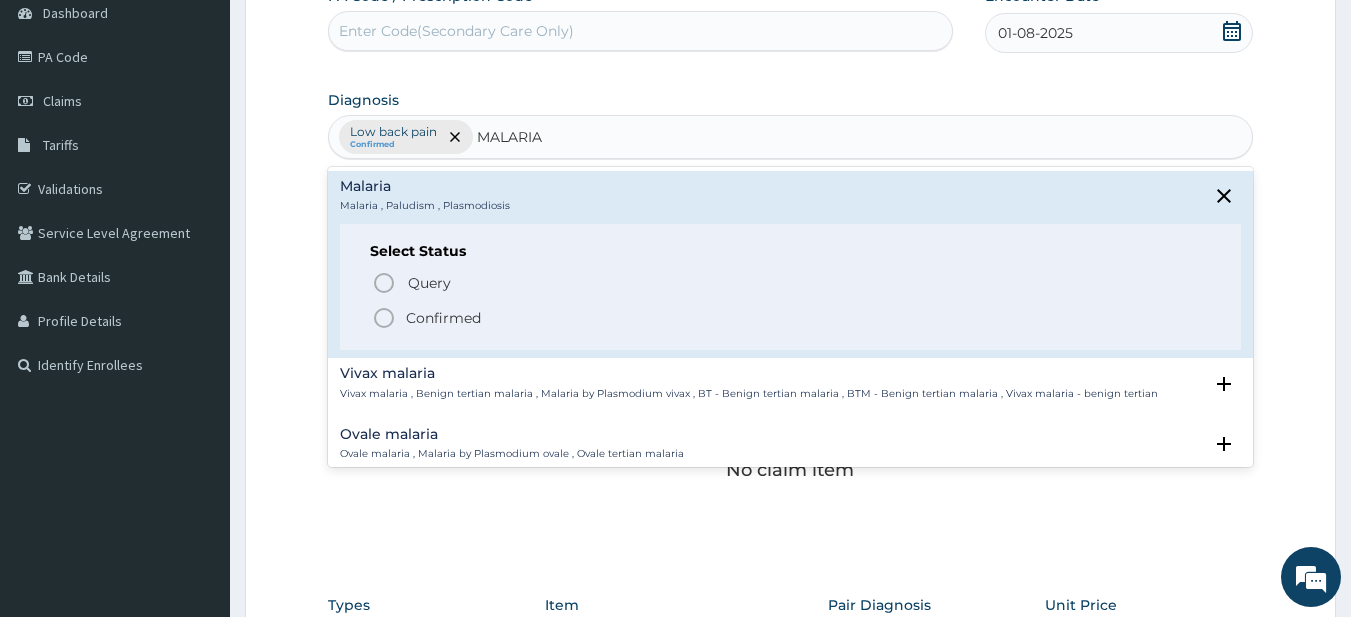 click 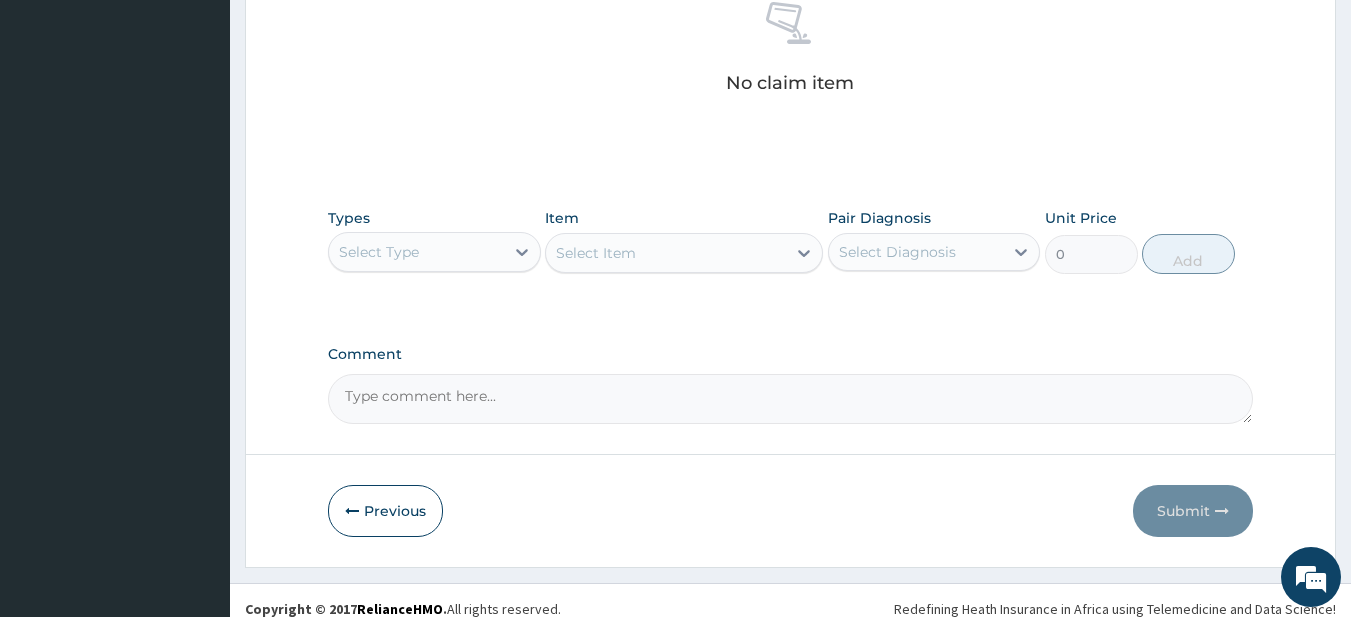 scroll, scrollTop: 605, scrollLeft: 0, axis: vertical 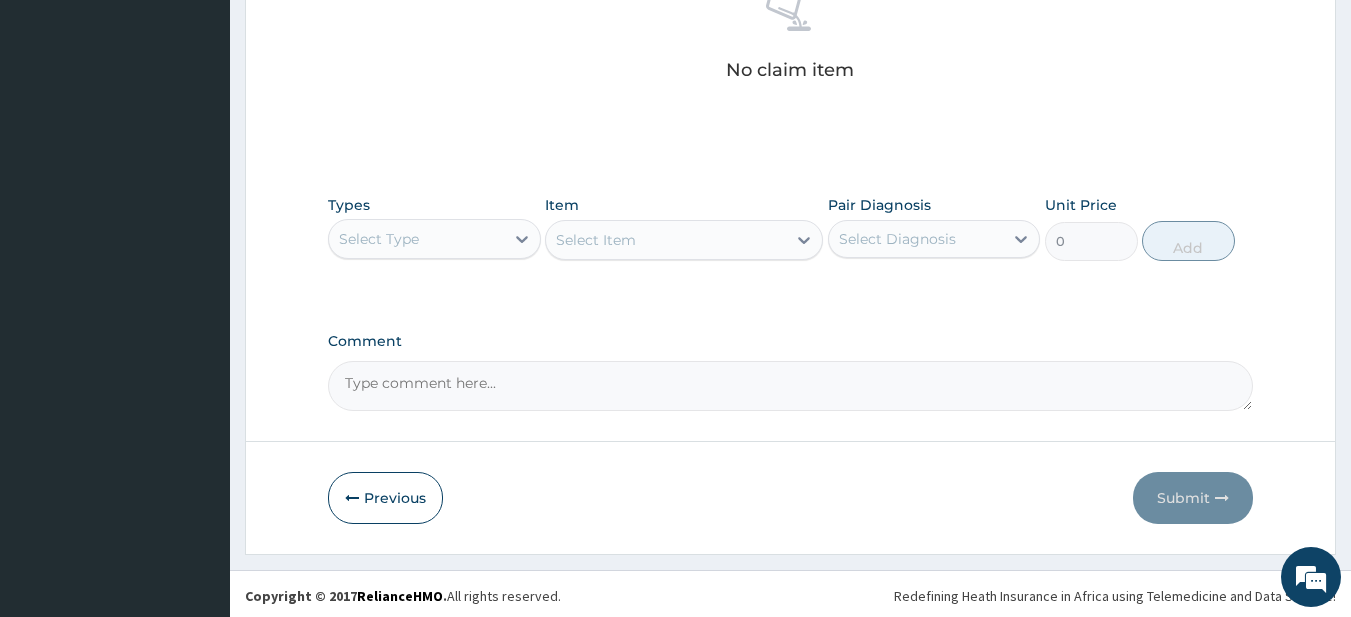 click on "Select Type" at bounding box center (416, 239) 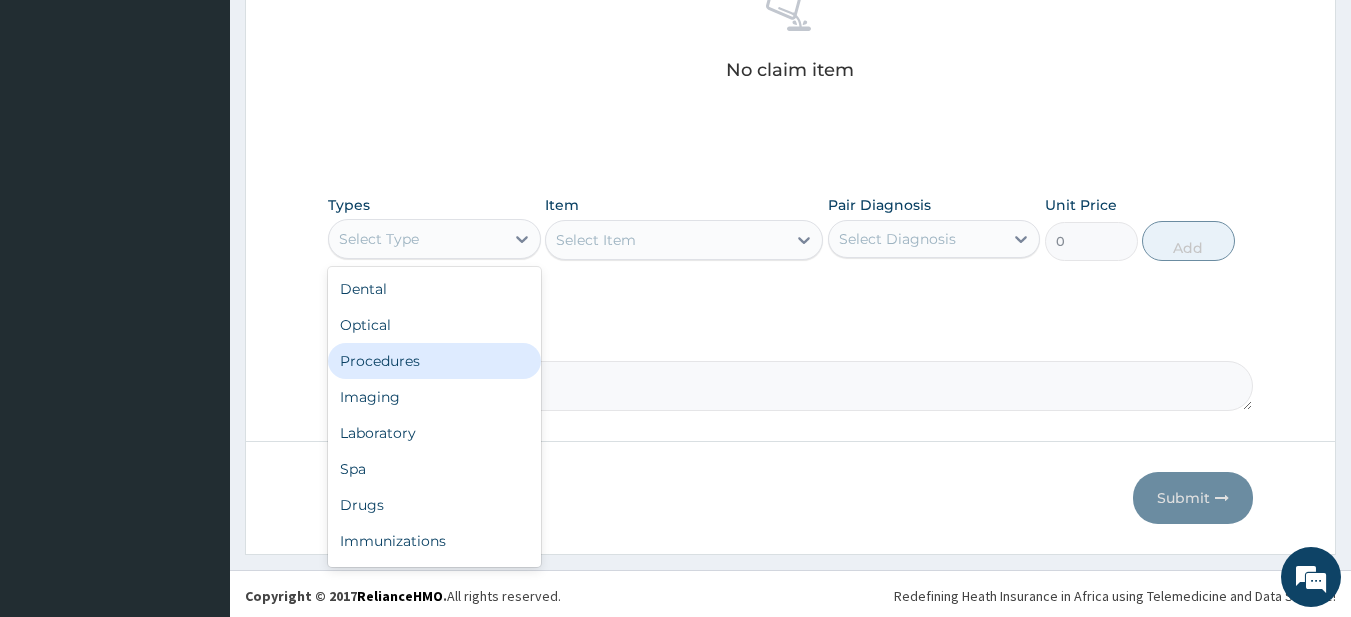 click on "Procedures" at bounding box center [434, 361] 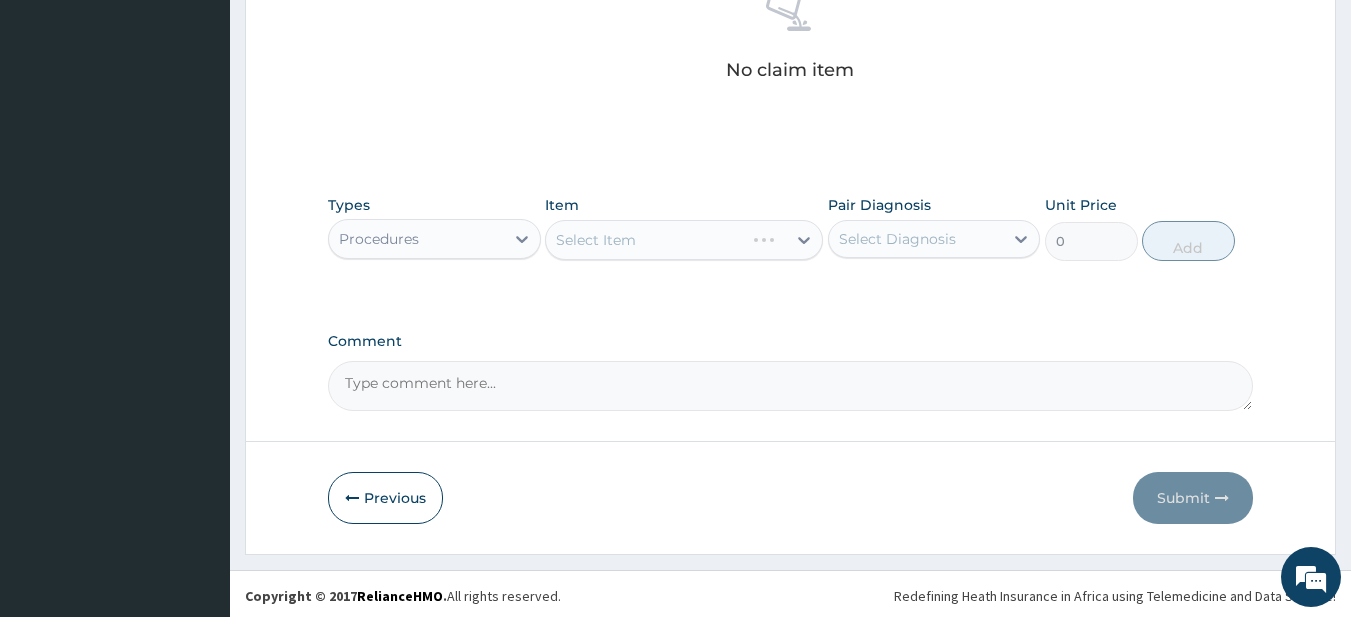 scroll, scrollTop: 609, scrollLeft: 0, axis: vertical 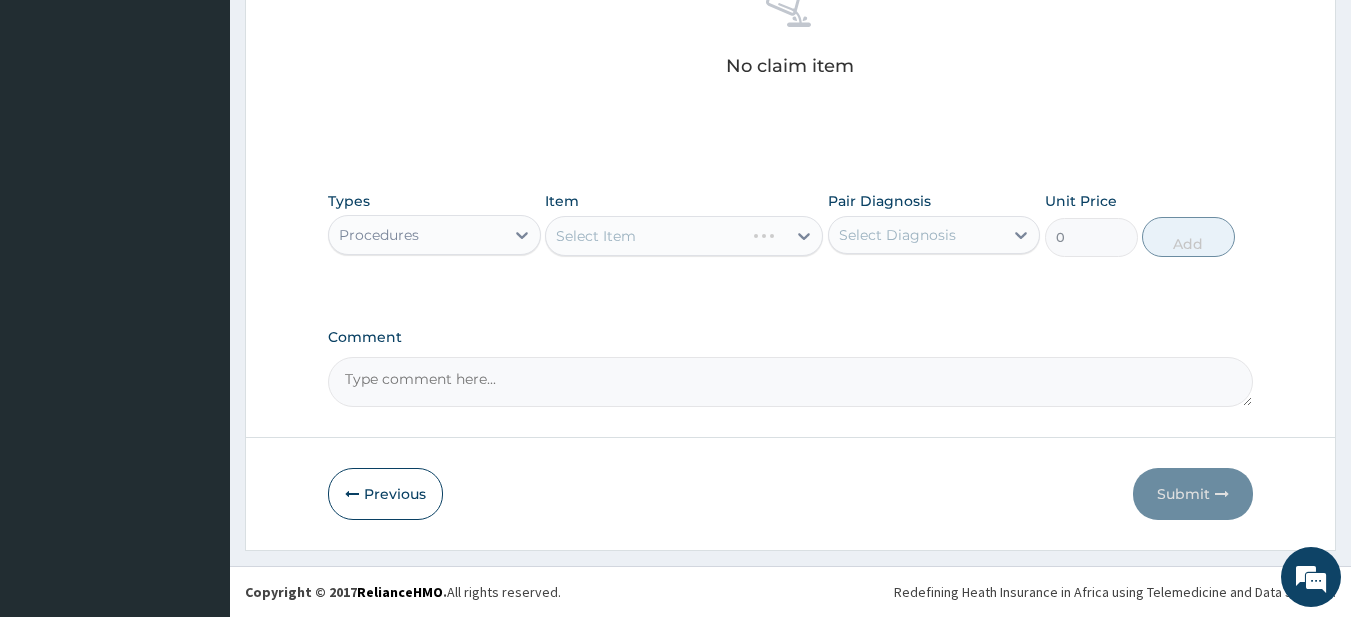 click on "Select Item" at bounding box center [684, 236] 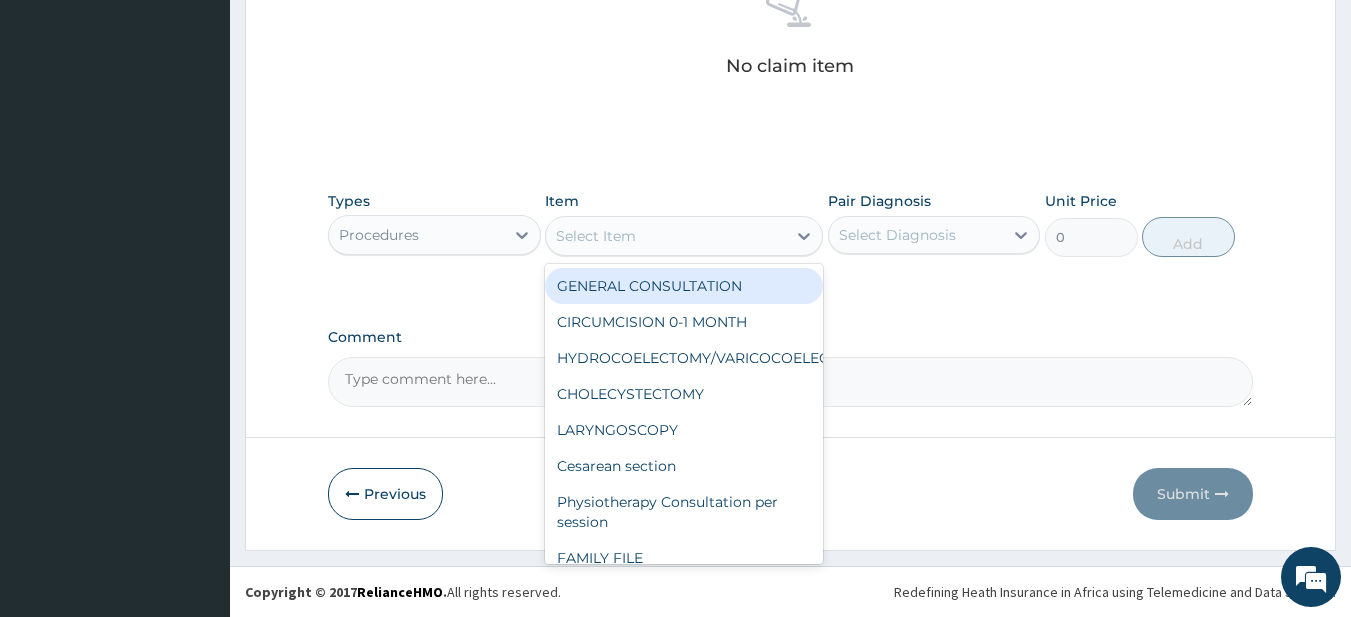click on "Select Item" at bounding box center (666, 236) 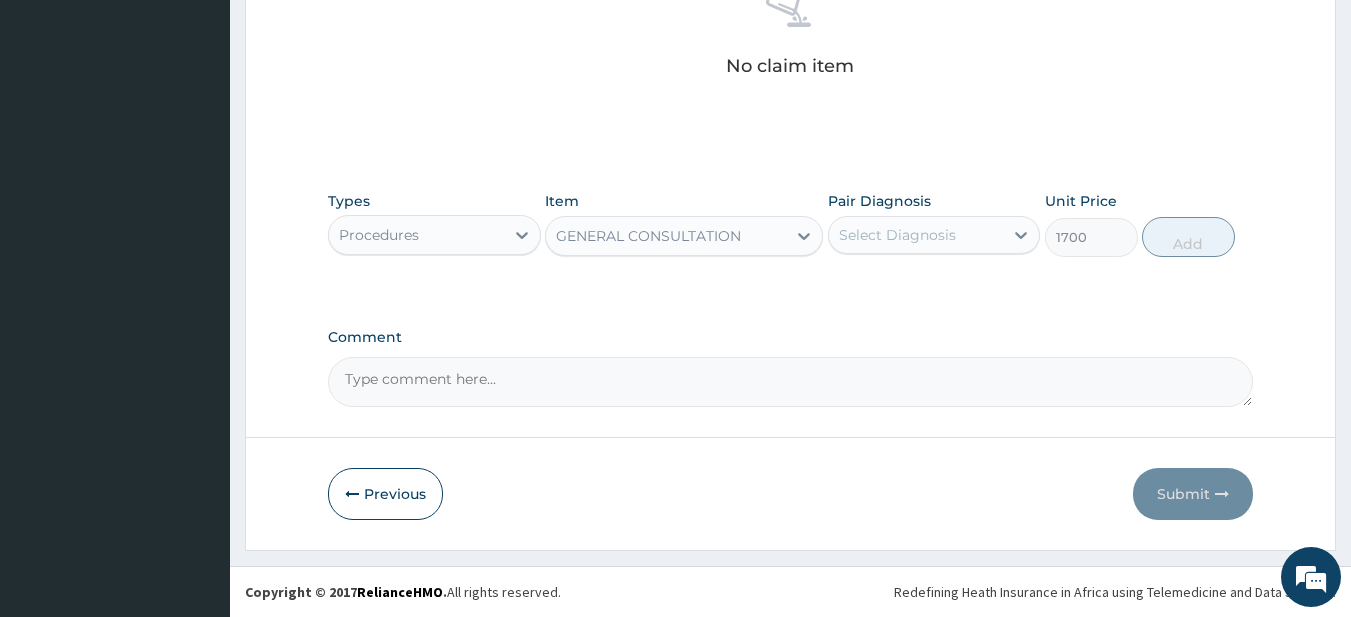 click on "Pair Diagnosis Select Diagnosis" at bounding box center (934, 224) 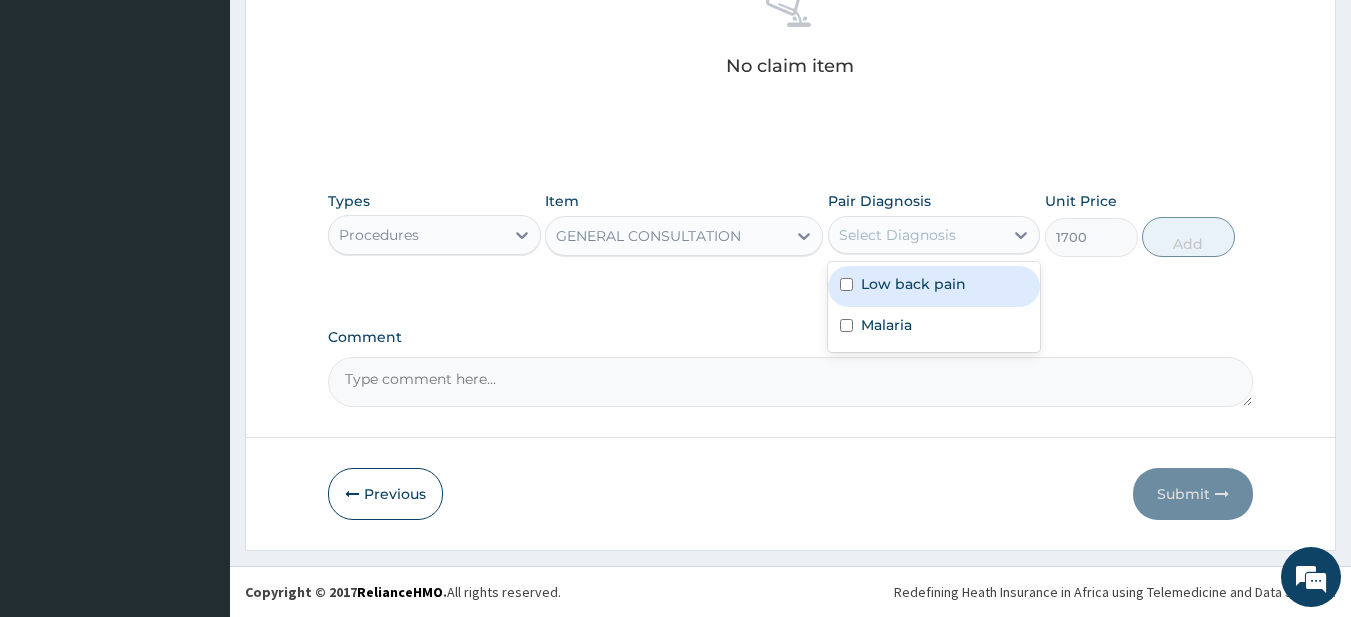 click on "Select Diagnosis" at bounding box center (916, 235) 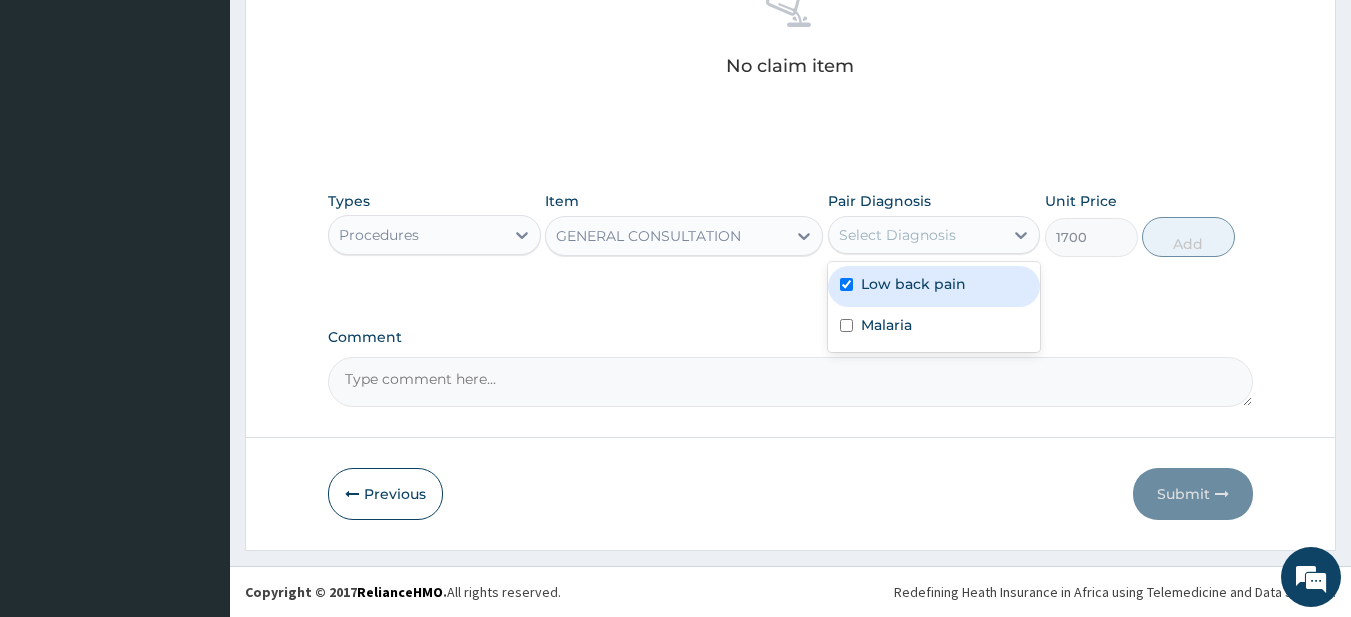checkbox on "true" 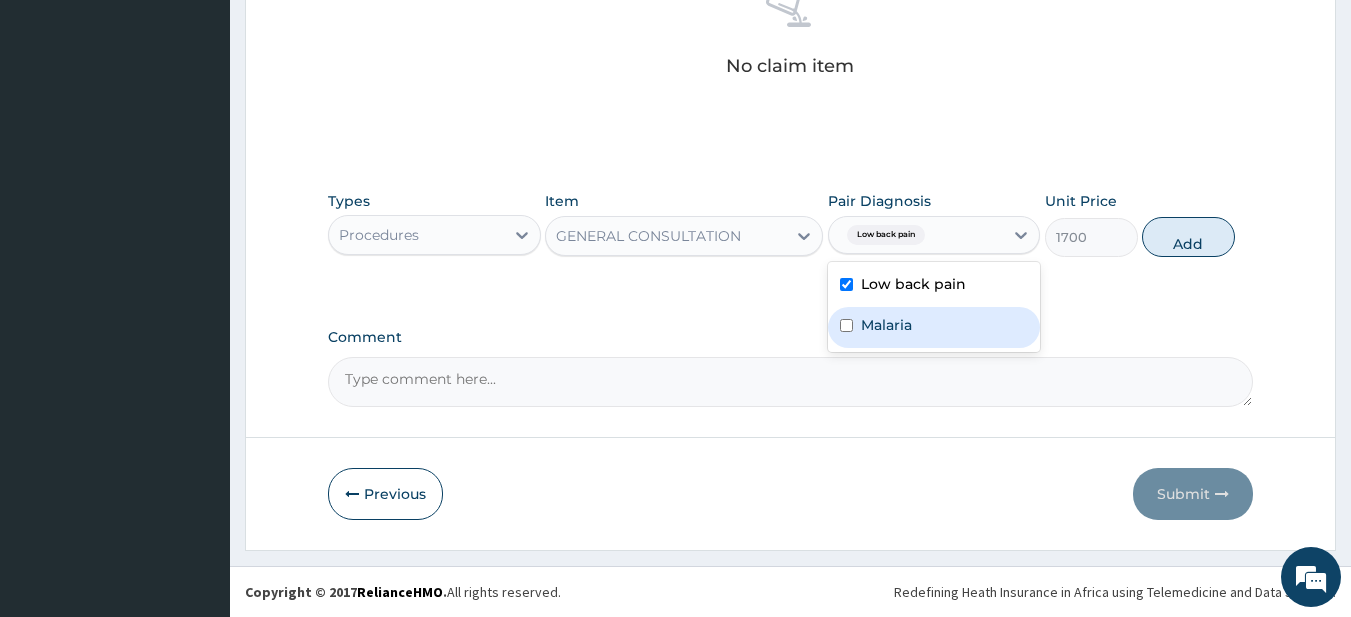 drag, startPoint x: 893, startPoint y: 321, endPoint x: 998, endPoint y: 275, distance: 114.6342 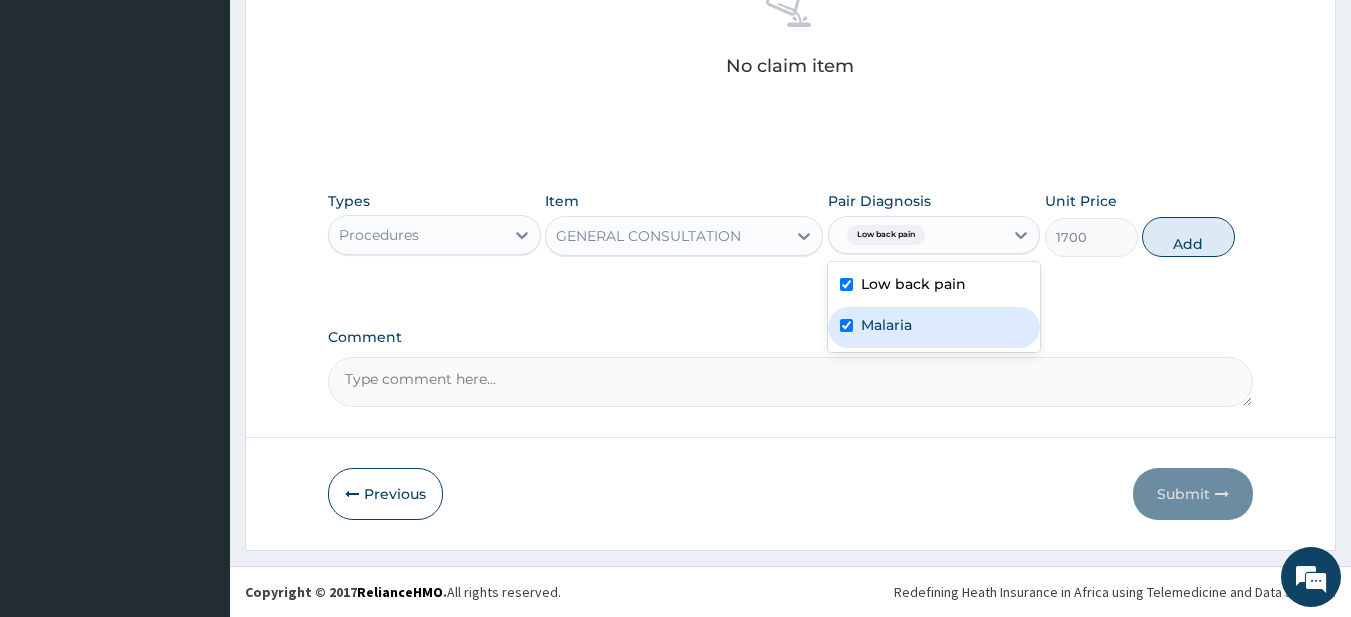 checkbox on "true" 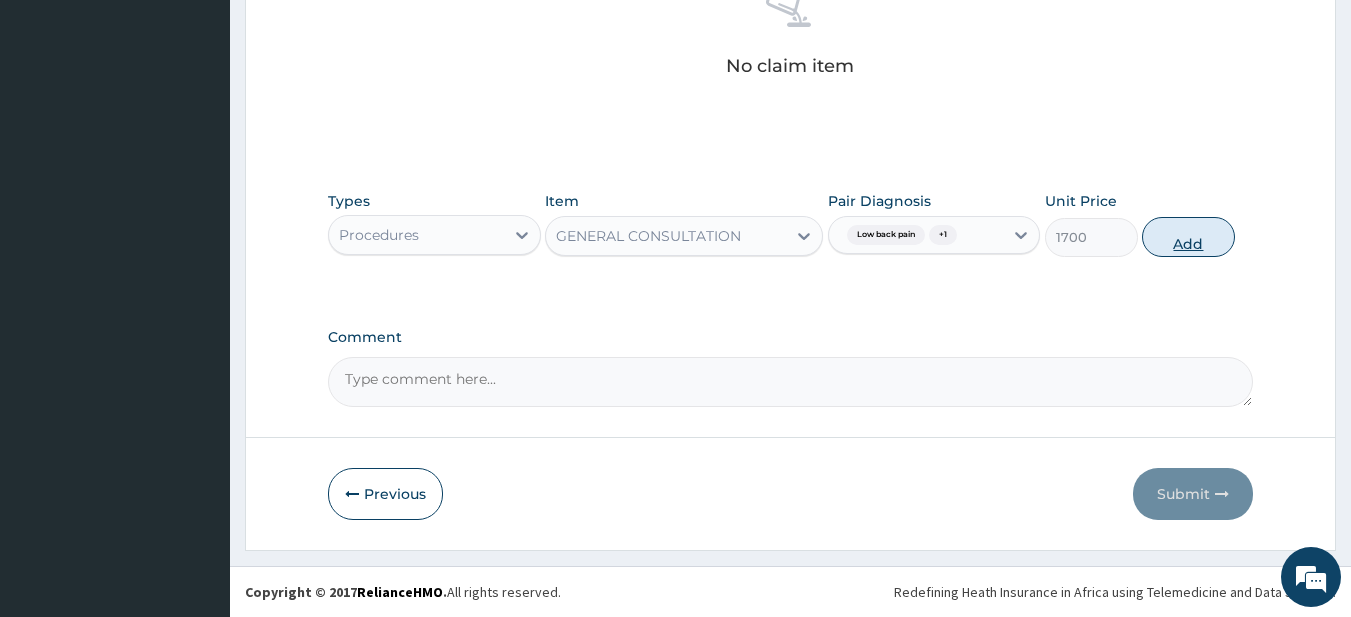 click on "Add" at bounding box center [1188, 237] 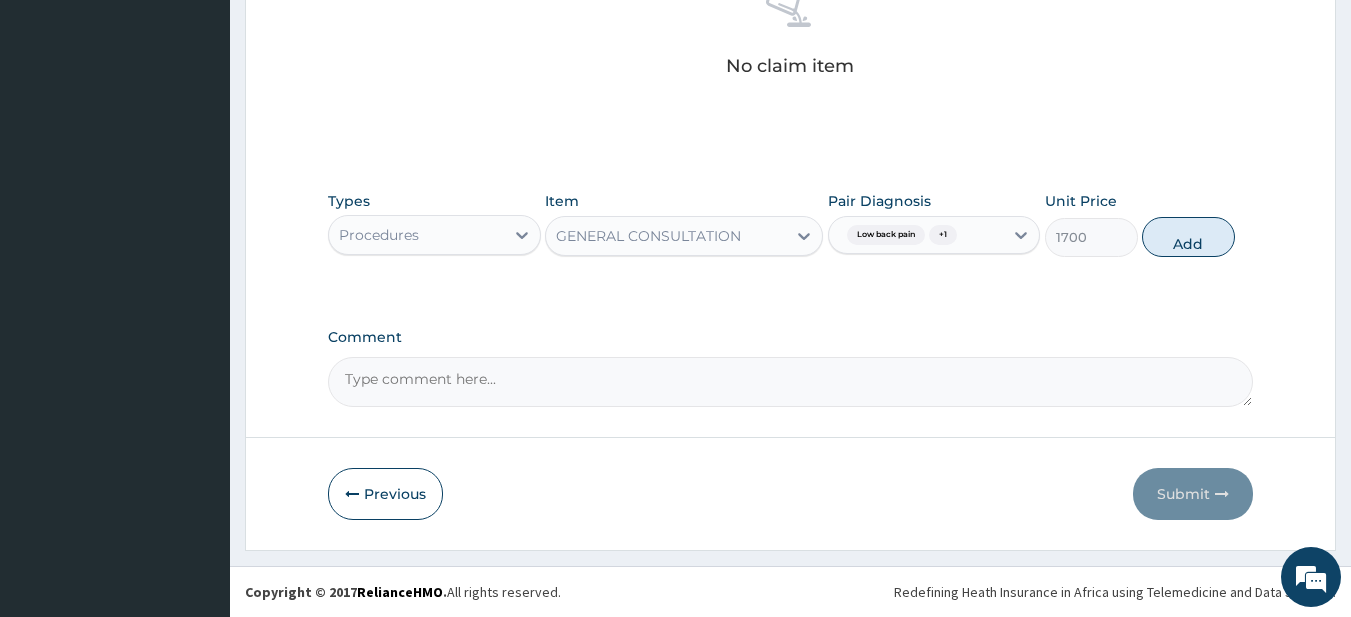 type on "0" 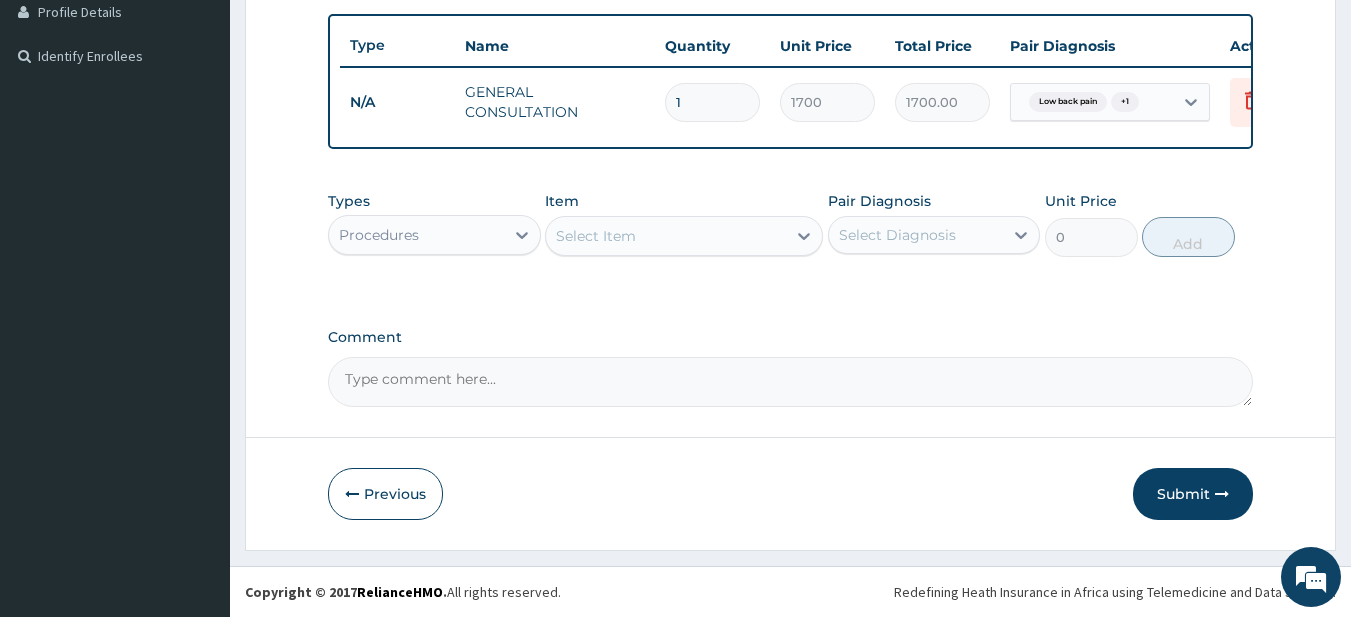 scroll, scrollTop: 529, scrollLeft: 0, axis: vertical 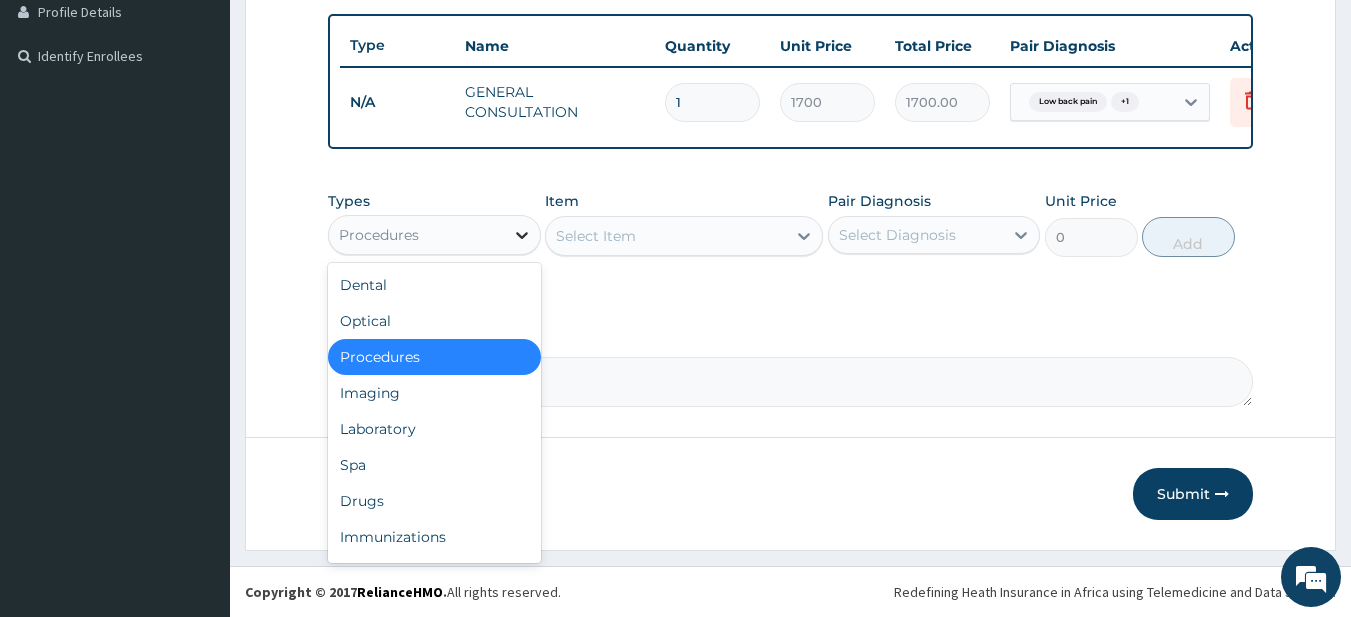 click at bounding box center [522, 235] 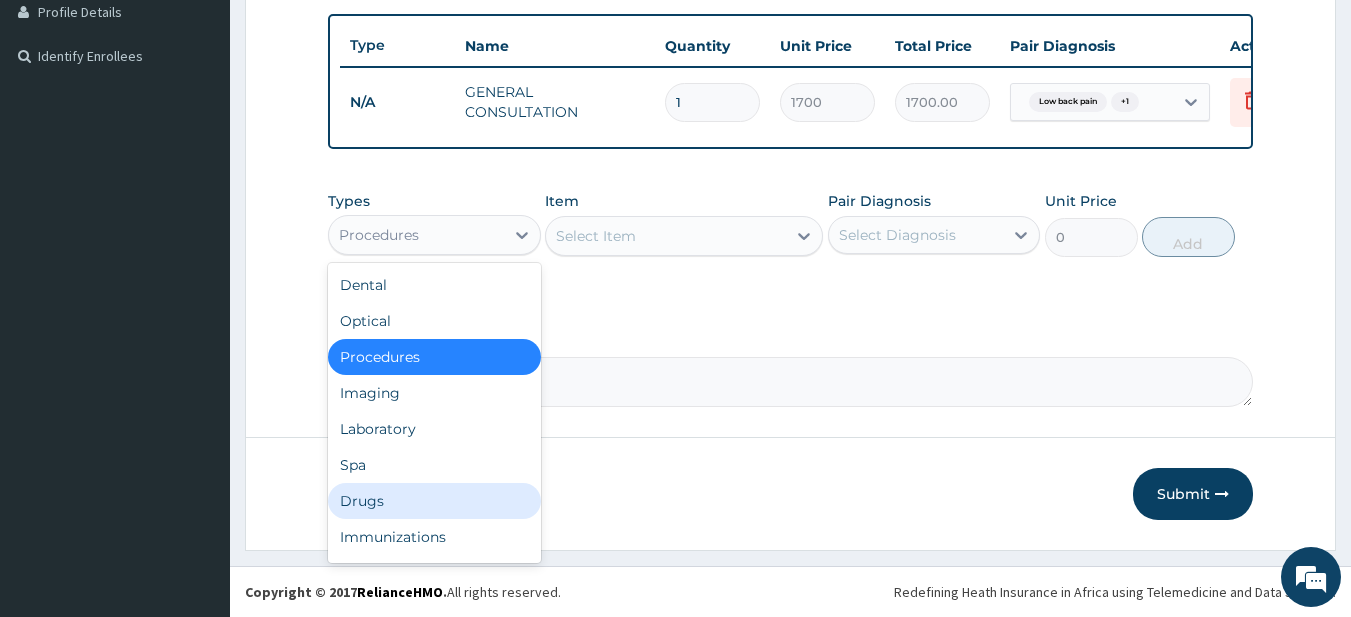 drag, startPoint x: 374, startPoint y: 497, endPoint x: 504, endPoint y: 407, distance: 158.11388 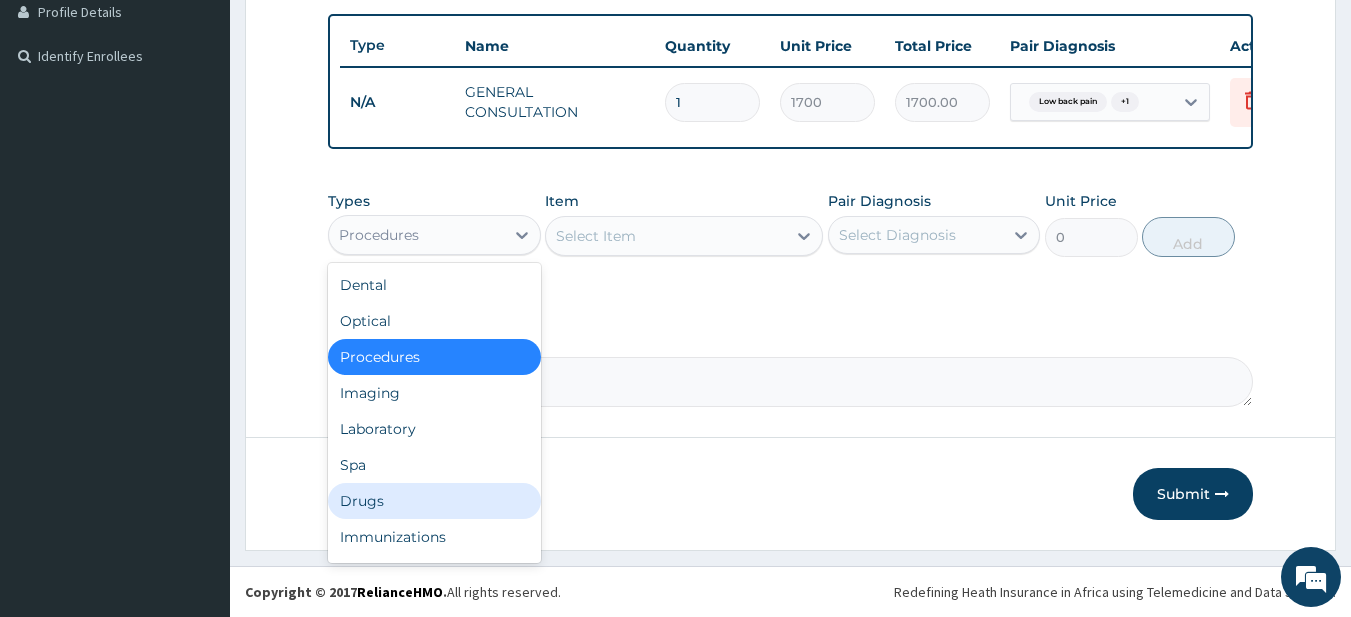 click on "Drugs" at bounding box center [434, 501] 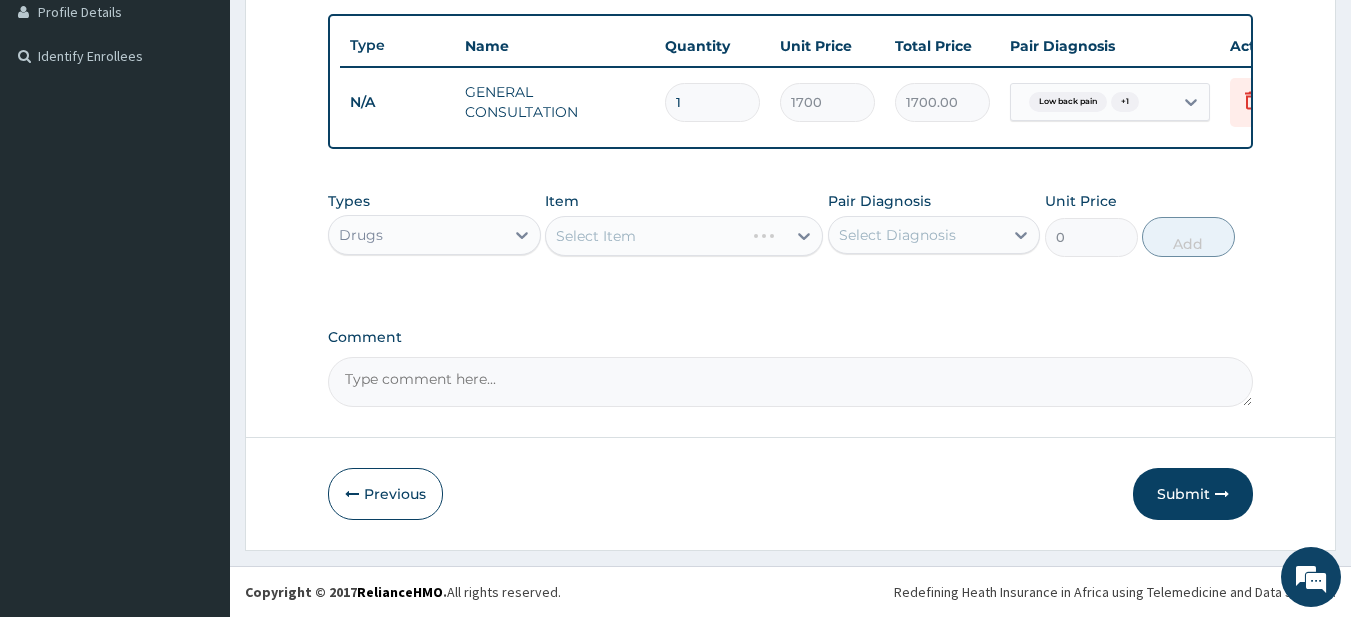 click on "Select Item" at bounding box center [645, 236] 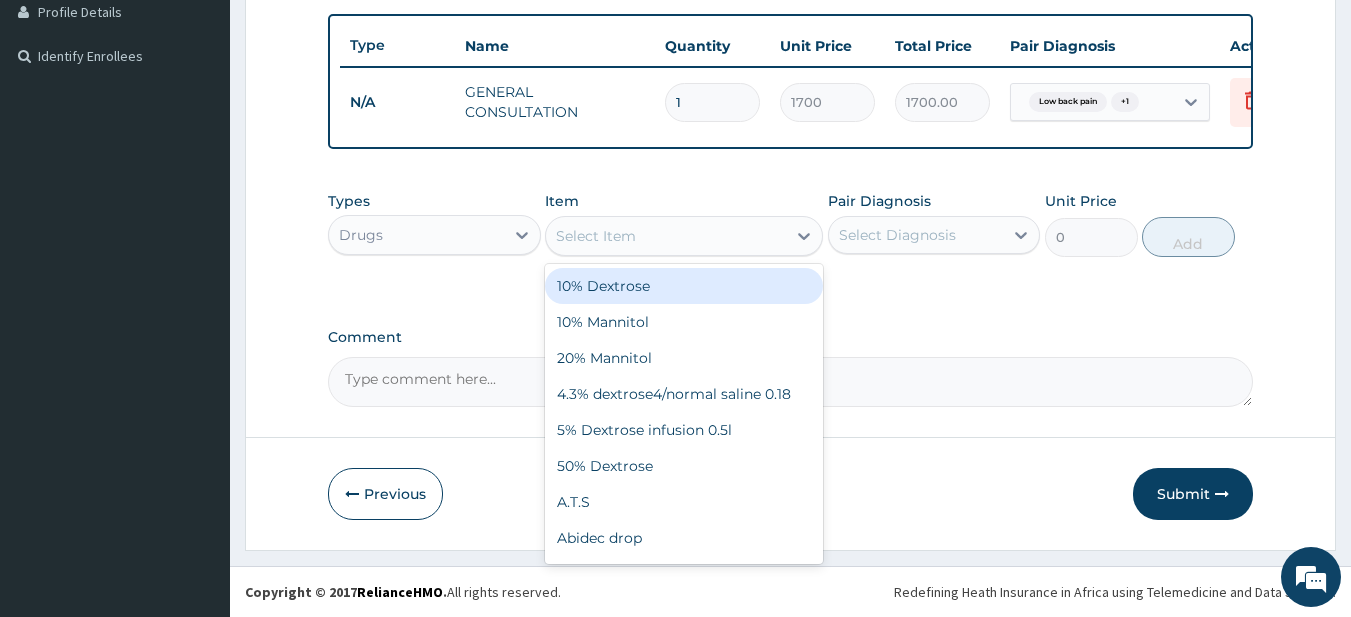click on "Select Item" at bounding box center (666, 236) 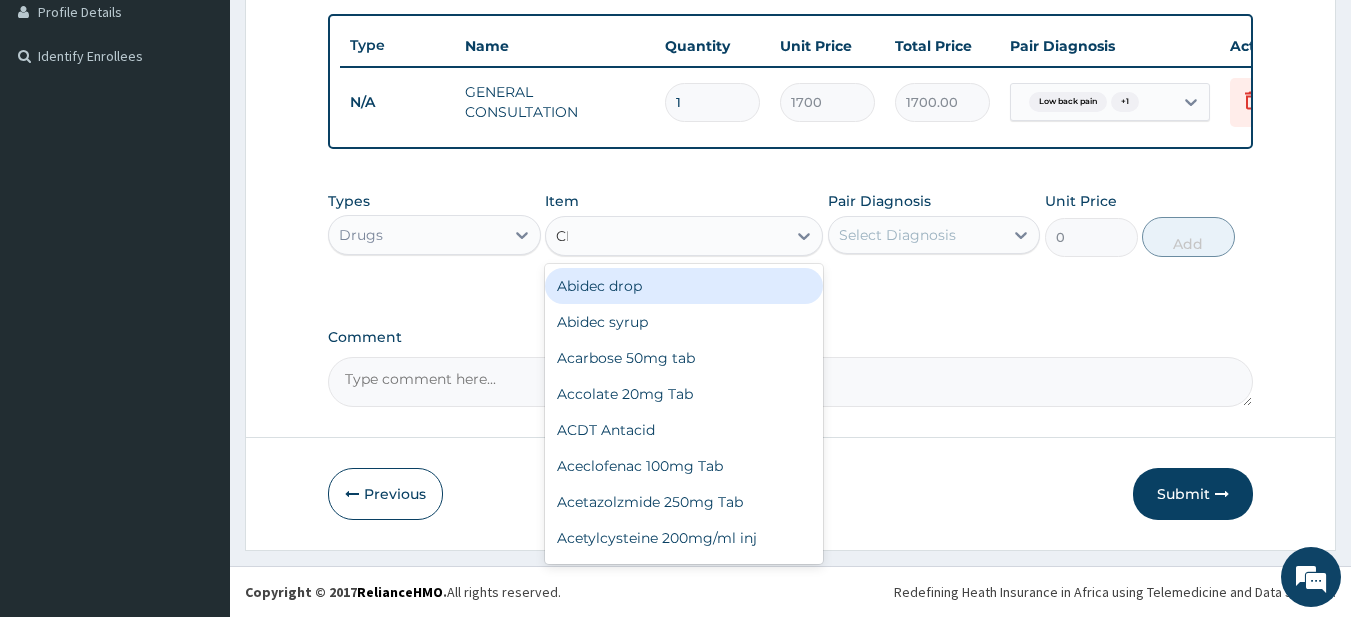 type on "CEL" 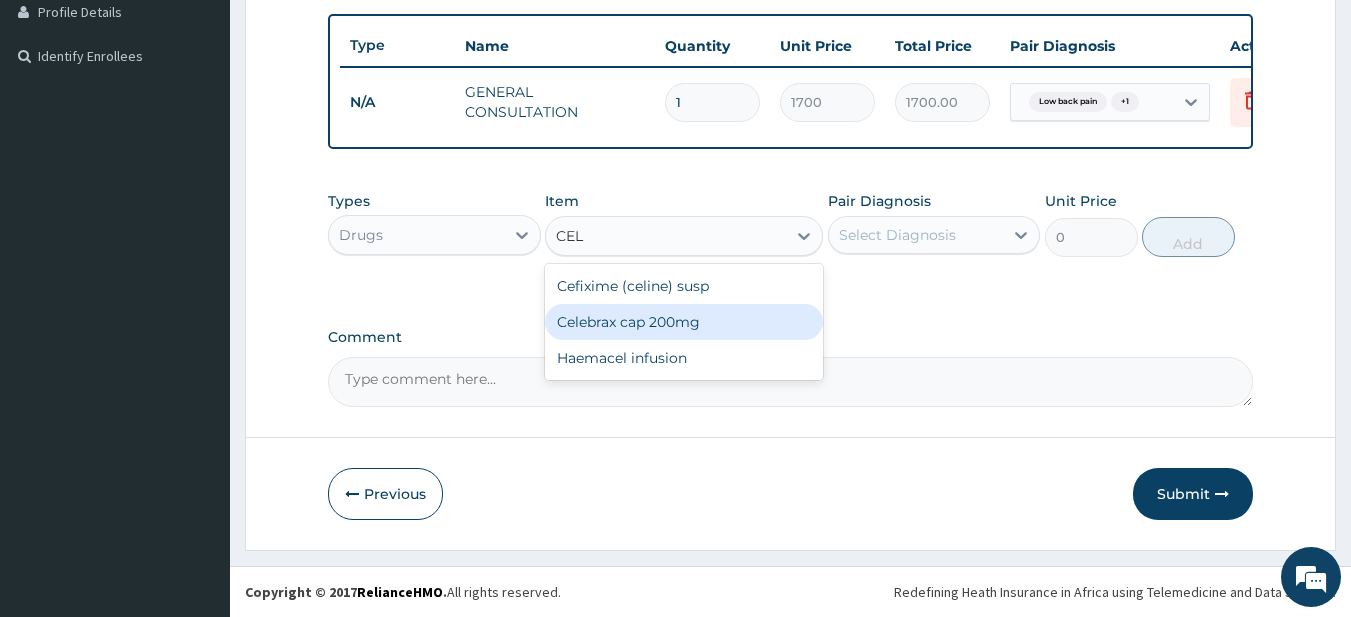 click on "Celebrax cap 200mg" at bounding box center [684, 322] 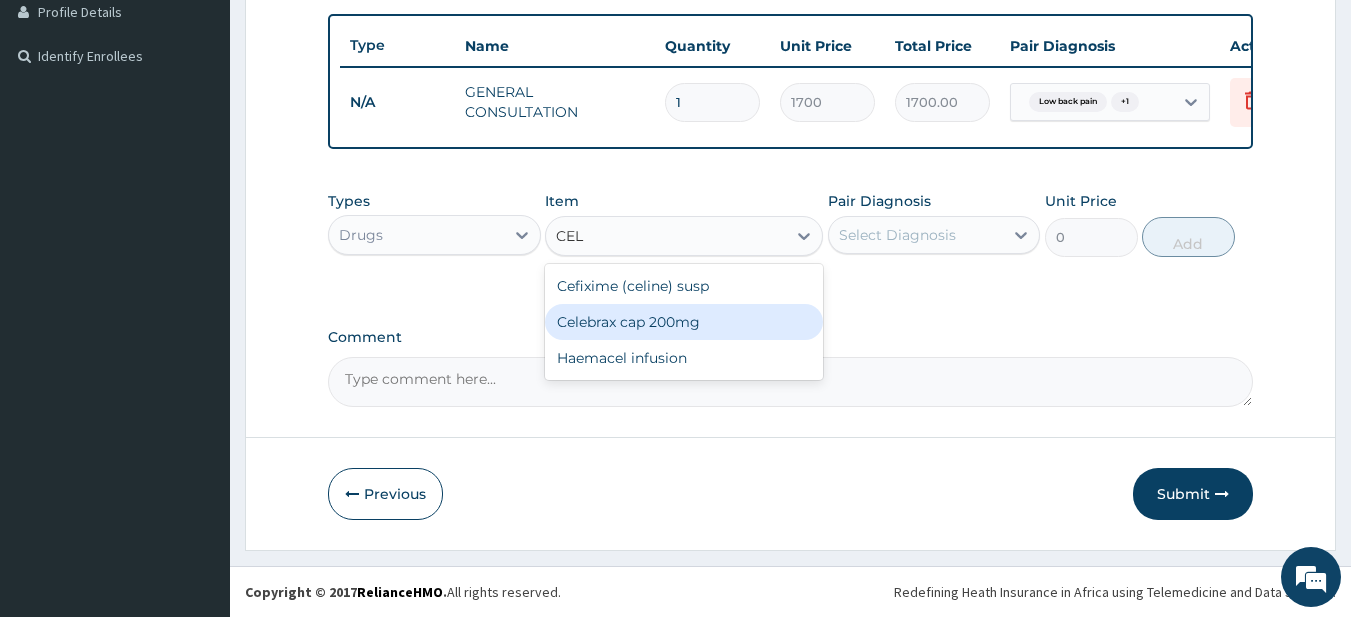type 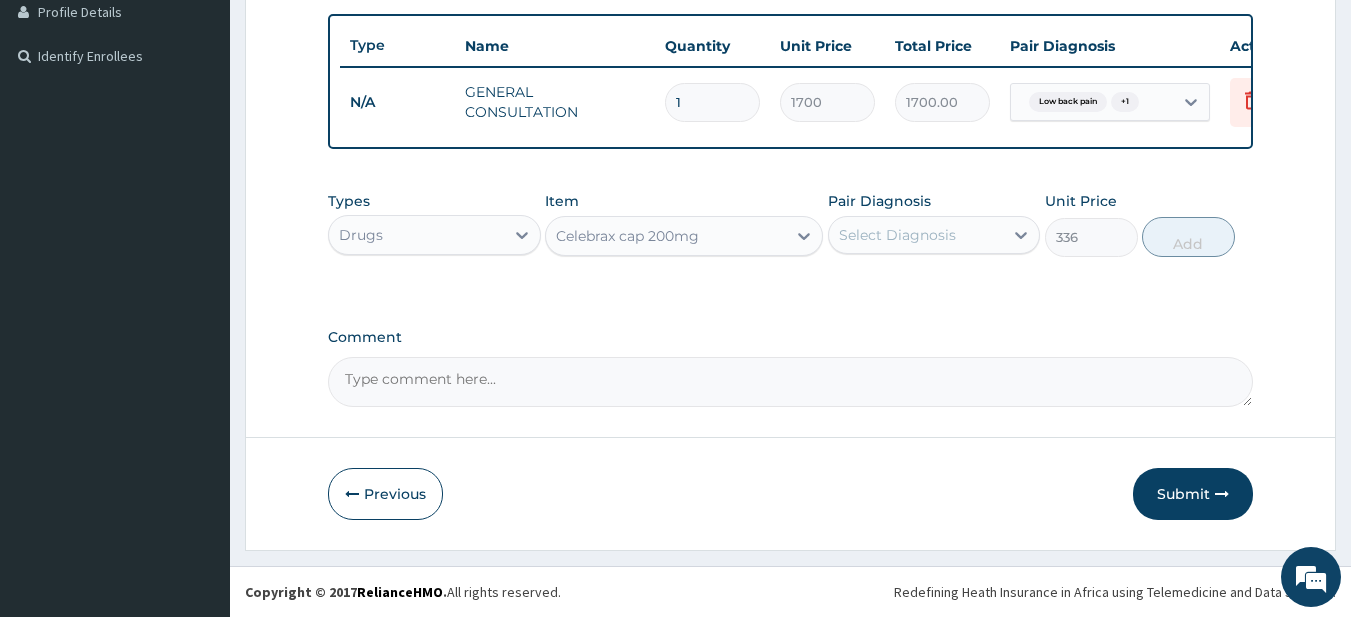 click on "Select Diagnosis" at bounding box center [897, 235] 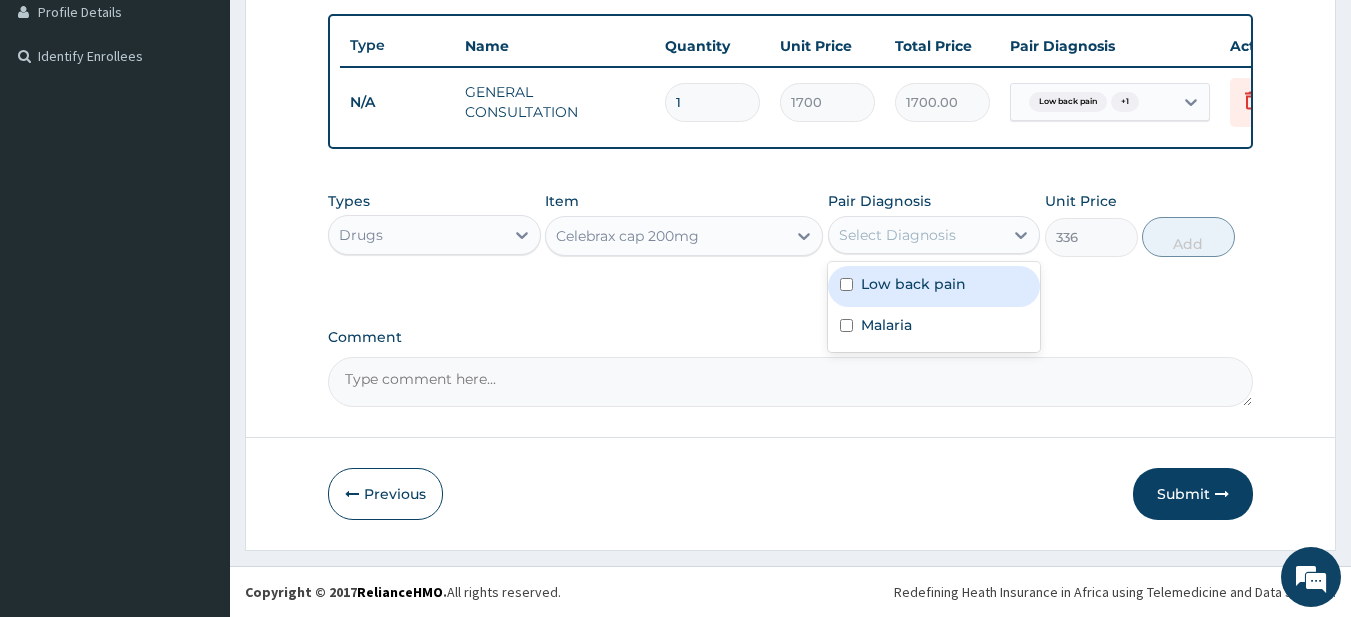 click on "Low back pain" at bounding box center (913, 284) 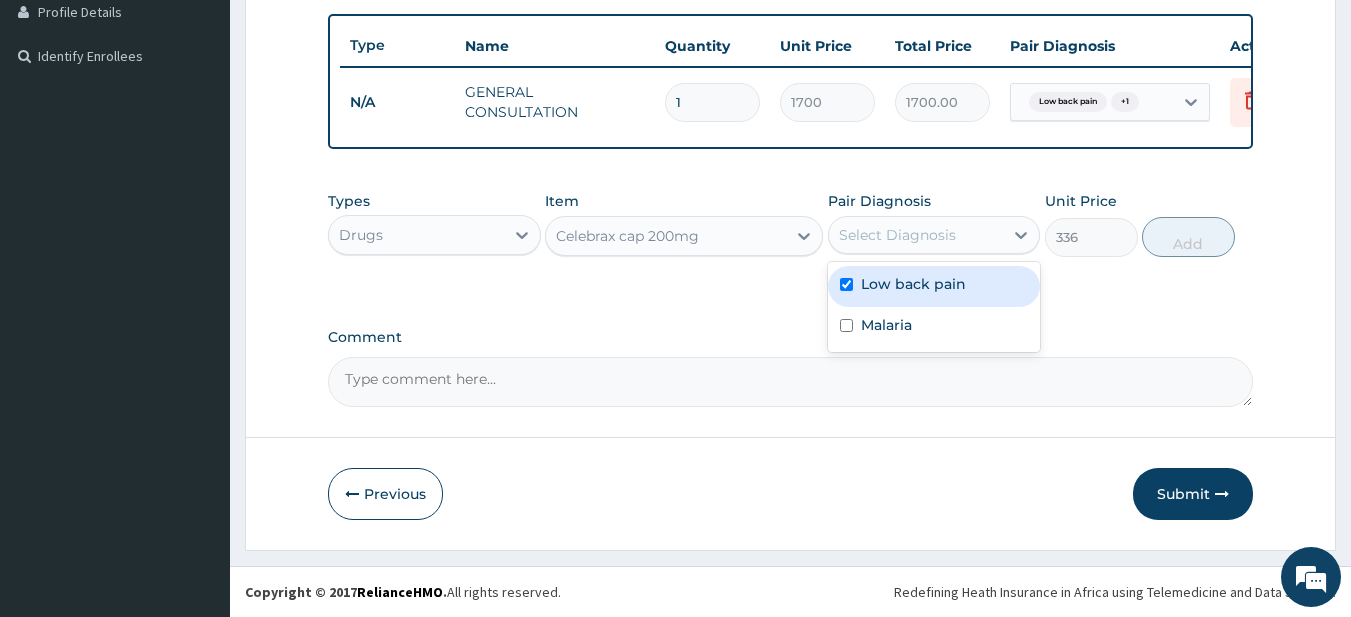 checkbox on "true" 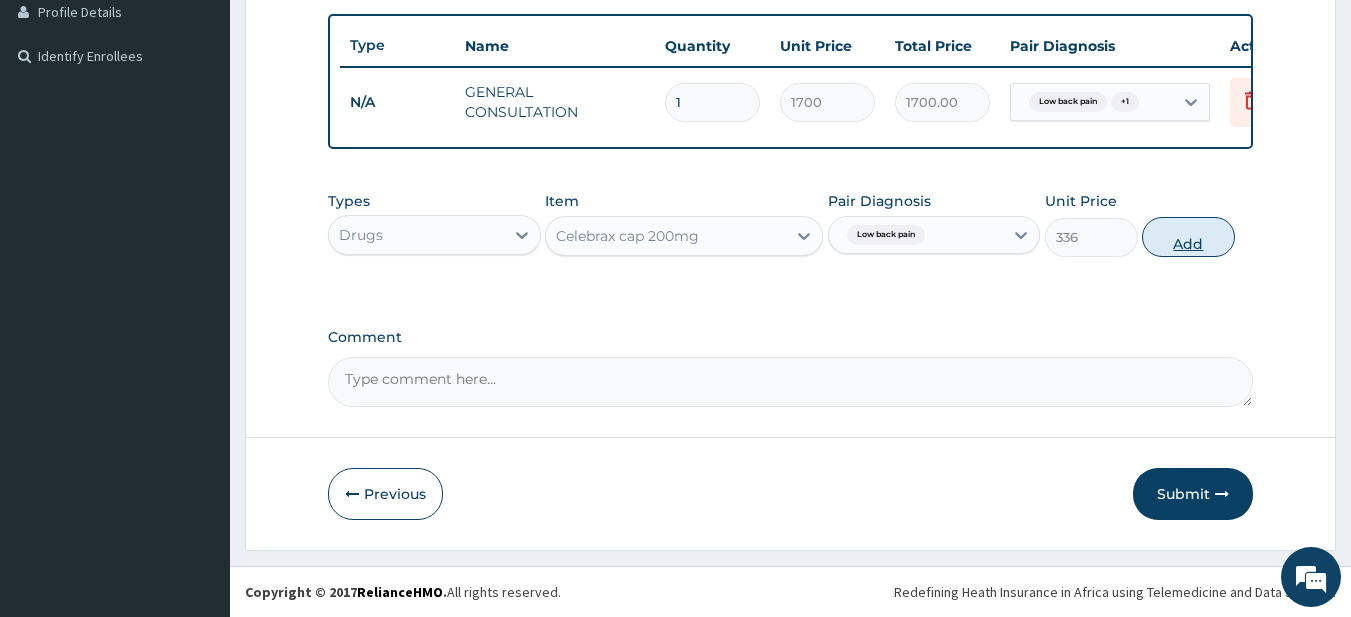 click on "Add" at bounding box center (1188, 237) 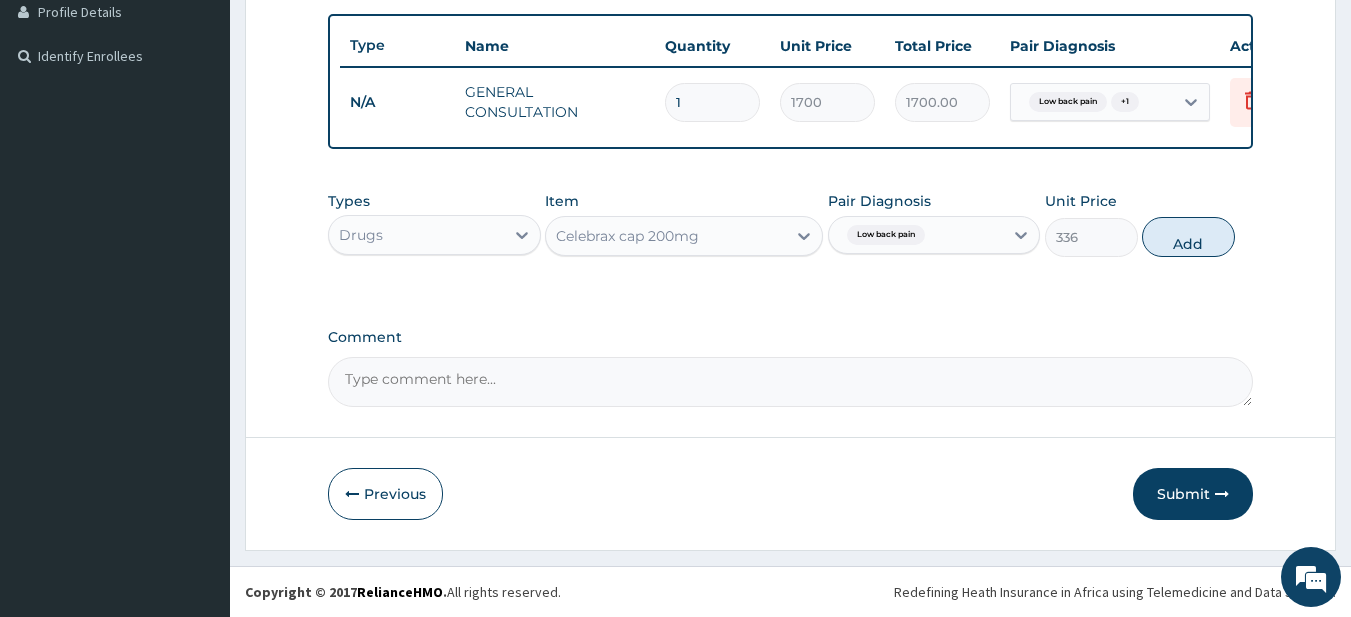 type on "0" 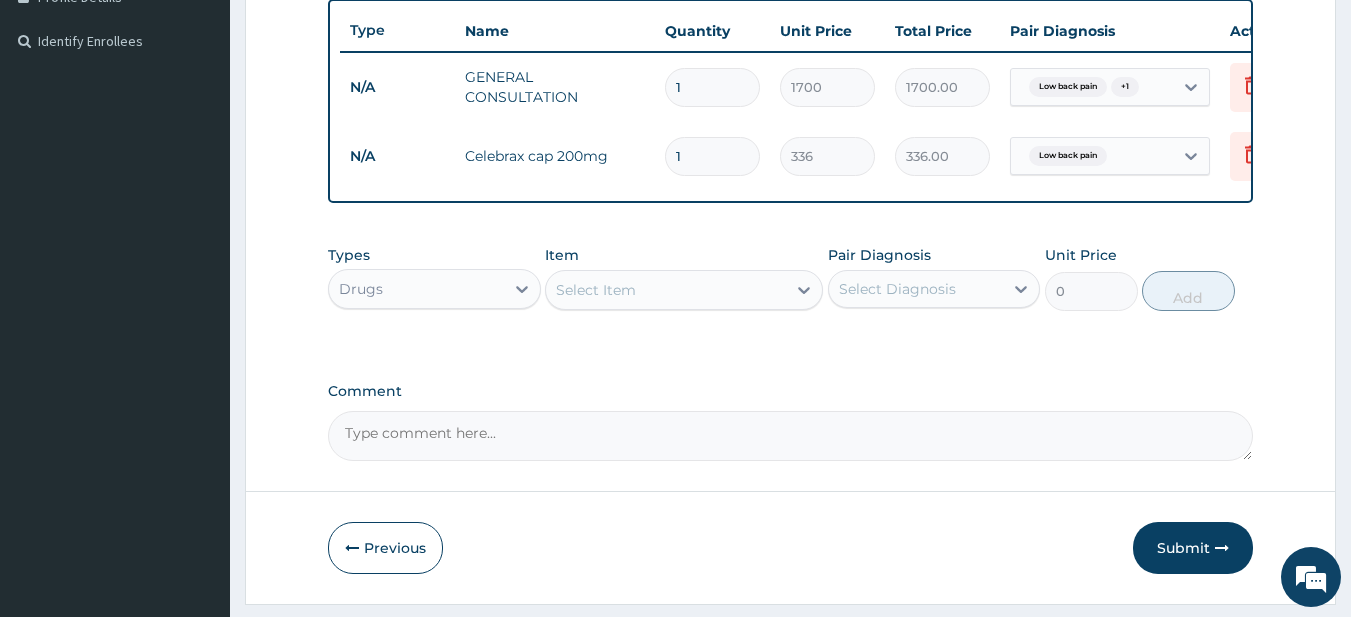 type on "10" 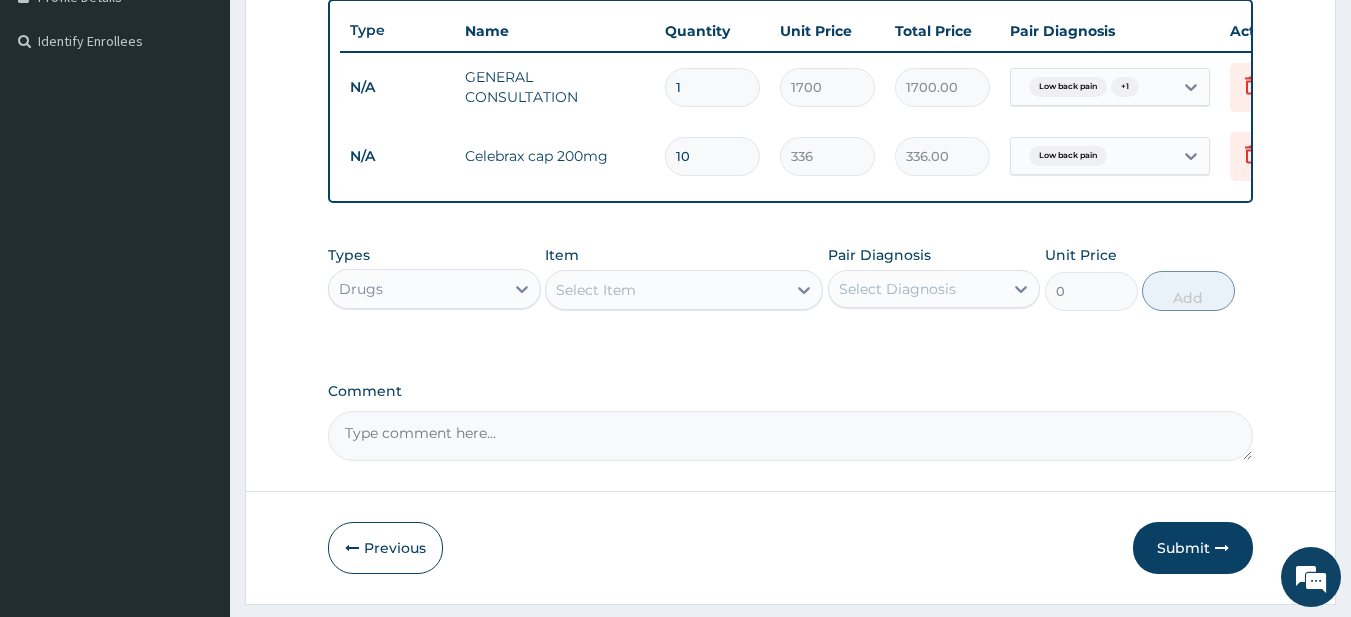 type on "3360.00" 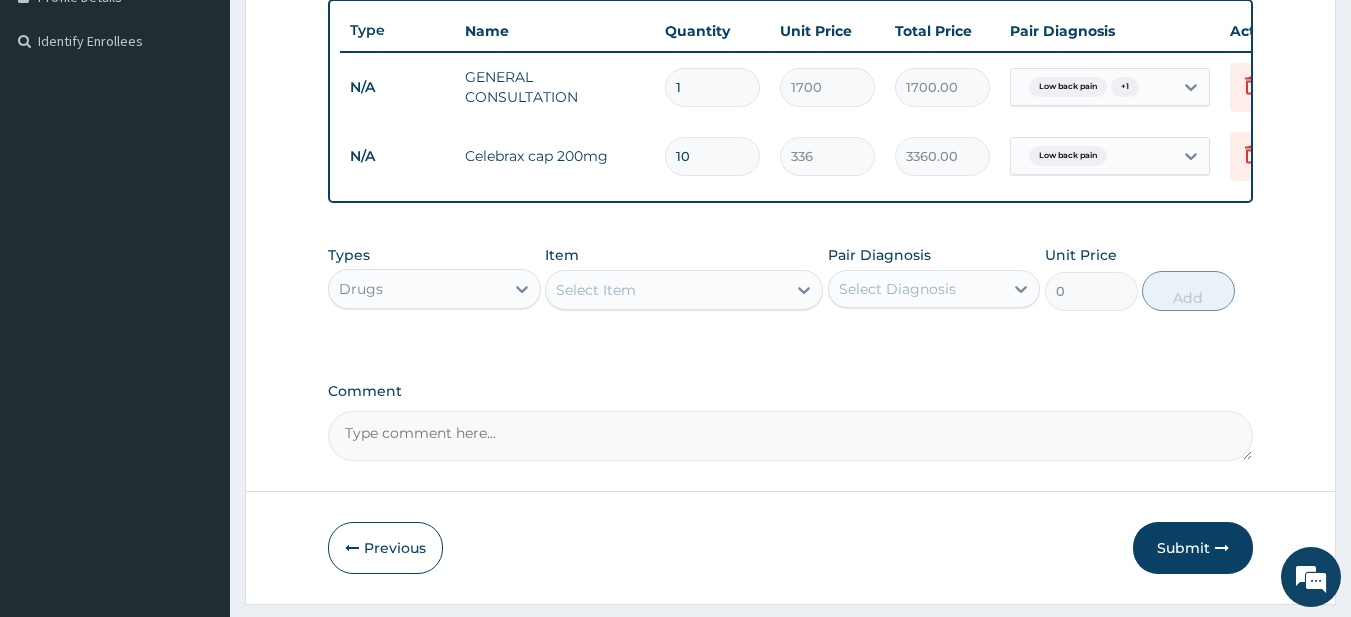 type on "10" 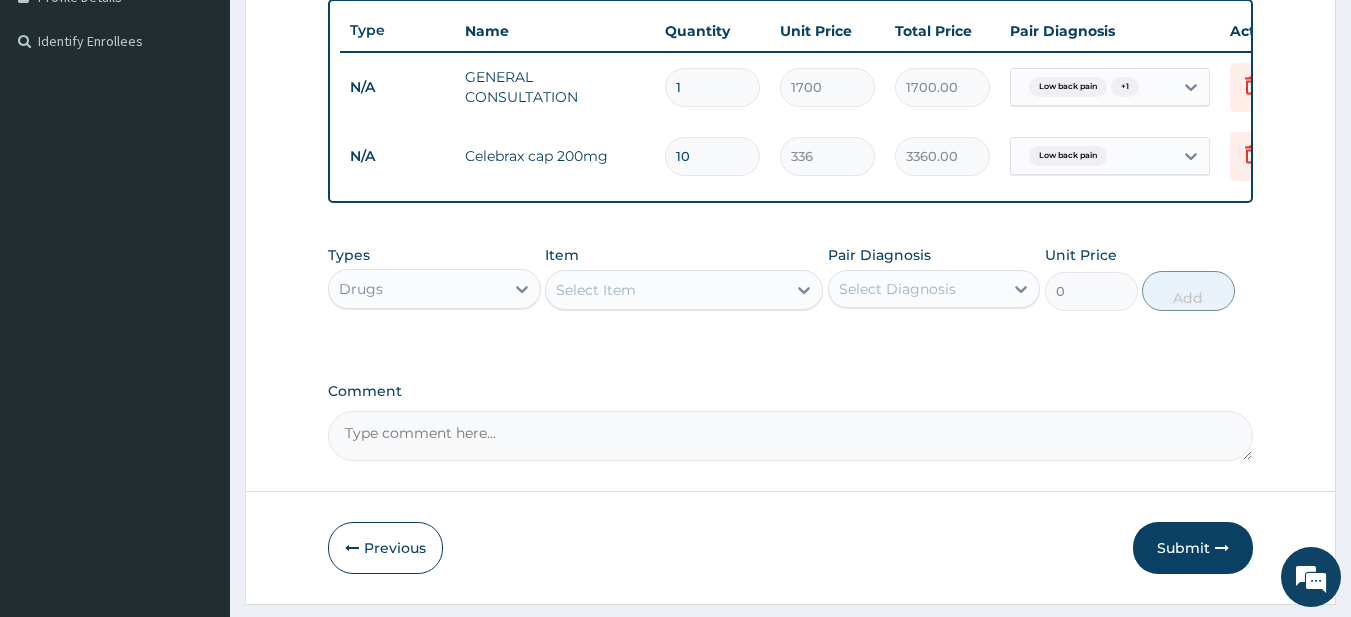 click on "Select Item" at bounding box center (666, 290) 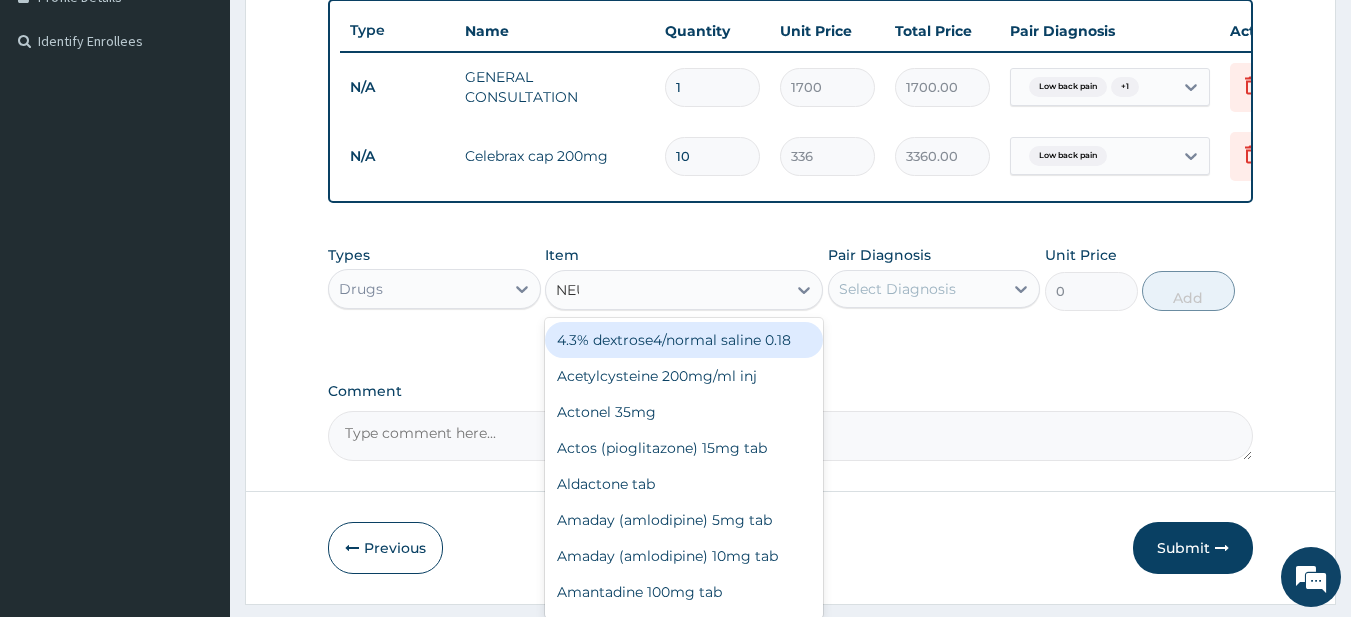 type on "NEUR" 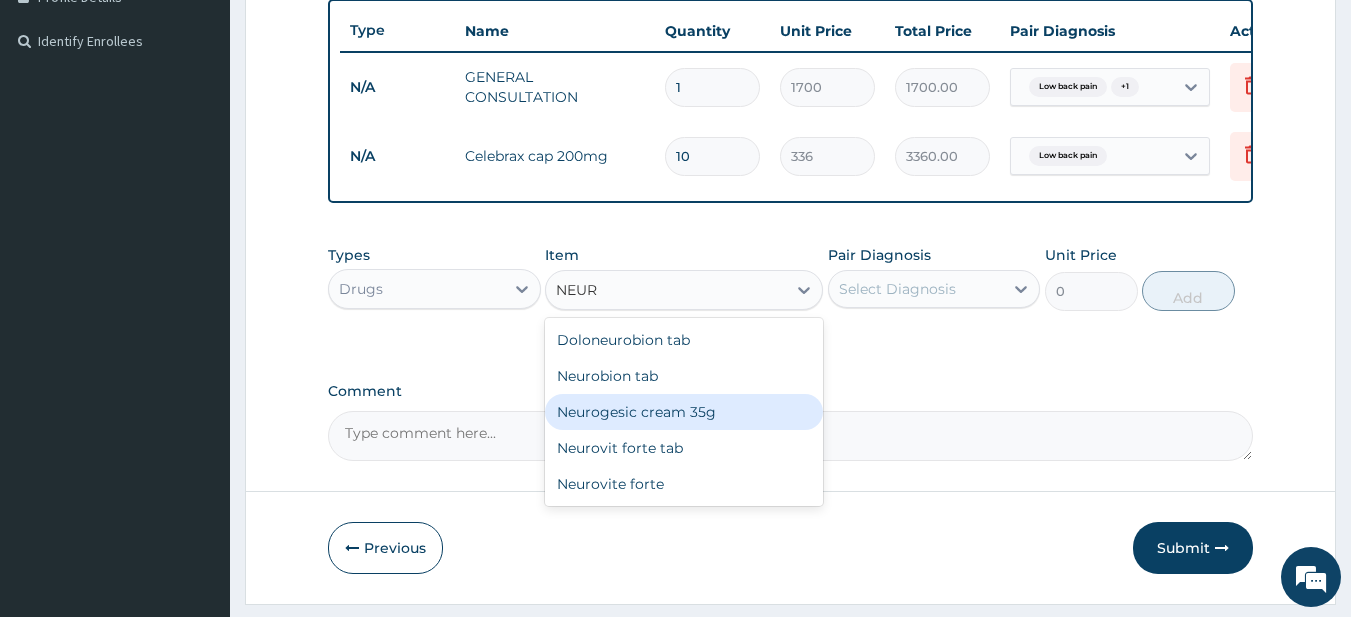 click on "Neurogesic cream 35g" at bounding box center [684, 412] 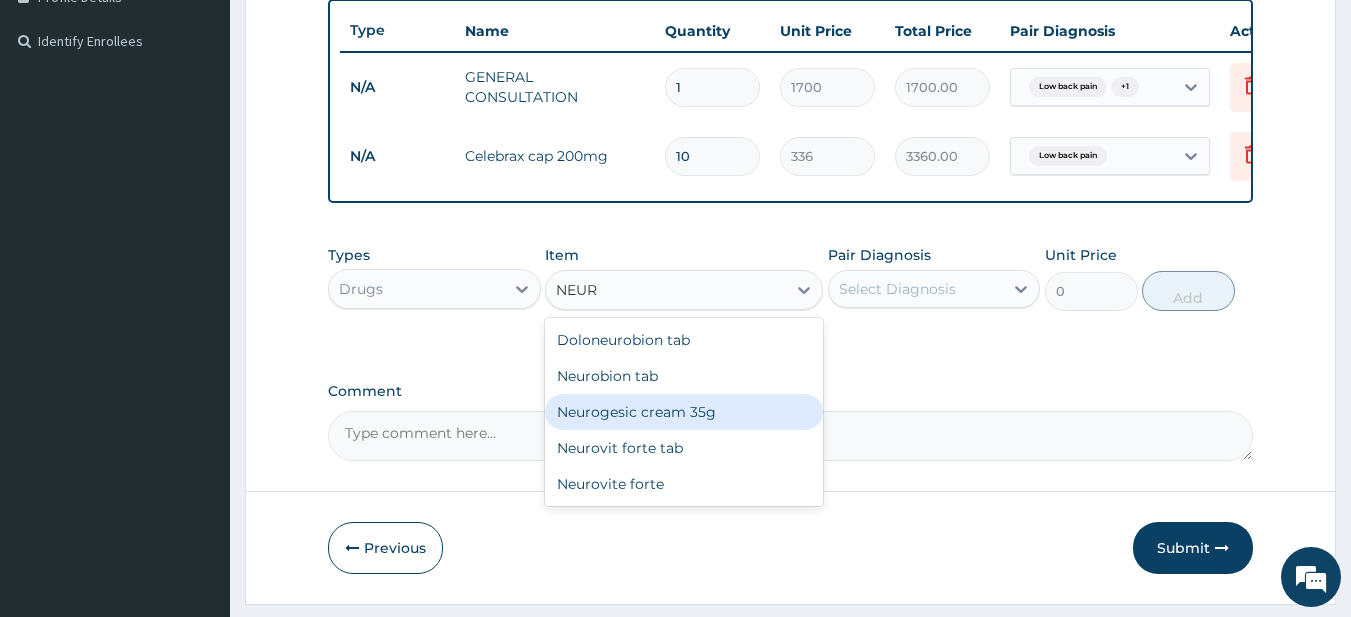 type 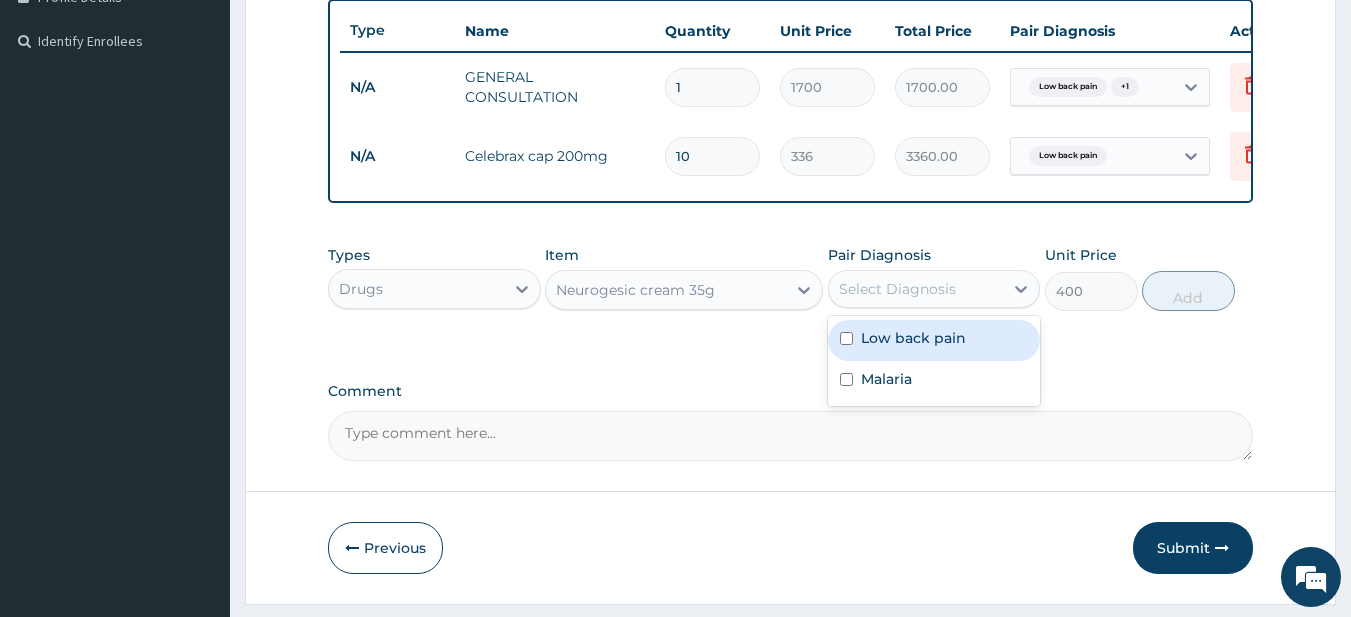 click on "Select Diagnosis" at bounding box center [916, 289] 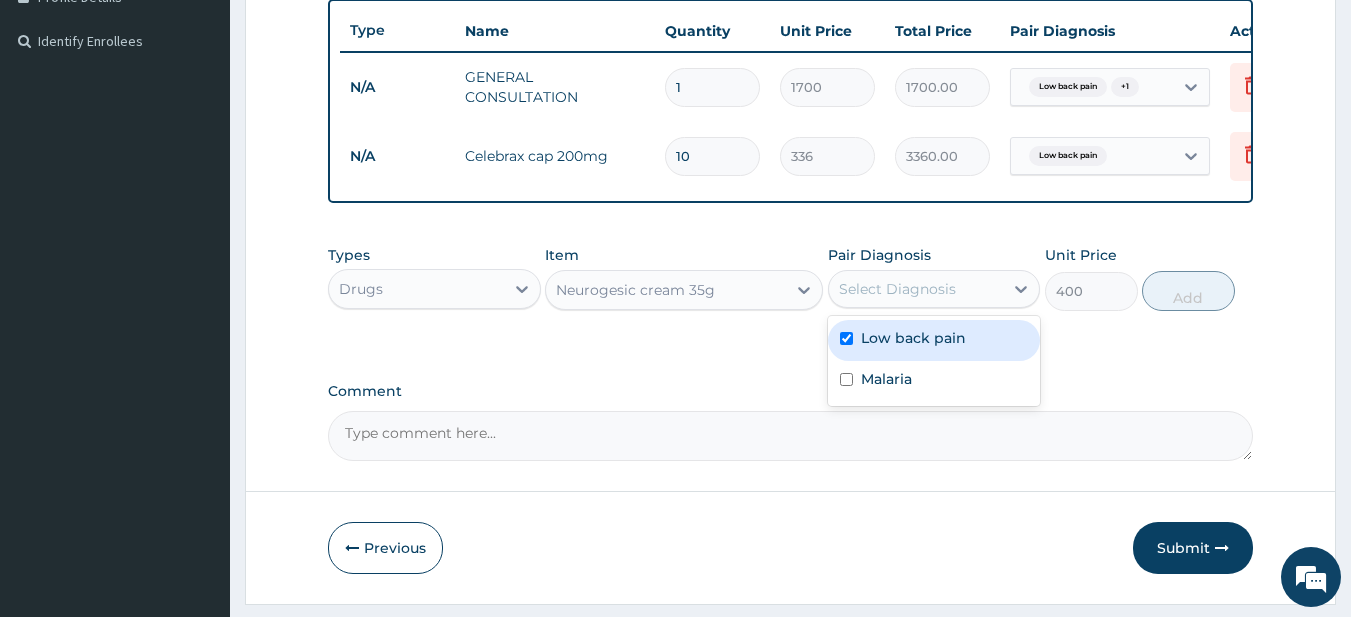 checkbox on "true" 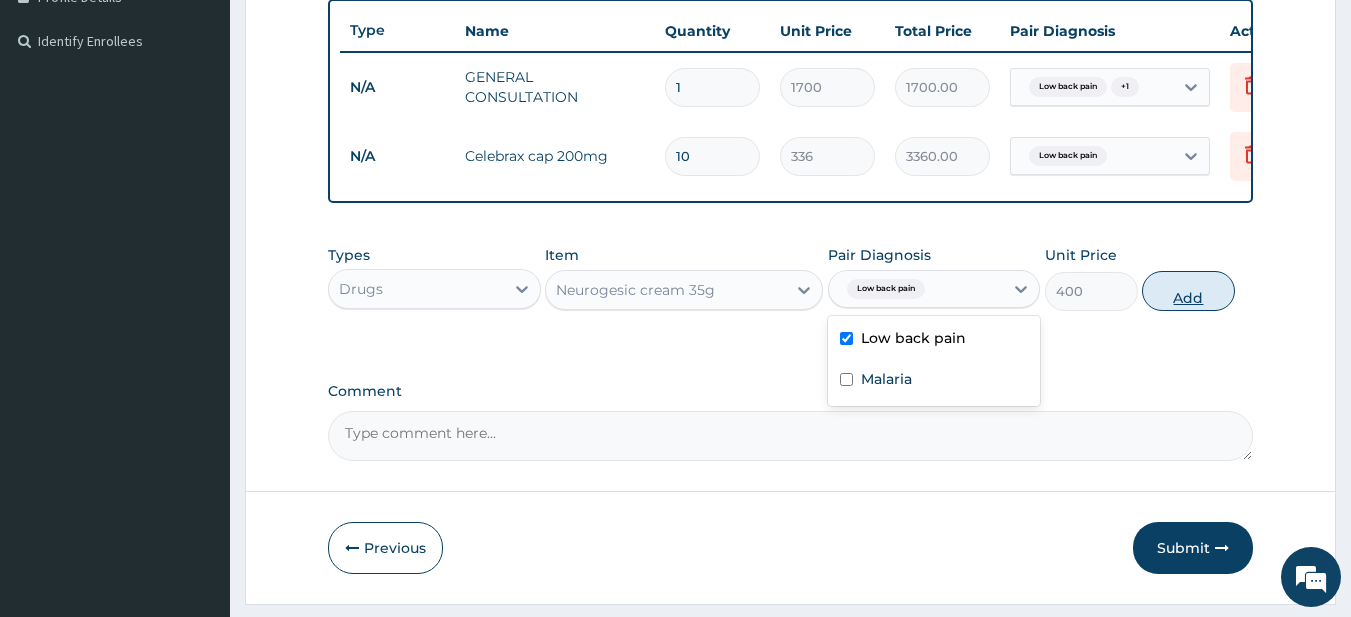 click on "Add" at bounding box center [1188, 291] 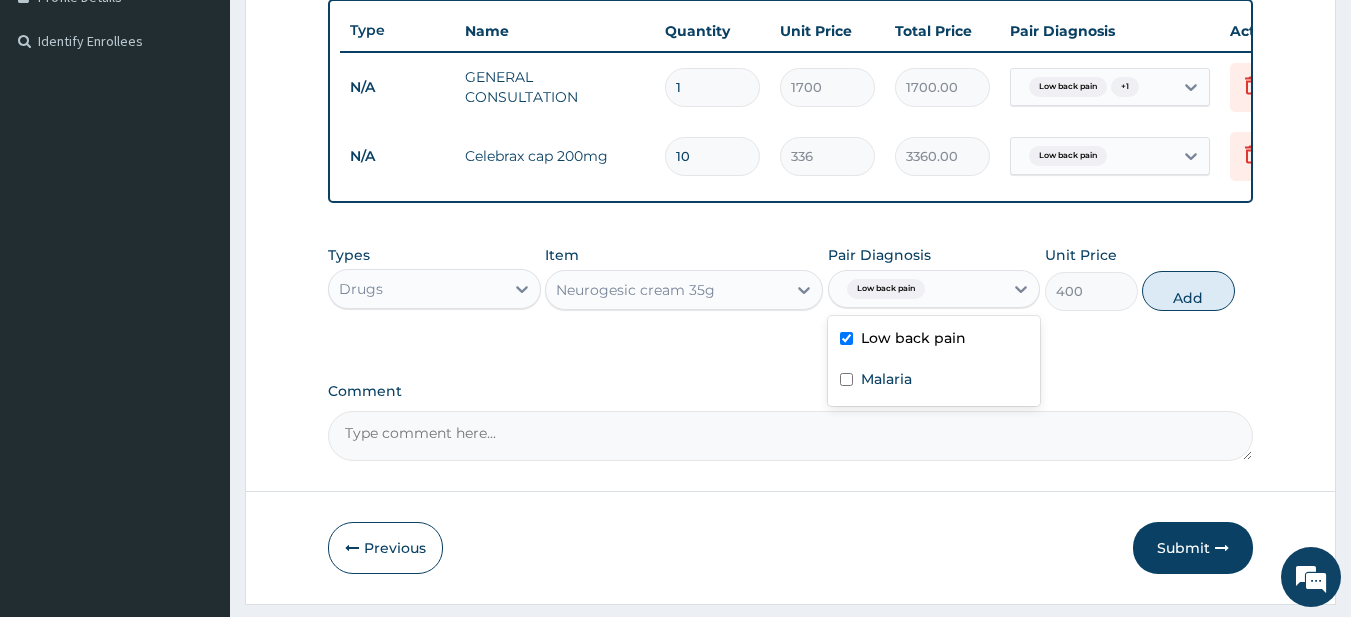 type on "0" 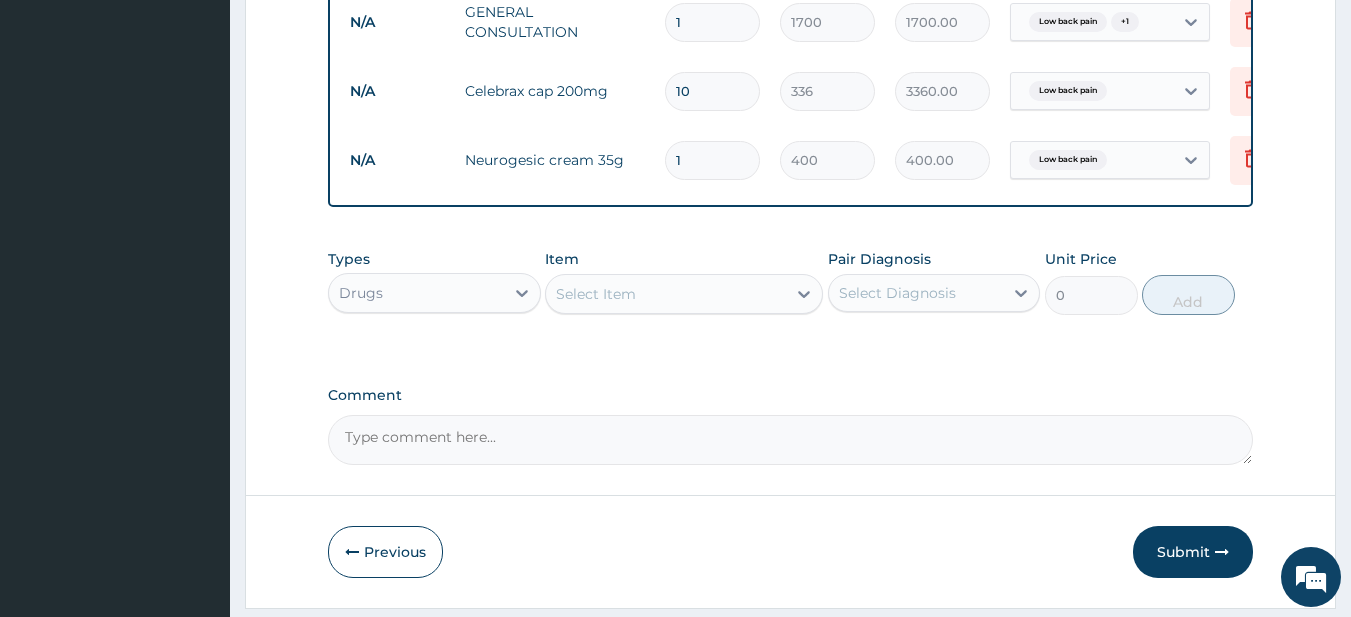 scroll, scrollTop: 629, scrollLeft: 0, axis: vertical 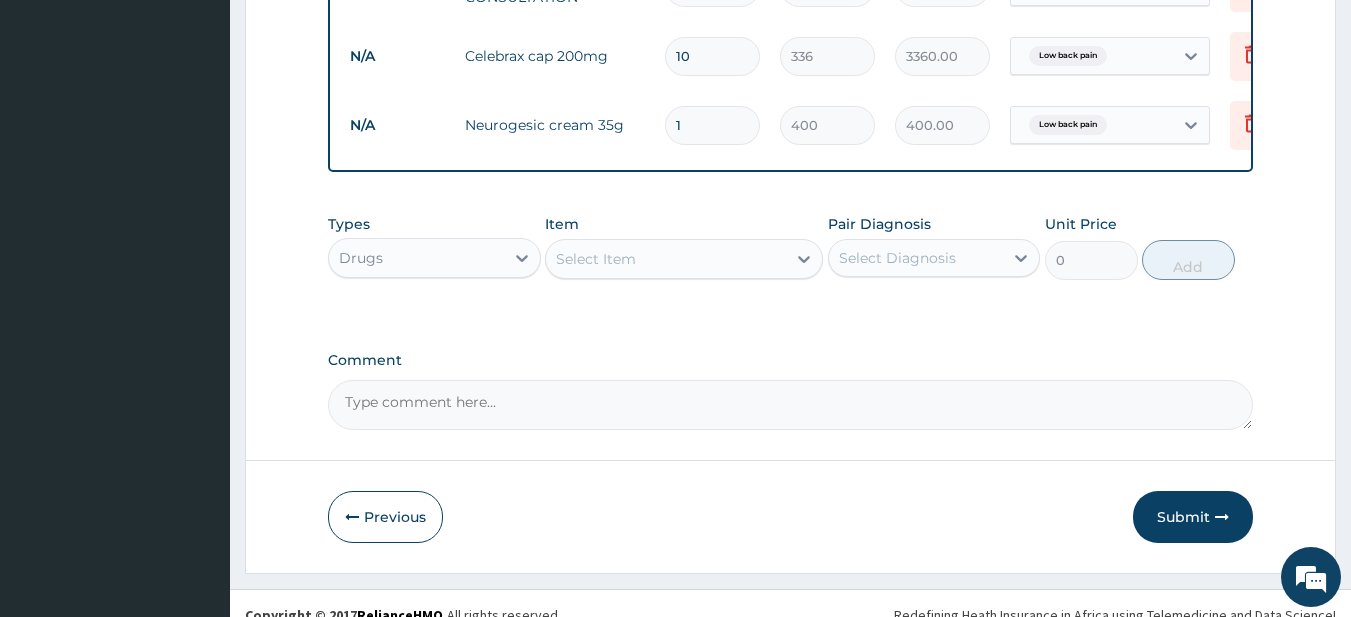click on "Select Item" at bounding box center [666, 259] 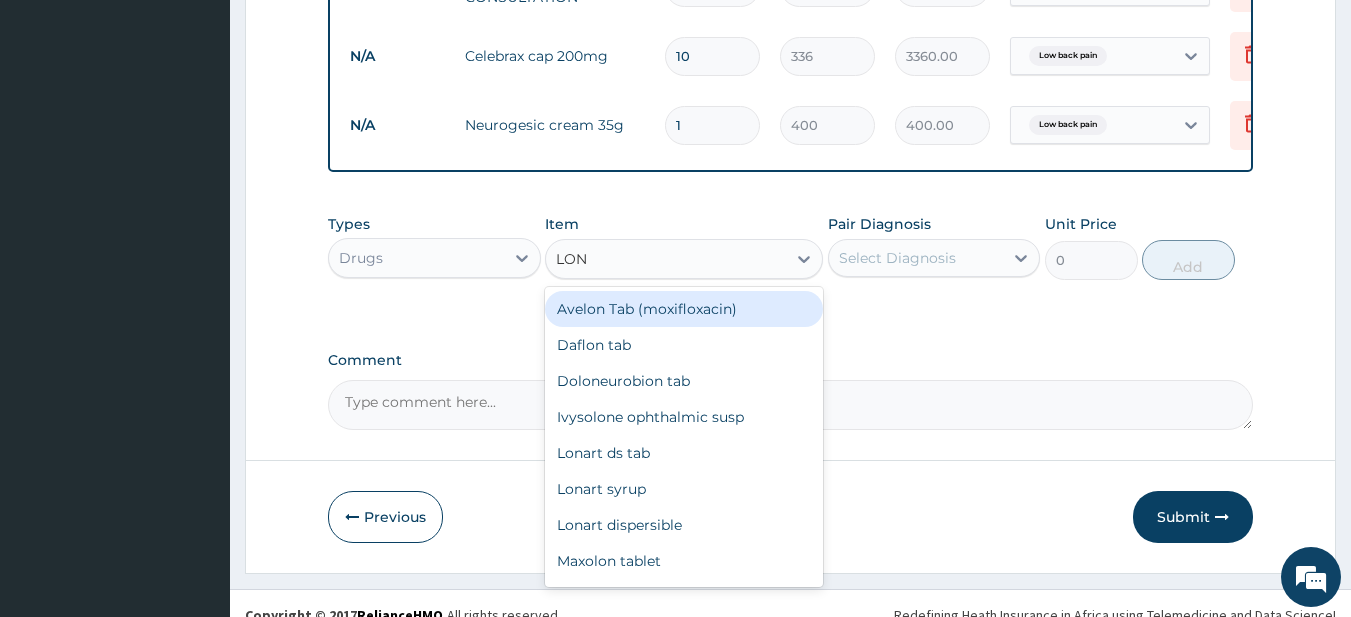 type on "LONA" 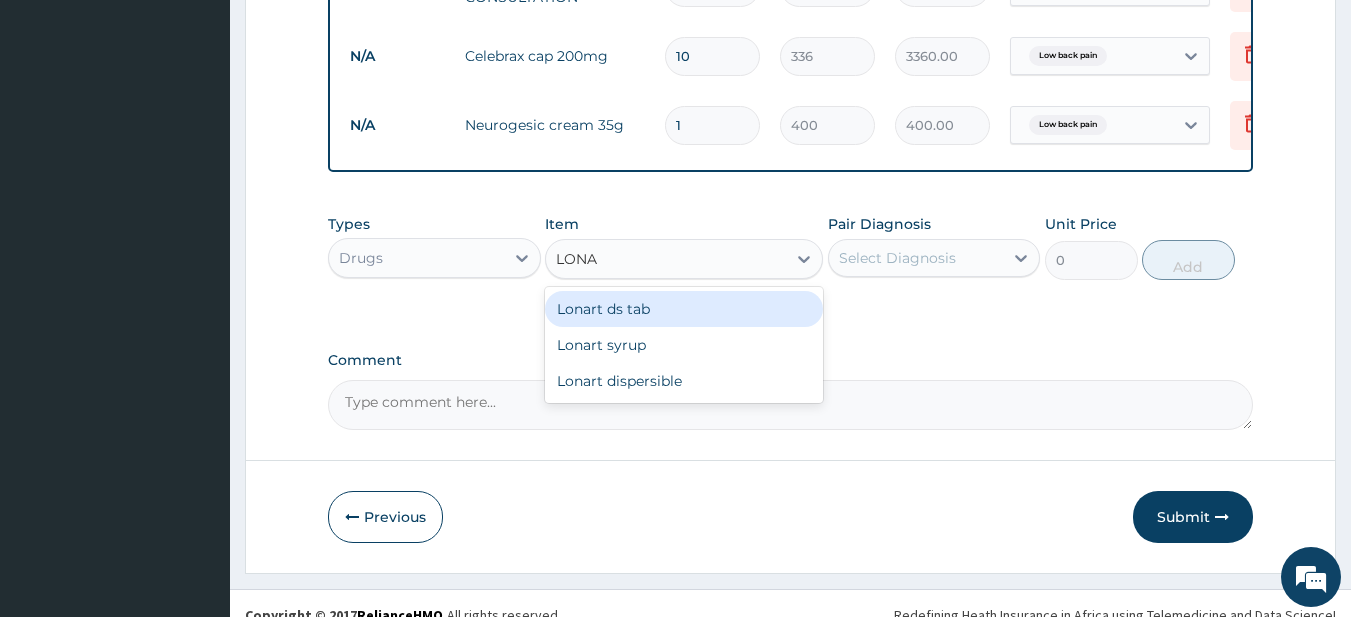 click on "Lonart ds tab" at bounding box center [684, 309] 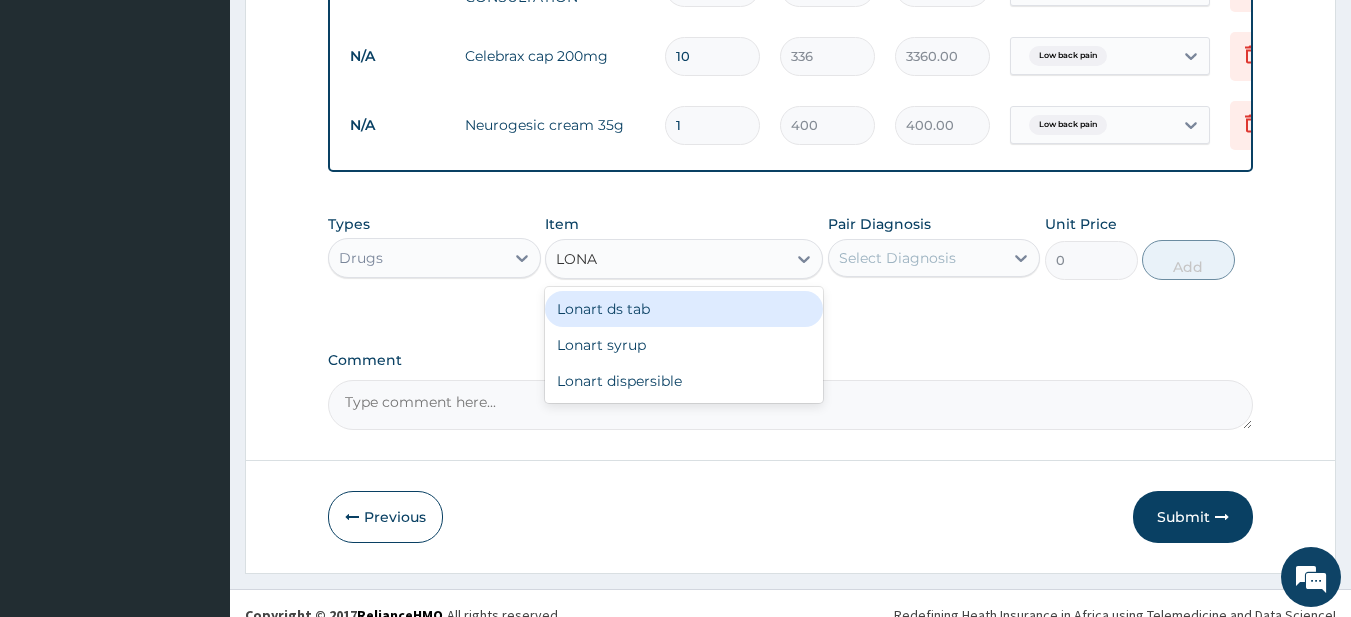 type 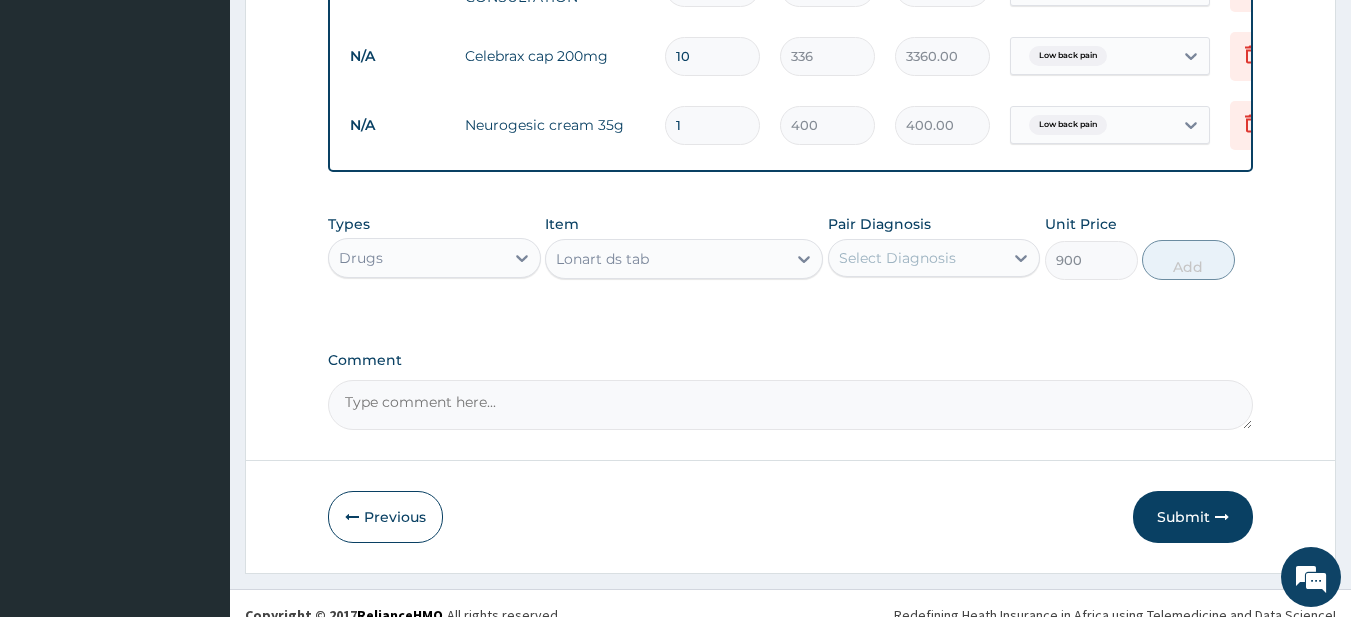 click on "Select Diagnosis" at bounding box center [897, 258] 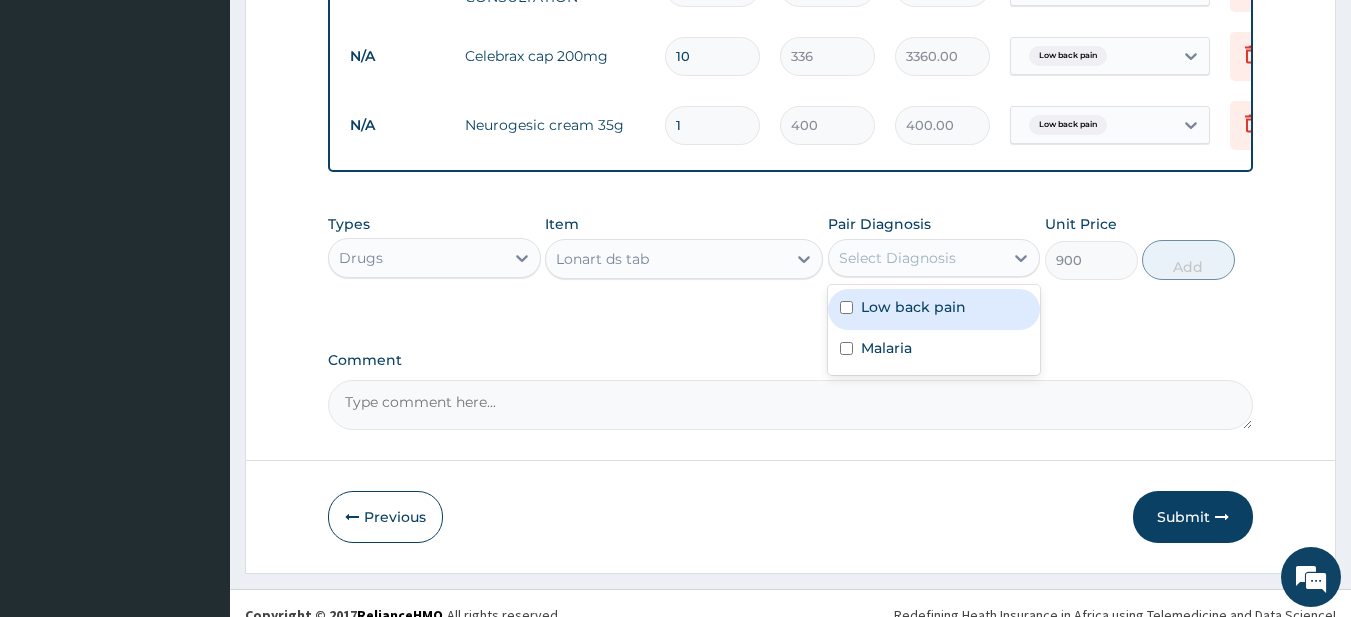 click on "Low back pain" at bounding box center [913, 307] 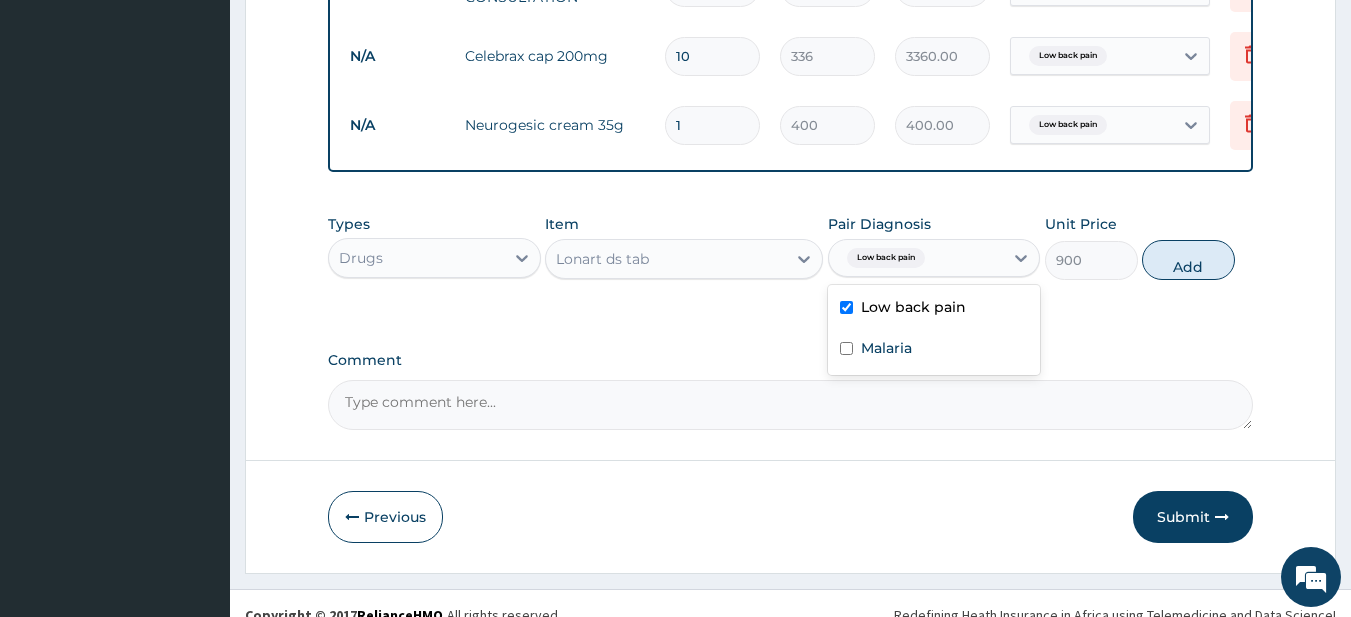 drag, startPoint x: 944, startPoint y: 318, endPoint x: 936, endPoint y: 331, distance: 15.264338 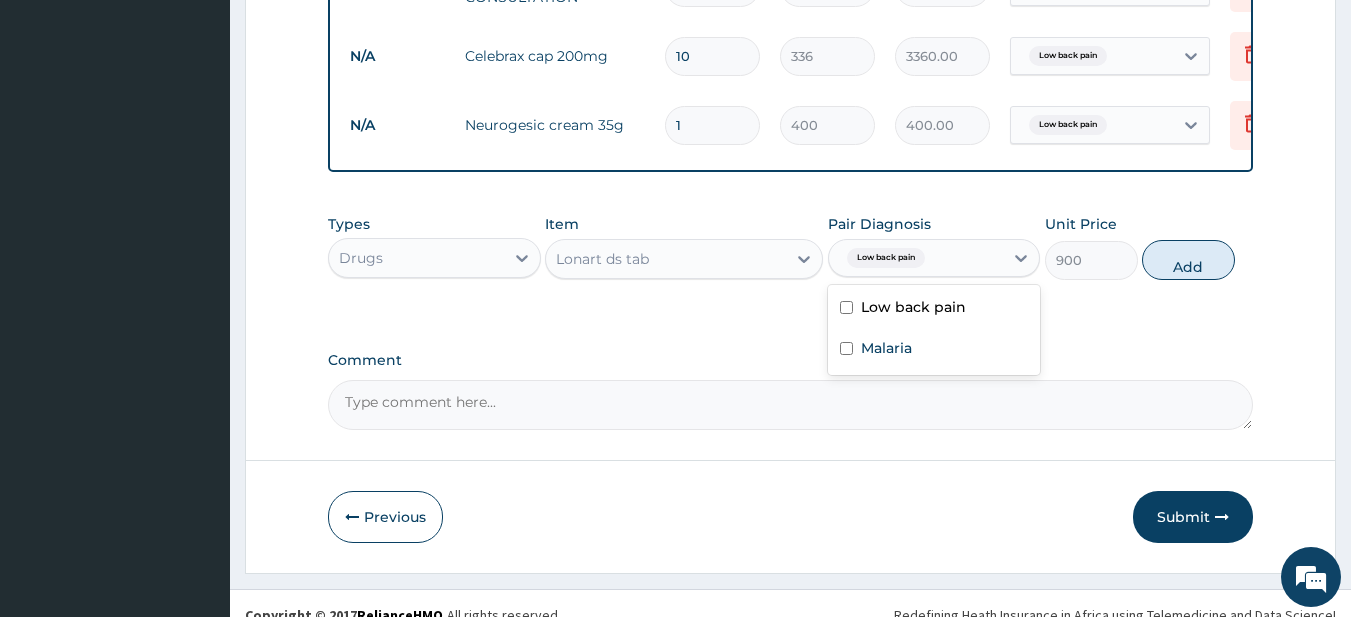 checkbox on "false" 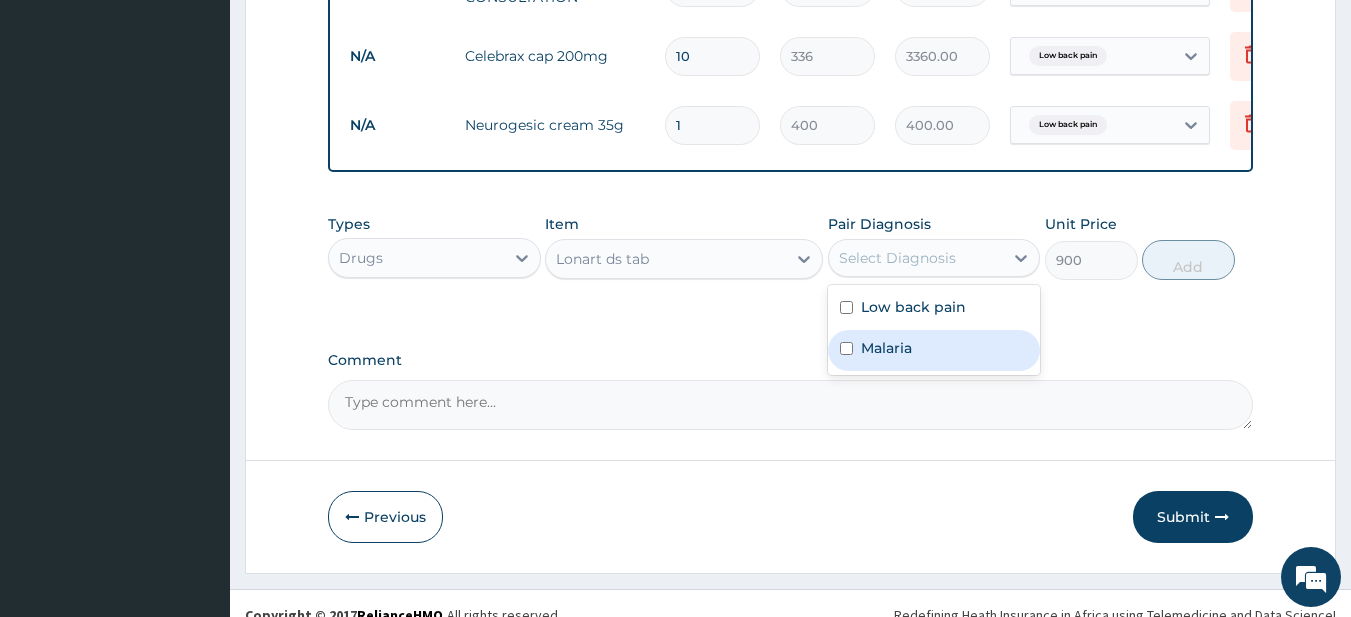 drag, startPoint x: 920, startPoint y: 346, endPoint x: 990, endPoint y: 334, distance: 71.021126 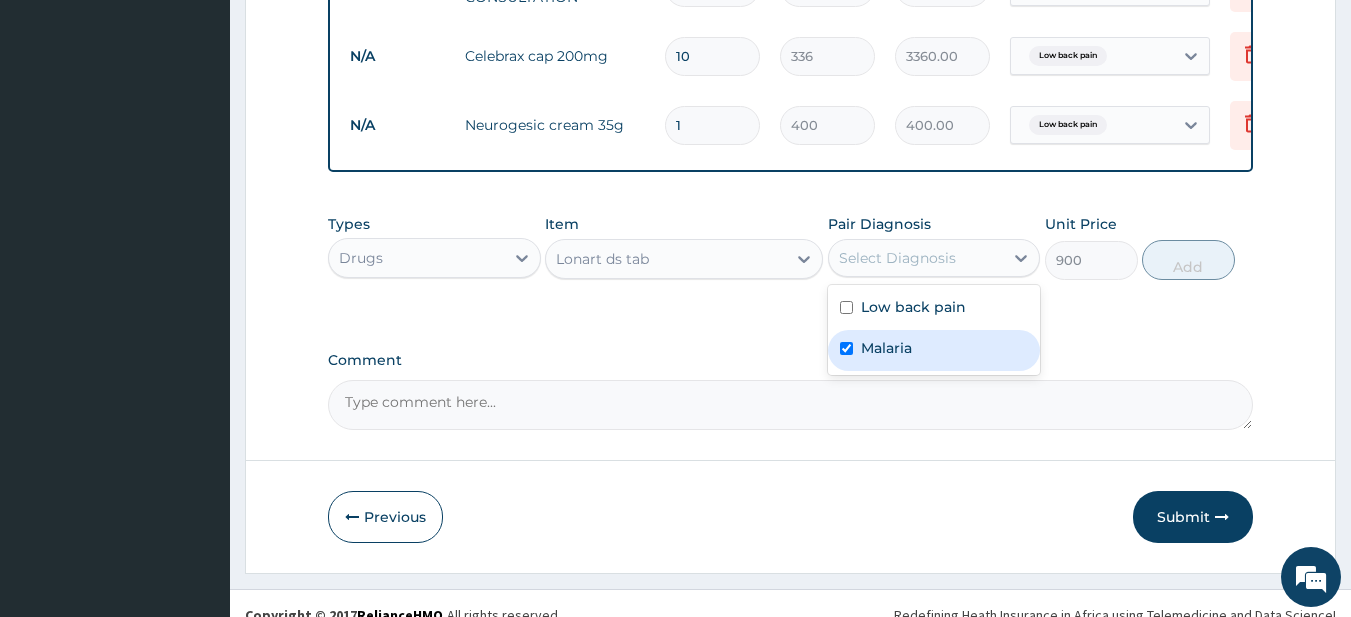 checkbox on "true" 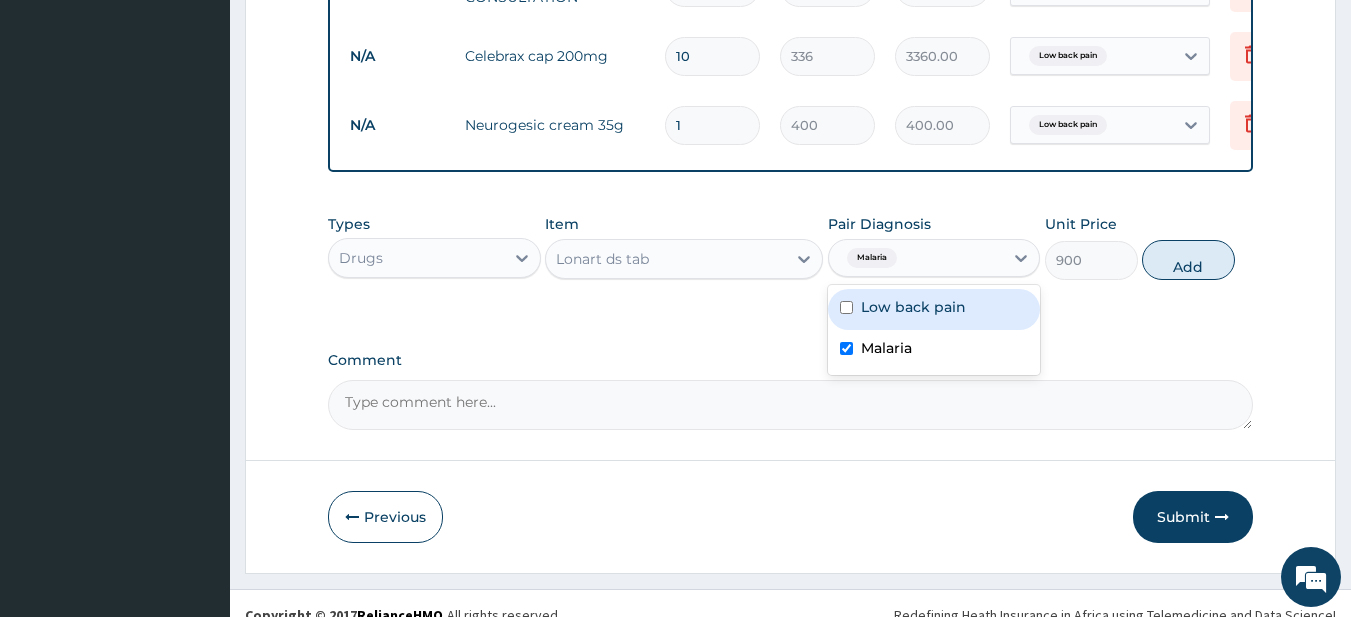 drag, startPoint x: 1188, startPoint y: 262, endPoint x: 1065, endPoint y: 266, distance: 123.065025 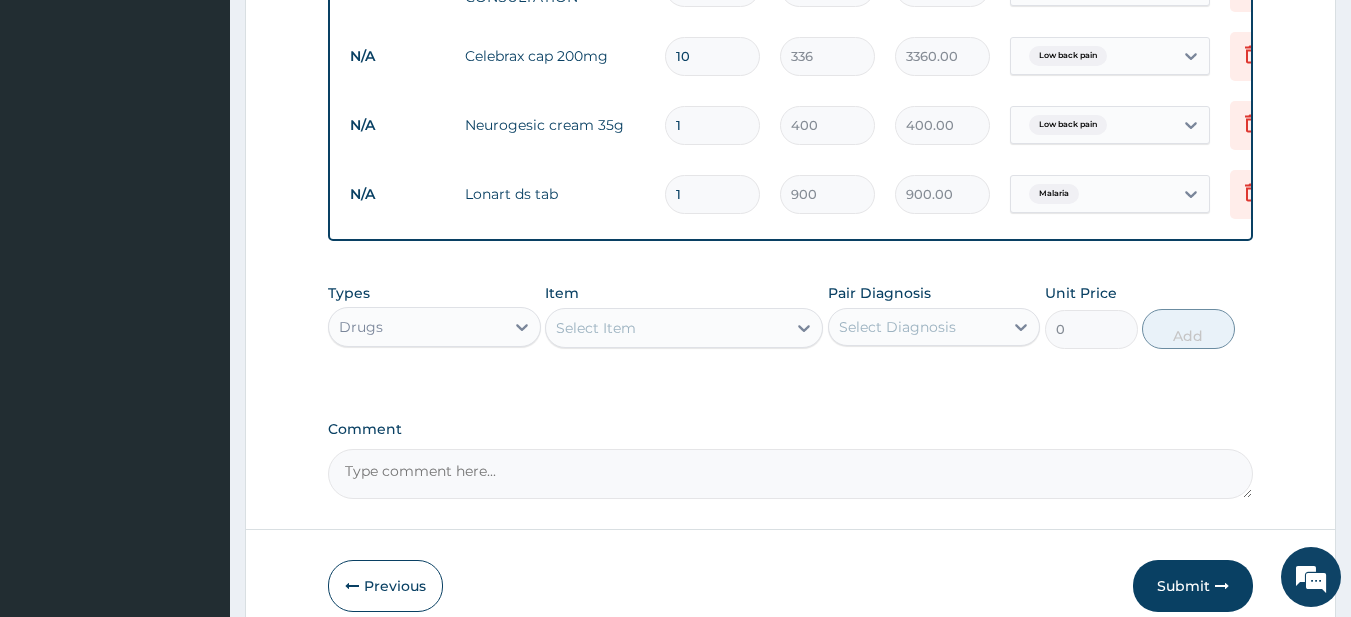 type 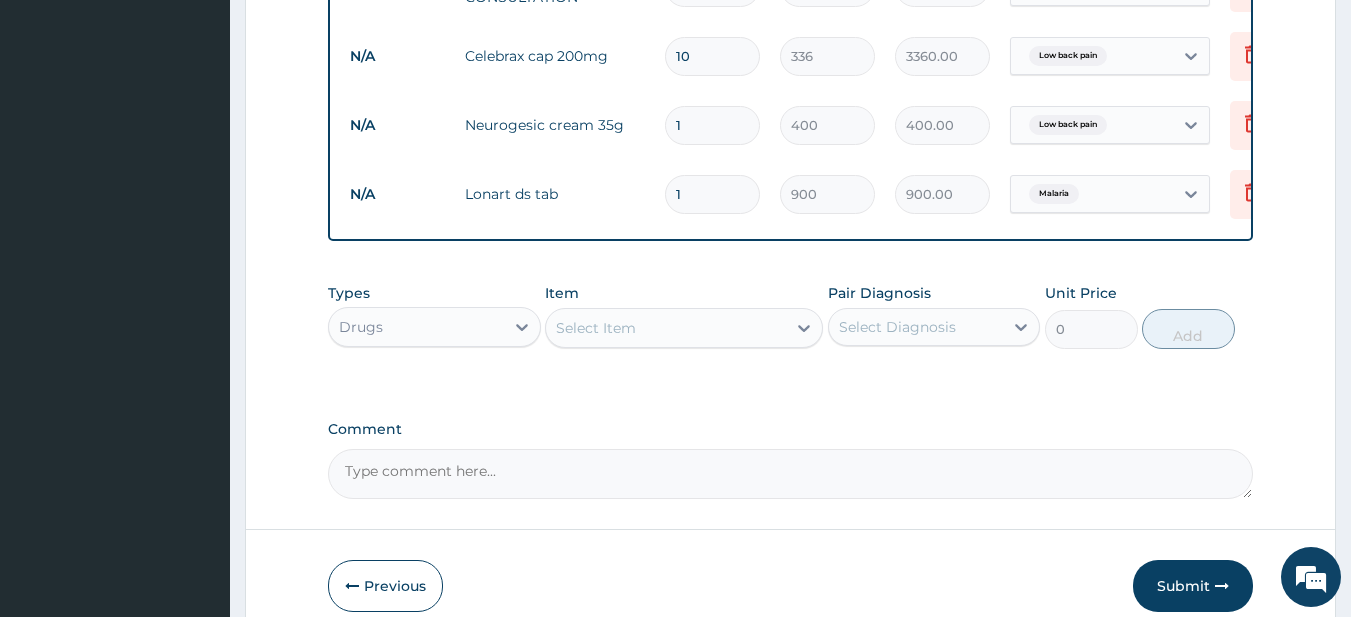 type on "0.00" 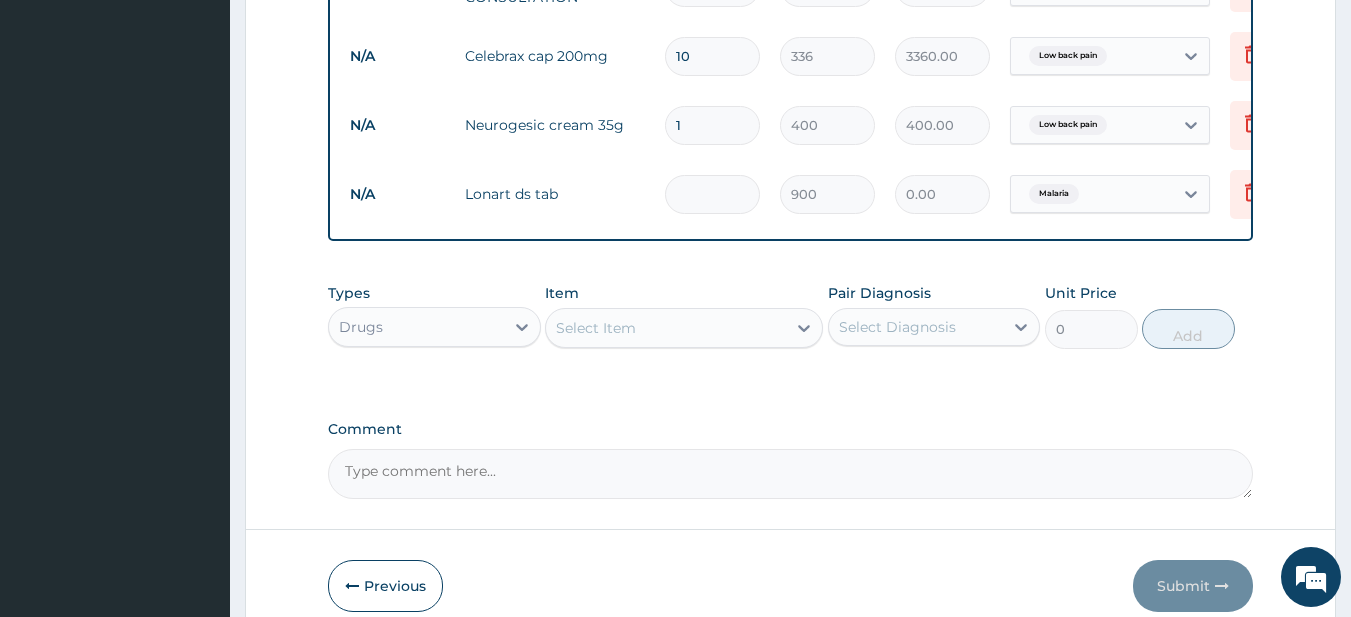 type on "6" 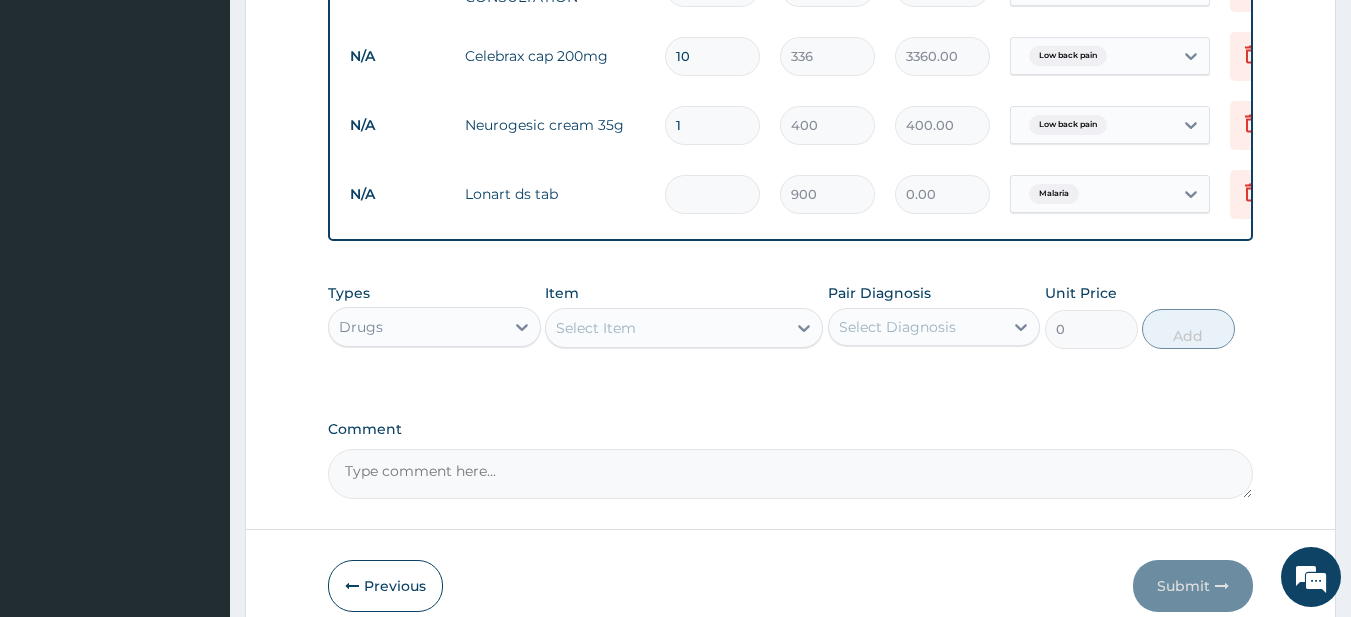 type on "5400.00" 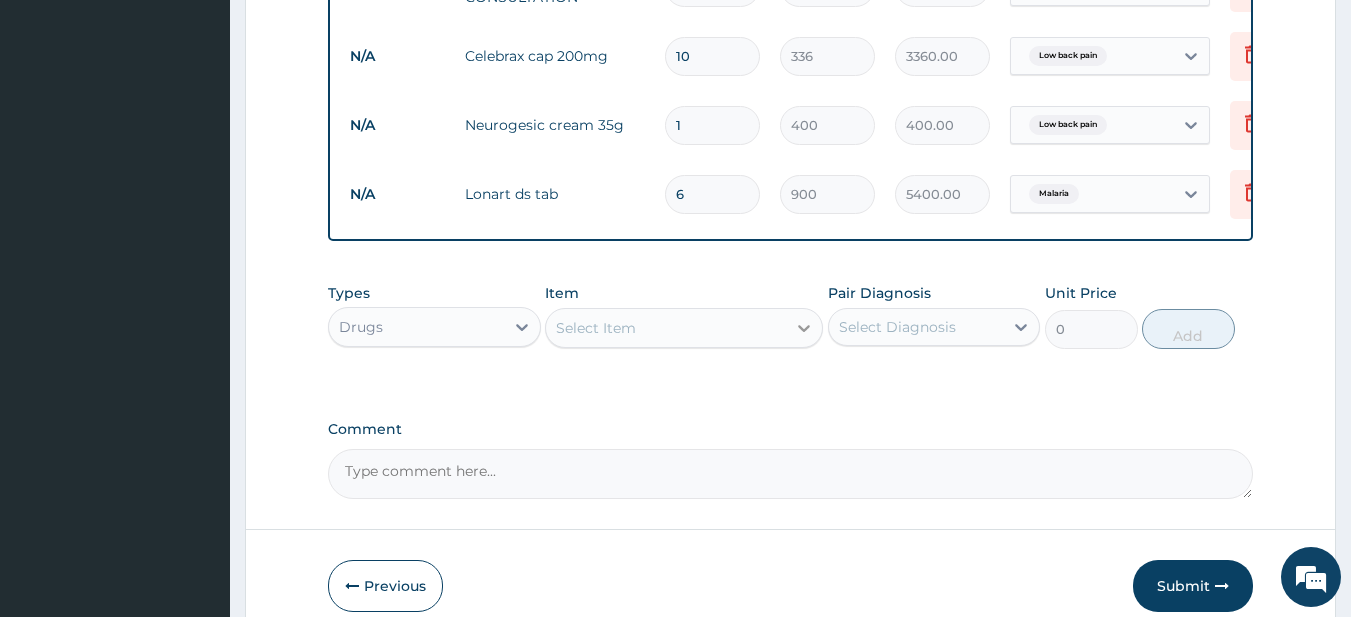 type on "6" 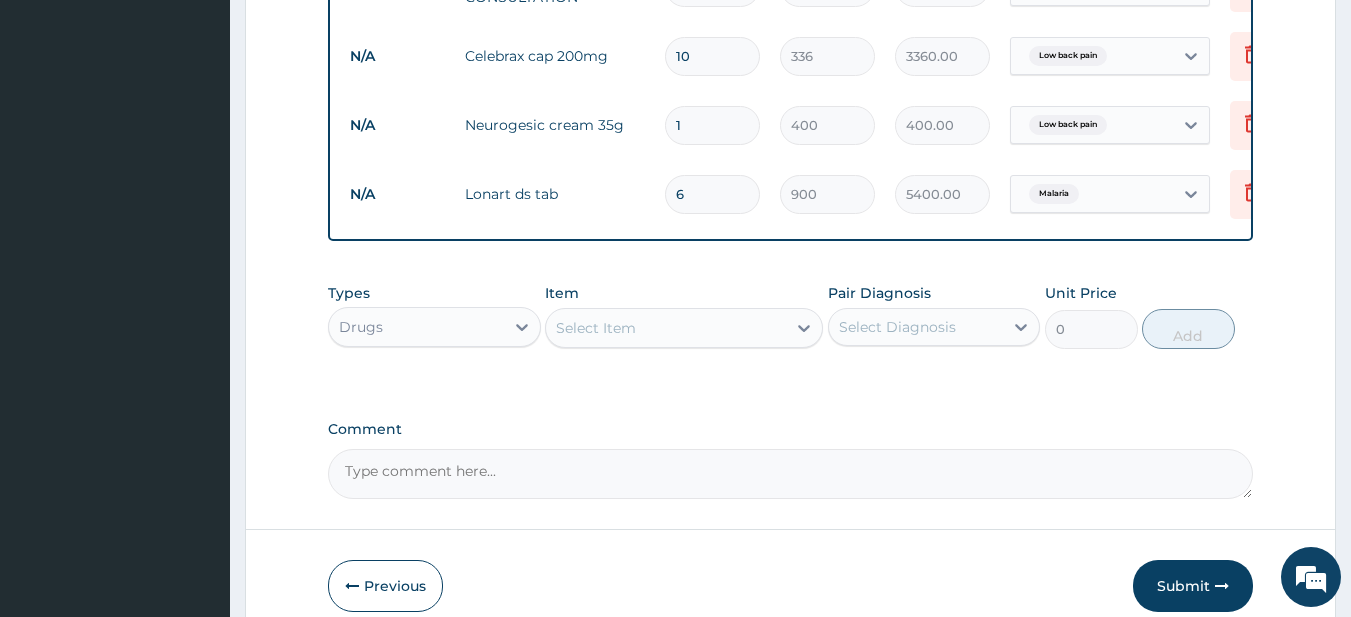 drag, startPoint x: 792, startPoint y: 356, endPoint x: 785, endPoint y: 347, distance: 11.401754 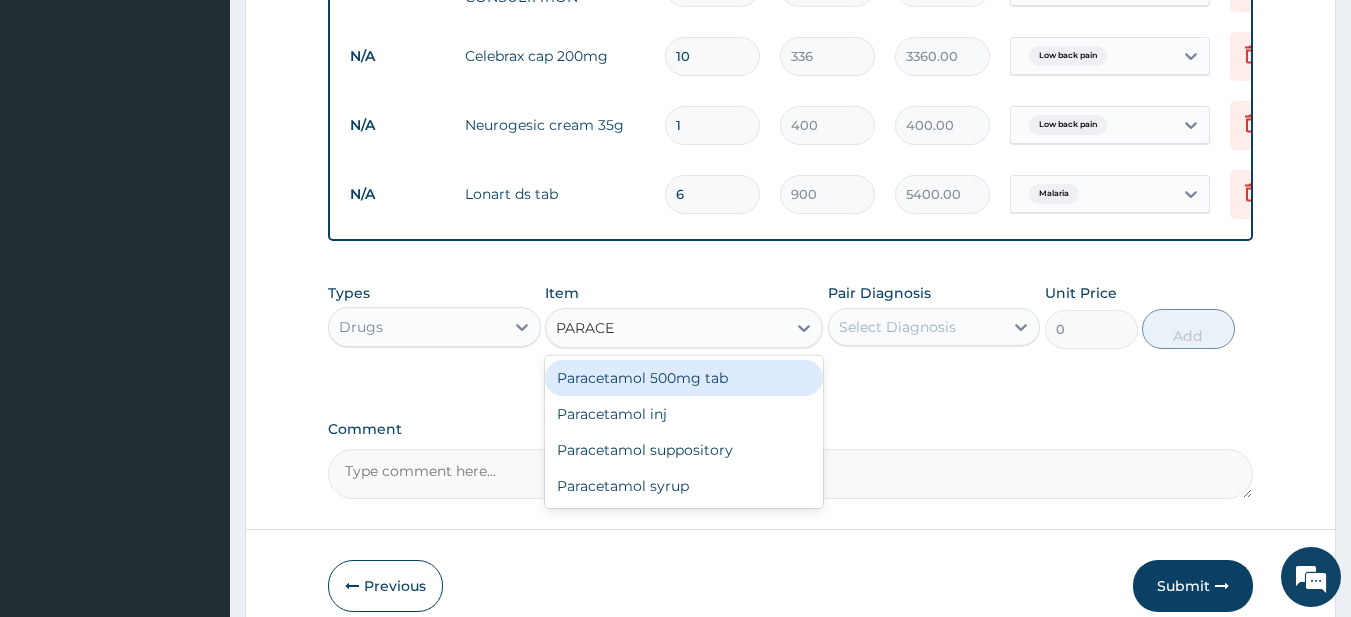 type on "PARACET" 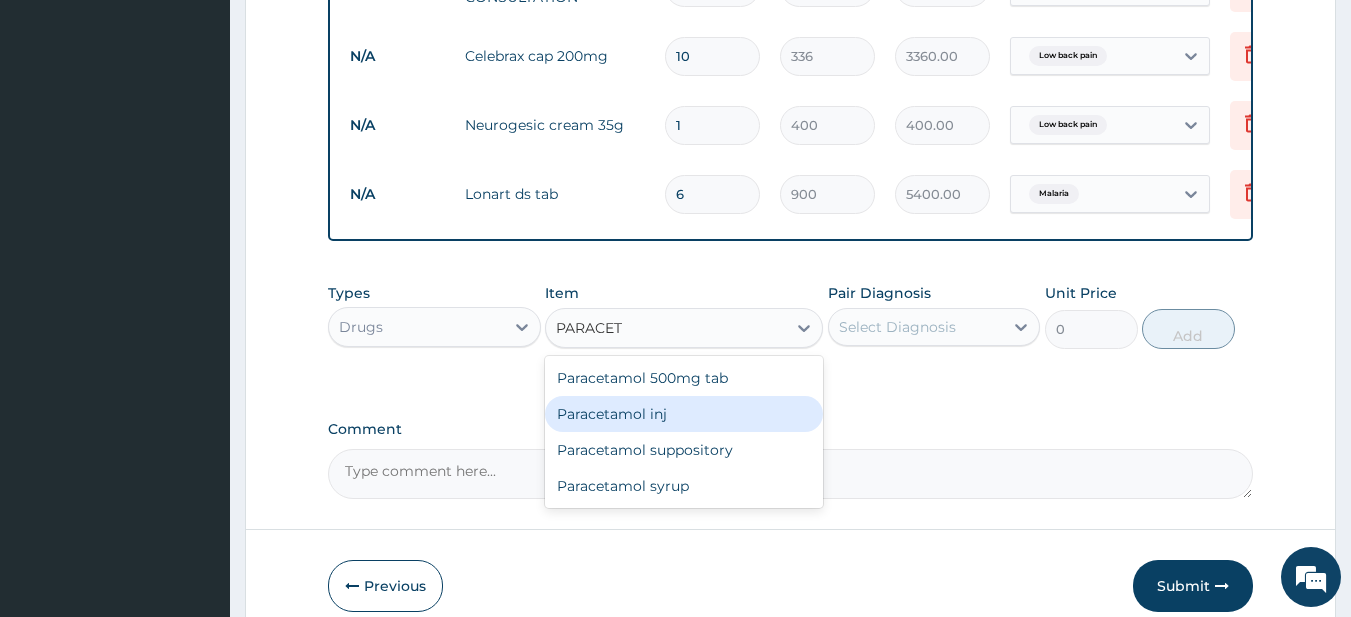 click on "Paracetamol inj" at bounding box center (684, 414) 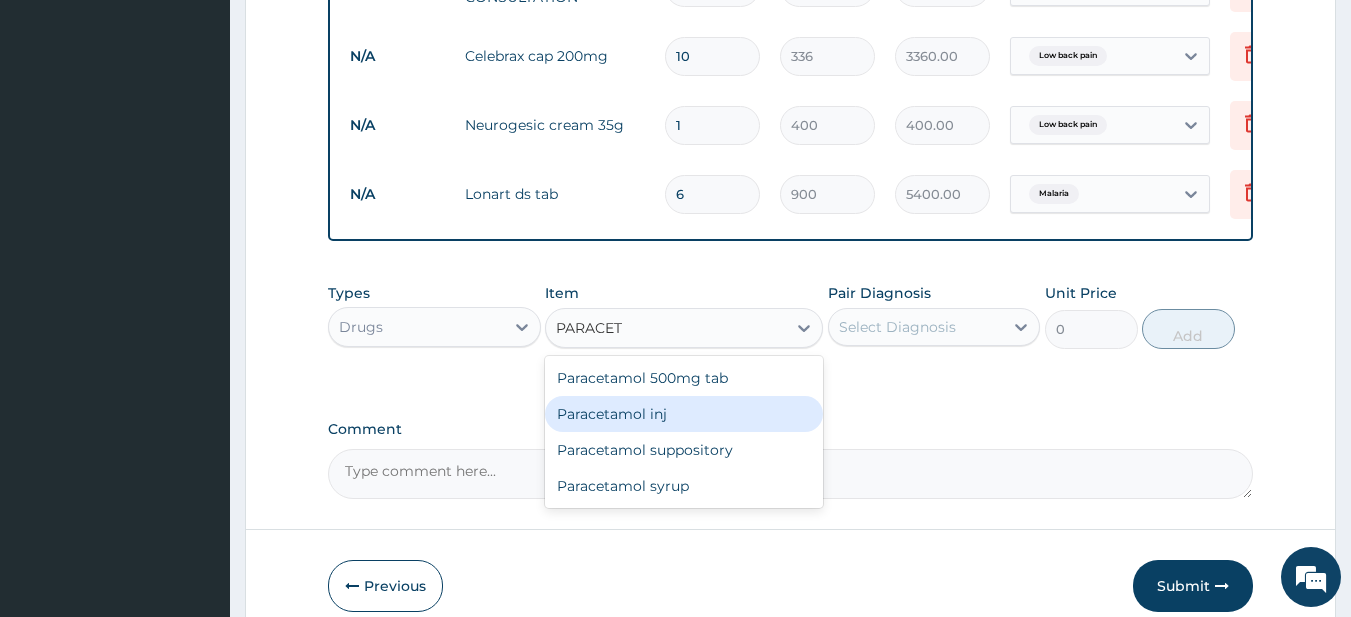 type 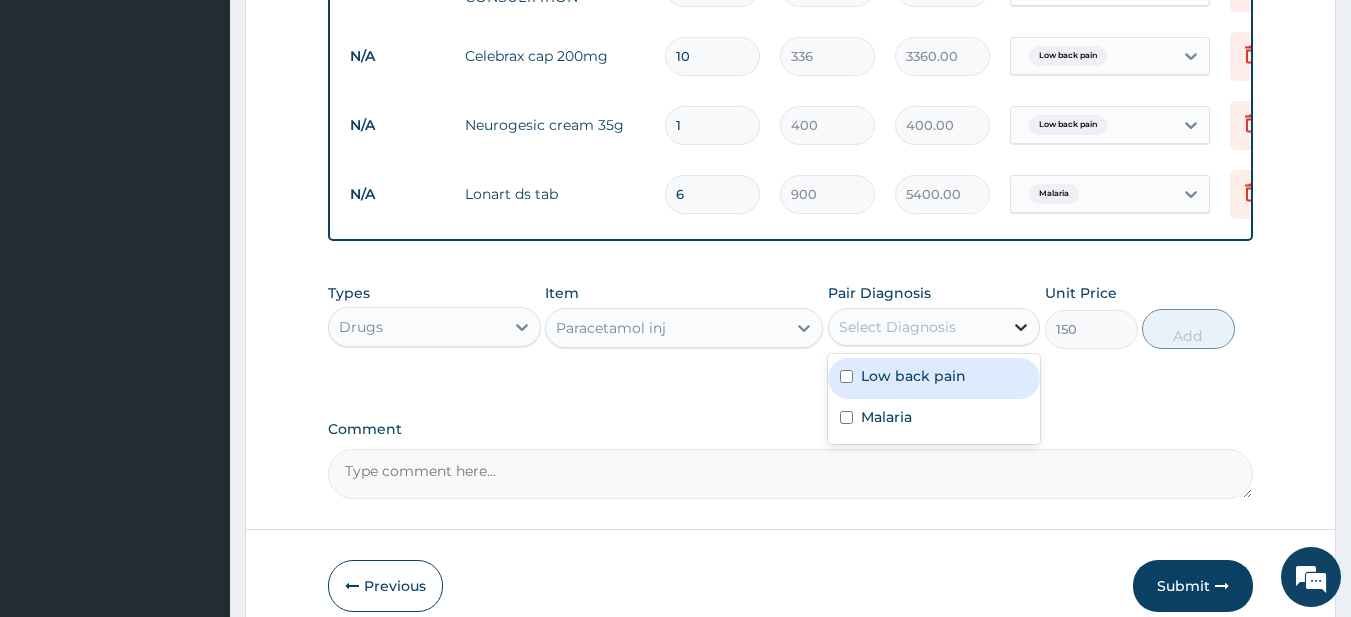 click at bounding box center [1021, 327] 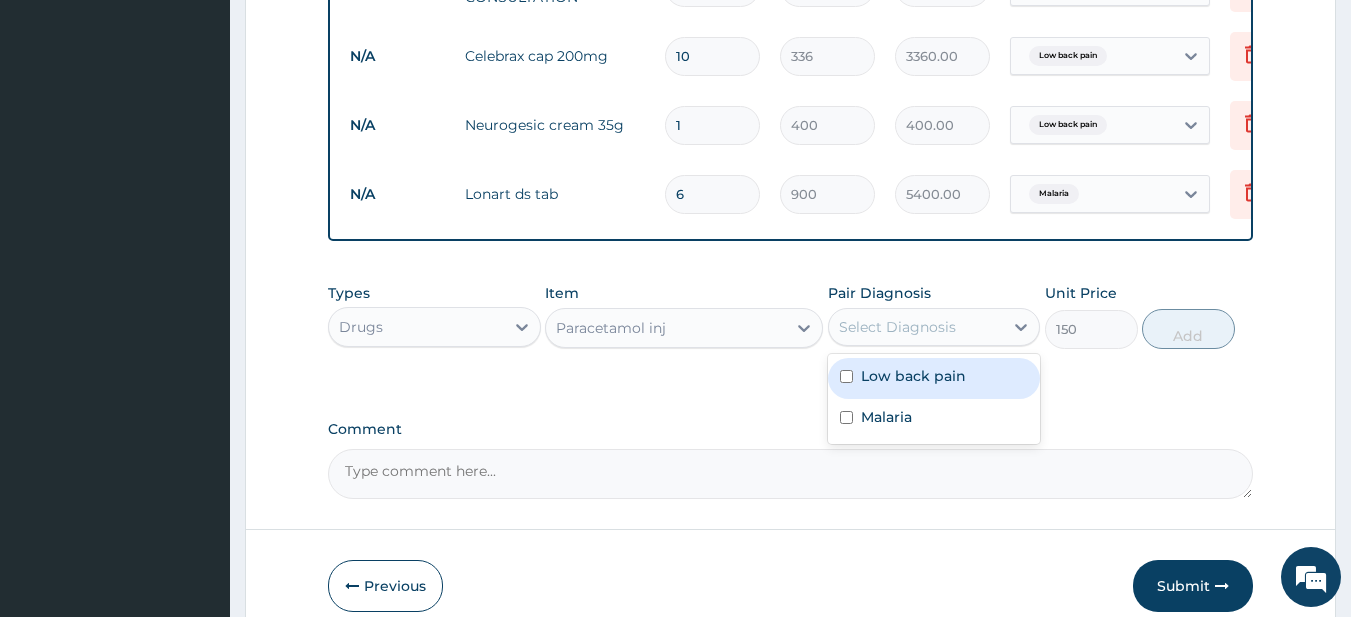 click on "Low back pain" at bounding box center [934, 378] 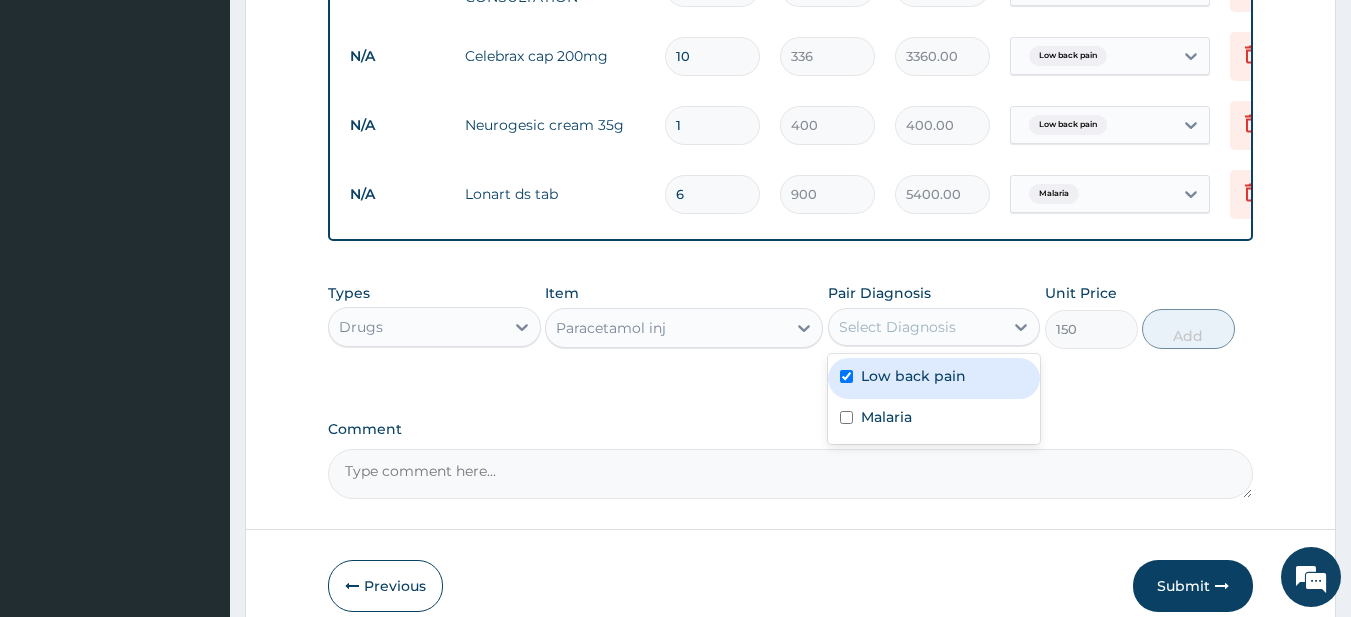 checkbox on "true" 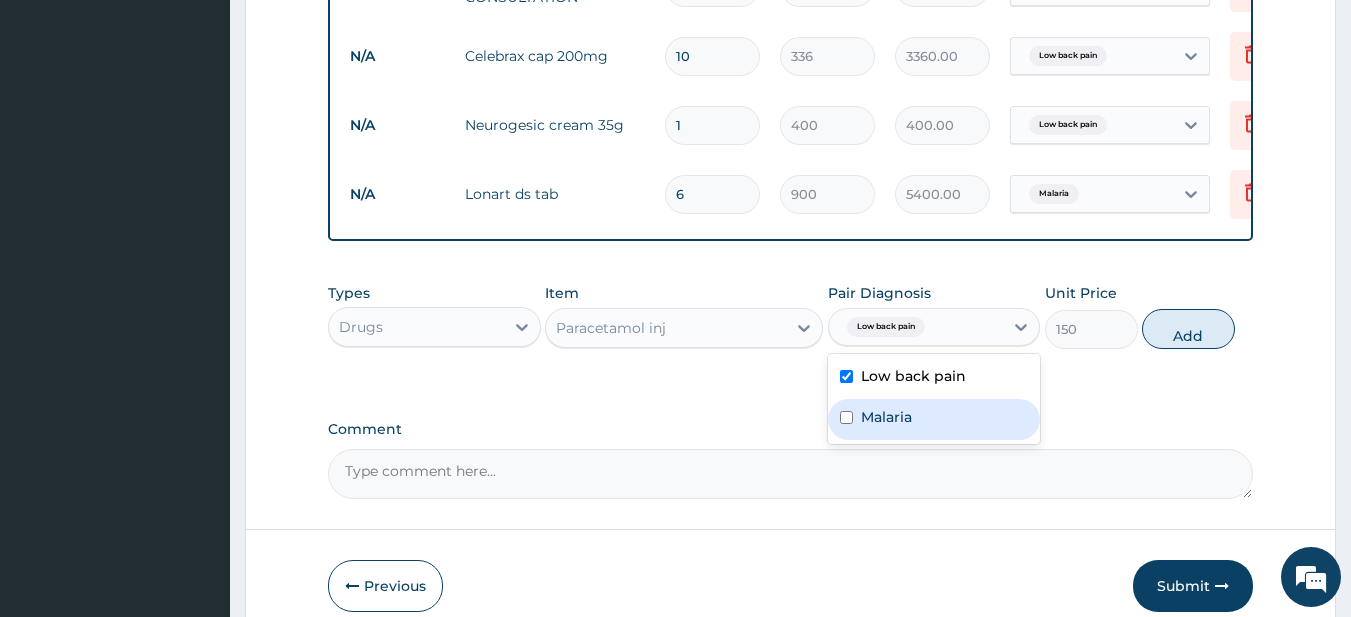 click on "Malaria" at bounding box center (934, 419) 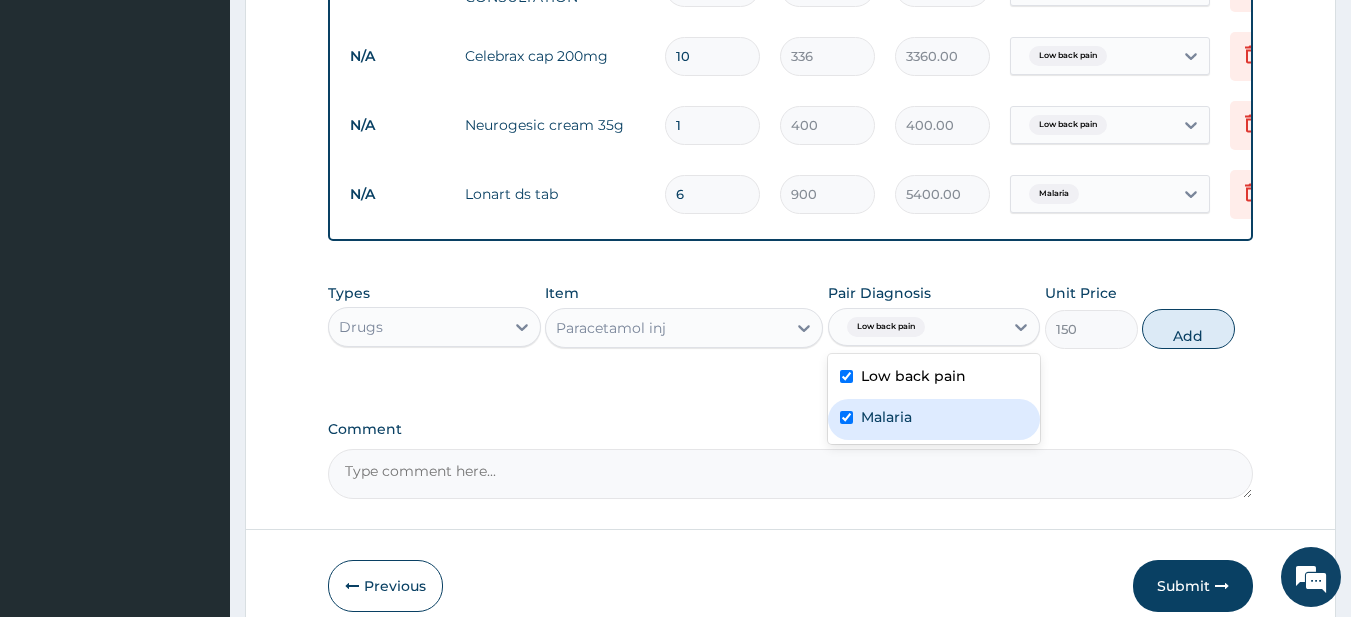 checkbox on "true" 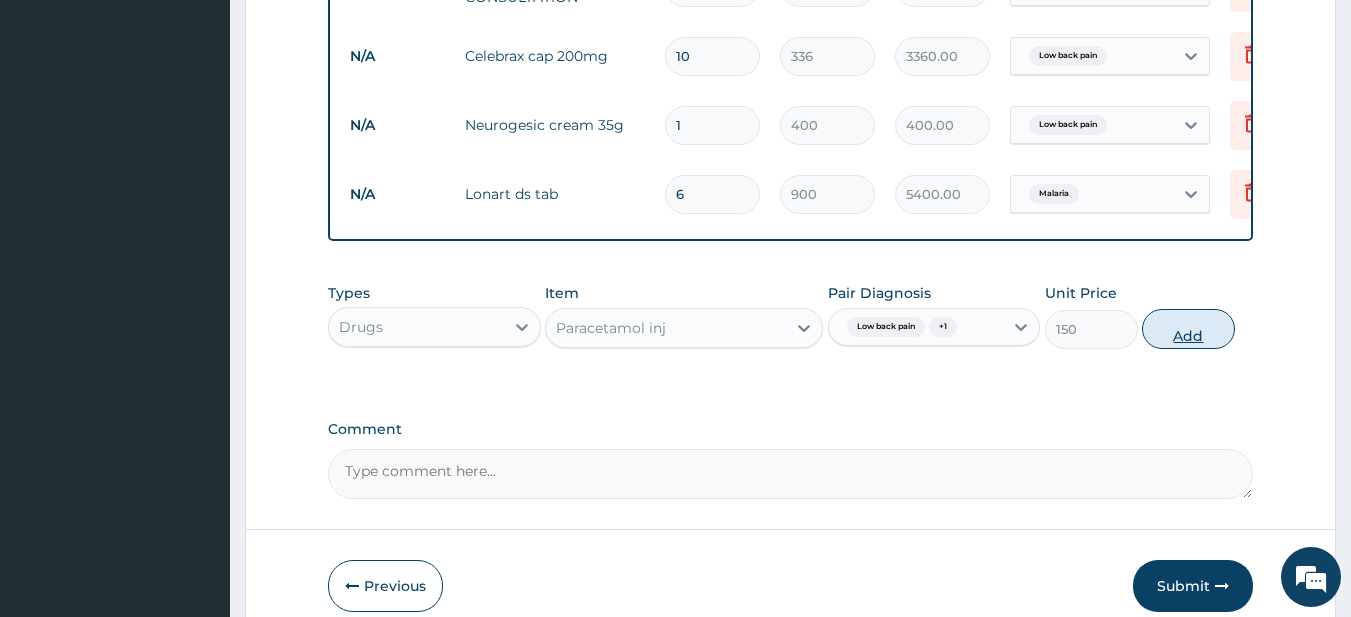 click on "Add" at bounding box center [1188, 329] 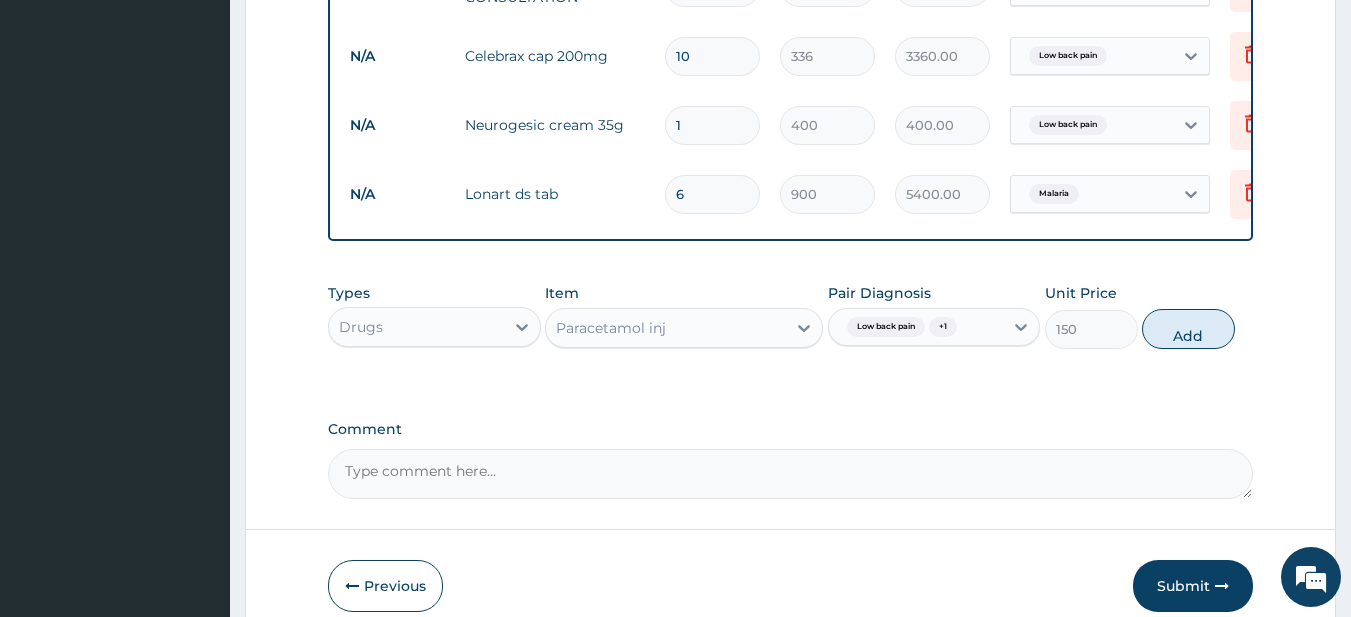 type on "0" 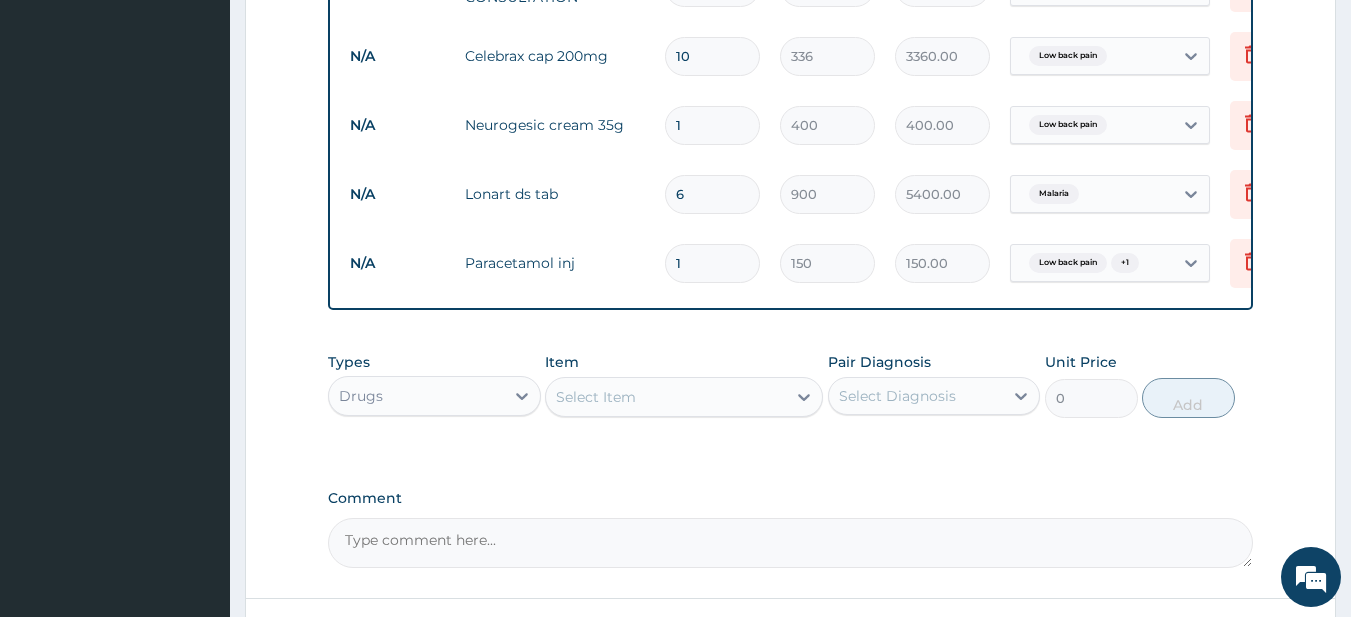 click on "Select Item" at bounding box center [666, 397] 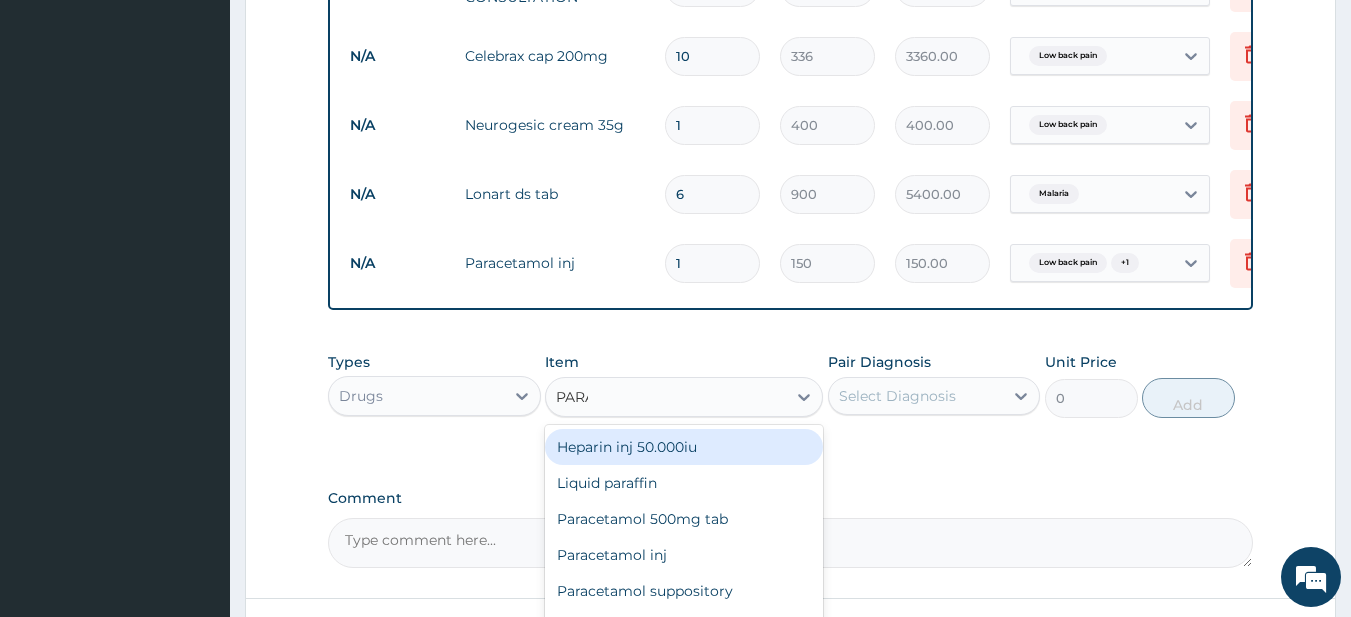type on "PARACE" 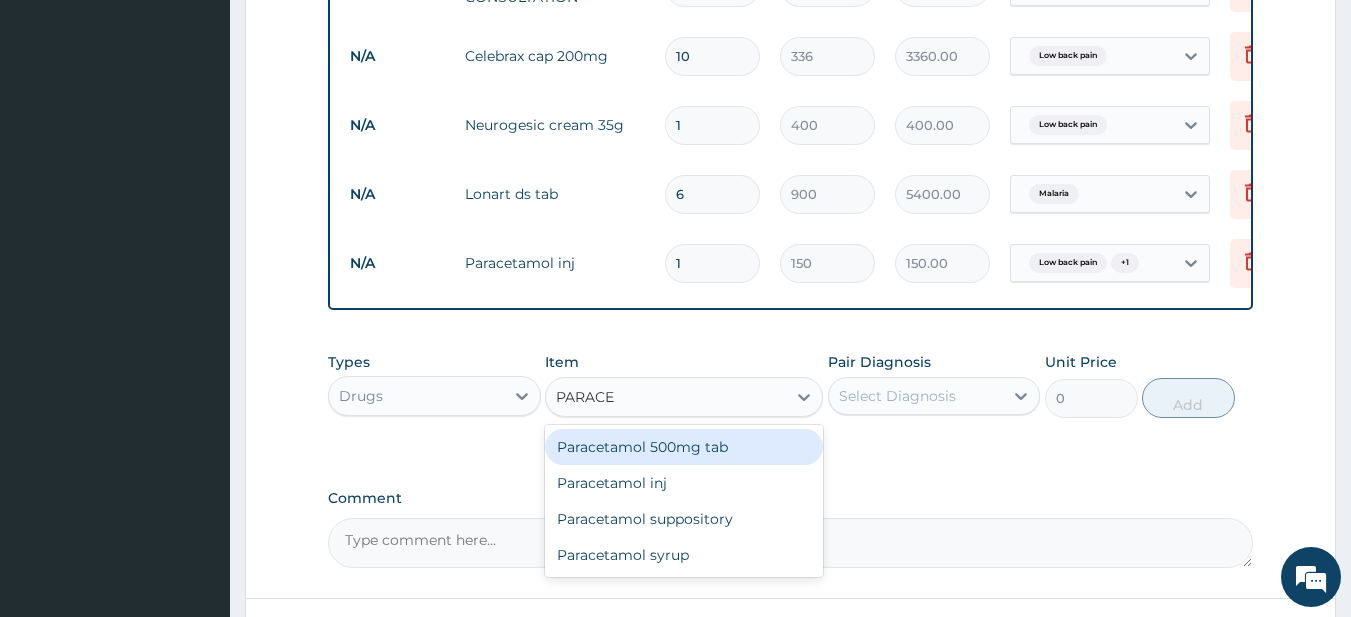 click on "Paracetamol 500mg tab" at bounding box center (684, 447) 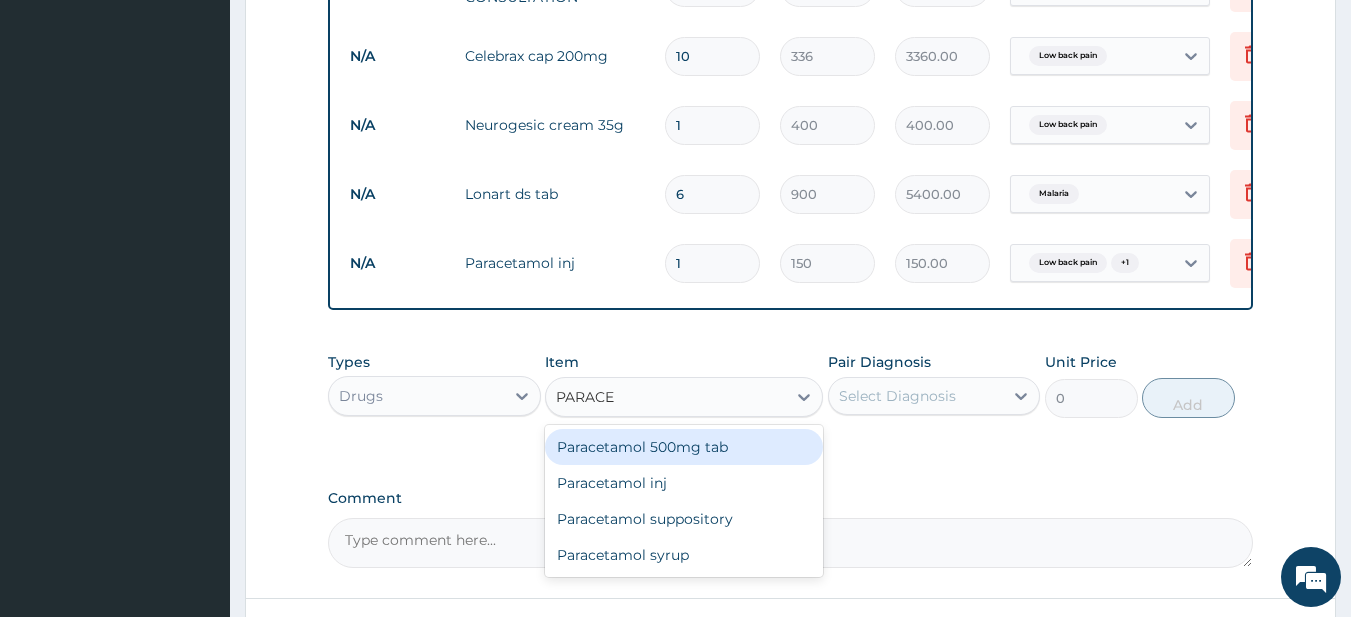 type 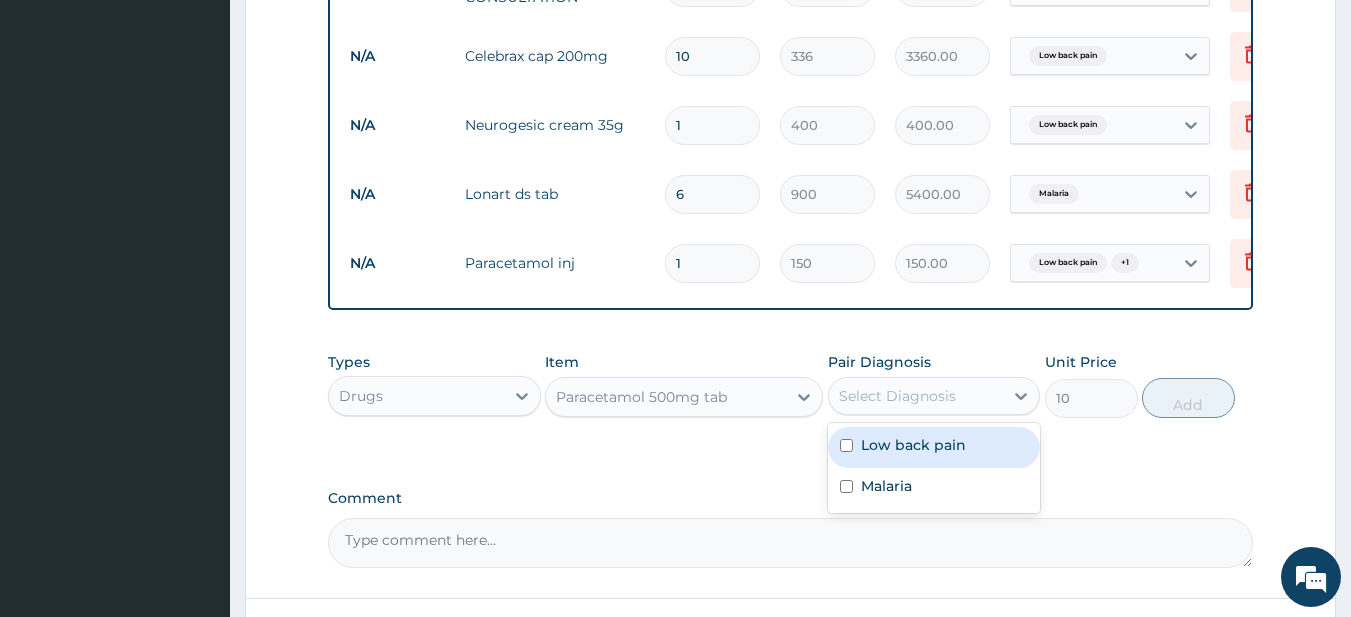 drag, startPoint x: 889, startPoint y: 402, endPoint x: 869, endPoint y: 434, distance: 37.735924 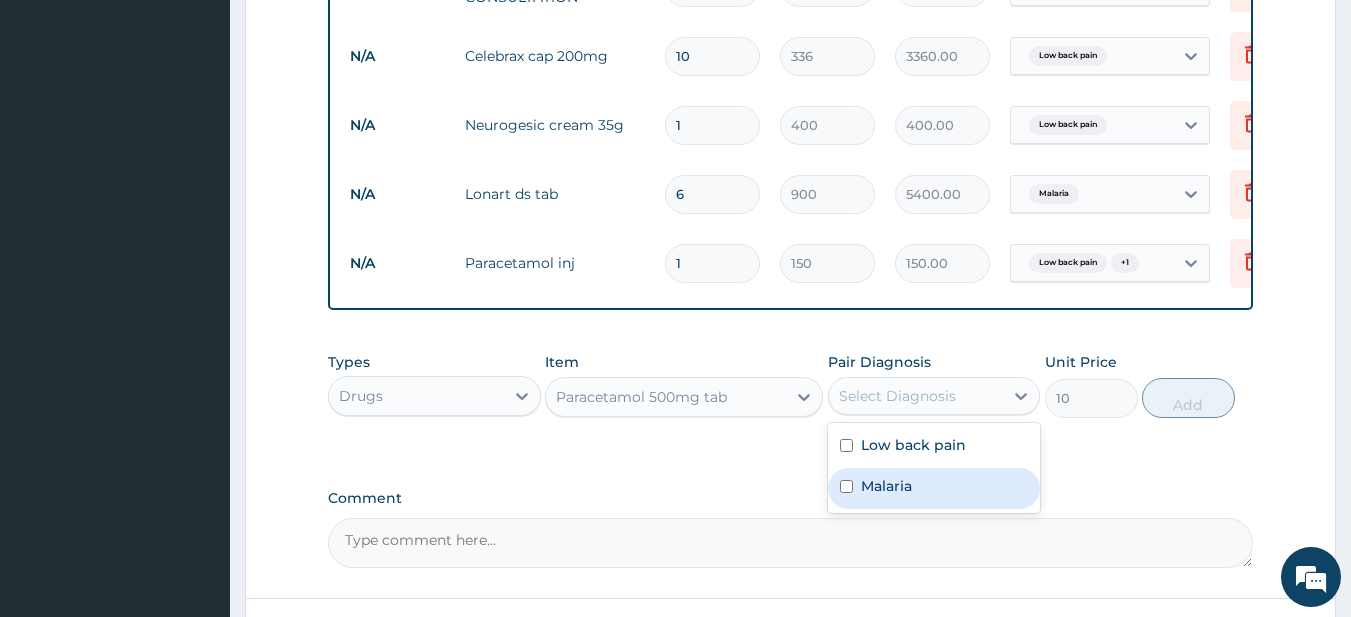 click on "Malaria" at bounding box center (934, 488) 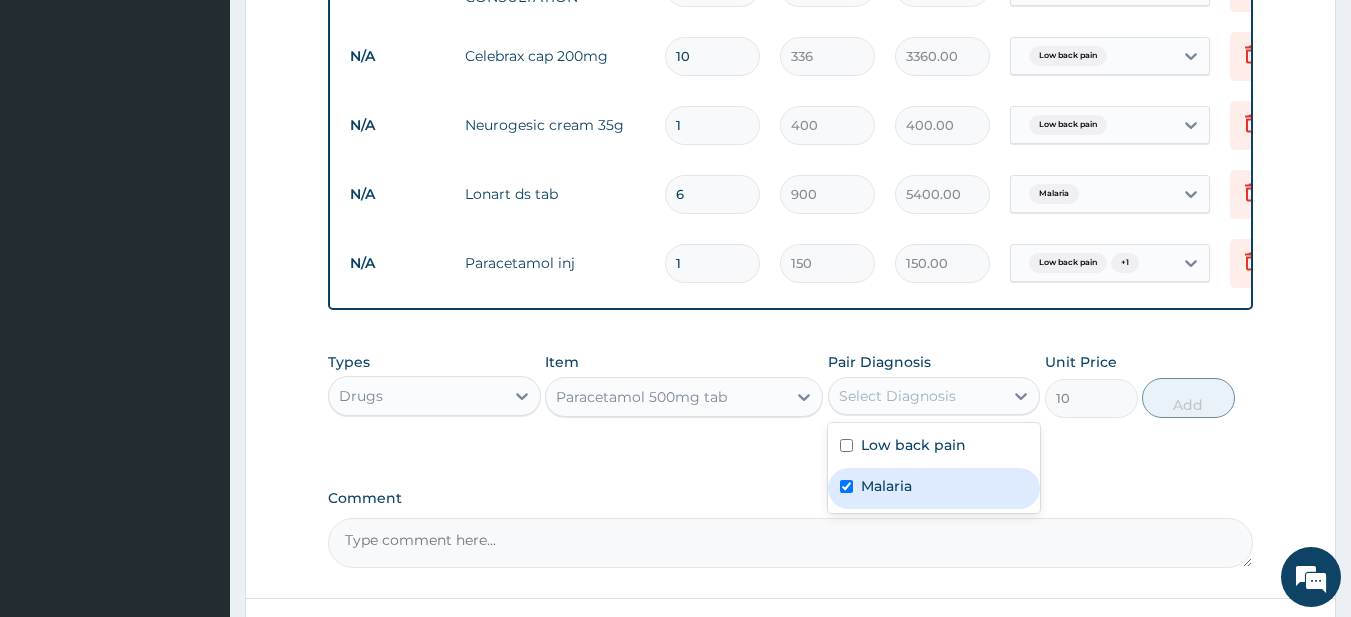 checkbox on "true" 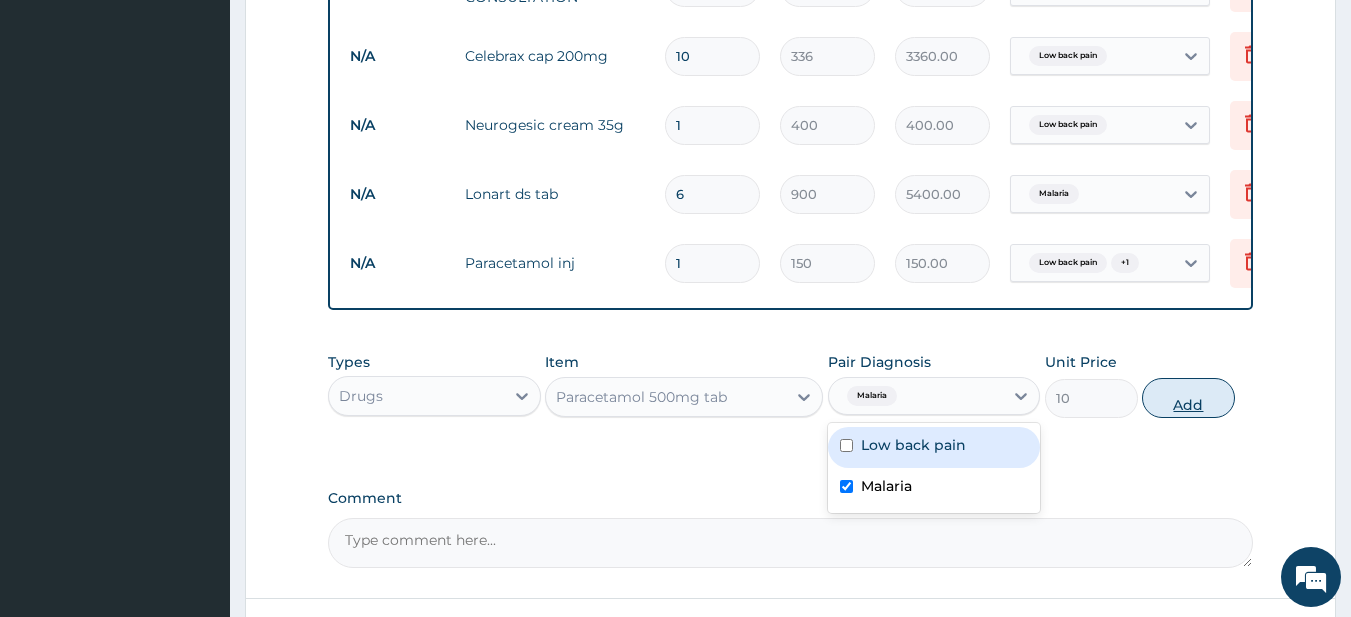 click on "Add" at bounding box center (1188, 398) 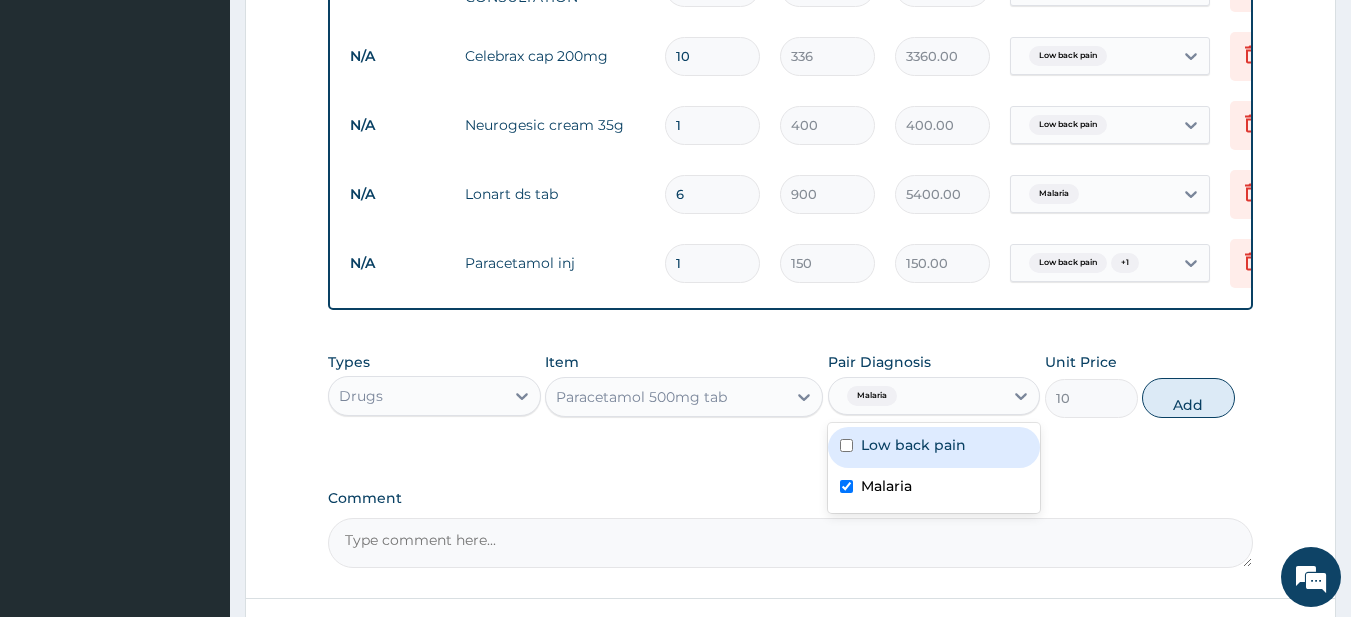type on "0" 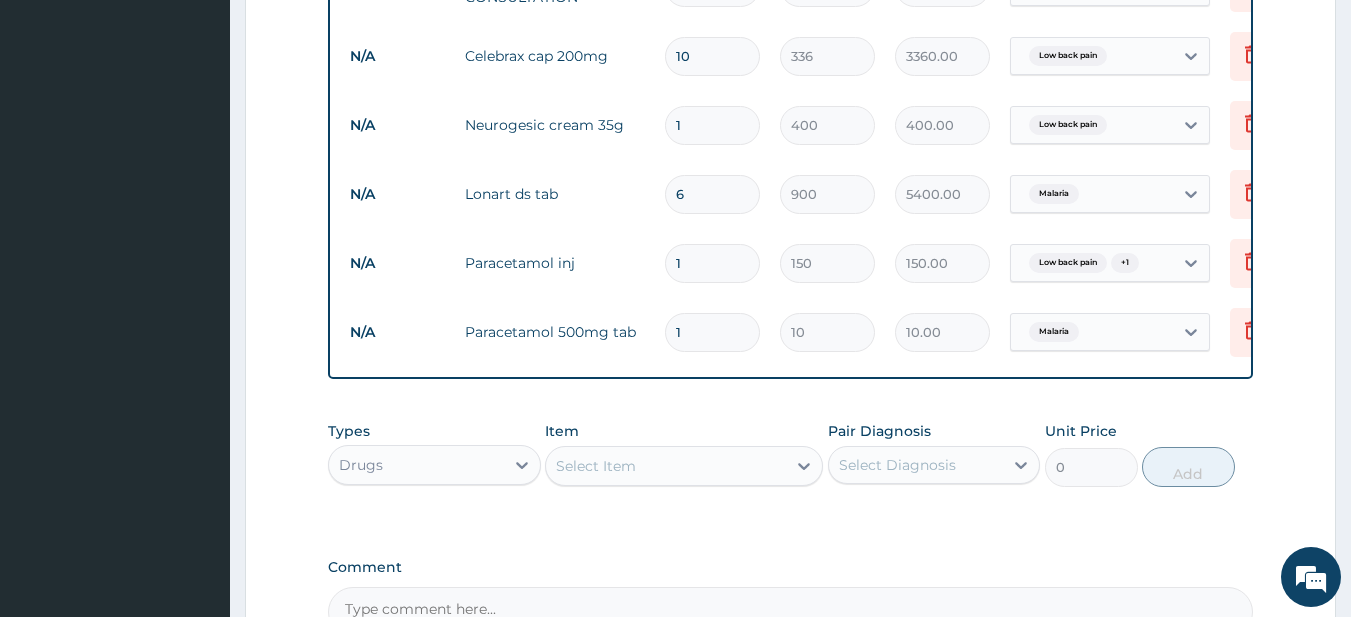 type on "10" 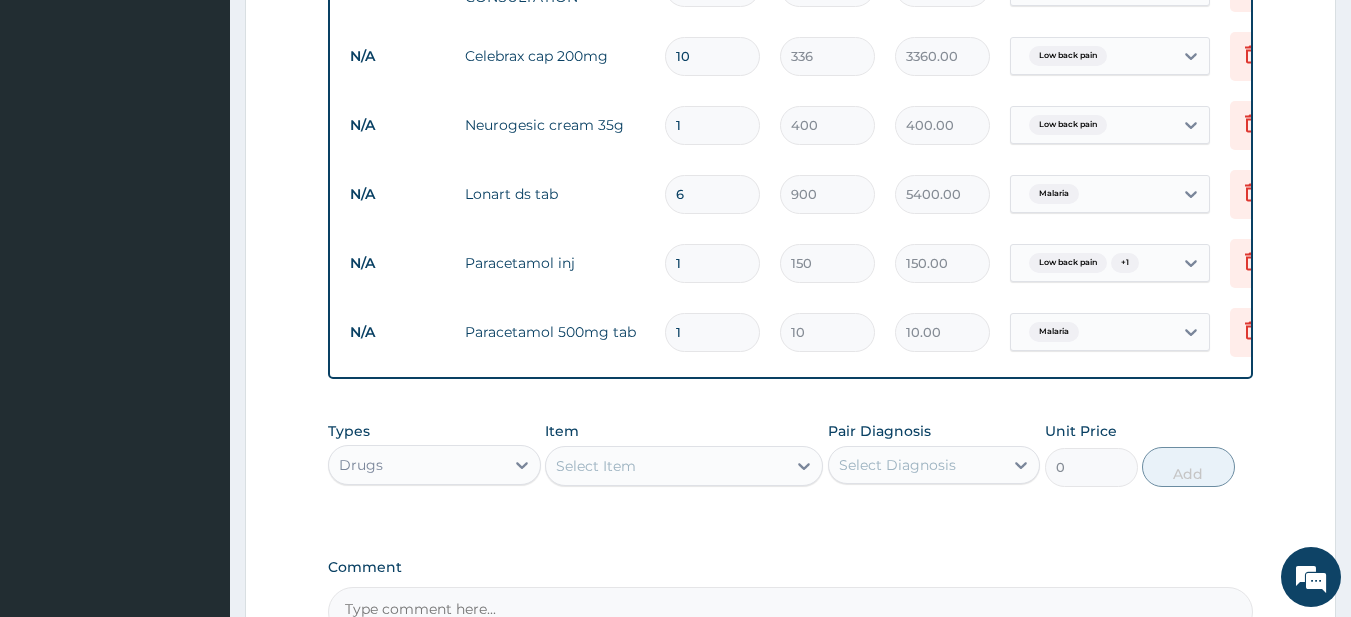 type on "100.00" 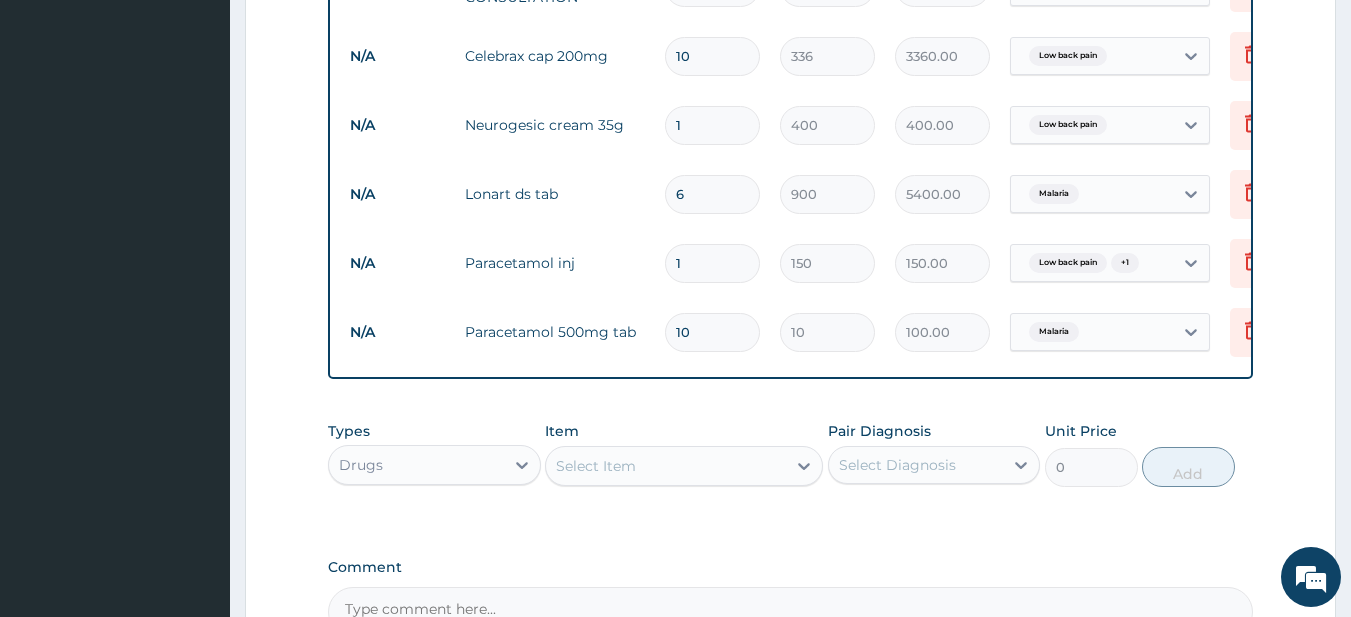 scroll, scrollTop: 729, scrollLeft: 0, axis: vertical 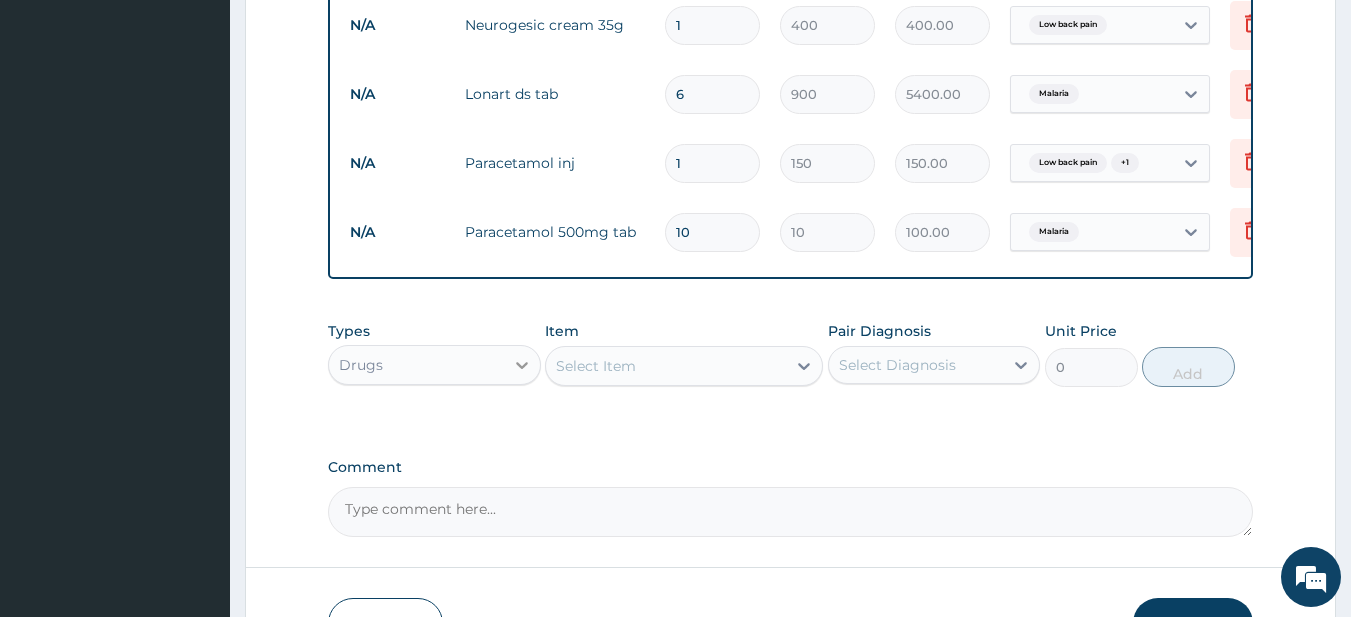 type on "10" 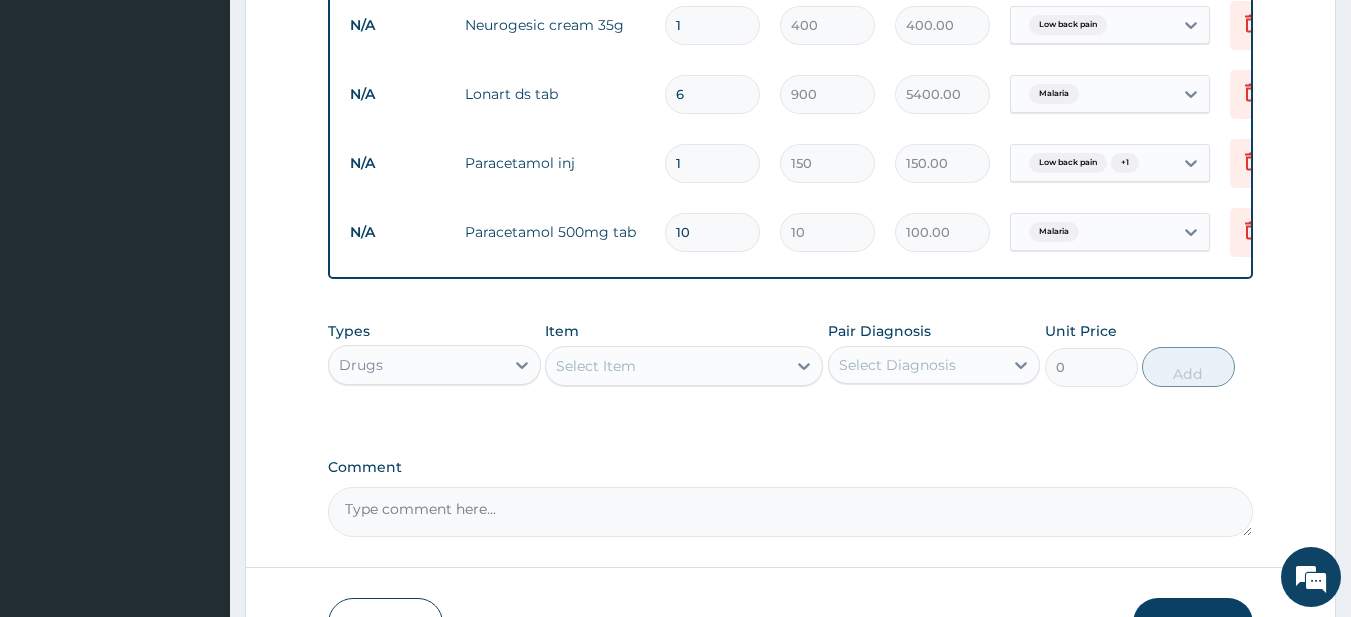 drag, startPoint x: 508, startPoint y: 373, endPoint x: 489, endPoint y: 388, distance: 24.207438 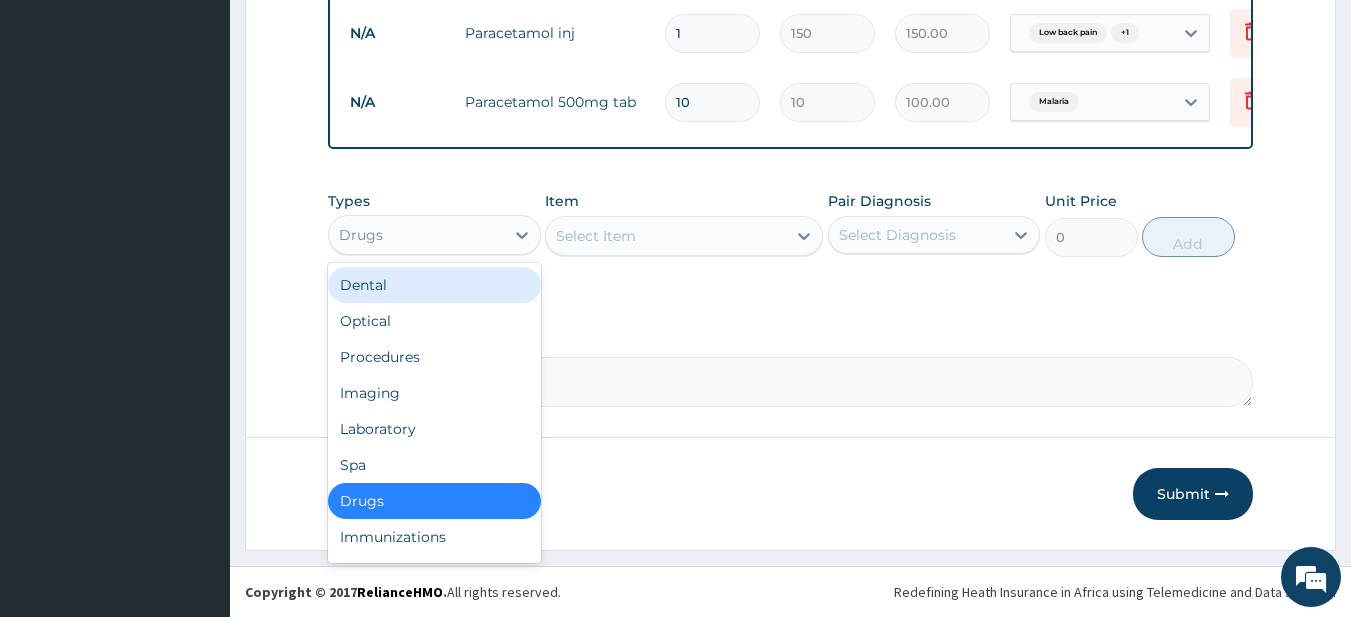 scroll, scrollTop: 874, scrollLeft: 0, axis: vertical 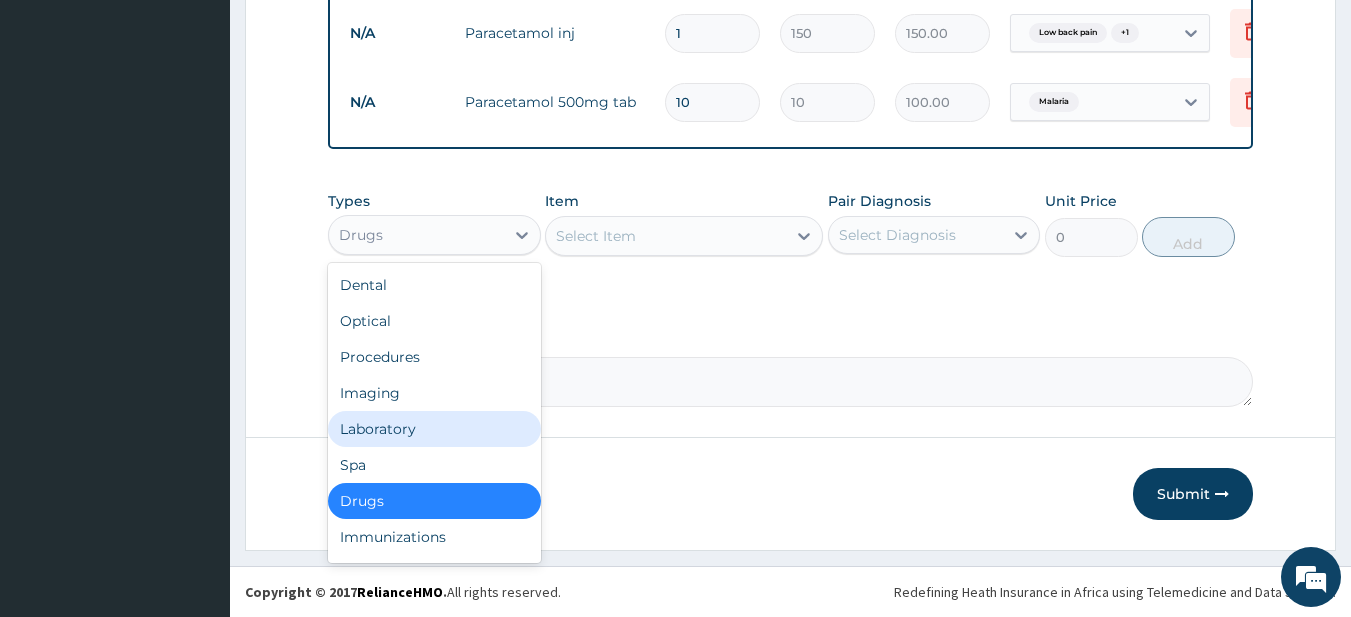 click on "Laboratory" at bounding box center [434, 429] 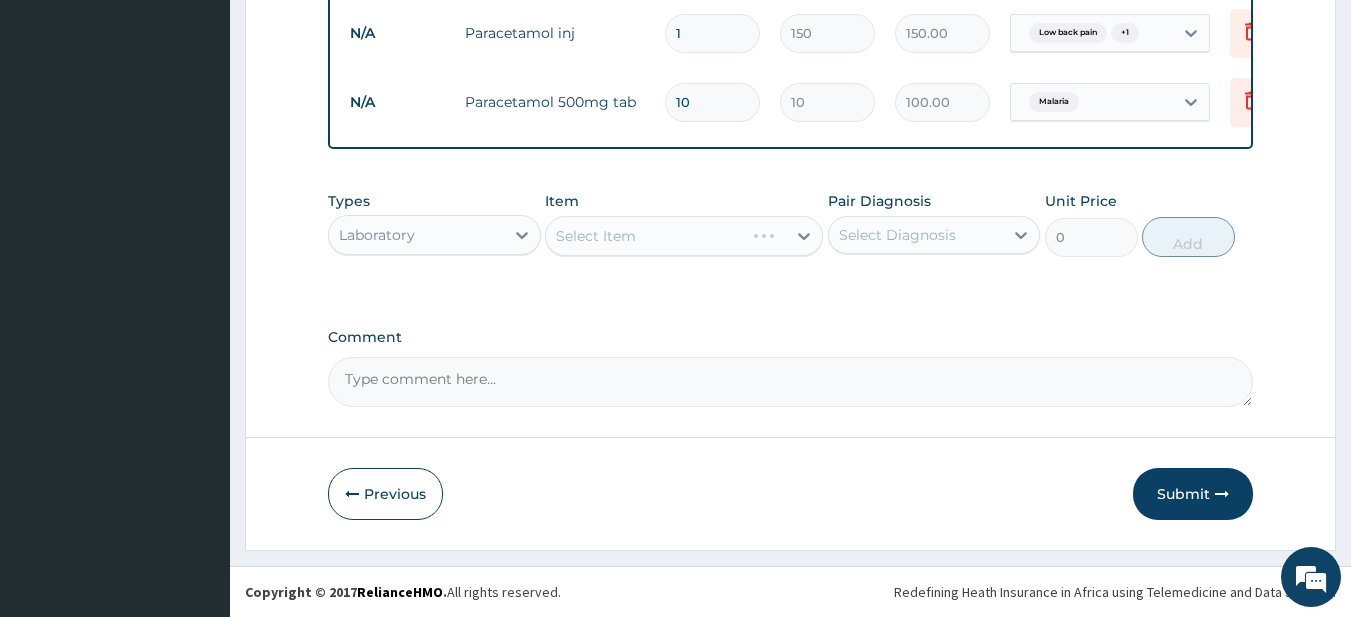 click on "Select Item" at bounding box center (645, 236) 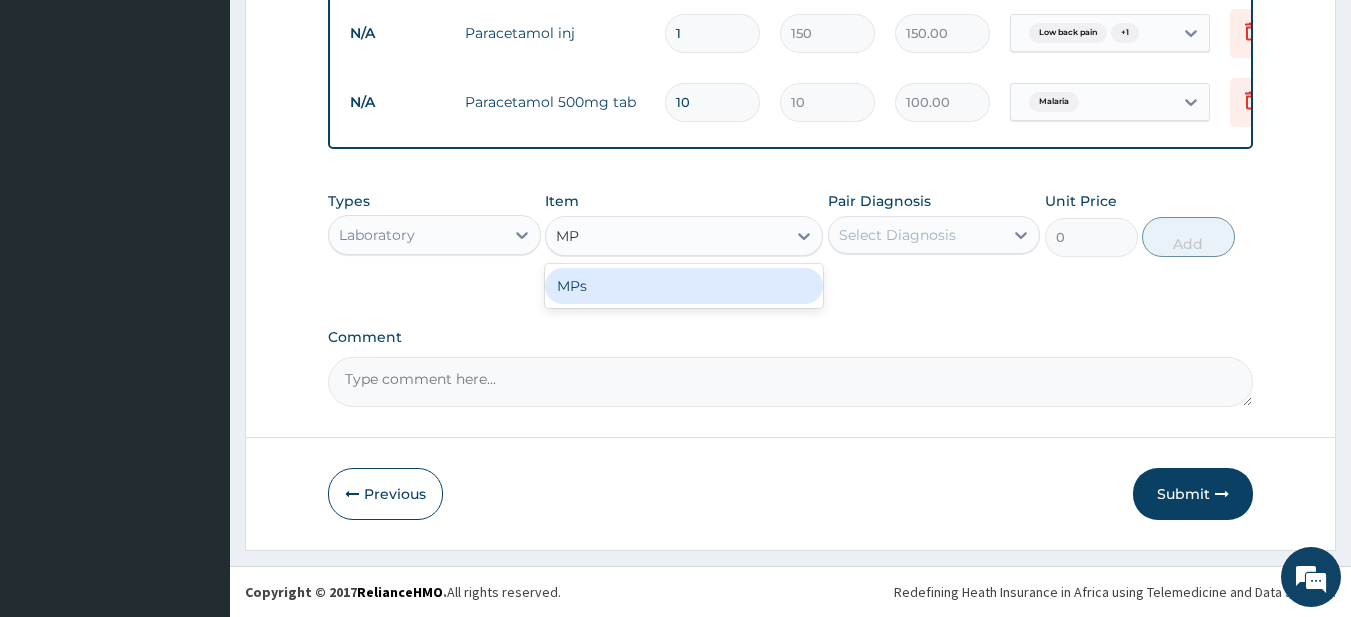 type on "MPS" 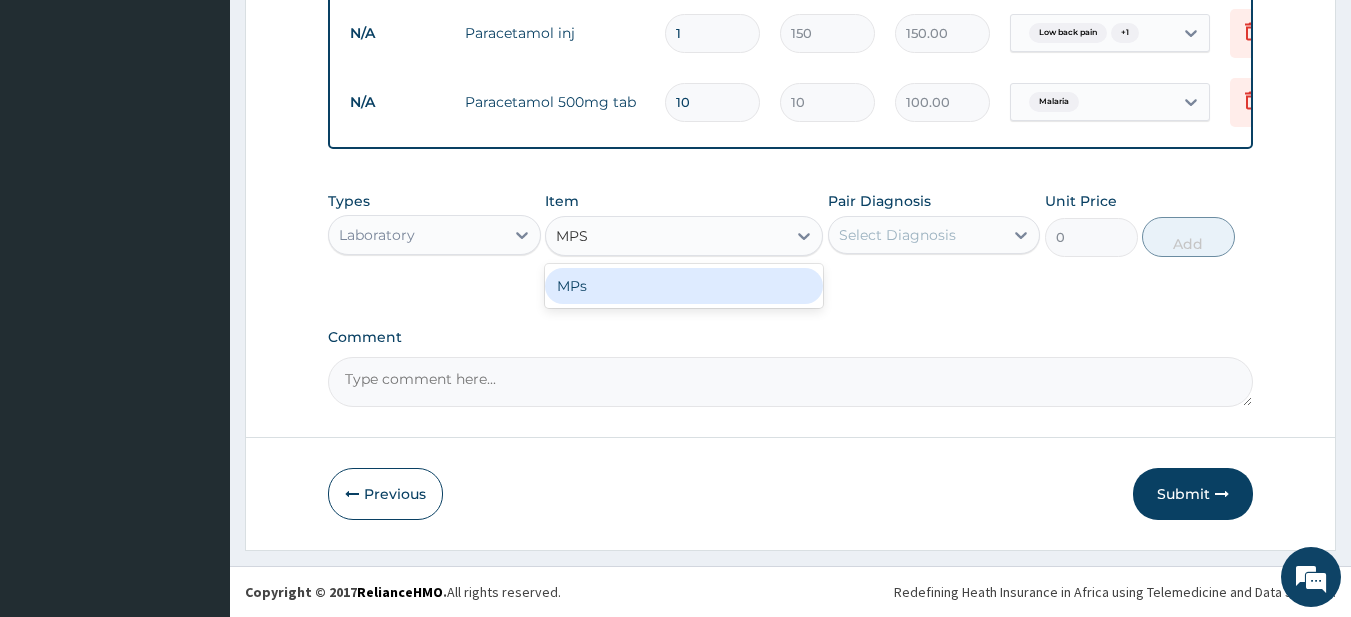 click on "MPs" at bounding box center (684, 286) 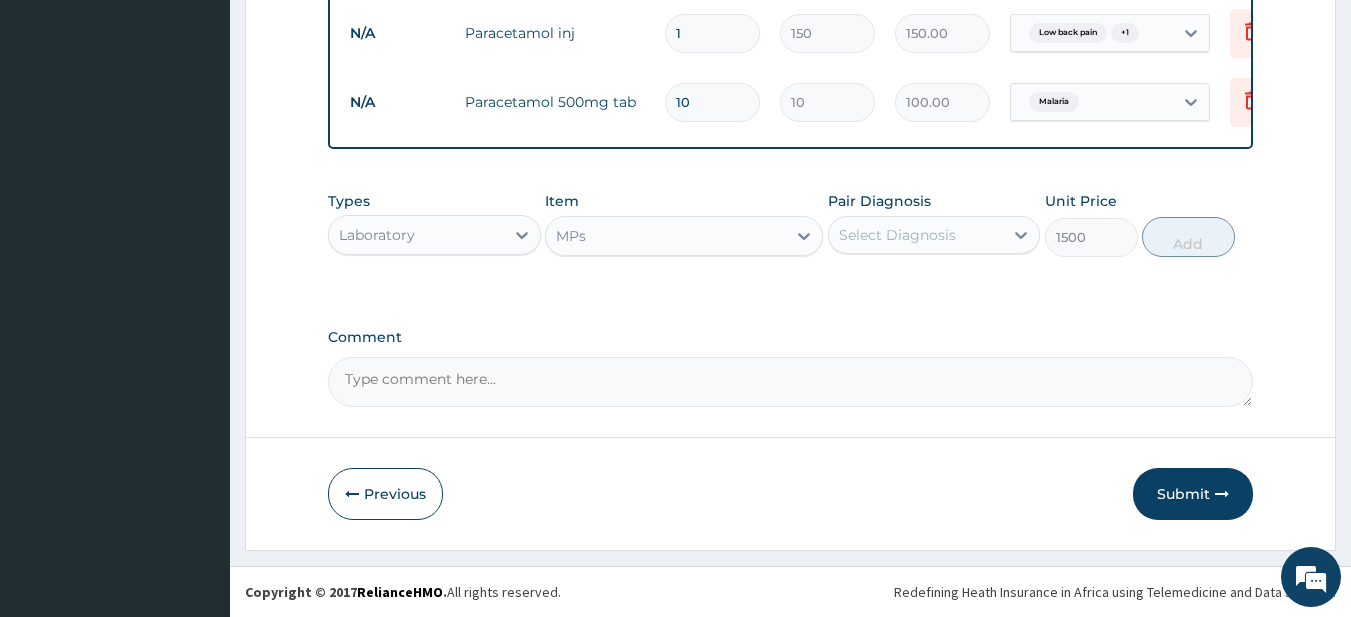 click on "Pair Diagnosis Select Diagnosis" at bounding box center [934, 224] 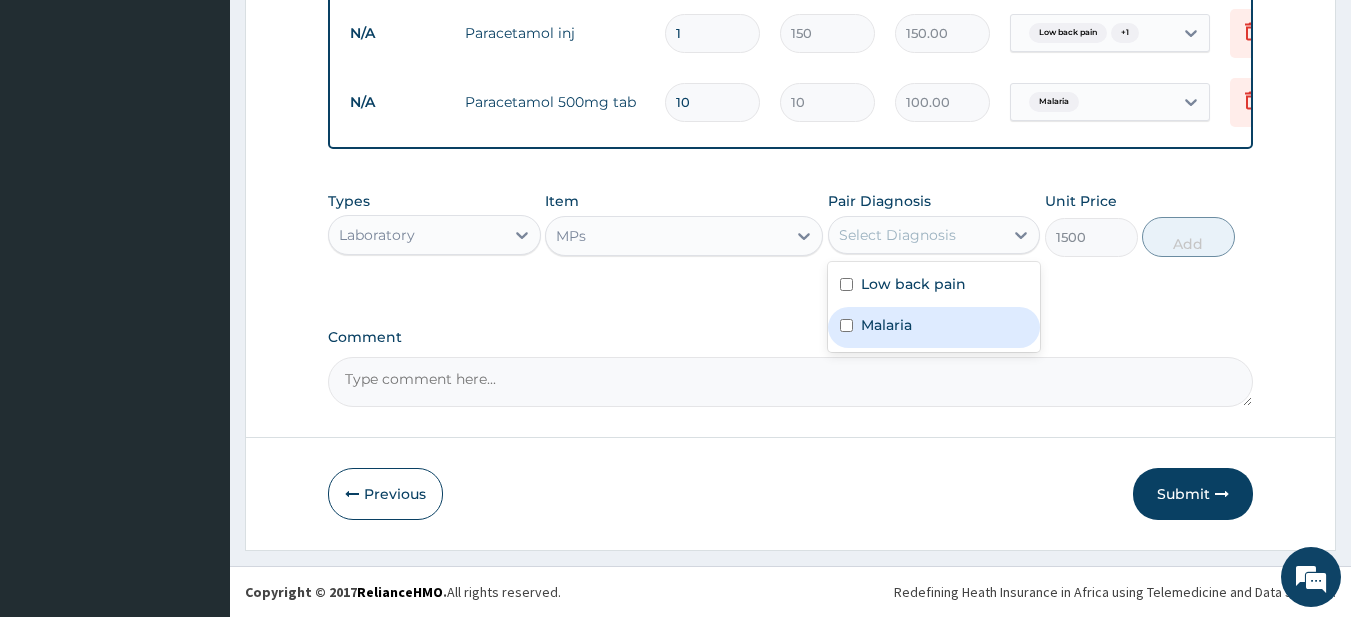 click on "Malaria" at bounding box center (886, 325) 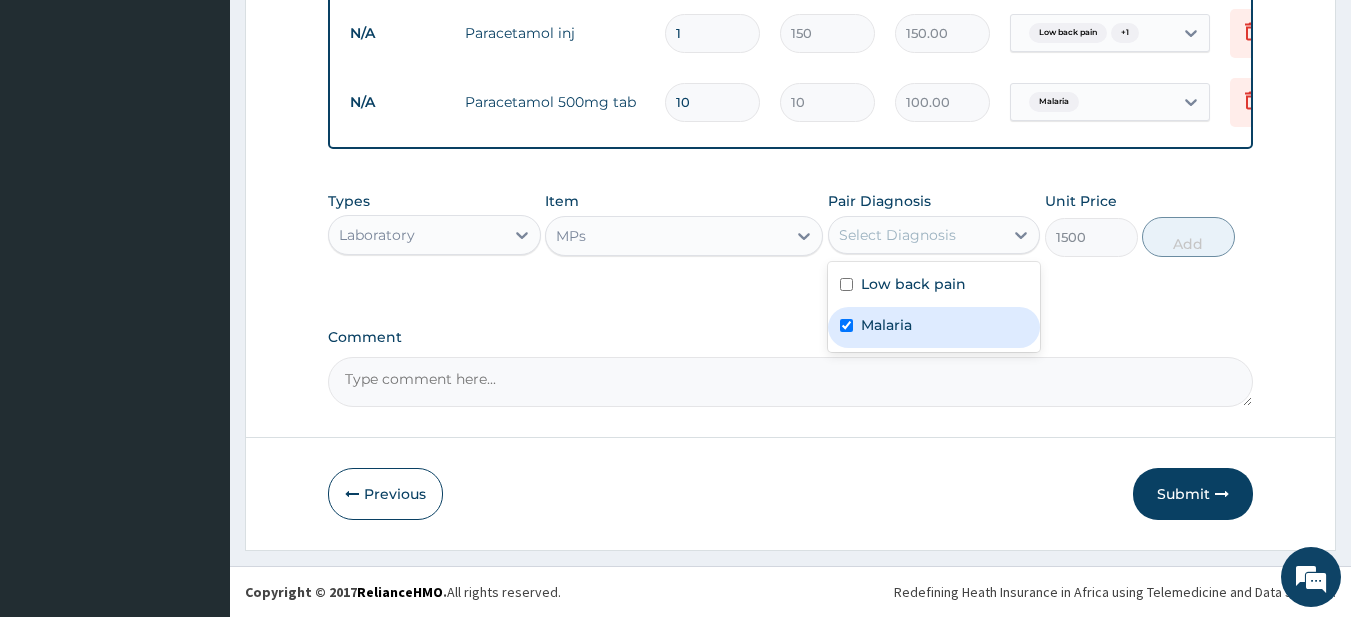 checkbox on "true" 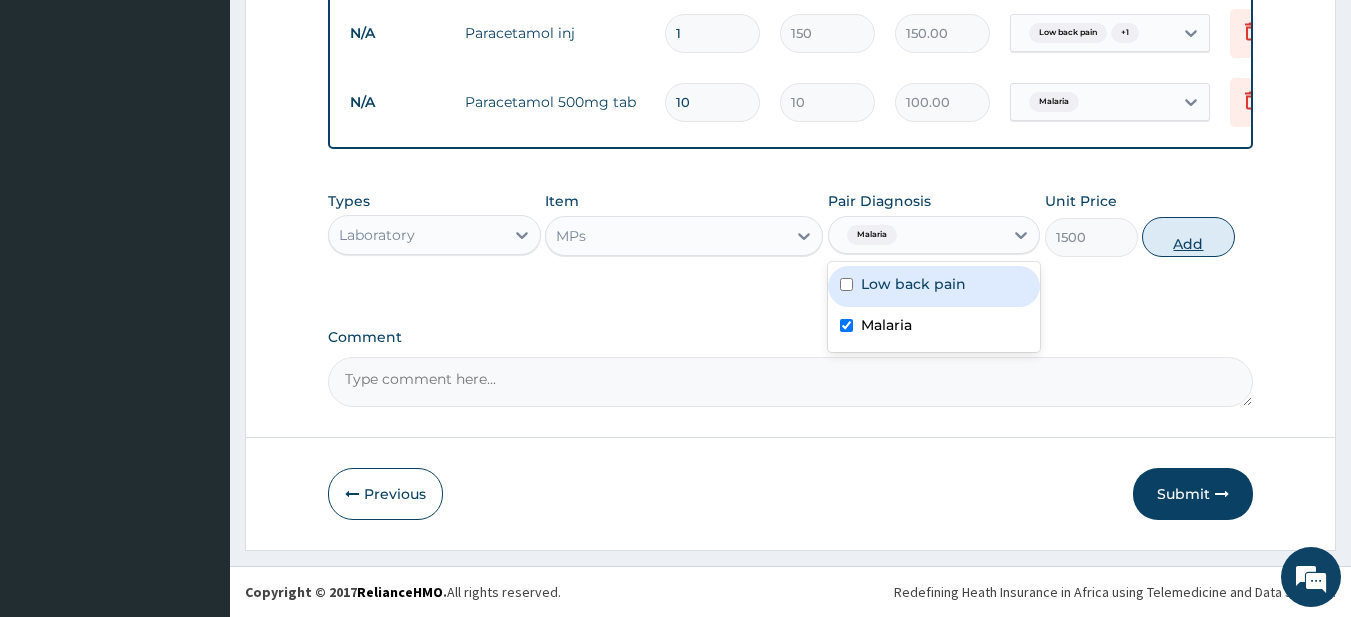 click on "Add" at bounding box center [1188, 237] 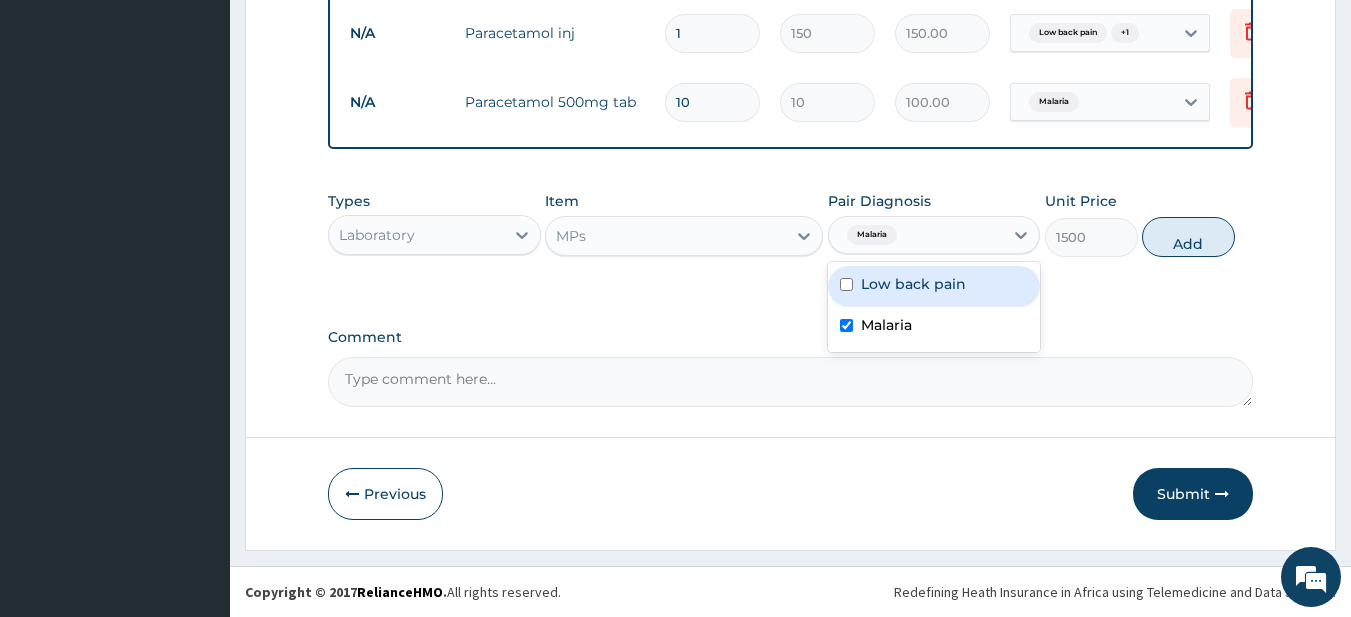 type on "0" 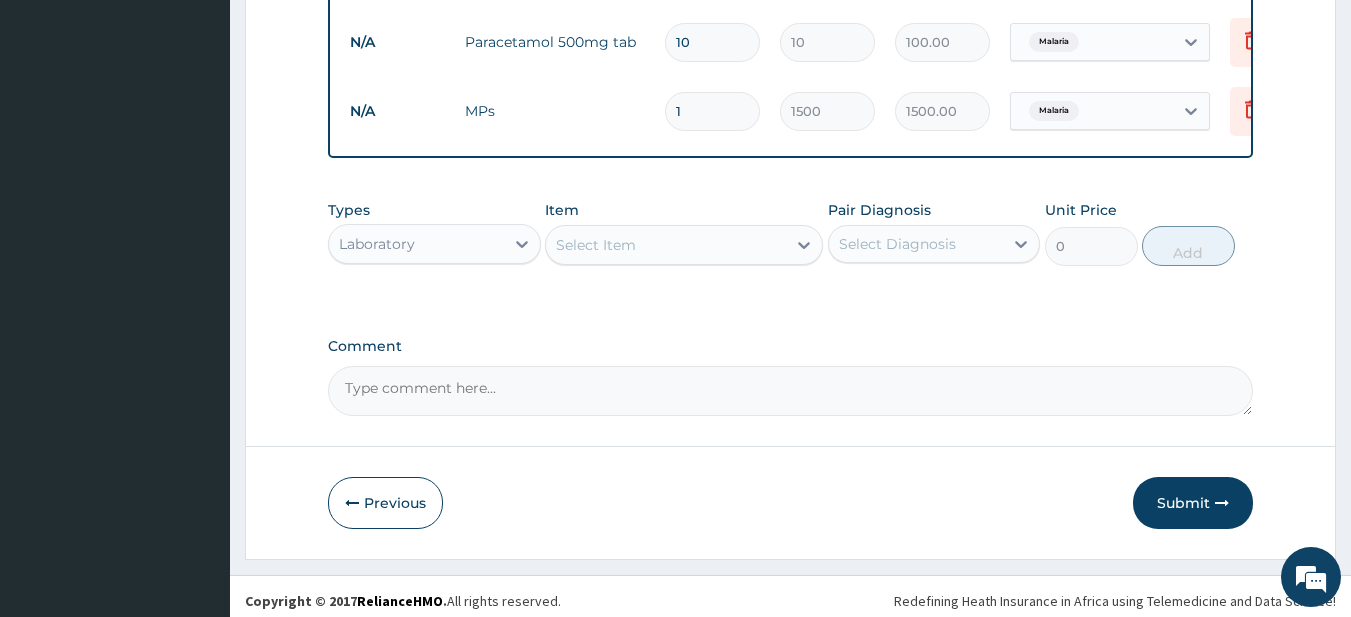 scroll, scrollTop: 943, scrollLeft: 0, axis: vertical 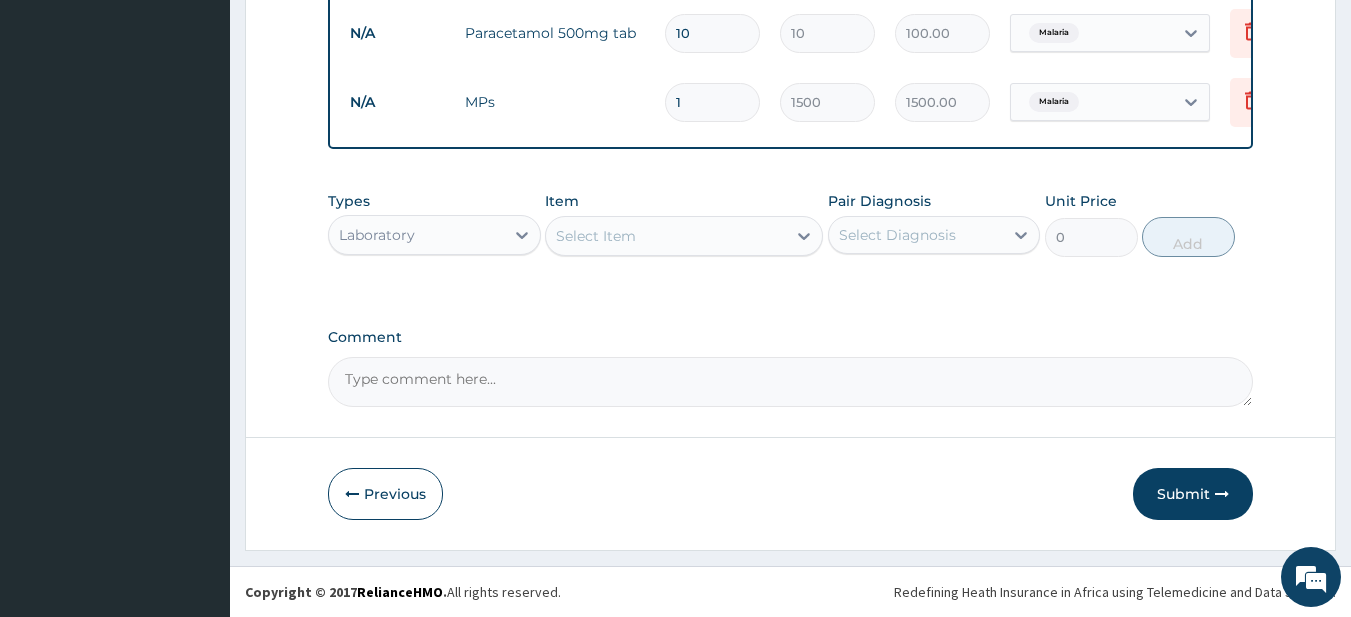 click on "Step  2  of 2 PA Code / Prescription Code Enter Code(Secondary Care Only) Encounter Date 01-08-2025 Diagnosis Low back pain Confirmed Malaria Confirmed NB: All diagnosis must be linked to a claim item Claim Items Type Name Quantity Unit Price Total Price Pair Diagnosis Actions N/A GENERAL CONSULTATION 1 1700 1700.00 Low back pain  + 1 Delete N/A Celebrax cap 200mg 10 336 3360.00 Low back pain Delete N/A Neurogesic cream 35g 1 400 400.00 Low back pain Delete N/A Lonart ds tab 6 900 5400.00 Malaria Delete N/A Paracetamol inj 1 150 150.00 Low back pain  + 1 Delete N/A Paracetamol 500mg tab 10 10 100.00 Malaria Delete N/A MPs 1 1500 1500.00 Malaria Delete Types Laboratory Item Select Item Pair Diagnosis Select Diagnosis Unit Price 0 Add Comment     Previous   Submit" at bounding box center (790, -136) 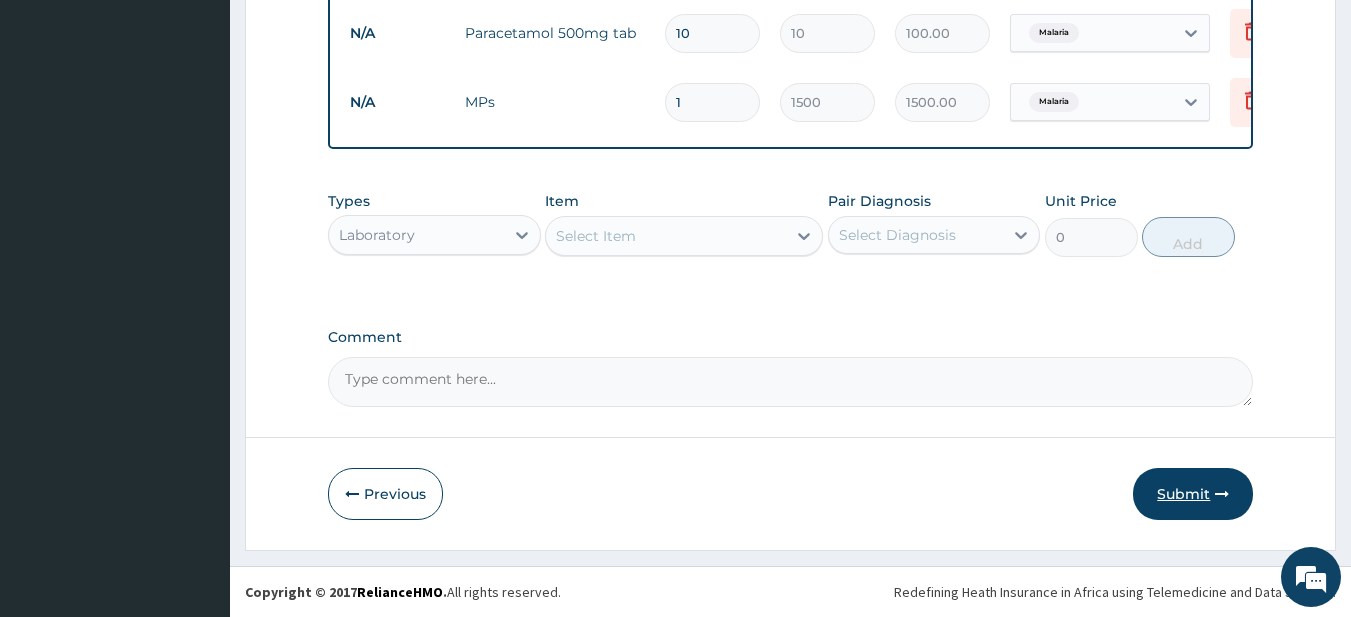 click on "Submit" at bounding box center (1193, 494) 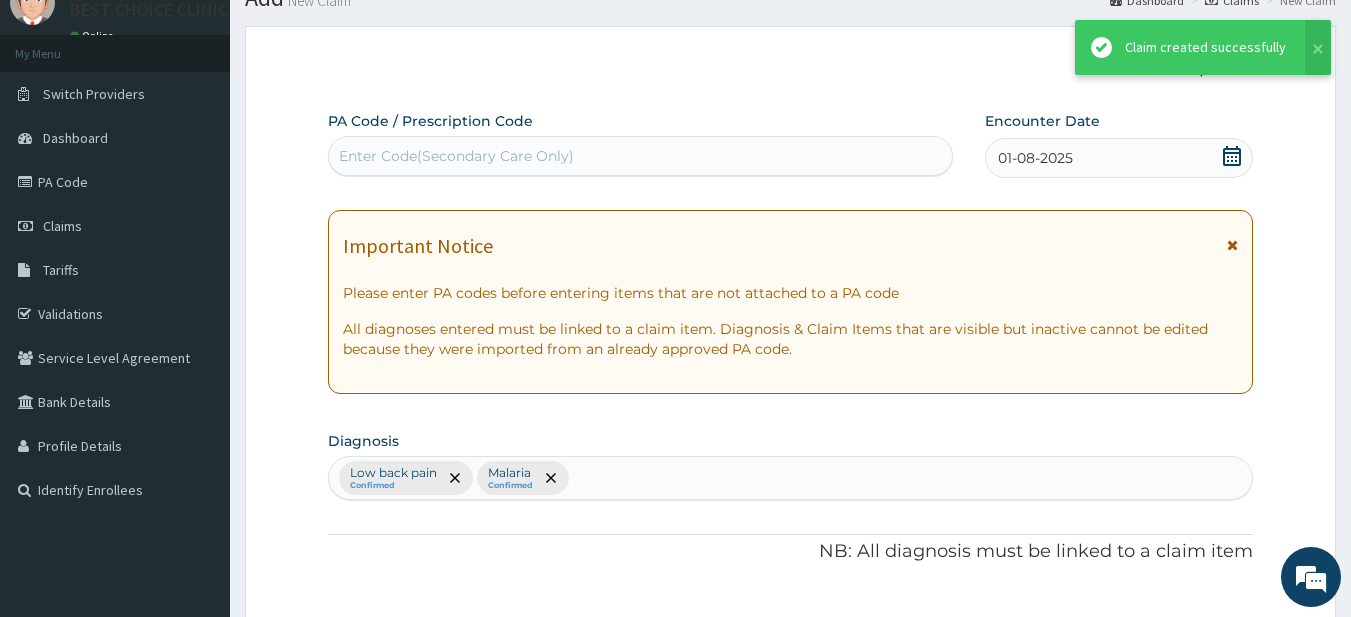 scroll, scrollTop: 943, scrollLeft: 0, axis: vertical 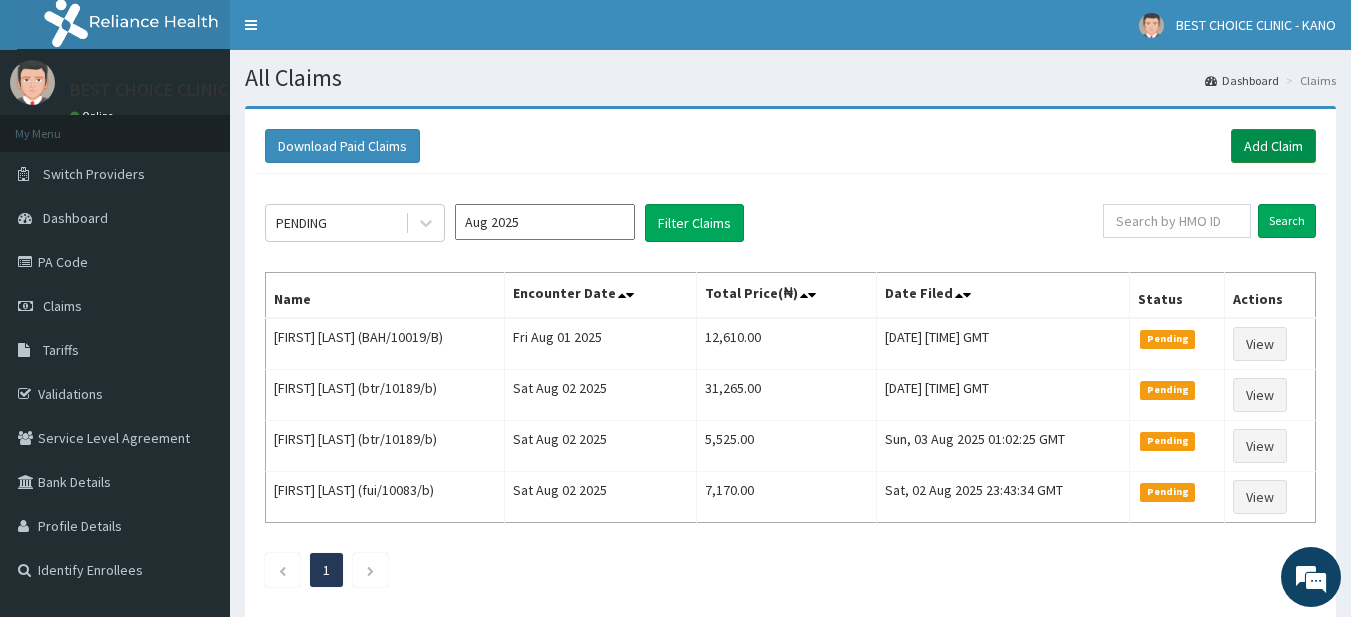 click on "Add Claim" at bounding box center [1273, 146] 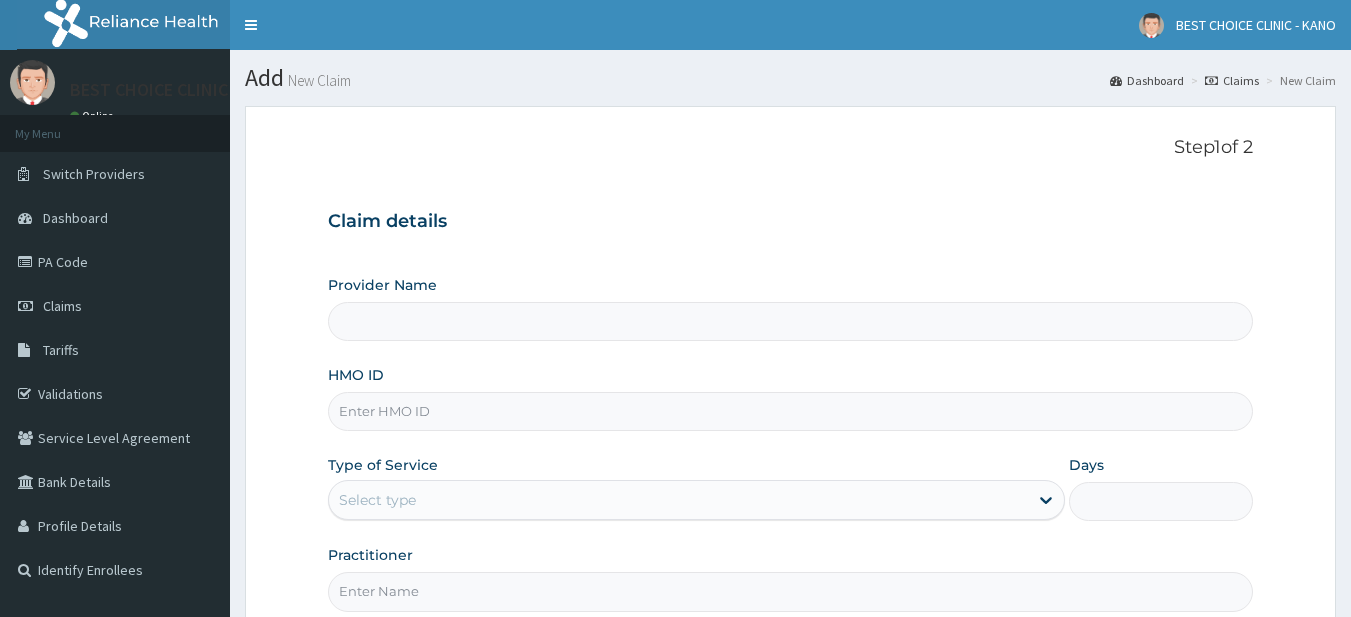 scroll, scrollTop: 0, scrollLeft: 0, axis: both 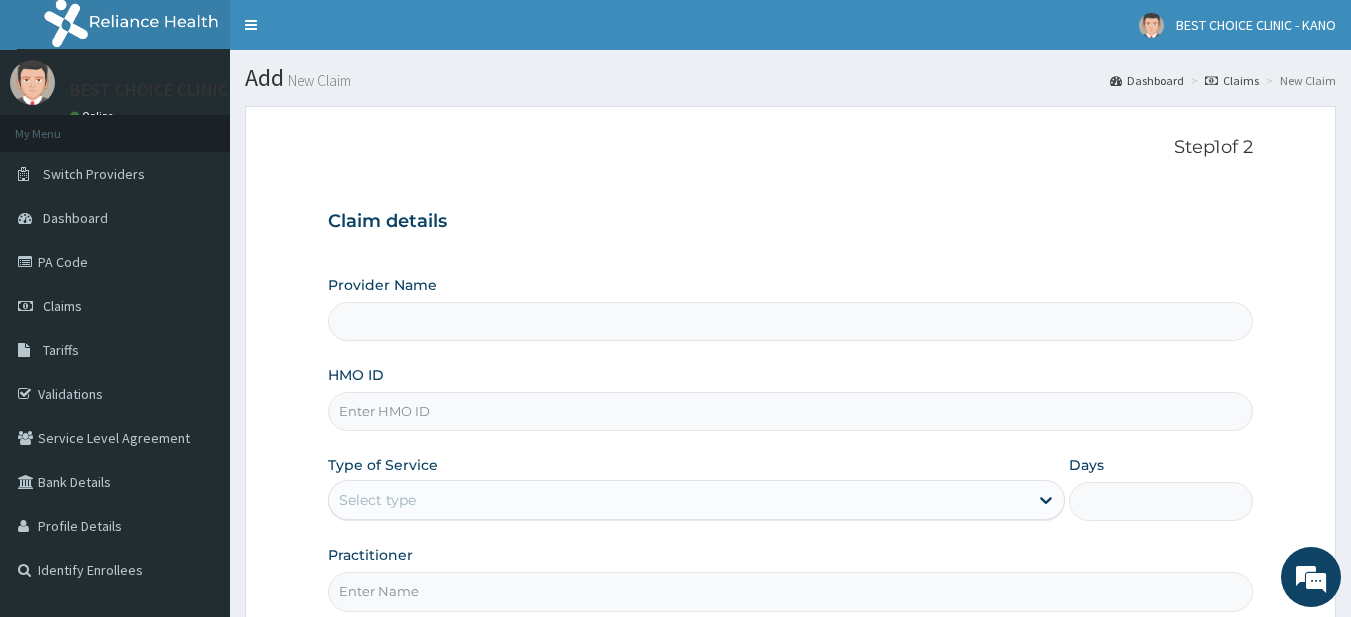 type on "BEST CHOICE SPECIALIST HOSPITAL" 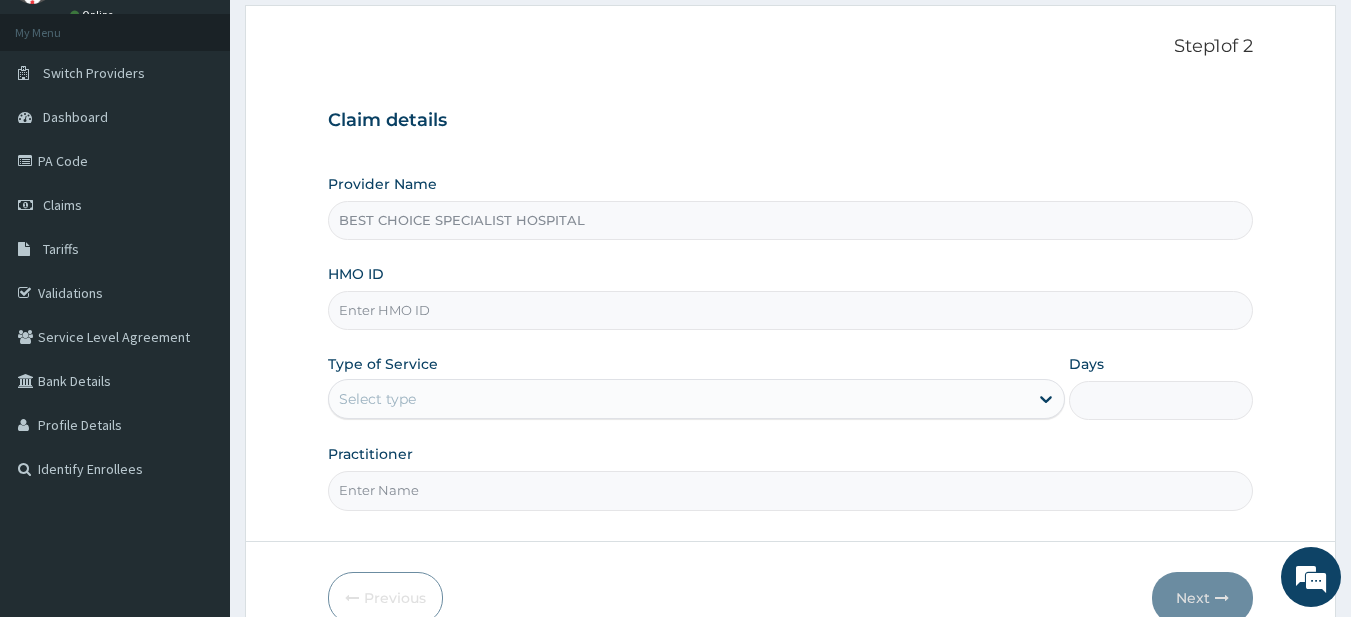 scroll, scrollTop: 200, scrollLeft: 0, axis: vertical 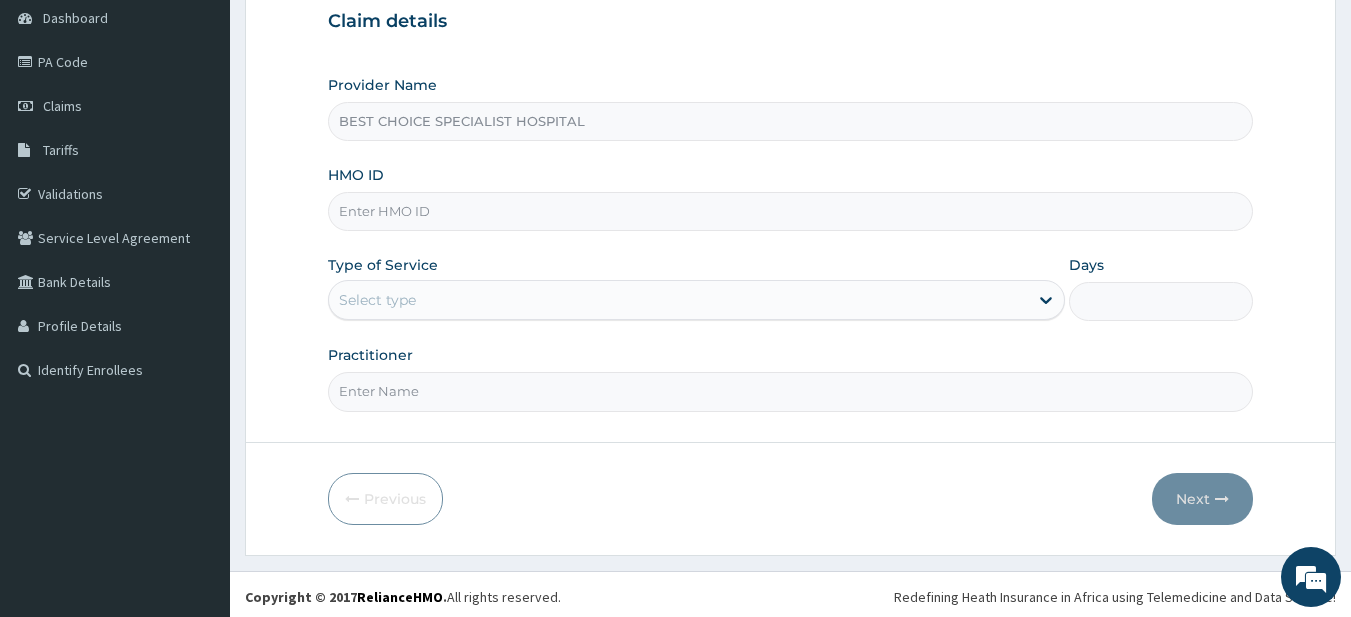 click on "HMO ID" at bounding box center [791, 211] 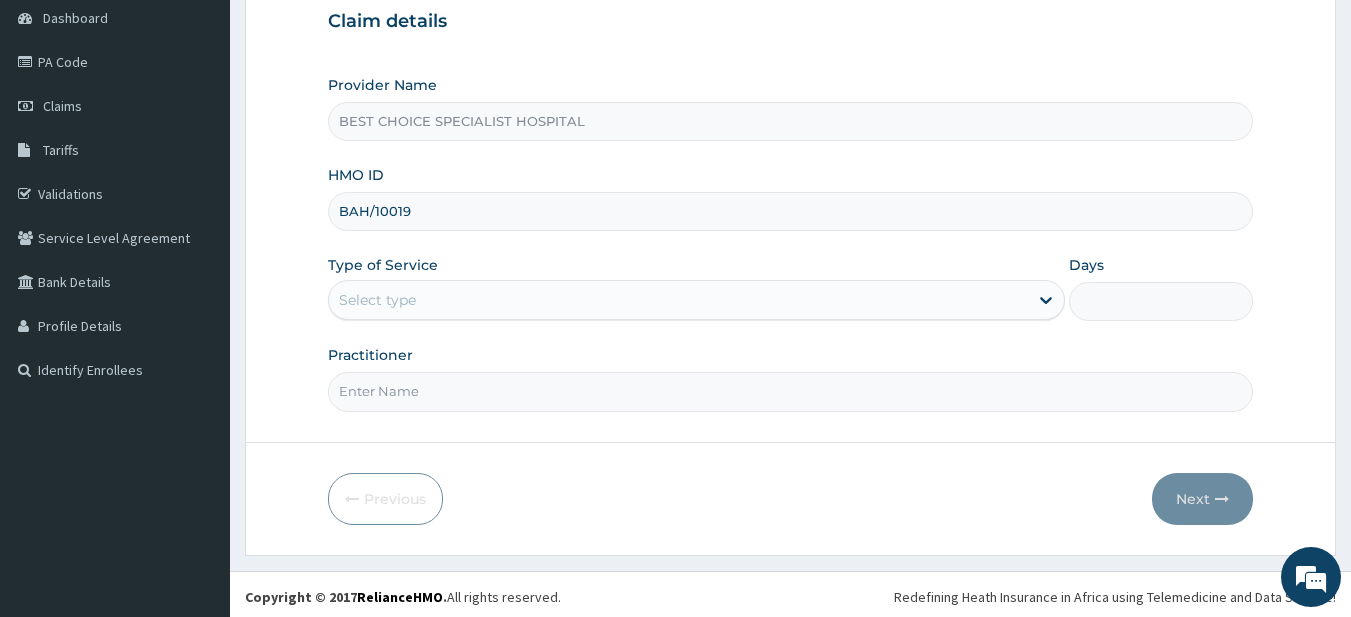 scroll, scrollTop: 0, scrollLeft: 0, axis: both 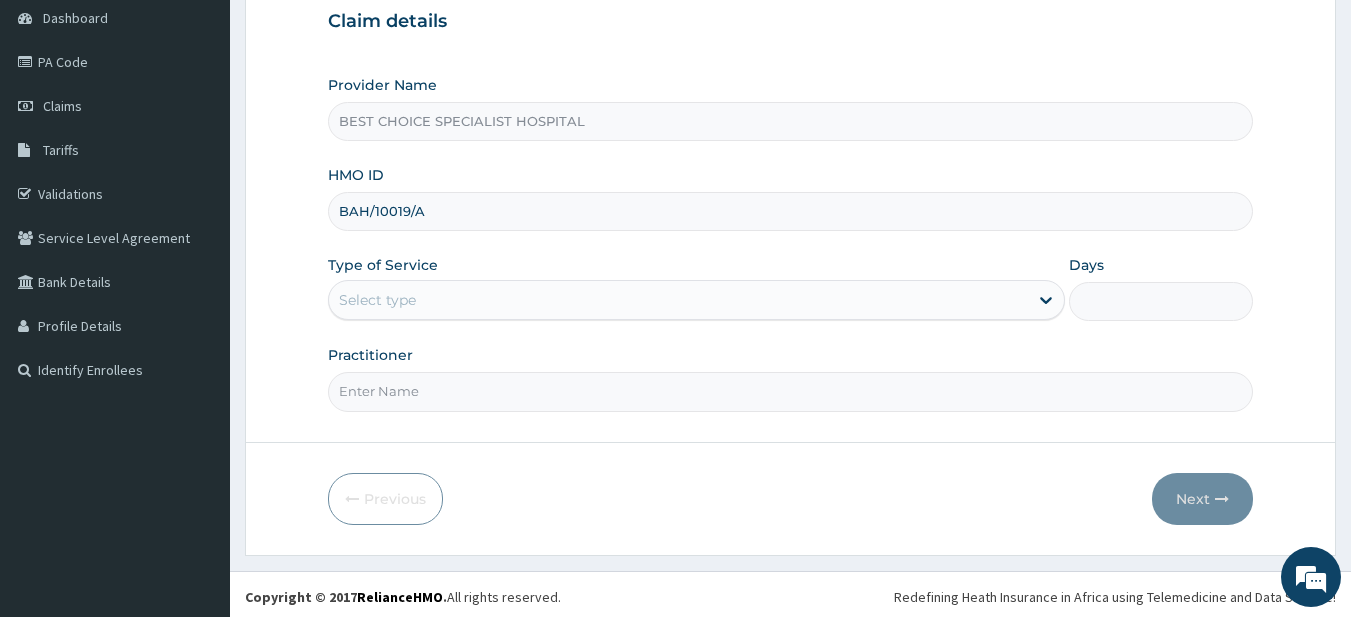 type on "BAH/10019/A" 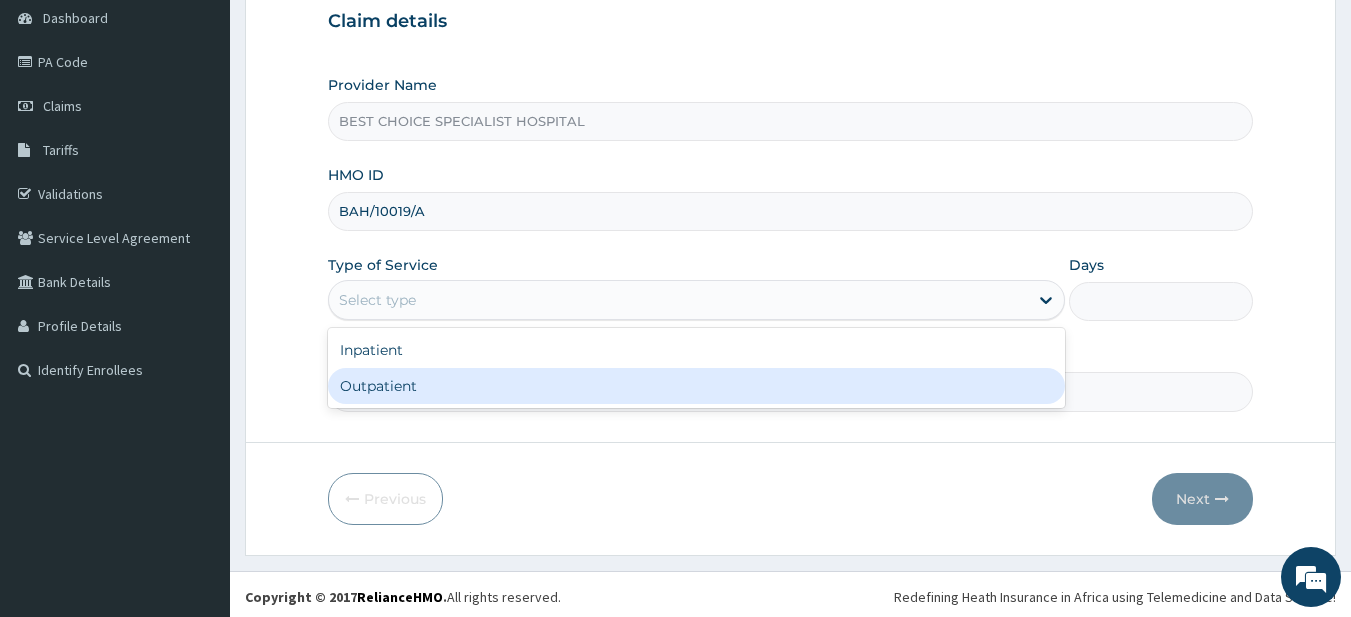 click on "Outpatient" at bounding box center [696, 386] 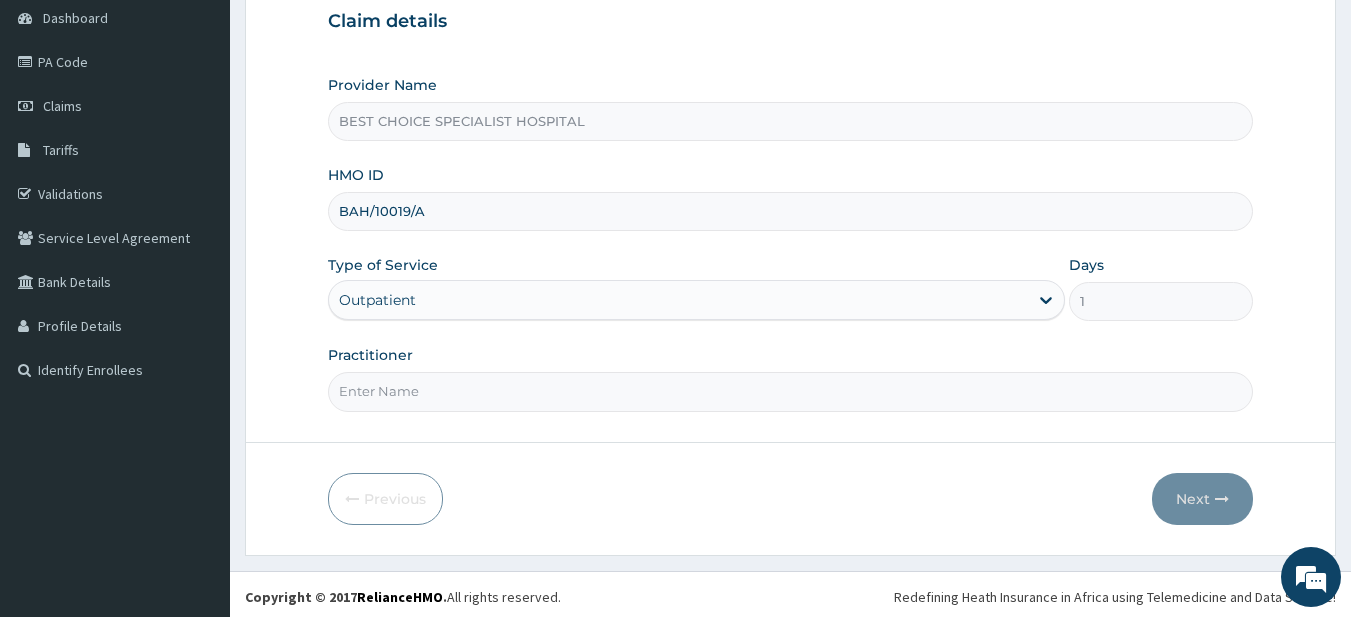 drag, startPoint x: 391, startPoint y: 379, endPoint x: 397, endPoint y: 367, distance: 13.416408 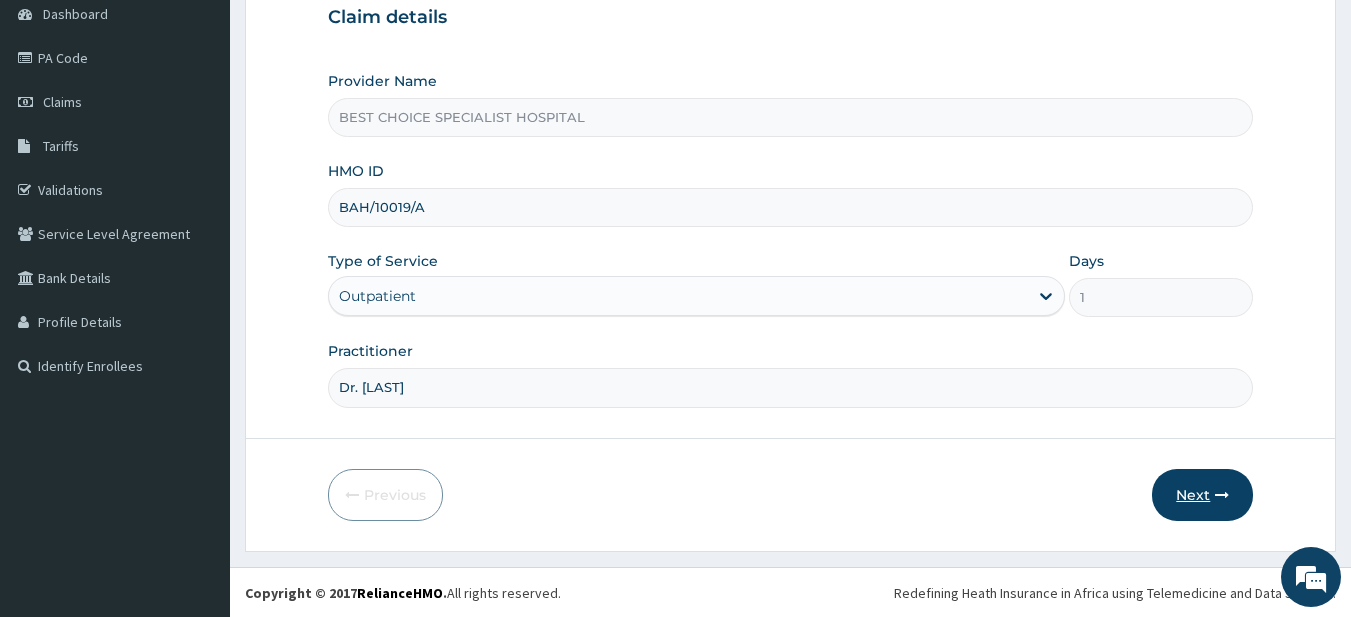 scroll, scrollTop: 205, scrollLeft: 0, axis: vertical 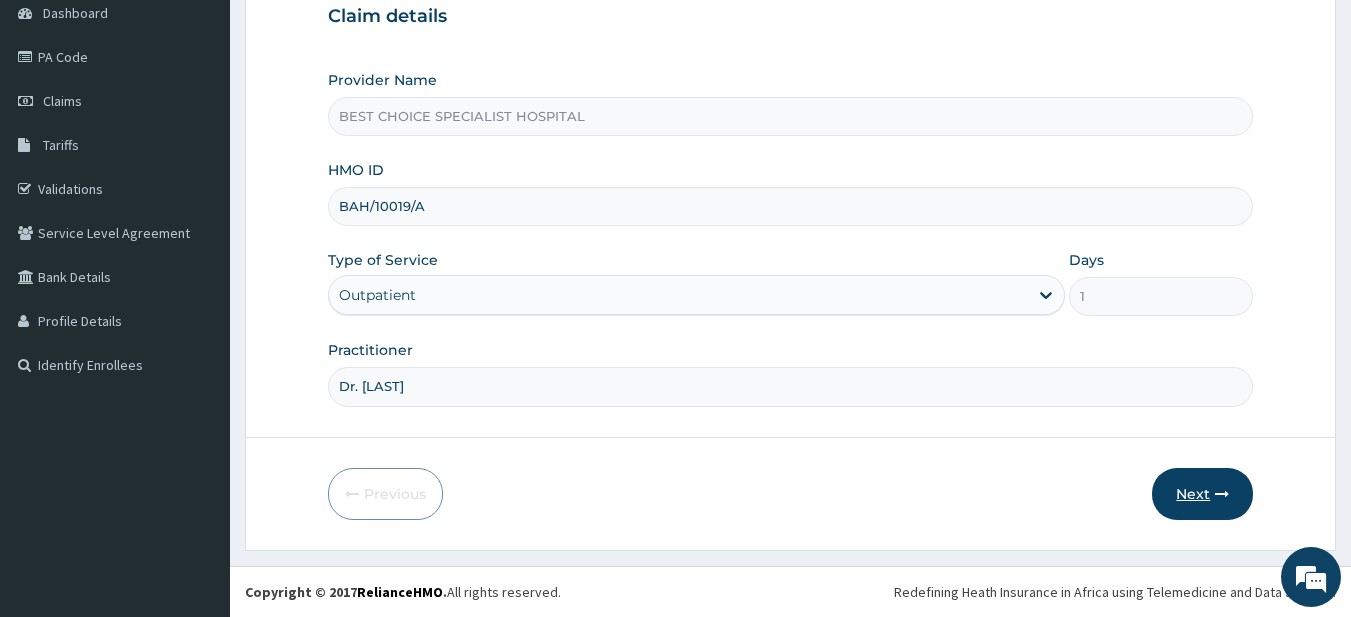 click on "Next" at bounding box center [1202, 494] 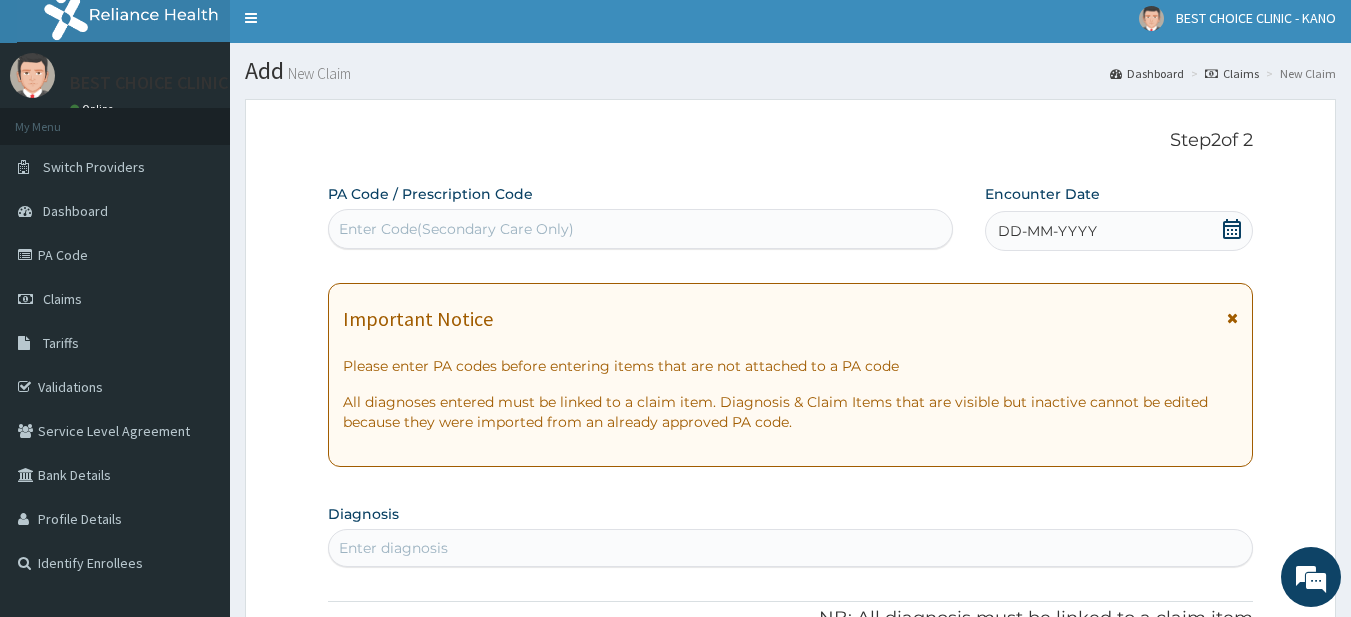 scroll, scrollTop: 5, scrollLeft: 0, axis: vertical 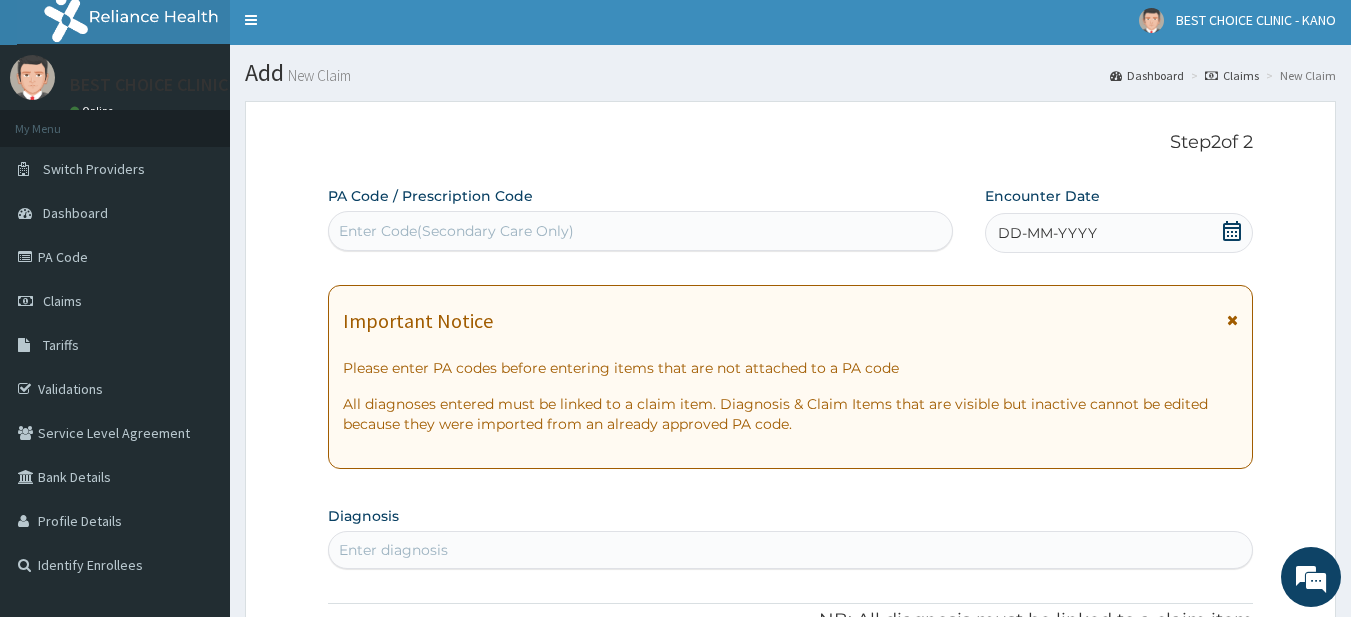 click on "DD-MM-YYYY" at bounding box center (1119, 233) 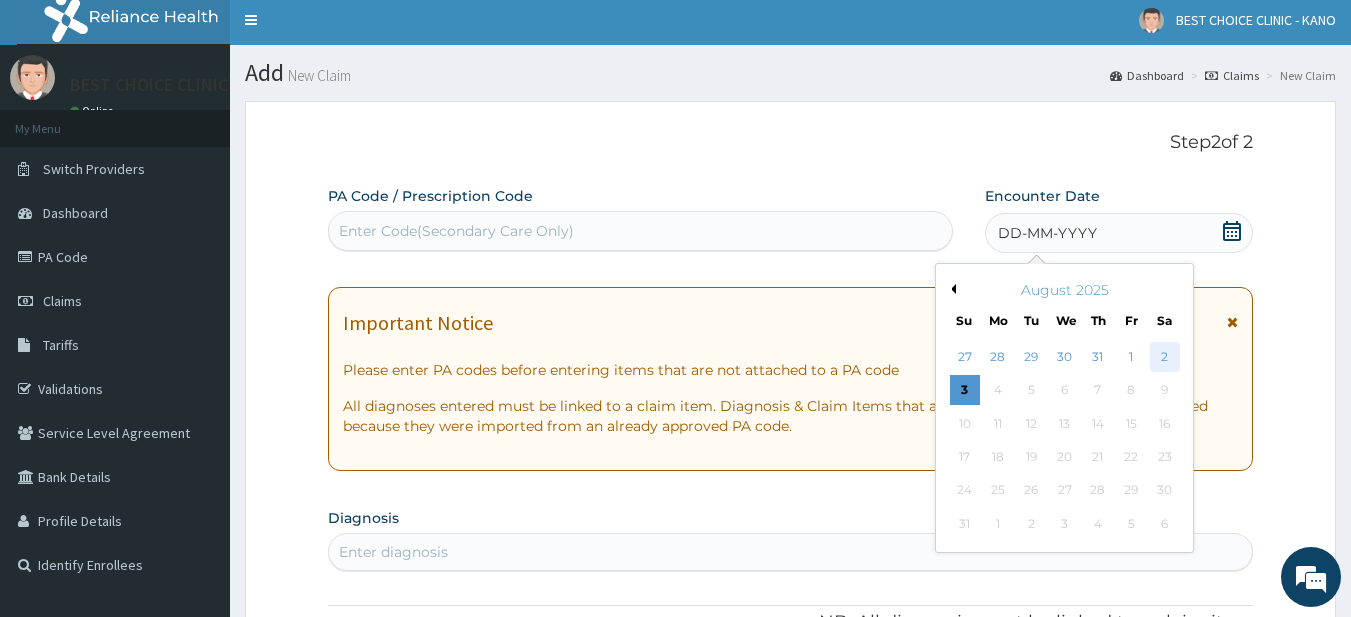 click on "2" at bounding box center (1165, 357) 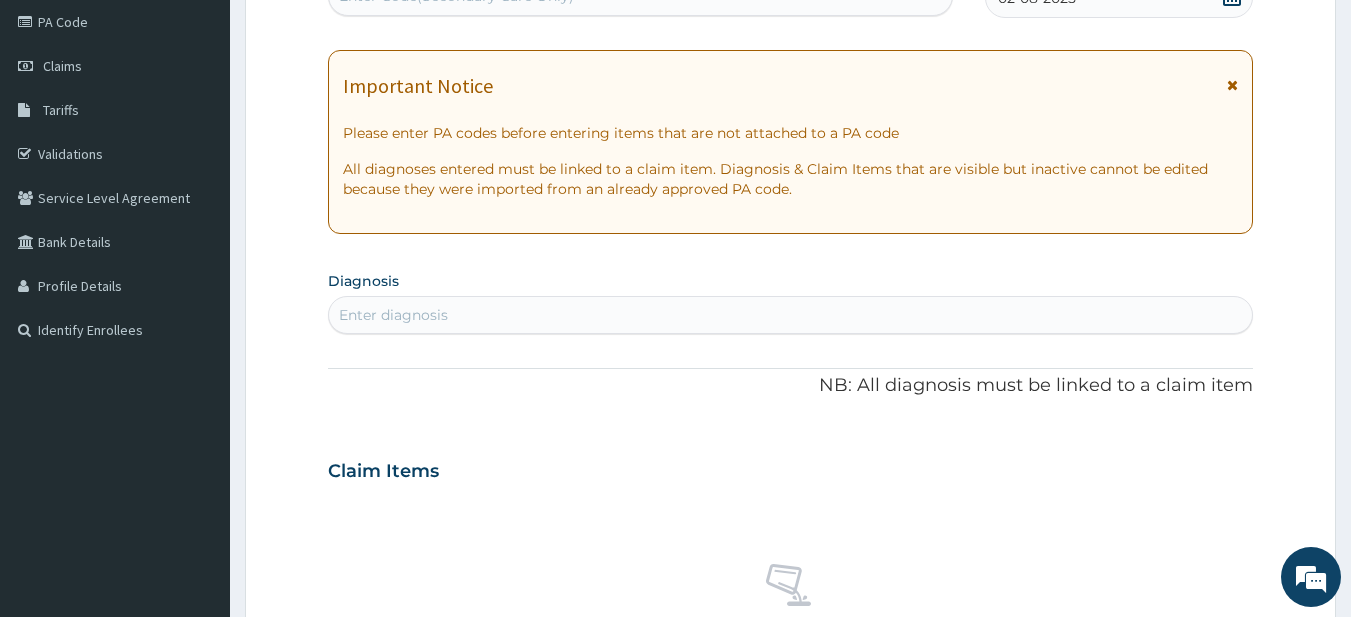 scroll, scrollTop: 205, scrollLeft: 0, axis: vertical 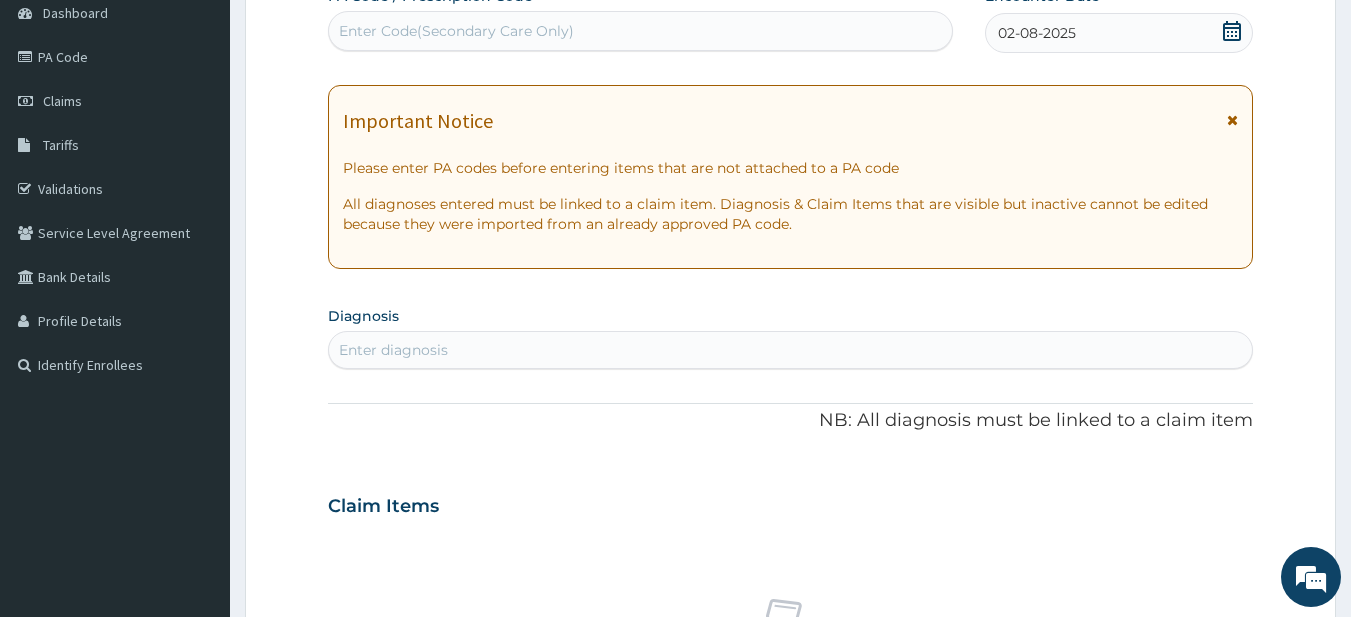 click at bounding box center (1232, 120) 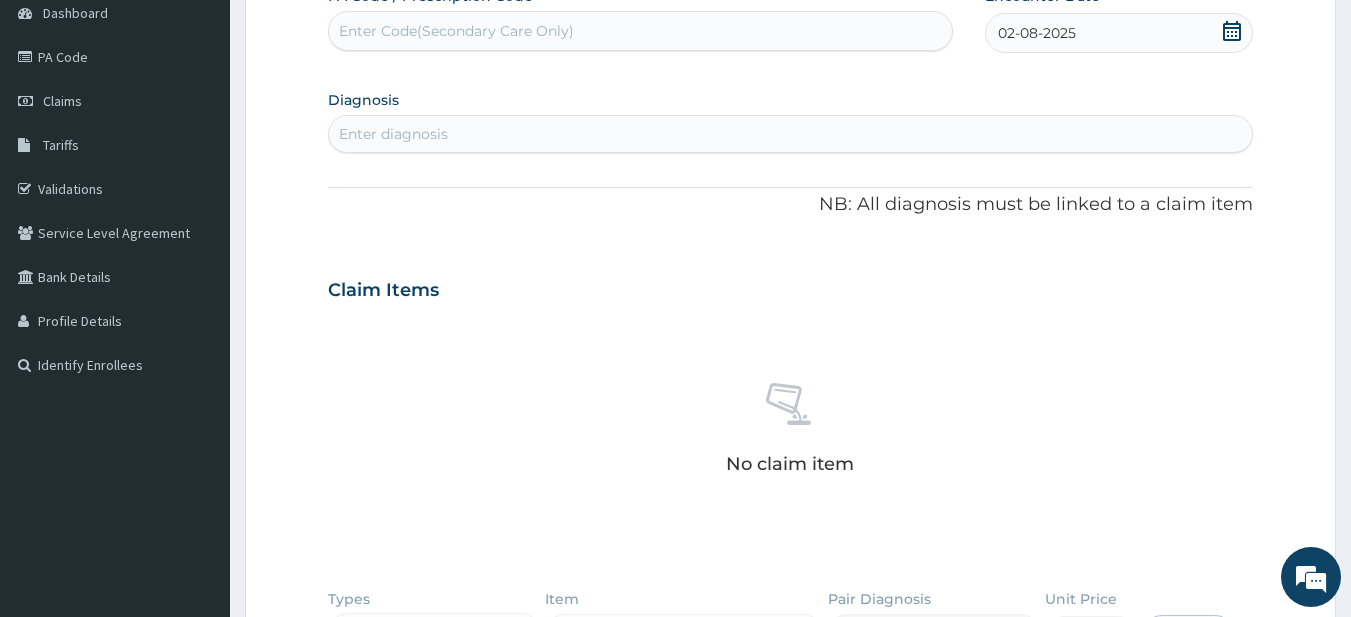click on "Enter diagnosis" at bounding box center [791, 134] 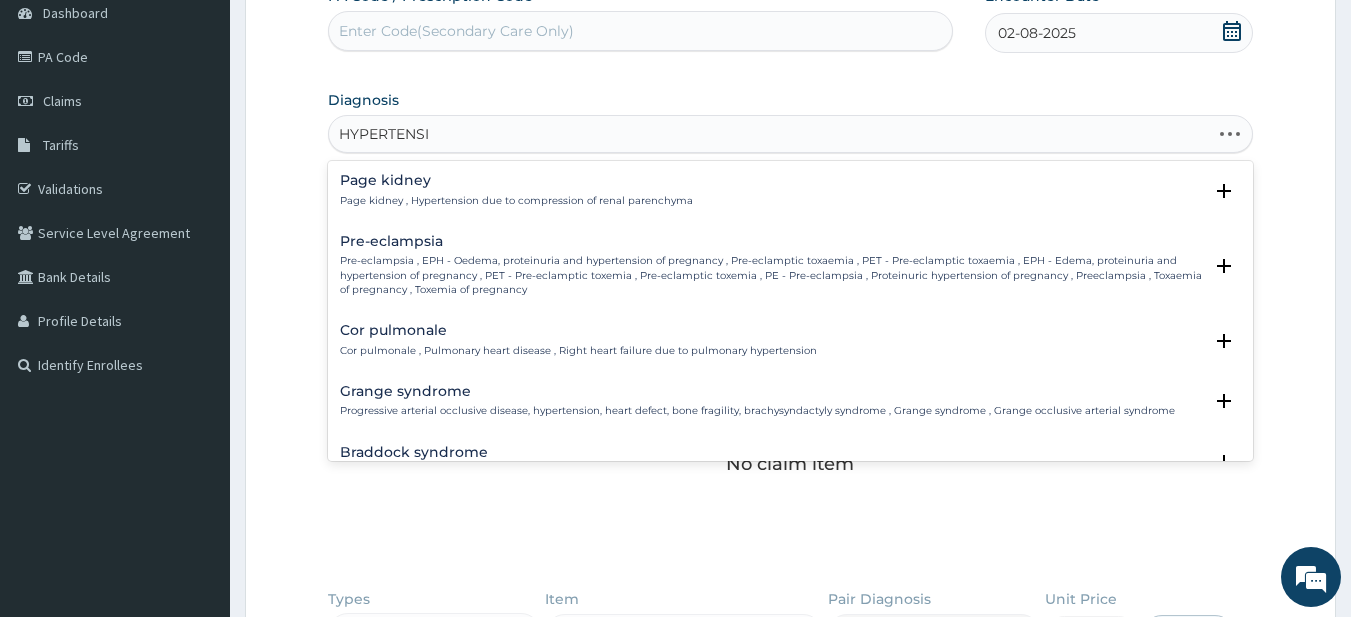 type on "HYPERTENSIO" 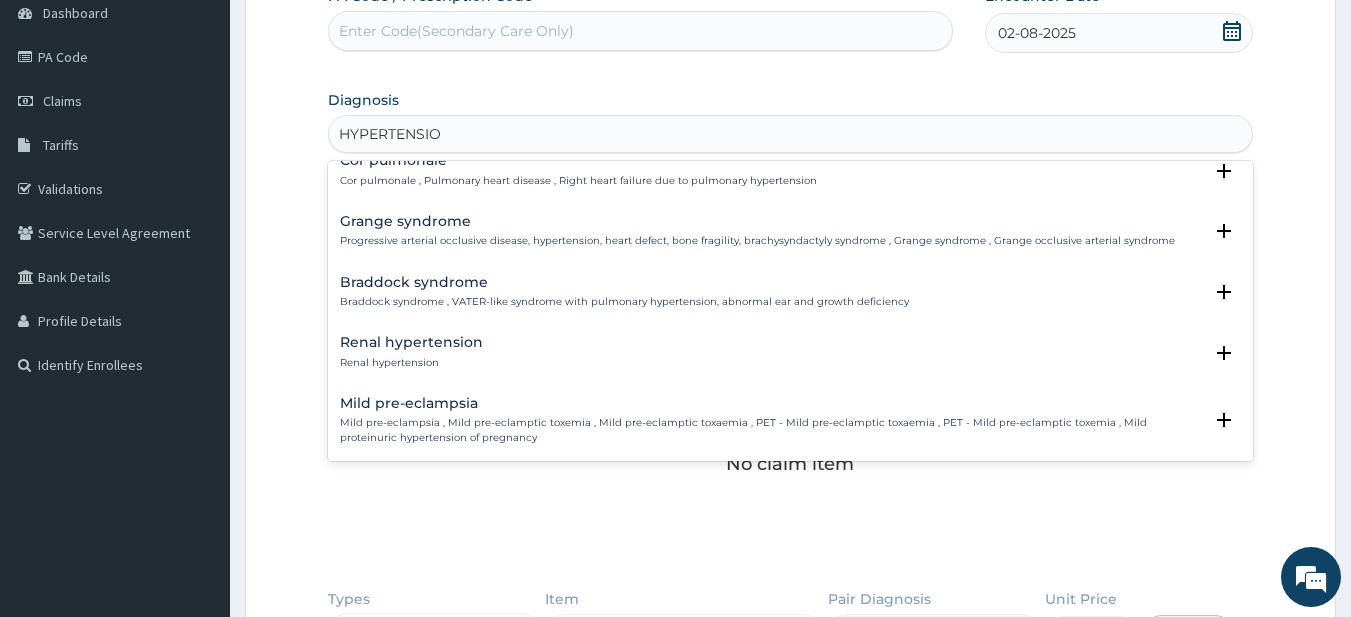 scroll, scrollTop: 0, scrollLeft: 0, axis: both 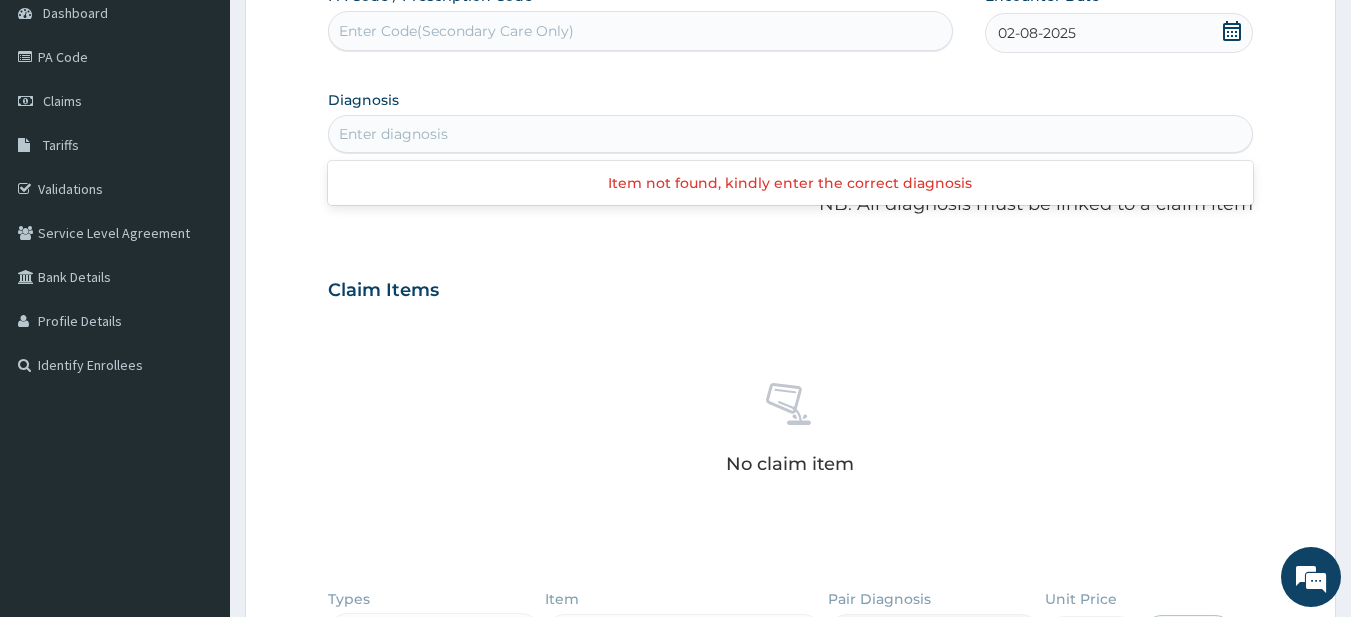click on "Enter diagnosis" at bounding box center (791, 134) 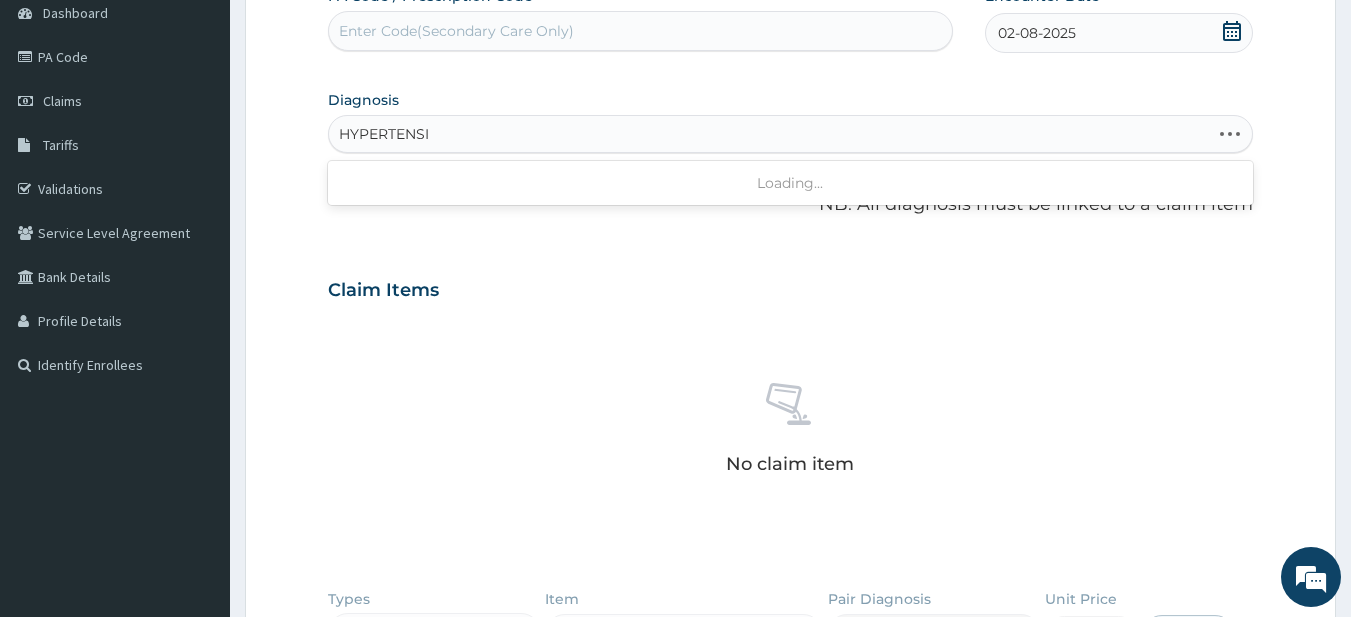 type on "HYPERTENS" 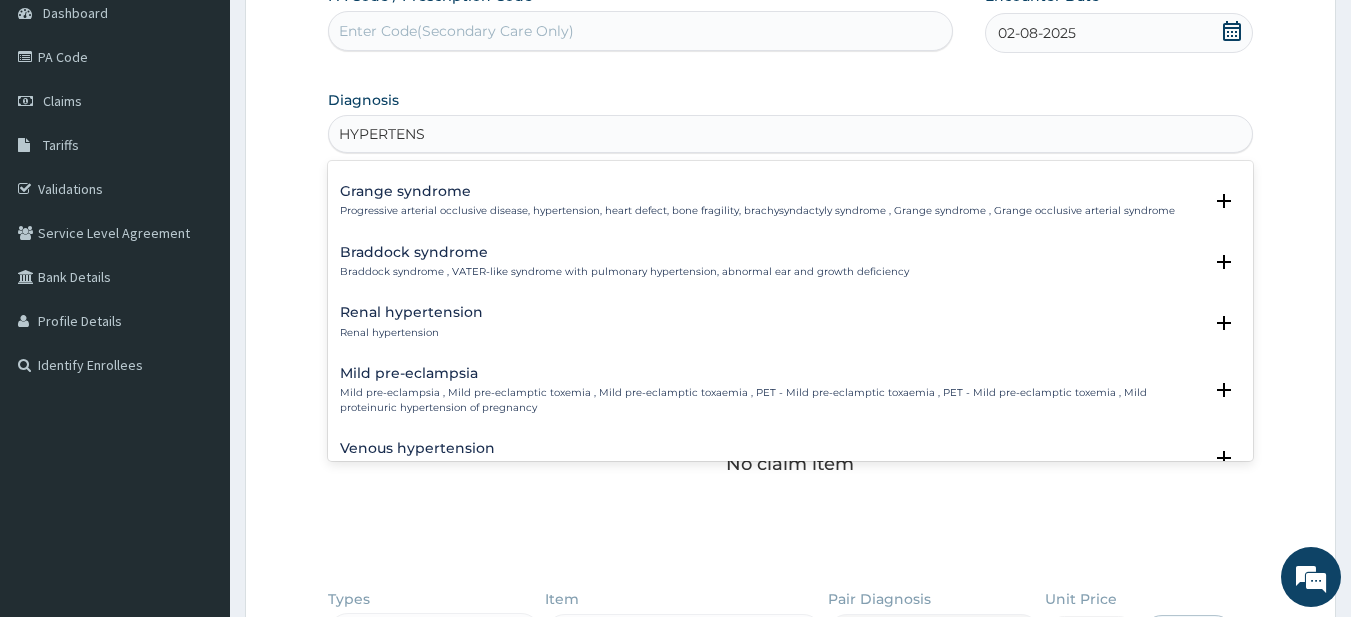 scroll, scrollTop: 0, scrollLeft: 0, axis: both 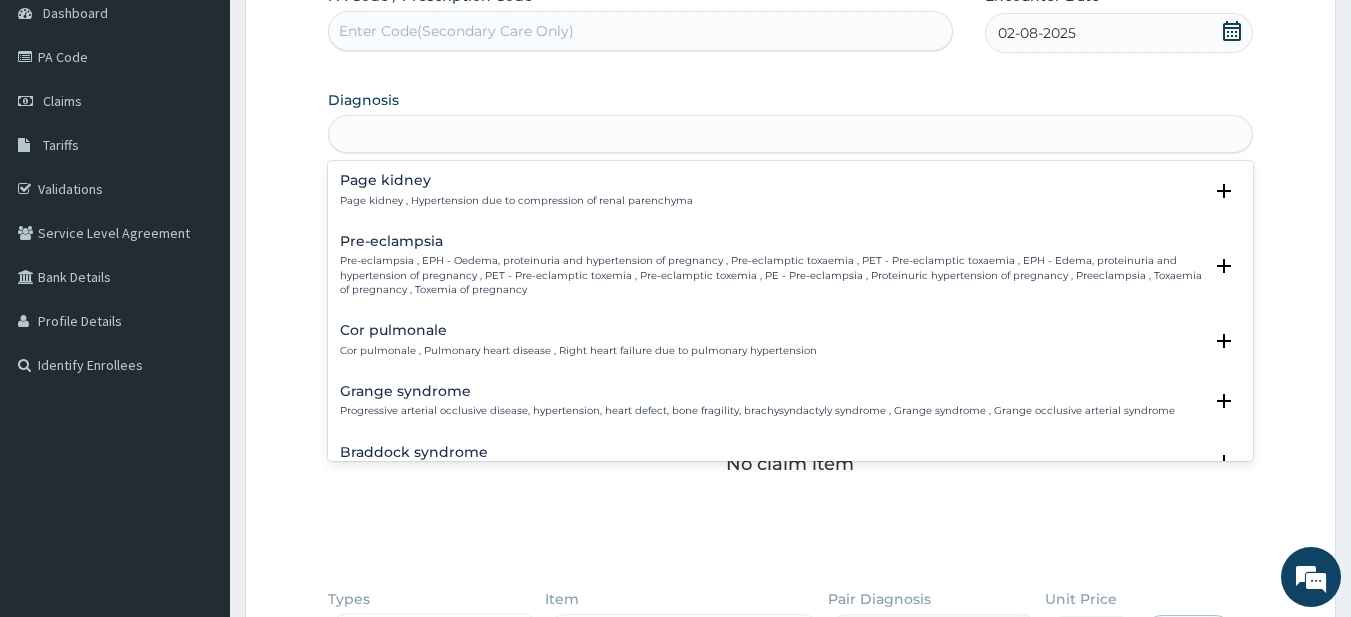 click on "HYPERTENS" at bounding box center [791, 134] 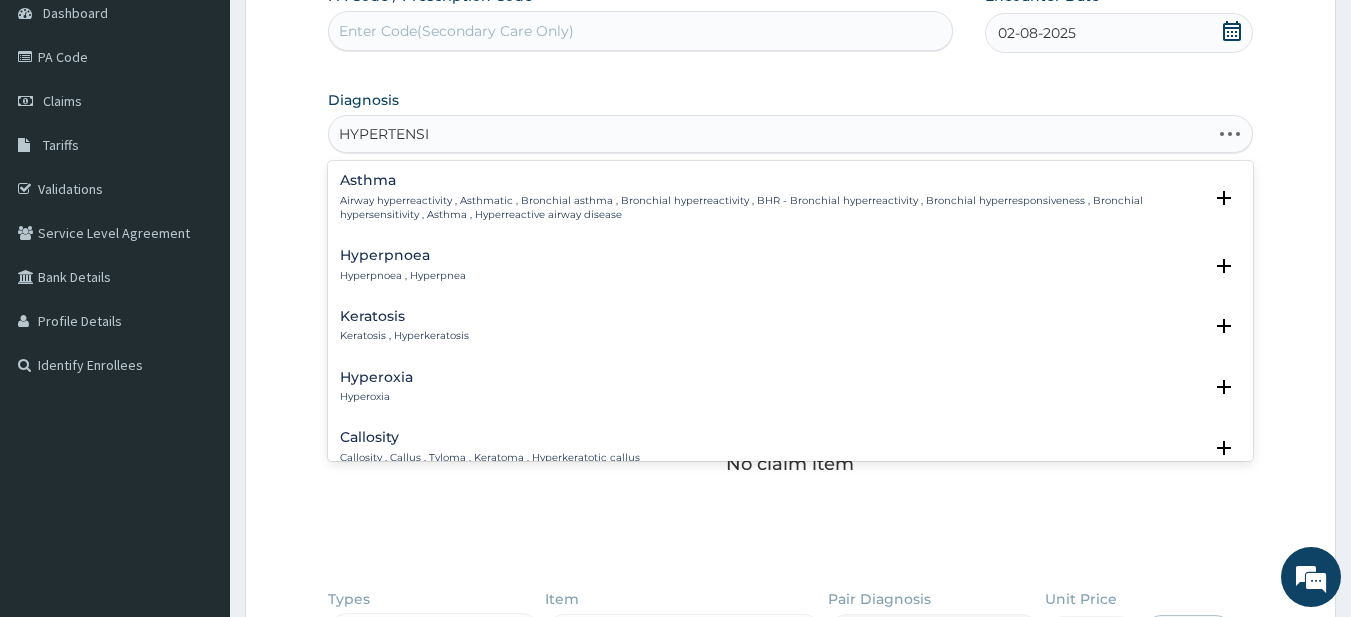 type on "HYPERTENSIO" 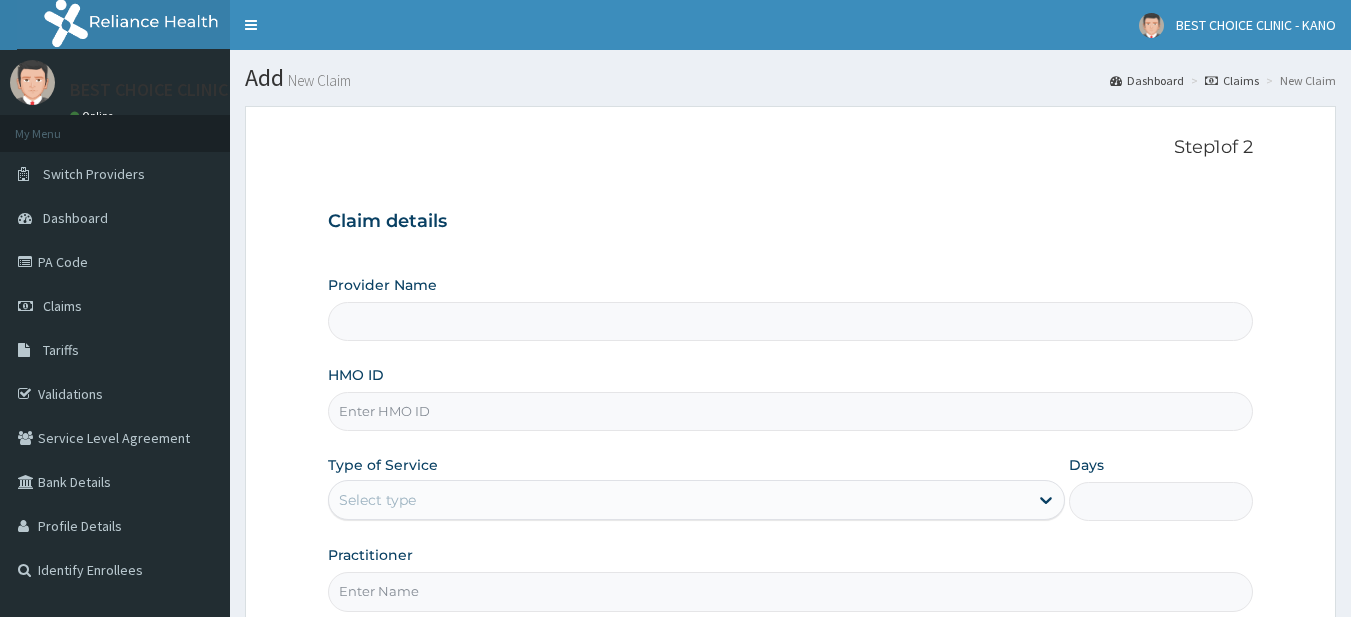 type on "BEST CHOICE SPECIALIST HOSPITAL" 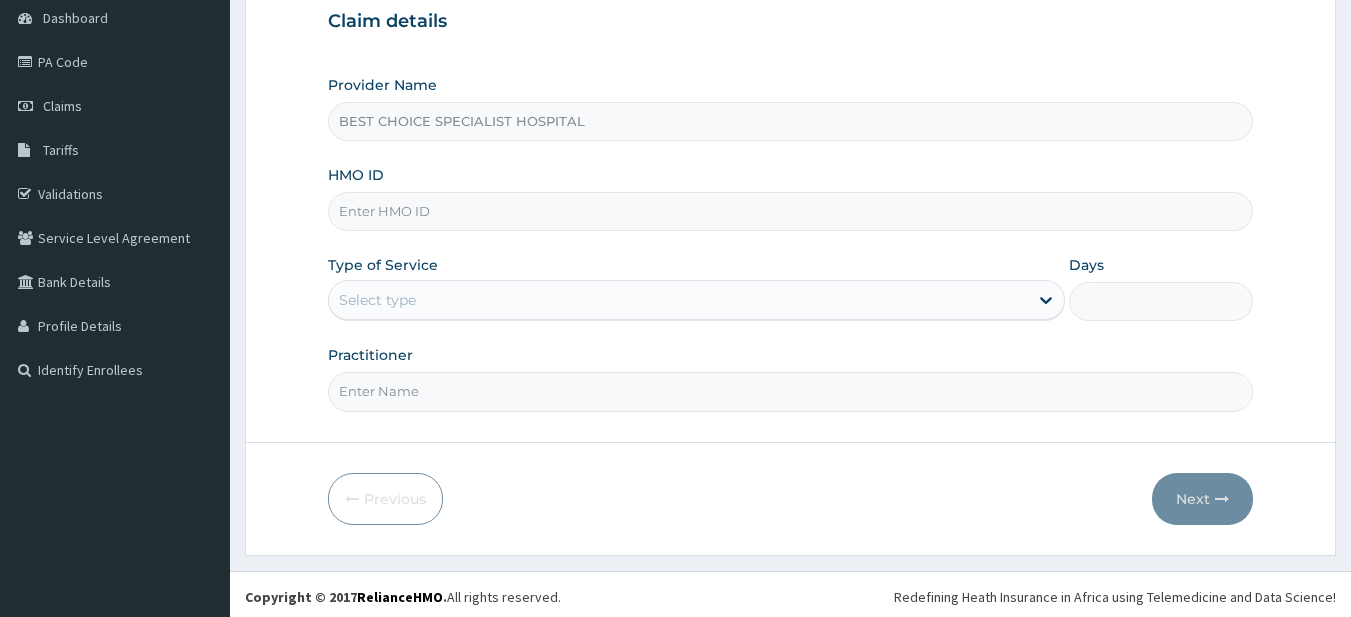 scroll, scrollTop: 200, scrollLeft: 0, axis: vertical 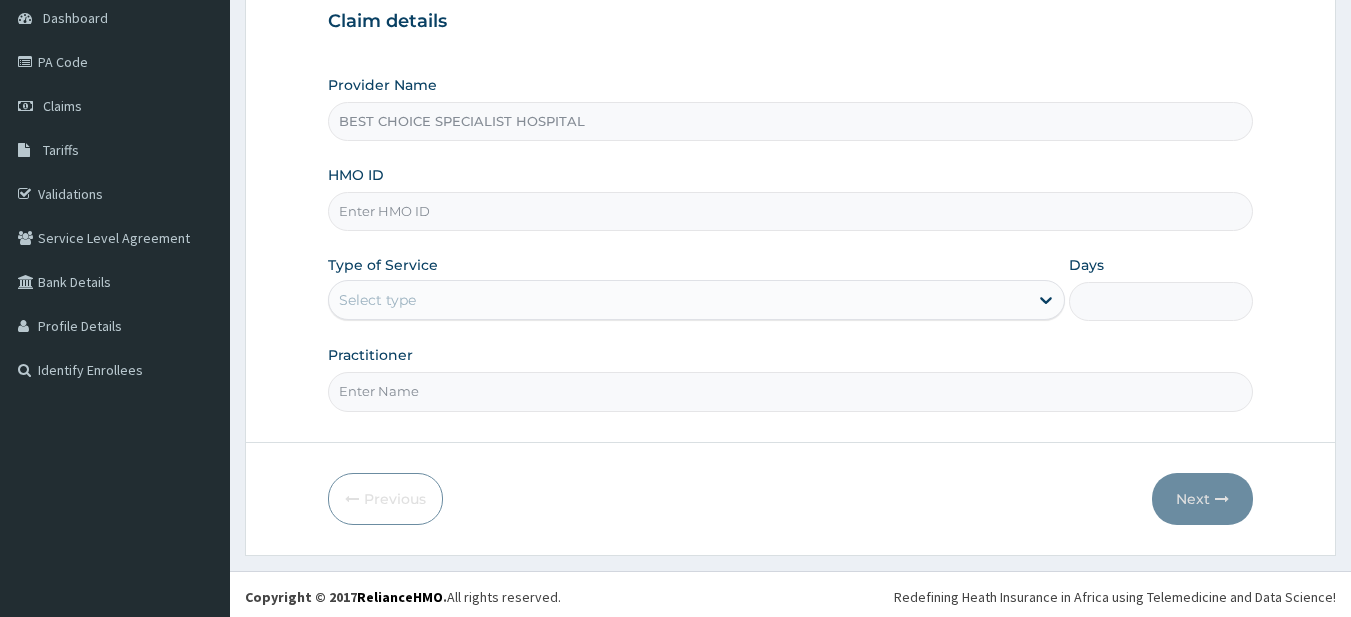 click on "HMO ID" at bounding box center (791, 211) 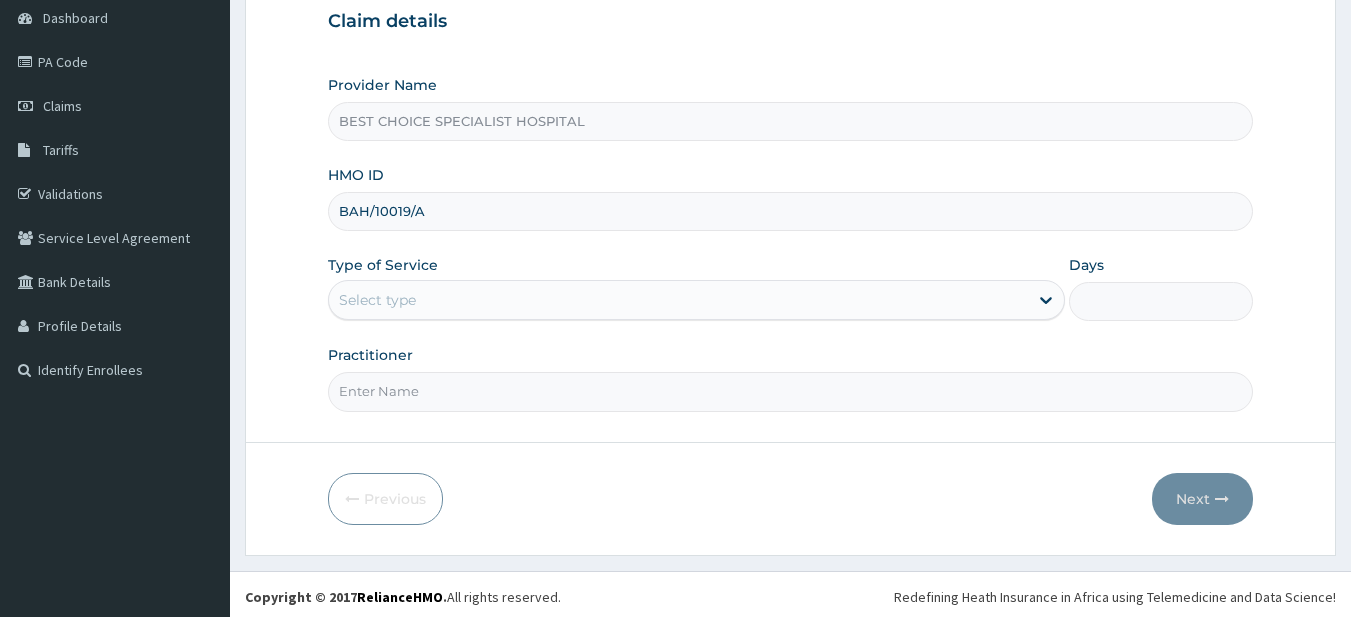 type on "BAH/10019/A" 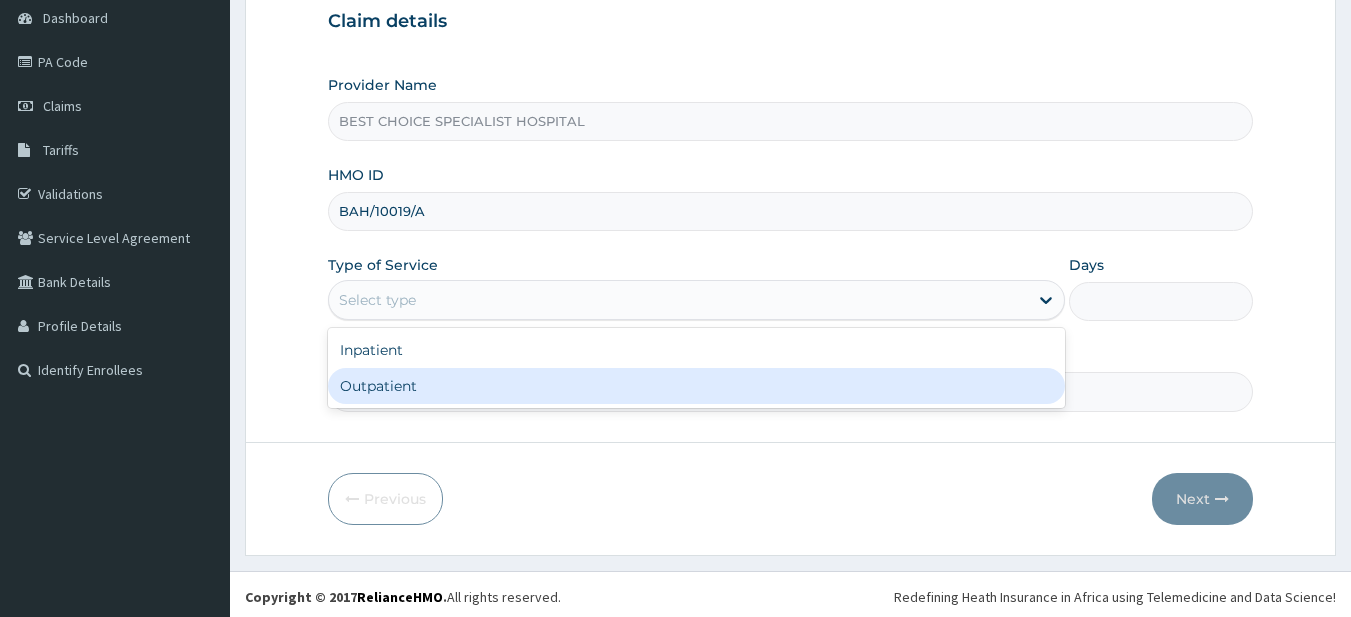 drag, startPoint x: 385, startPoint y: 408, endPoint x: 386, endPoint y: 394, distance: 14.035668 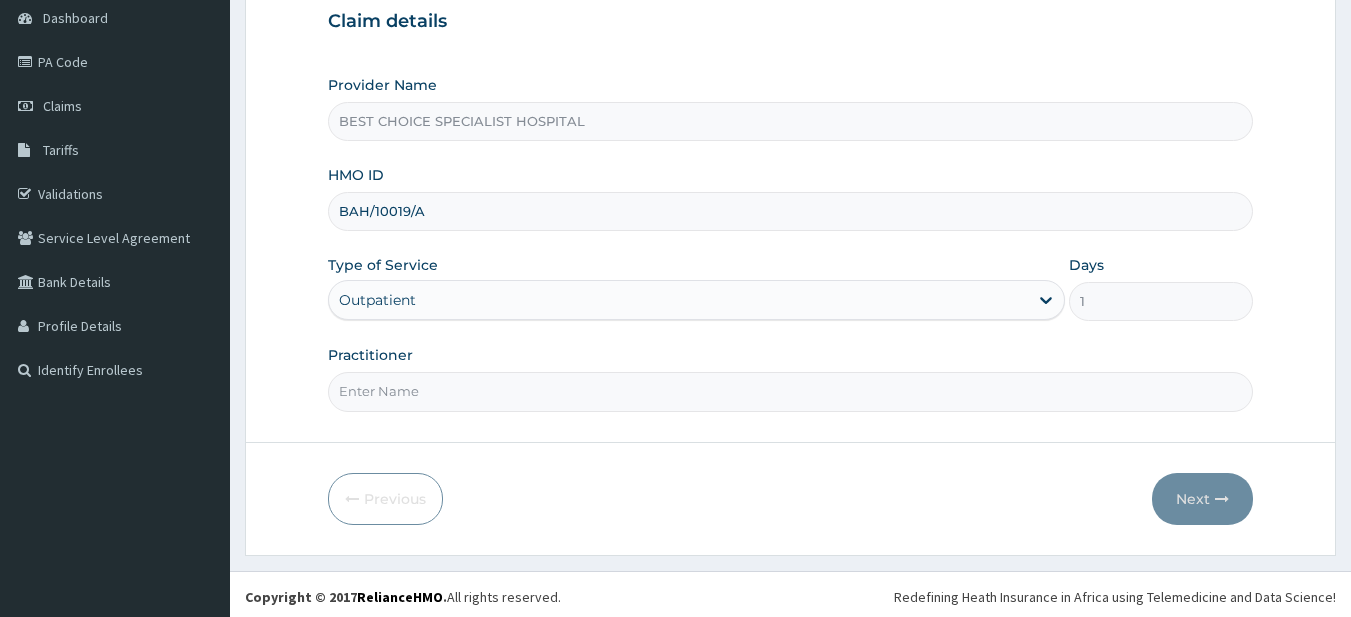 click on "Practitioner" at bounding box center [791, 391] 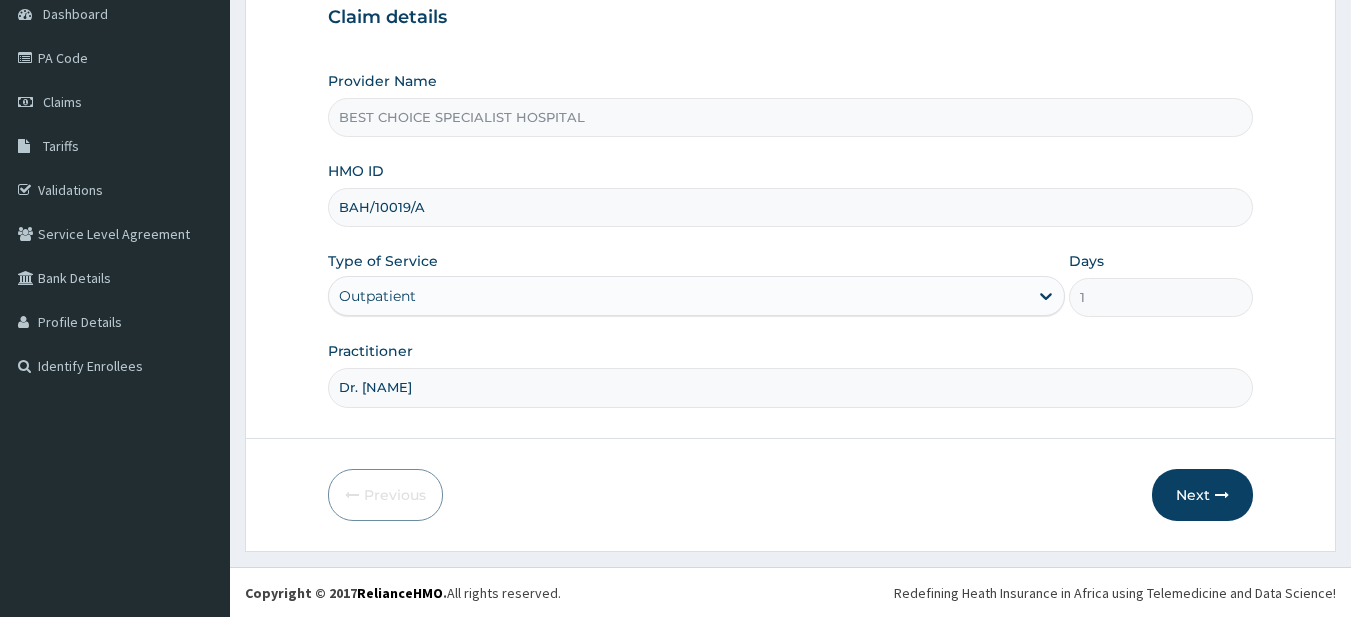 scroll, scrollTop: 205, scrollLeft: 0, axis: vertical 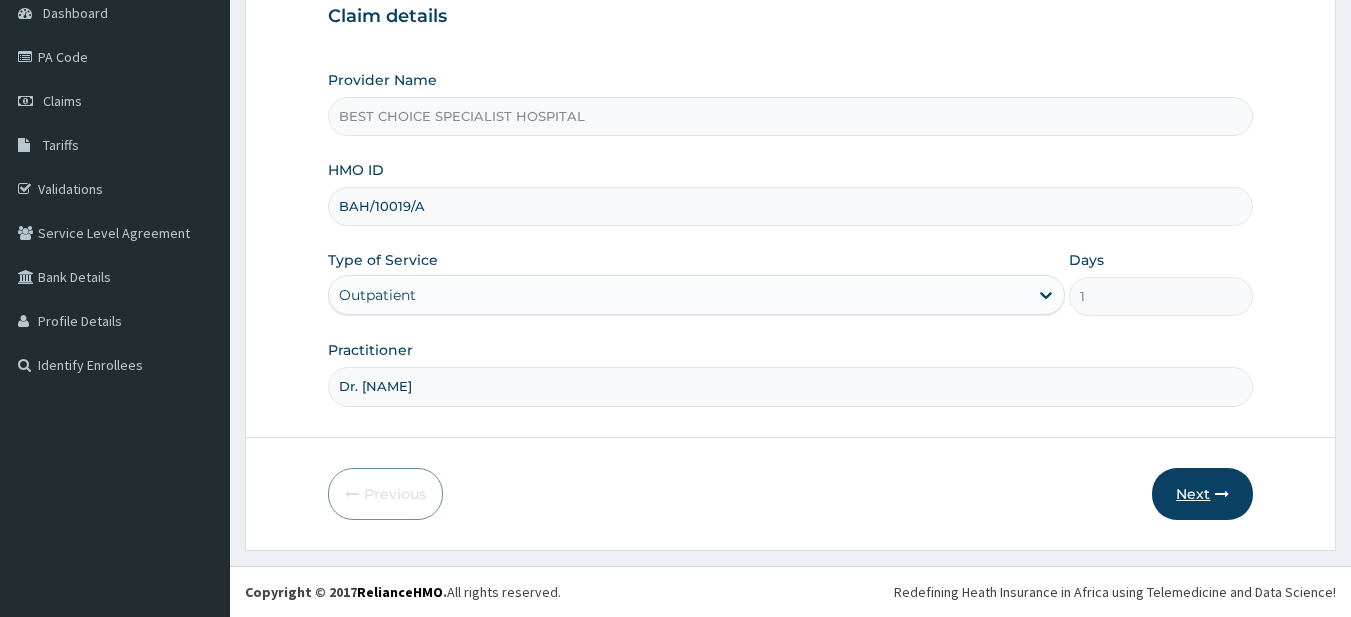 click on "Next" at bounding box center (1202, 494) 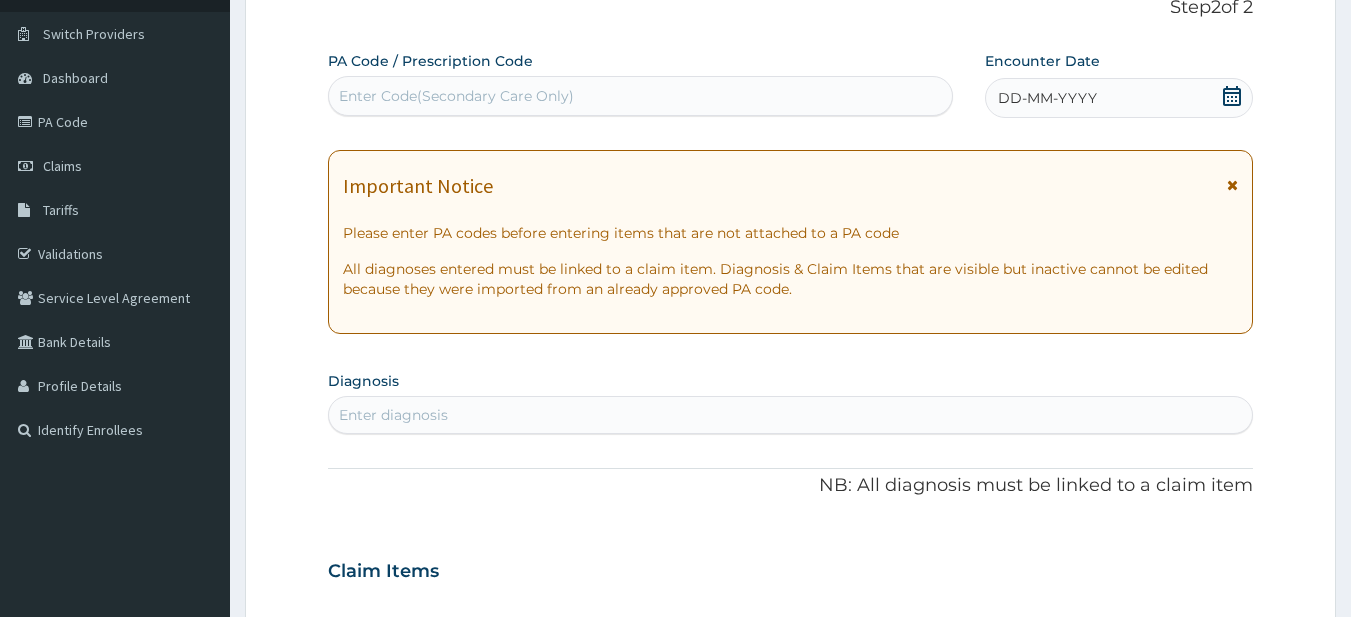 scroll, scrollTop: 105, scrollLeft: 0, axis: vertical 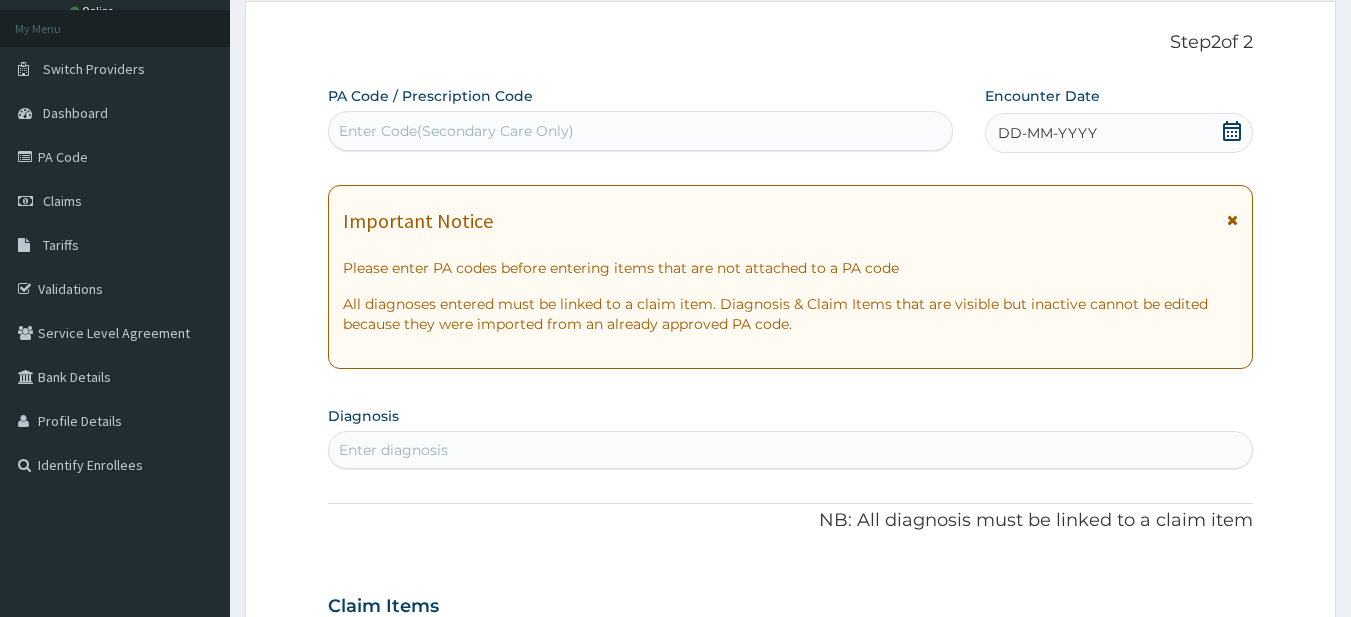 click on "DD-MM-YYYY" at bounding box center (1119, 133) 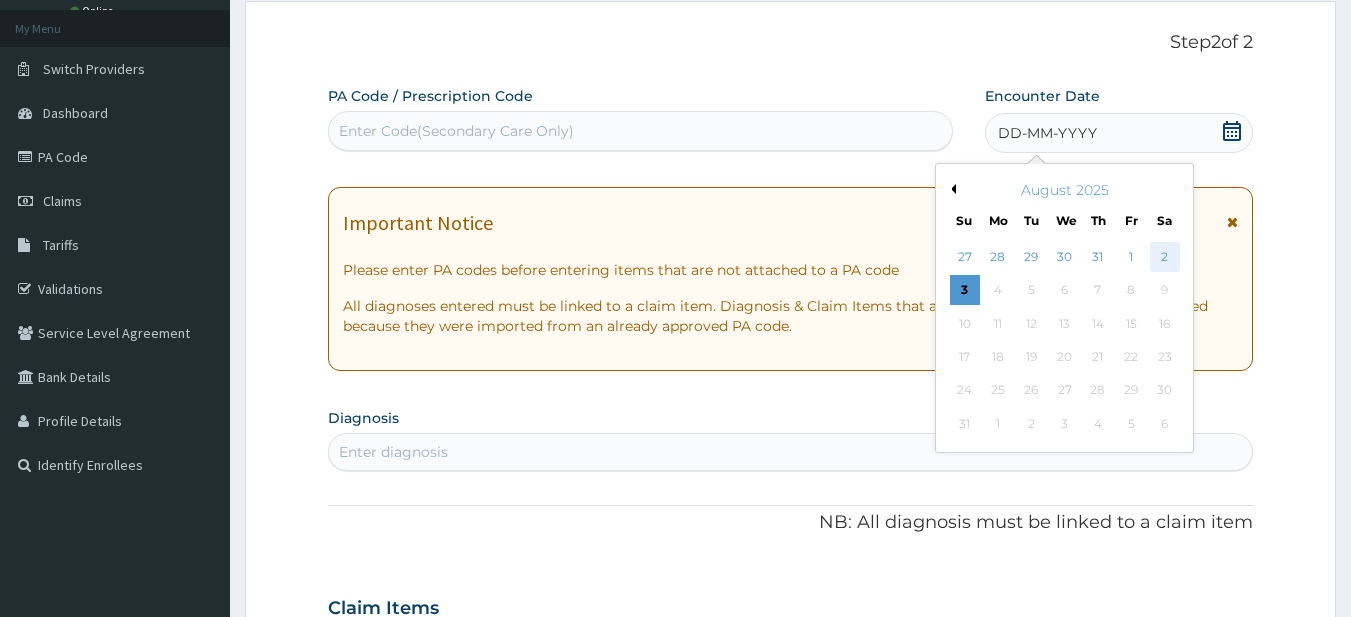 click on "27 28 29 30 31 1 2" at bounding box center [1064, 257] 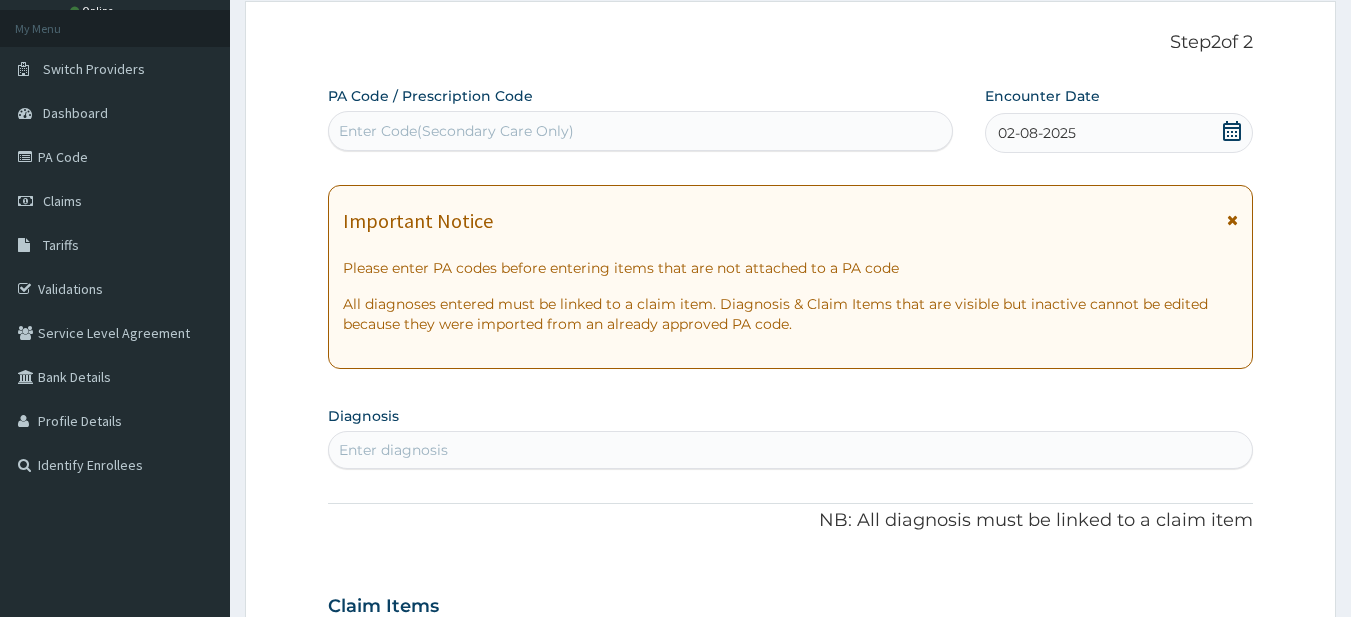 click on "Important Notice Please enter PA codes before entering items that are not attached to a PA code   All diagnoses entered must be linked to a claim item. Diagnosis & Claim Items that are visible but inactive cannot be edited because they were imported from an already approved PA code." at bounding box center [791, 277] 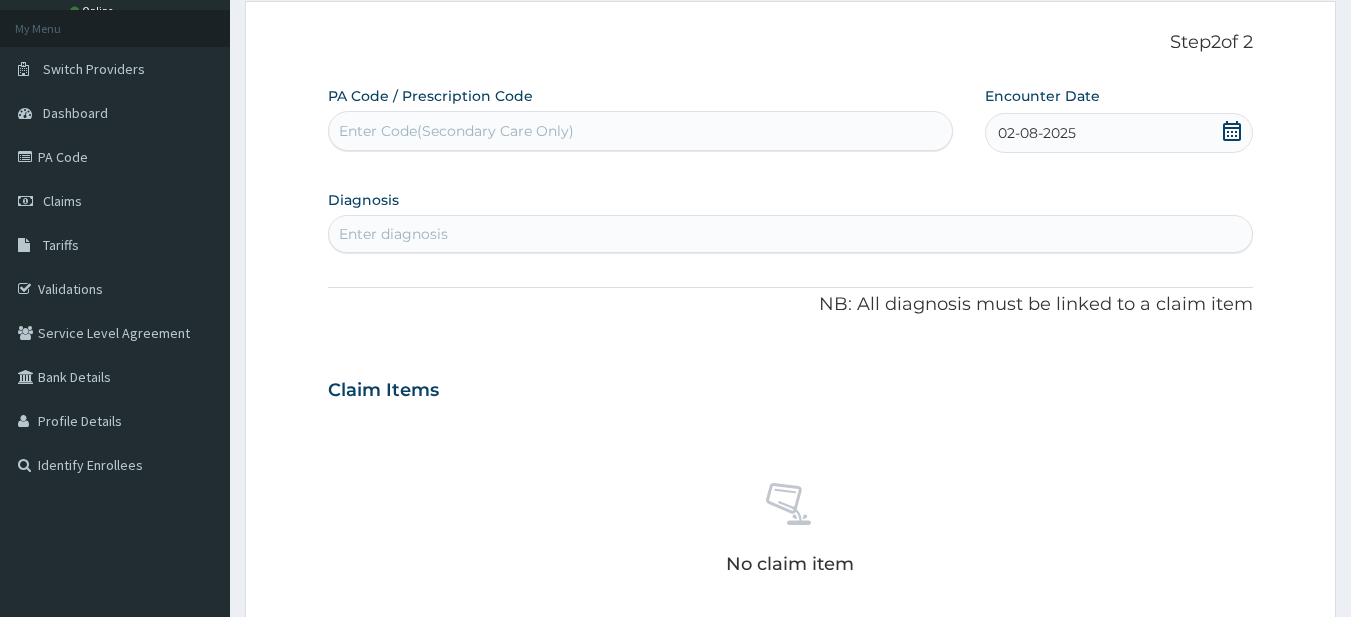 click on "Enter diagnosis" at bounding box center (791, 234) 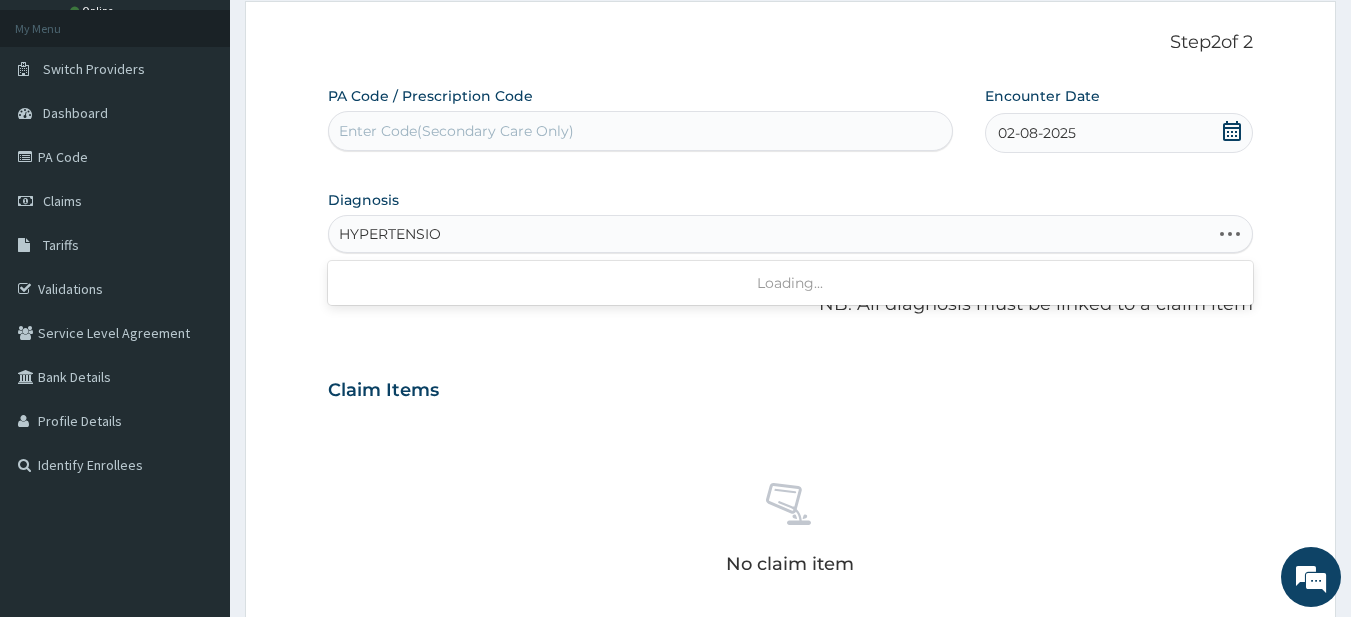 type on "HYPERTENSION" 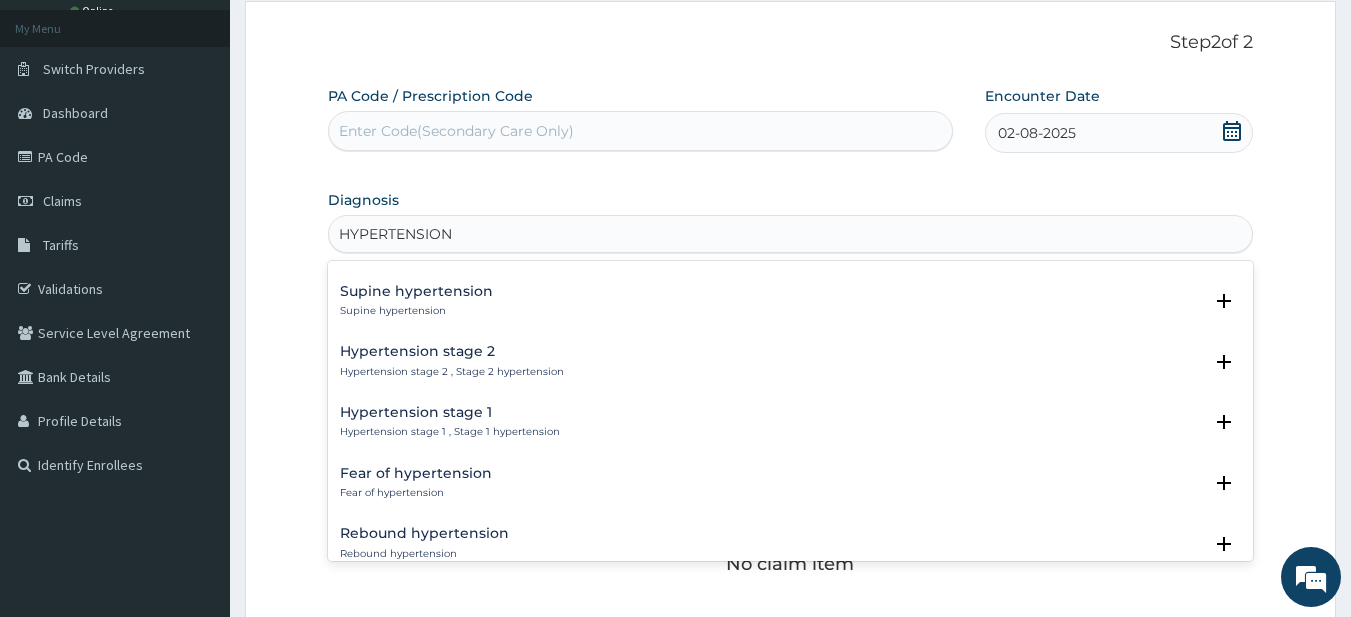 scroll, scrollTop: 800, scrollLeft: 0, axis: vertical 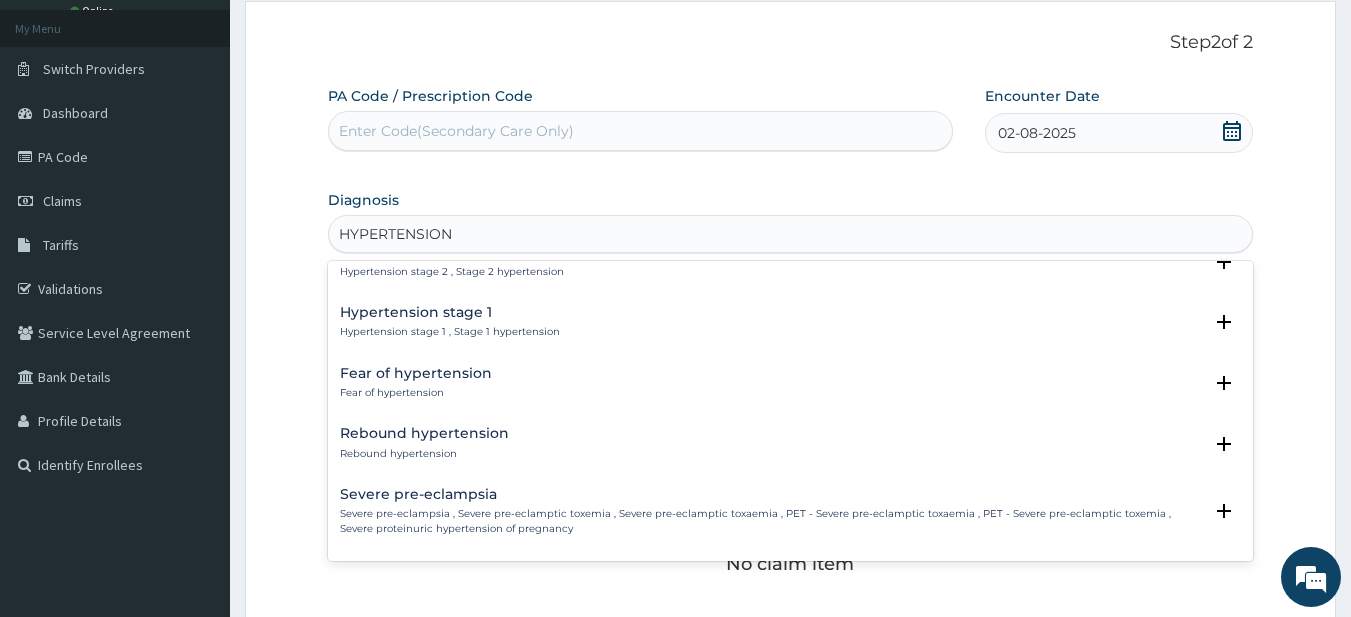 click on "Hypertension stage 1 Hypertension stage 1 , Stage 1 hypertension" at bounding box center (450, 322) 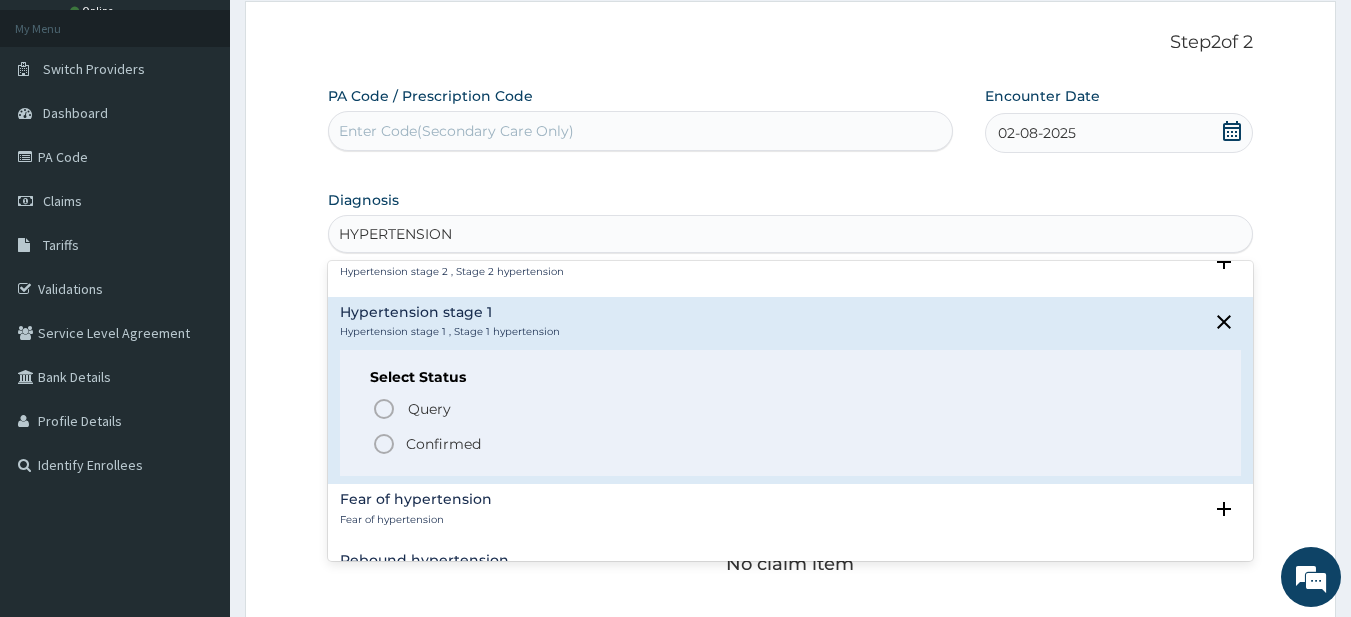 scroll, scrollTop: 0, scrollLeft: 0, axis: both 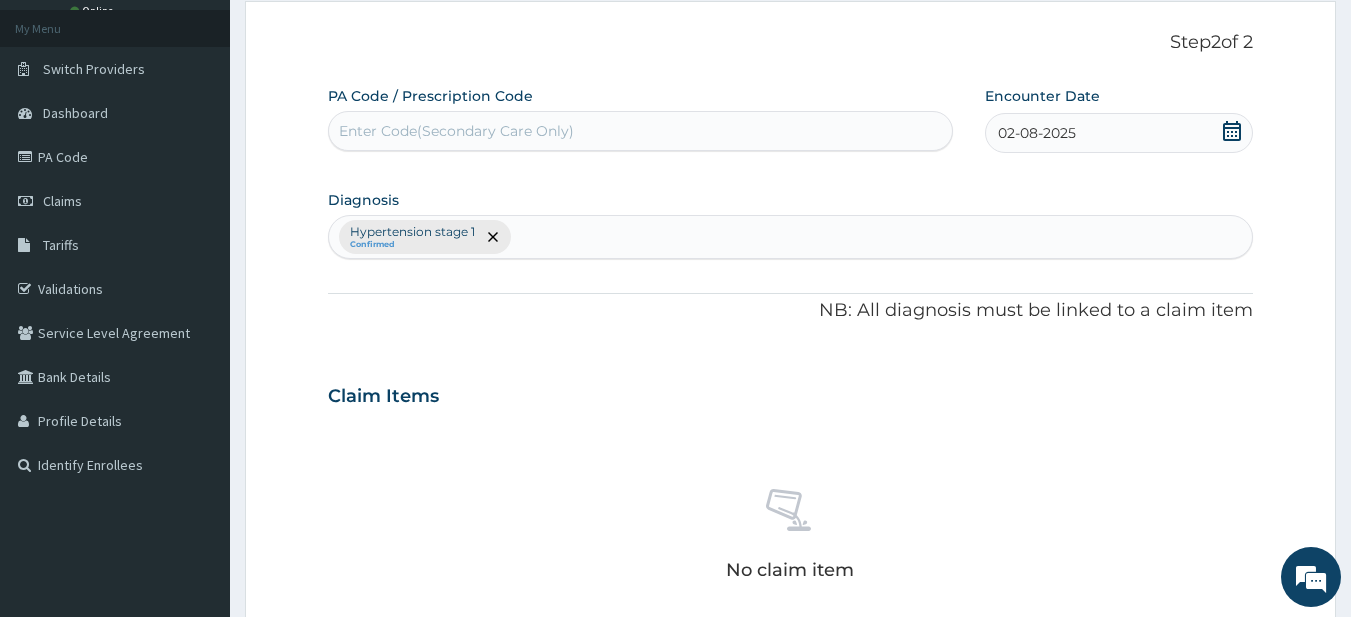 click on "Hypertension stage 1 Confirmed" at bounding box center (791, 237) 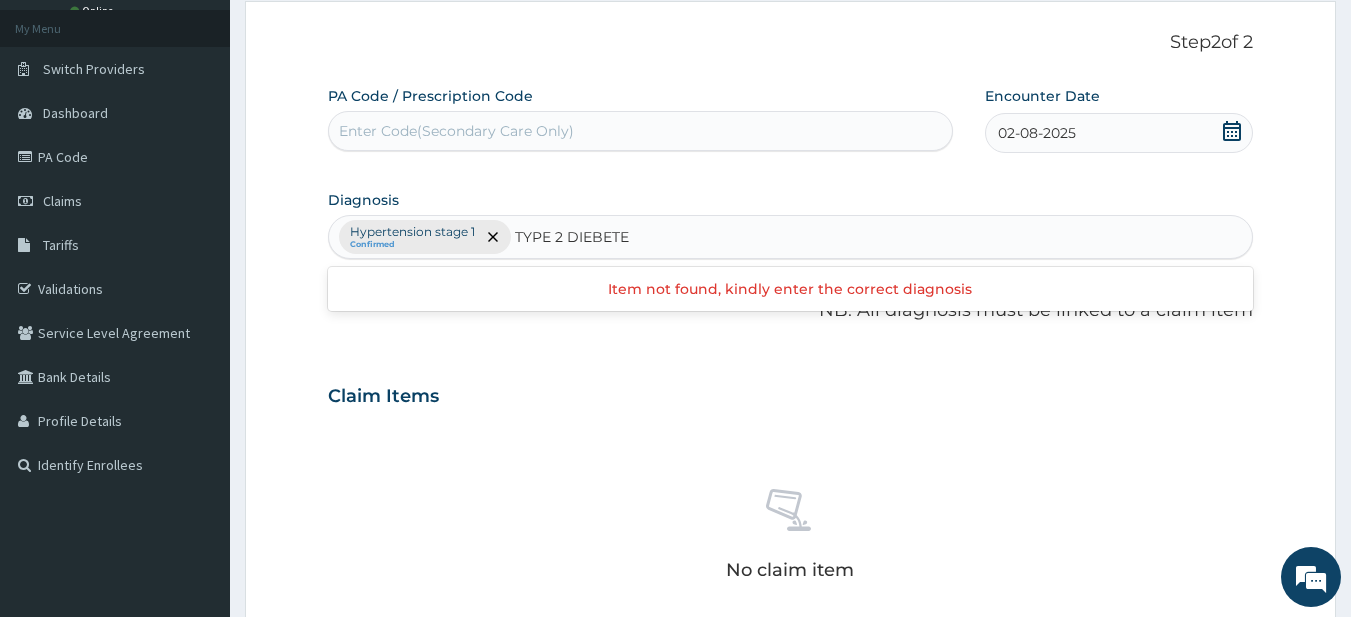 scroll, scrollTop: 0, scrollLeft: 0, axis: both 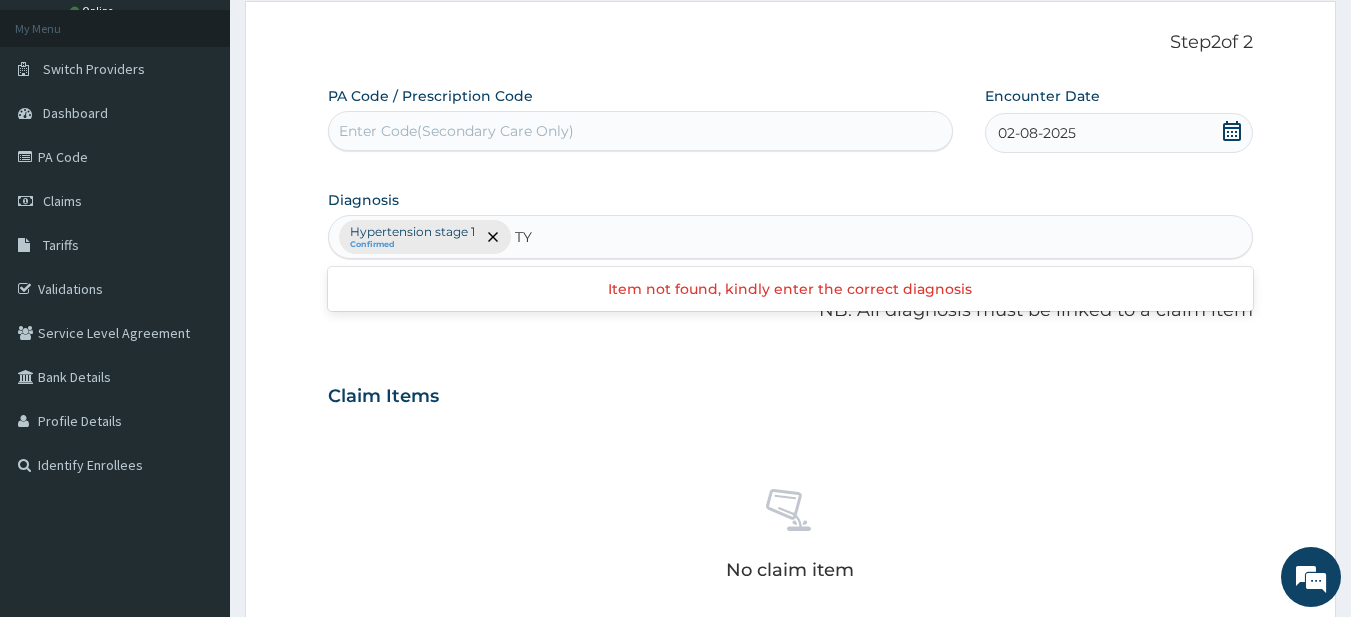 type on "T" 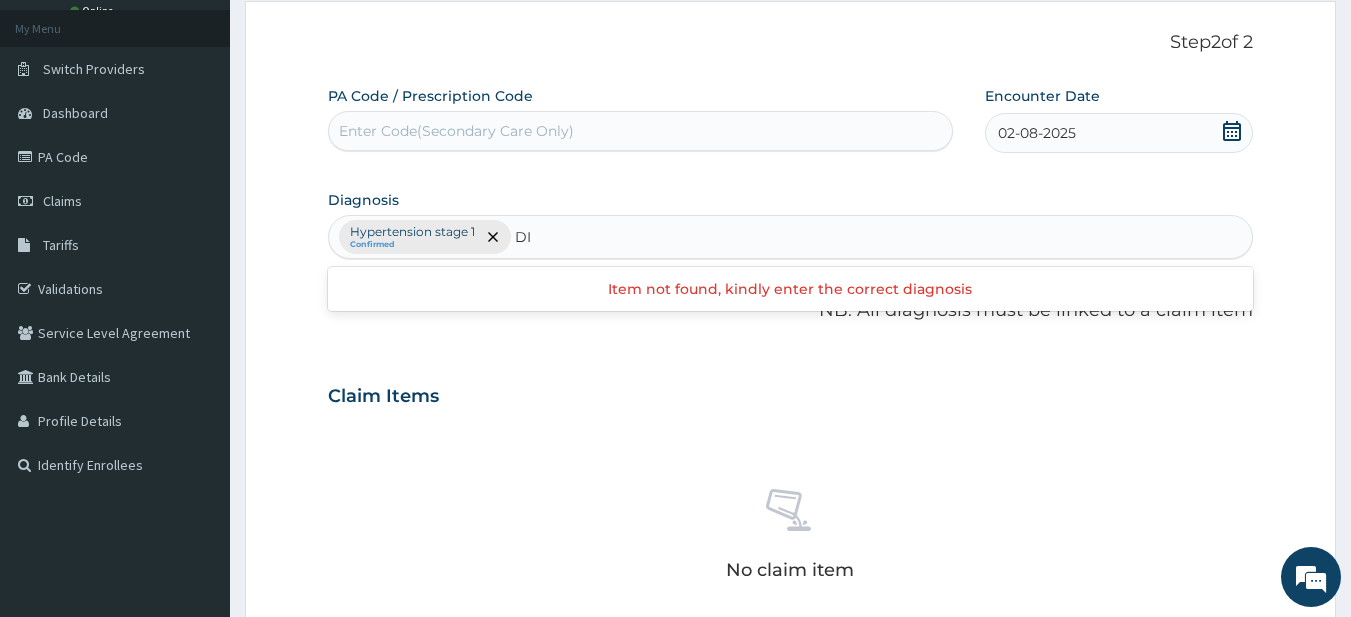 type on "D" 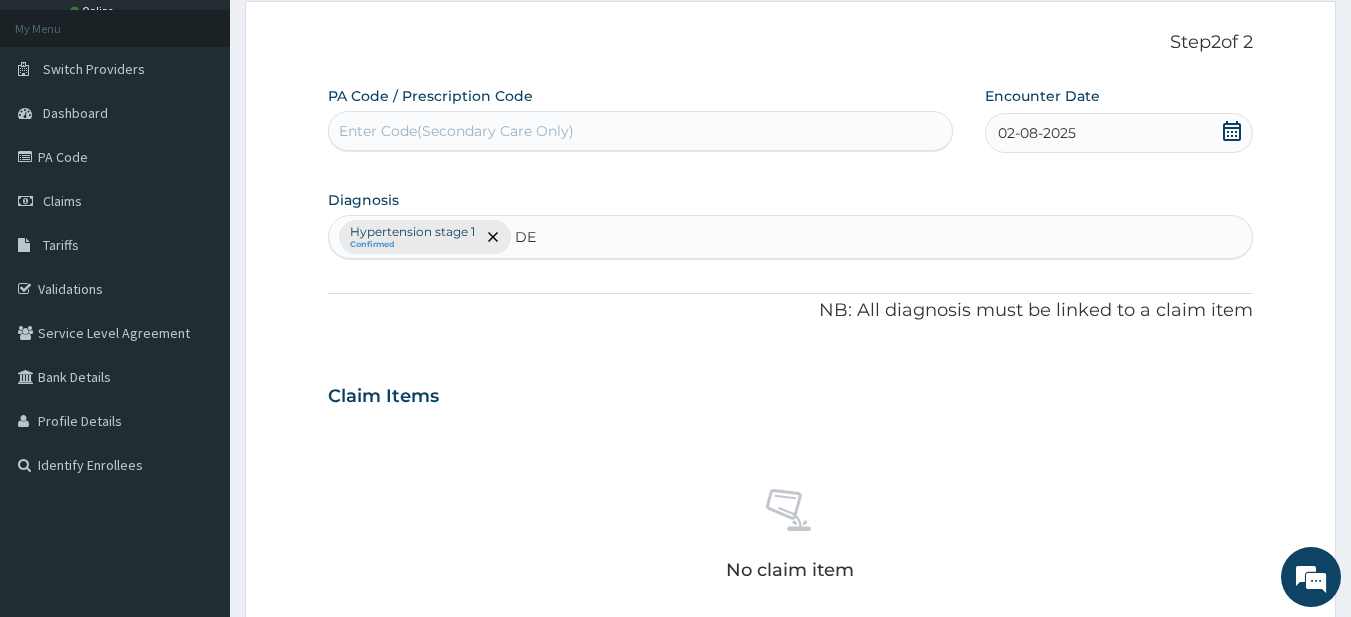 type on "D" 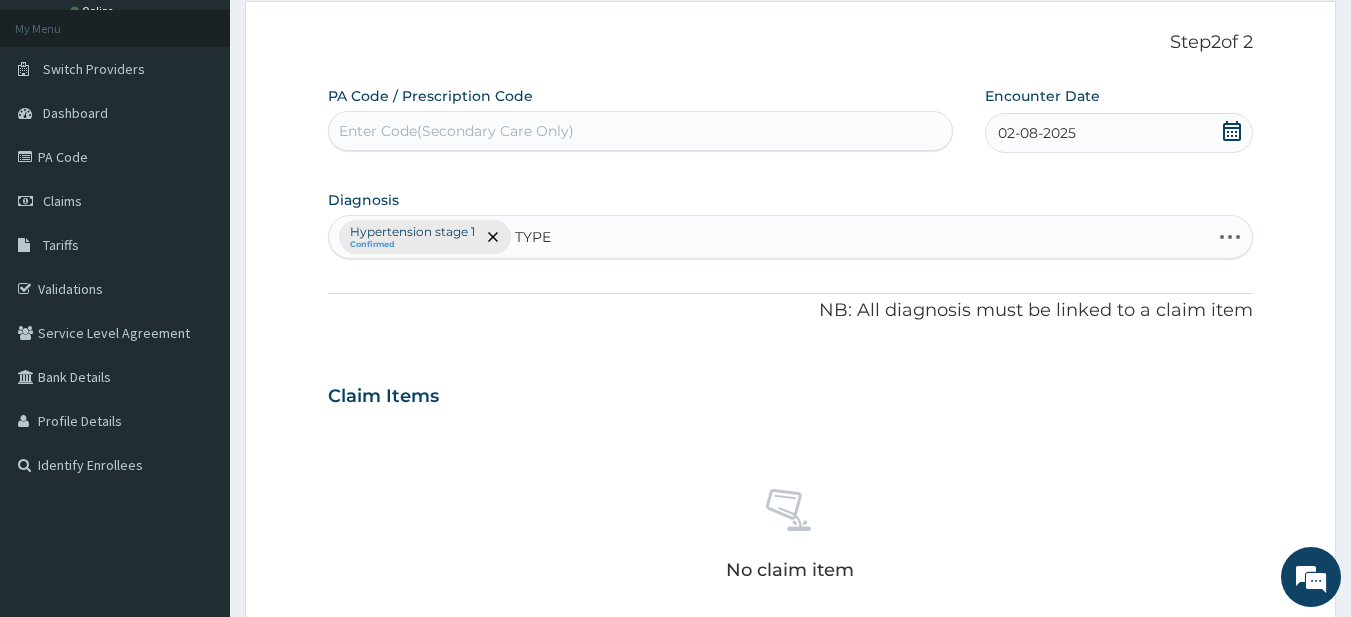 type on "TYPE 2" 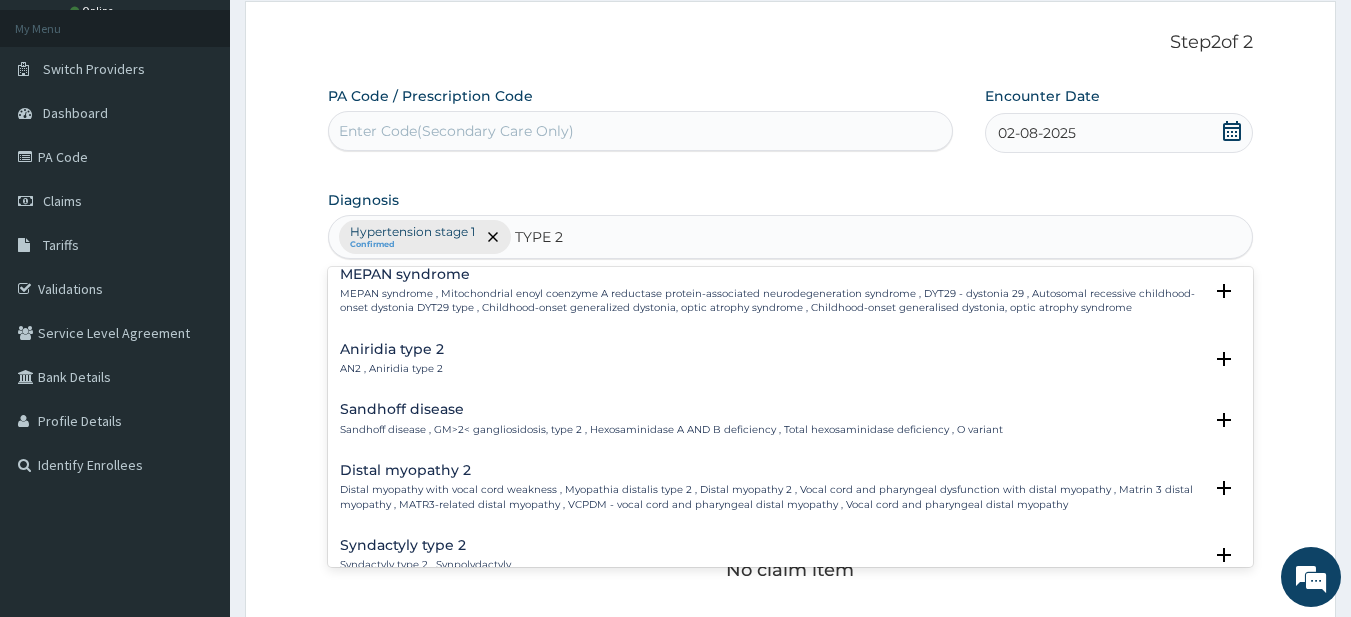 scroll, scrollTop: 0, scrollLeft: 0, axis: both 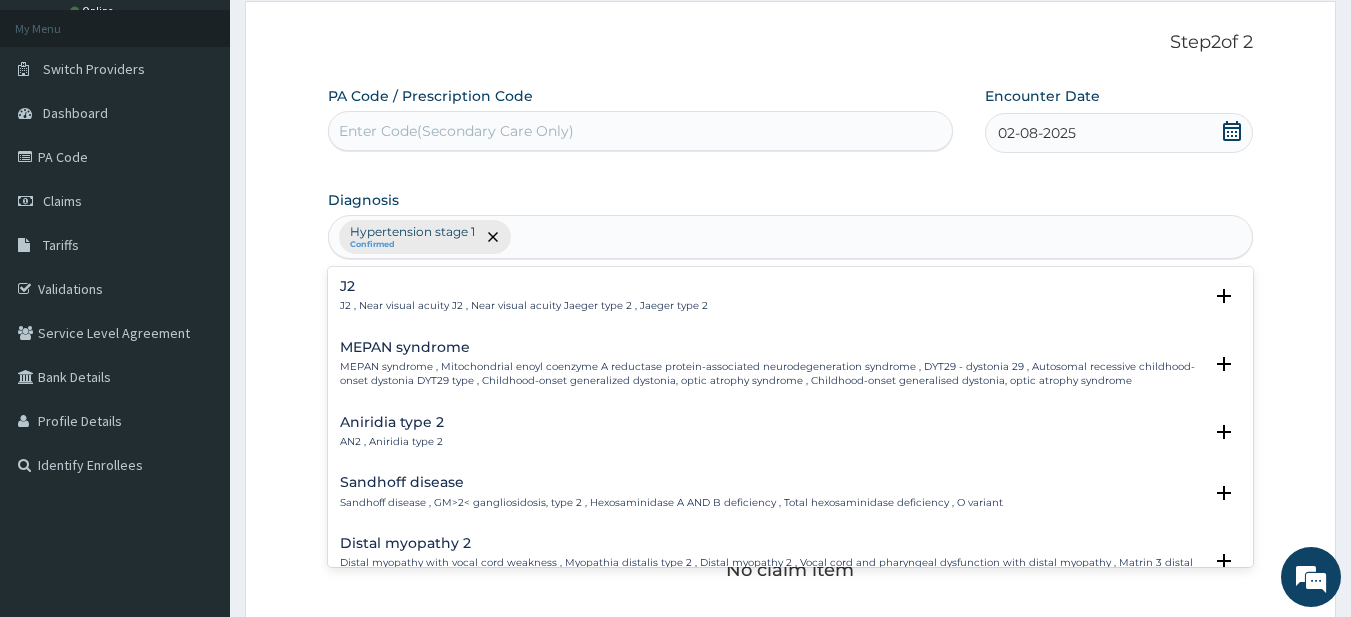 click on "Hypertension stage 1 Confirmed TYPE 2" at bounding box center [791, 237] 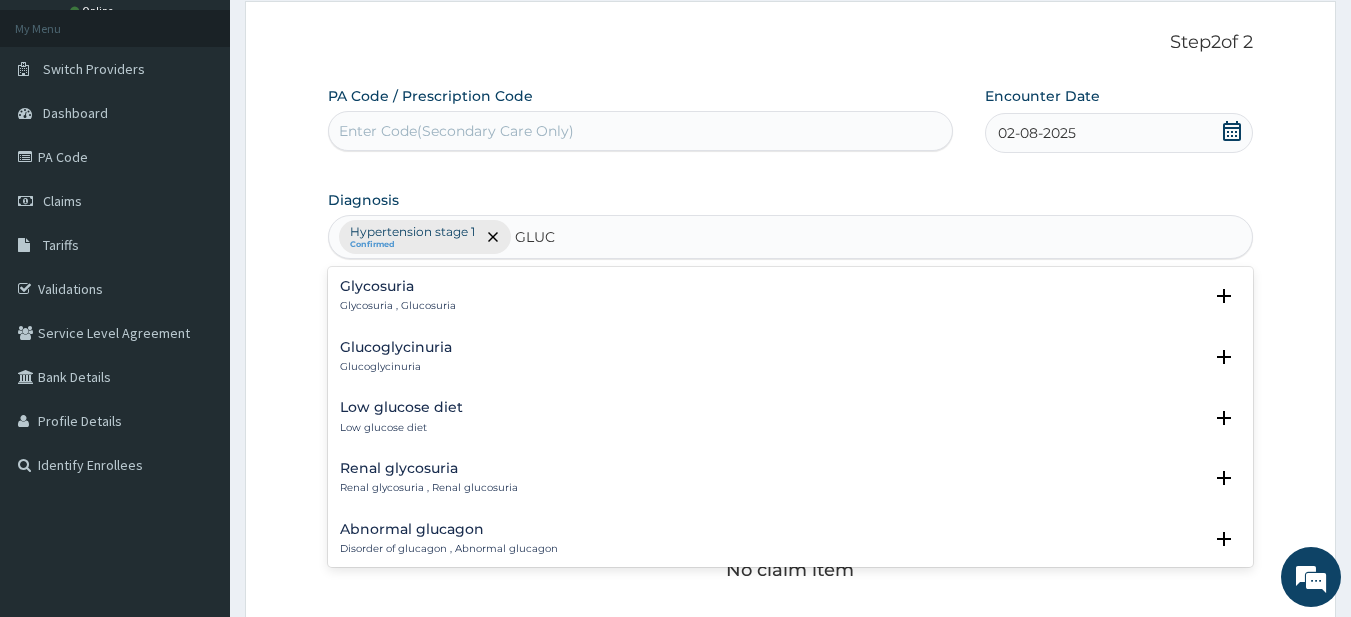 type on "GLUCO" 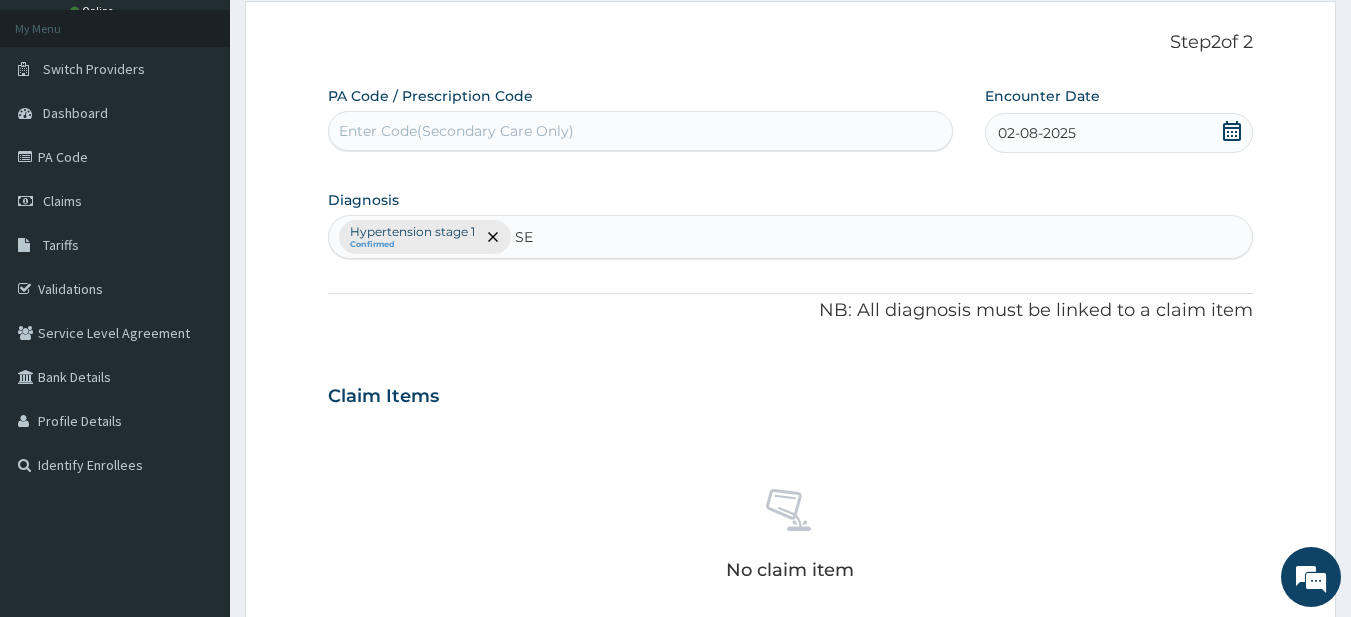 type on "SE" 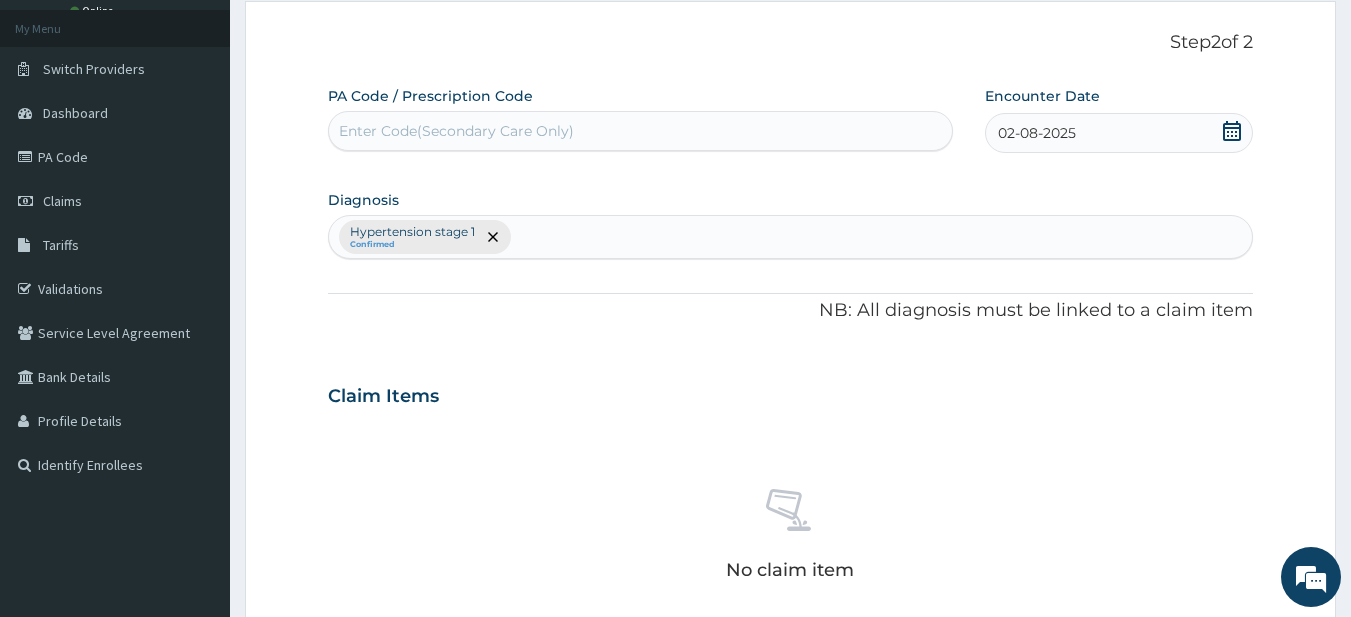 drag, startPoint x: 593, startPoint y: 248, endPoint x: 522, endPoint y: 307, distance: 92.31468 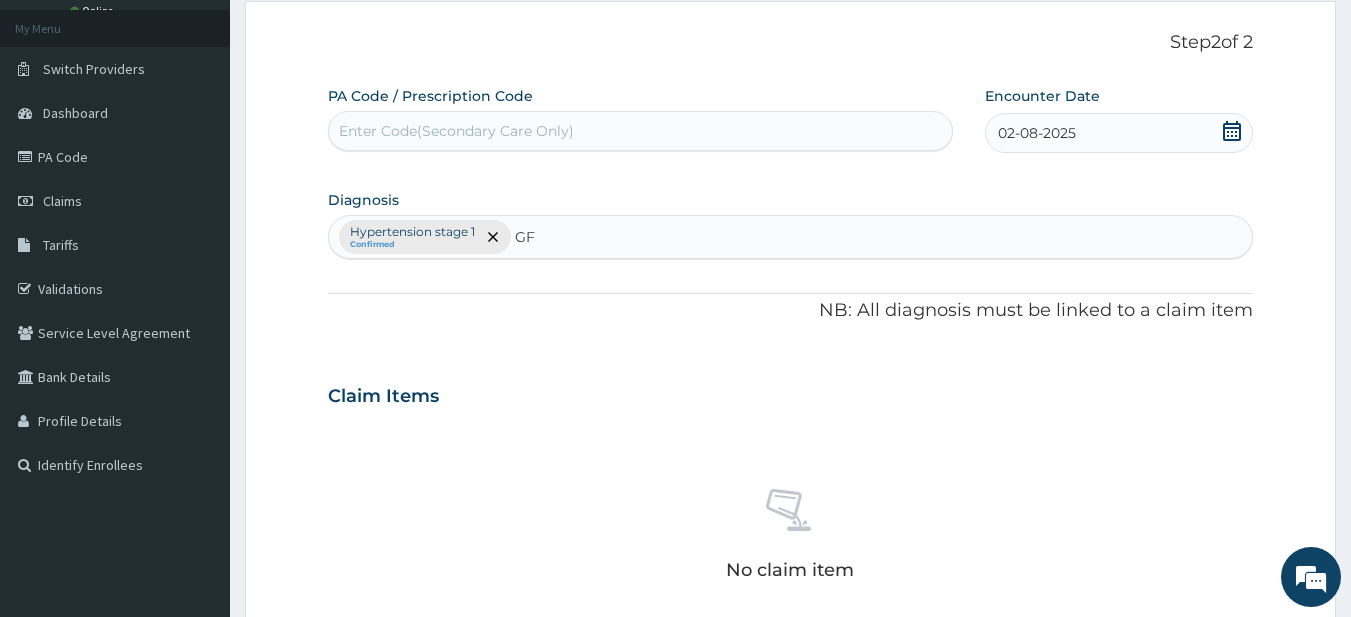 type on "G" 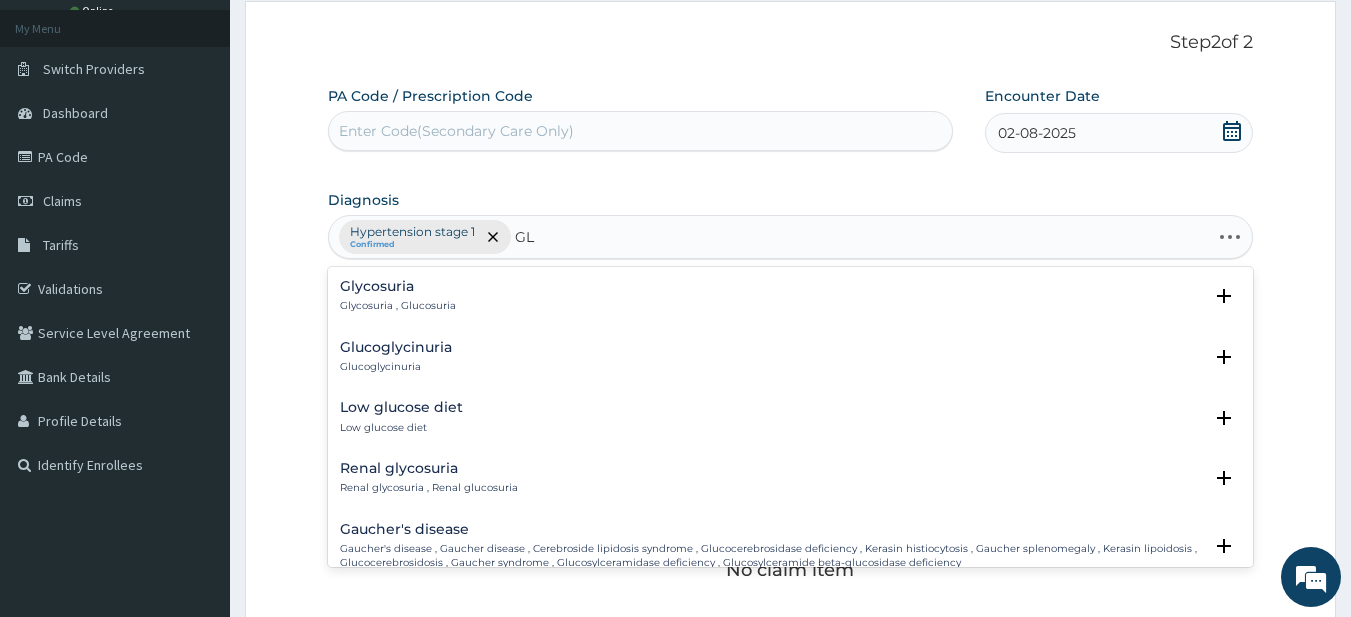 type on "G" 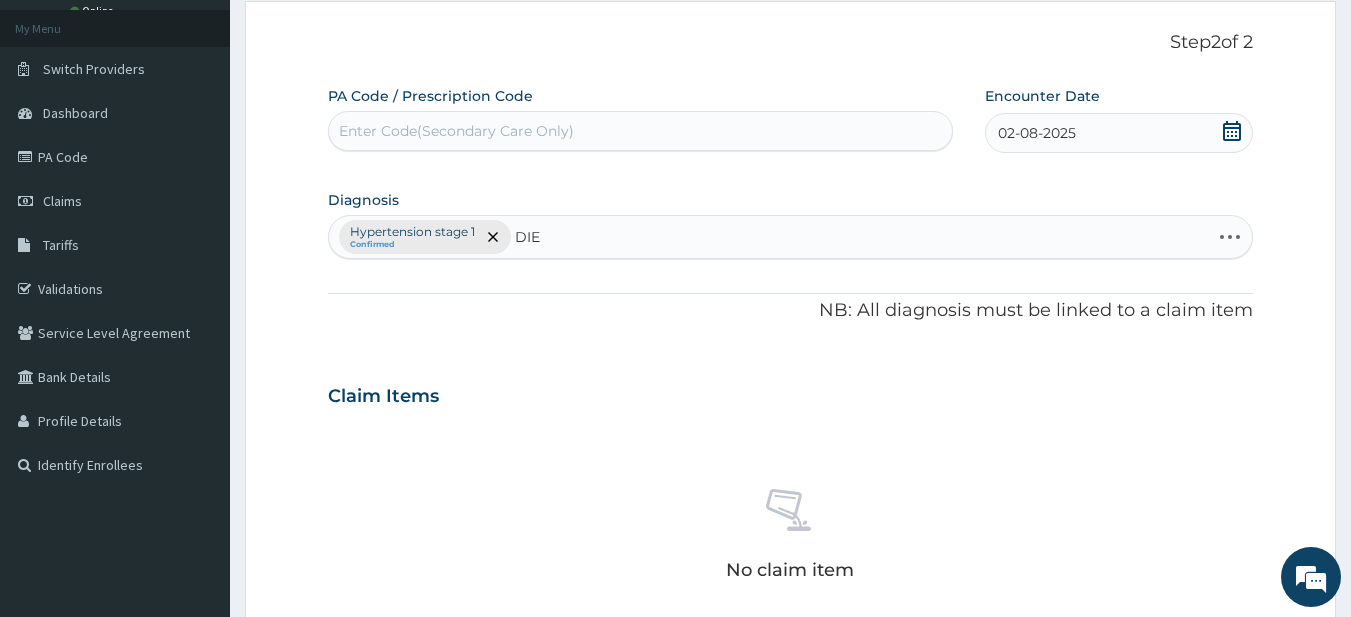 drag, startPoint x: 534, startPoint y: 227, endPoint x: 544, endPoint y: 231, distance: 10.770329 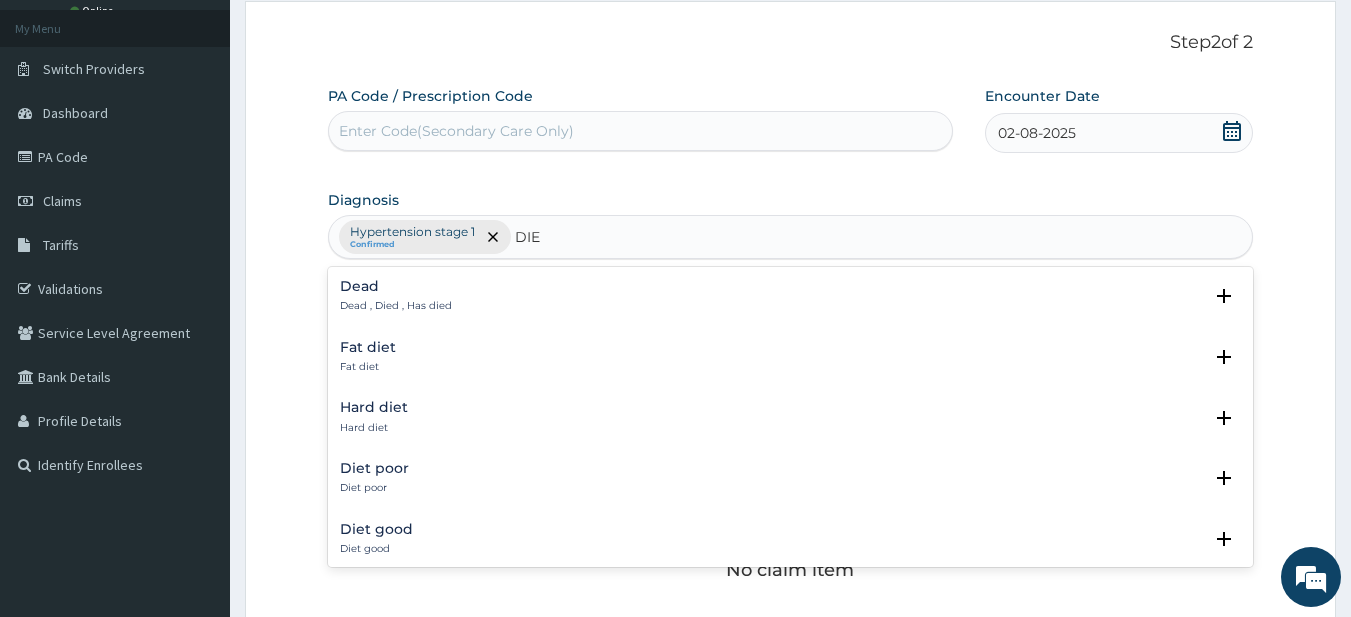 drag, startPoint x: 544, startPoint y: 231, endPoint x: 402, endPoint y: 279, distance: 149.8933 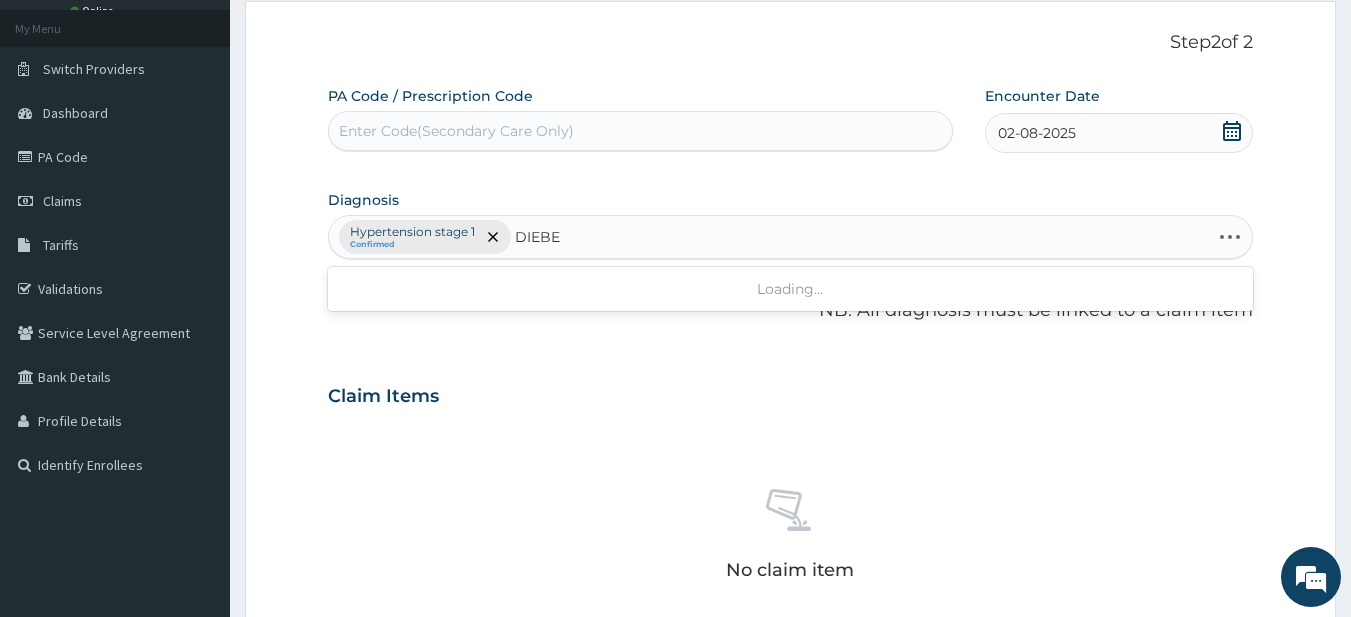 scroll, scrollTop: 0, scrollLeft: 0, axis: both 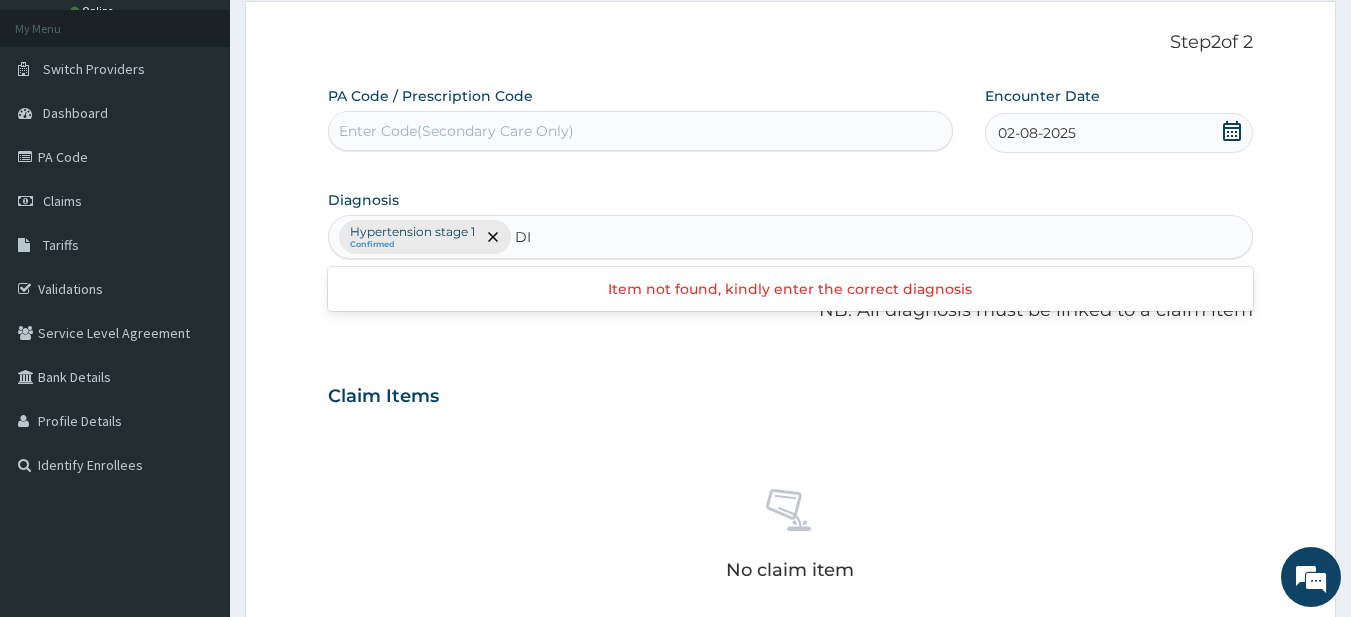 type on "DI" 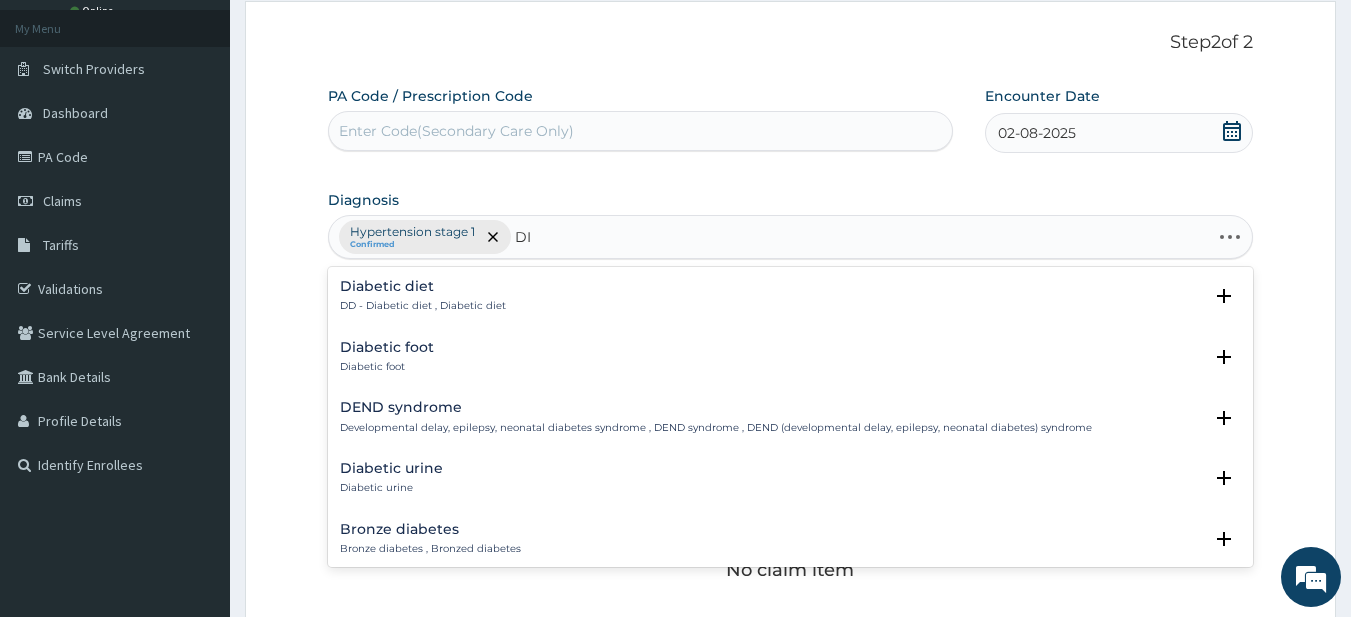 type on "D" 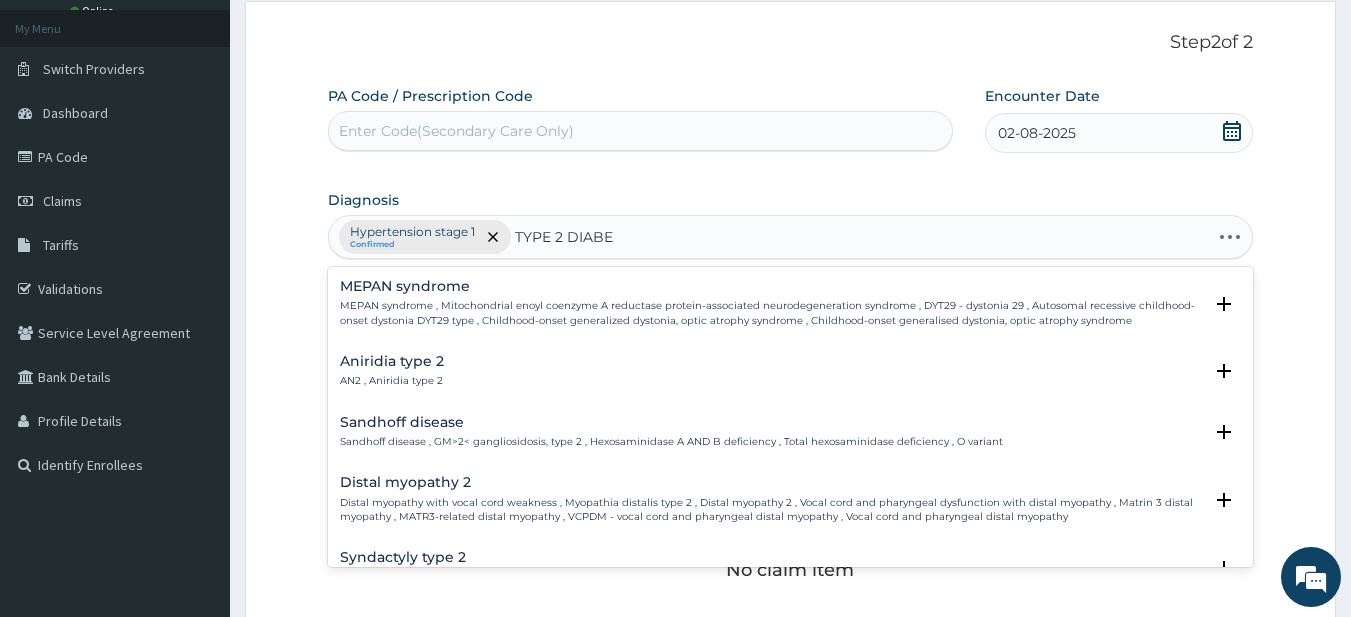 type on "TYPE 2 DIABET" 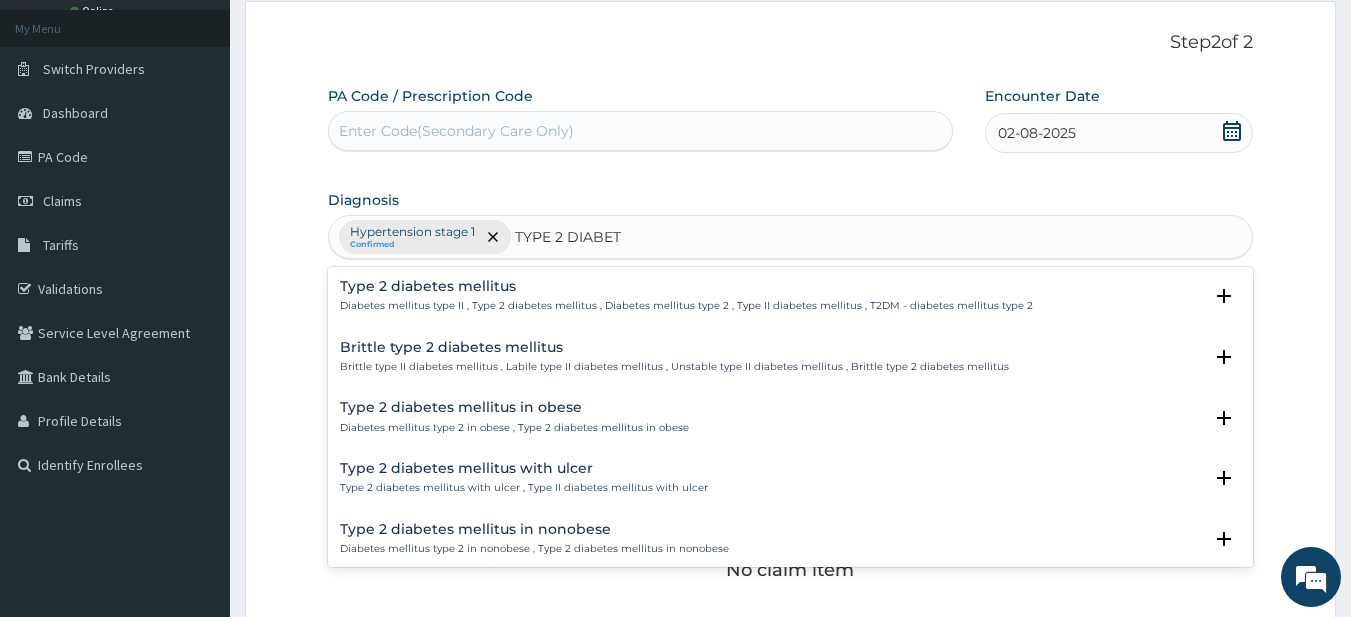 click on "Type 2 diabetes mellitus Diabetes mellitus type II , Type 2 diabetes mellitus , Diabetes mellitus type 2 , Type II diabetes mellitus , T2DM - diabetes mellitus type 2" at bounding box center [686, 296] 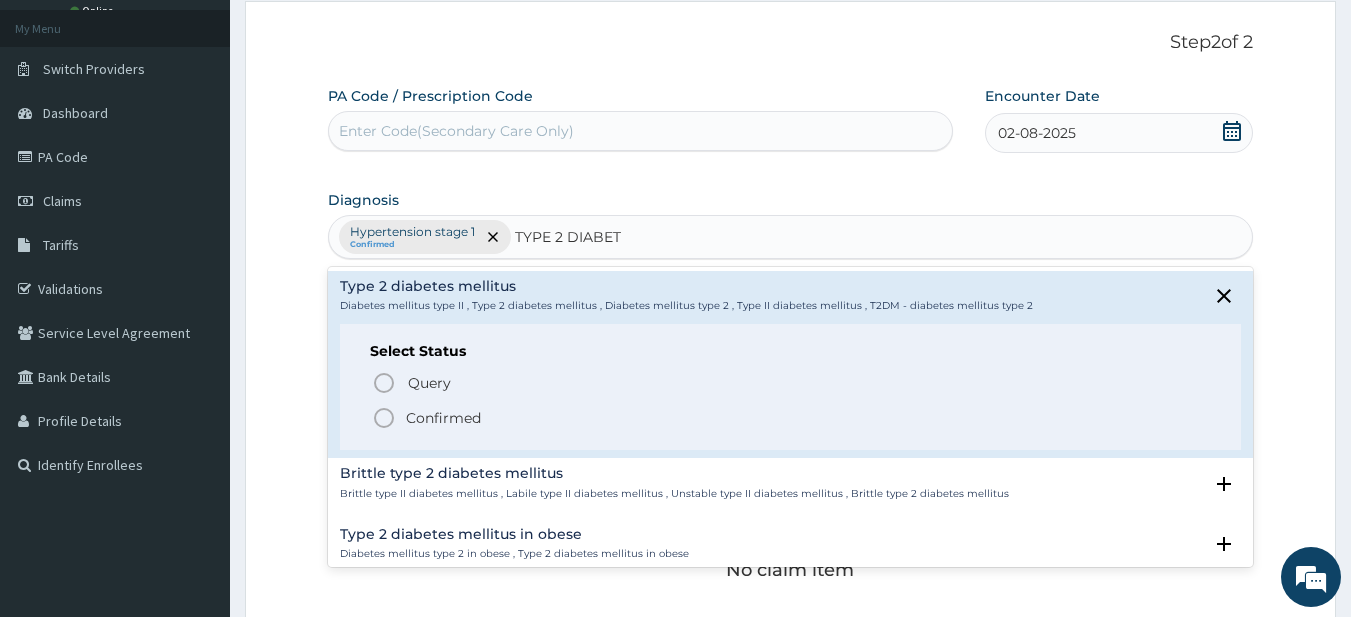 click 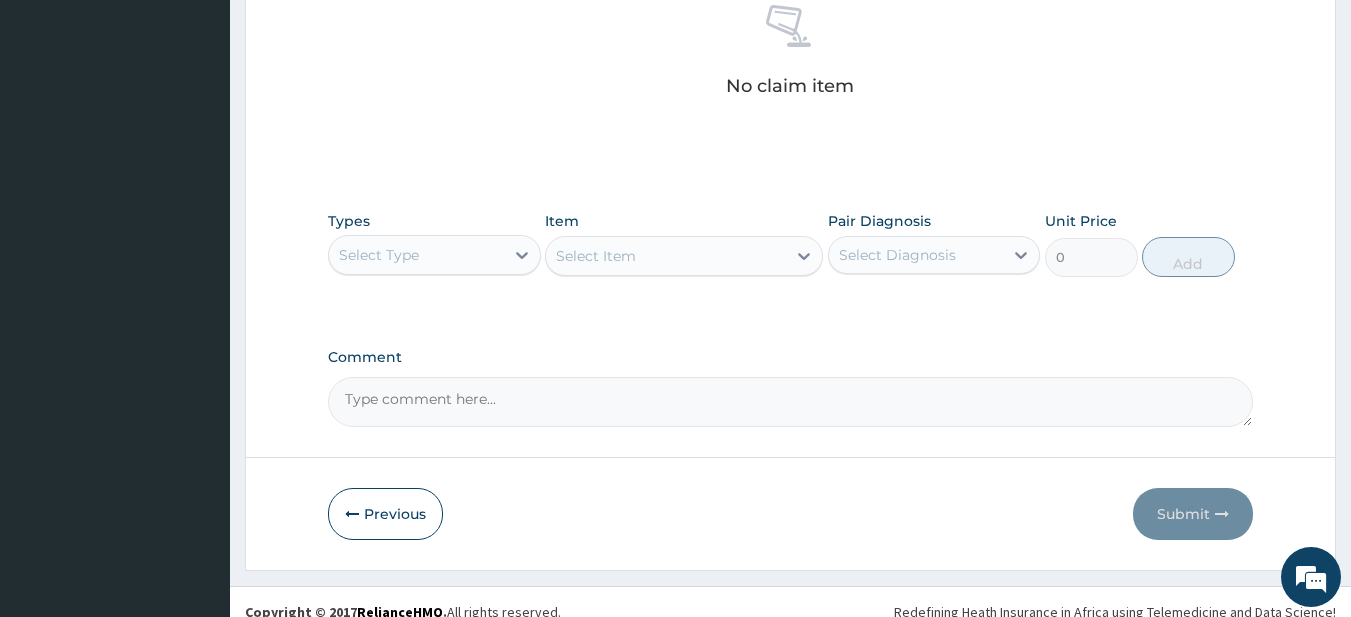 scroll, scrollTop: 609, scrollLeft: 0, axis: vertical 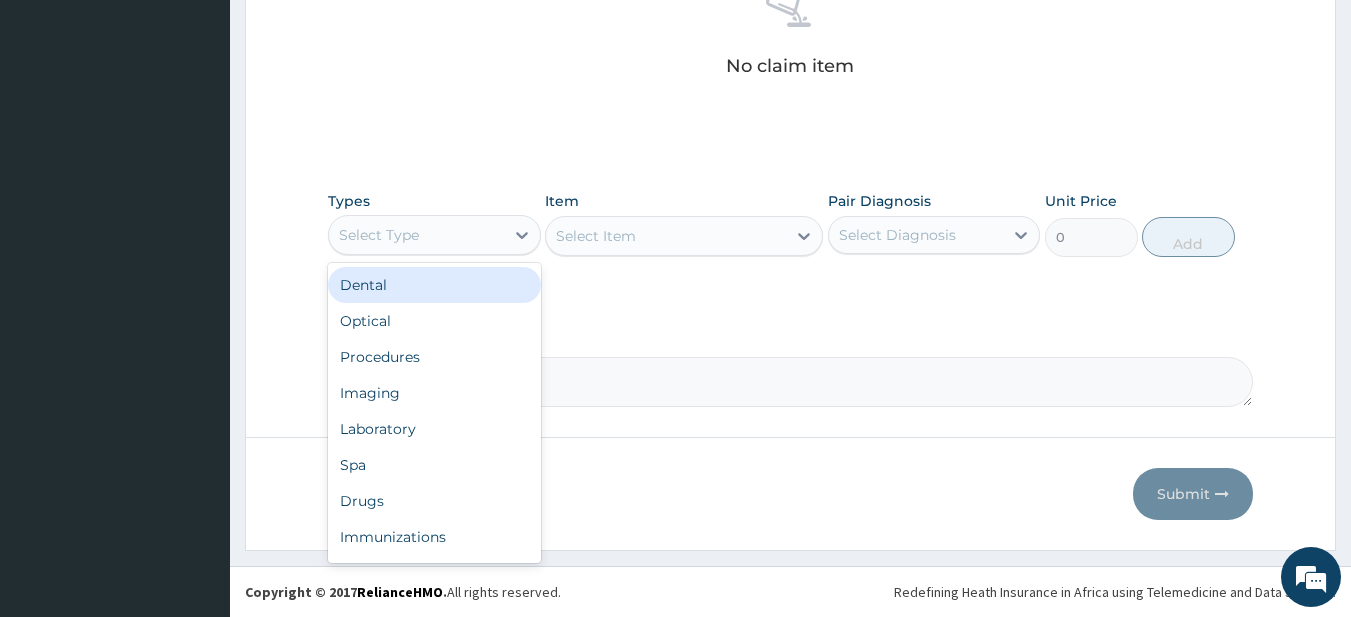 click on "Select Type" at bounding box center (416, 235) 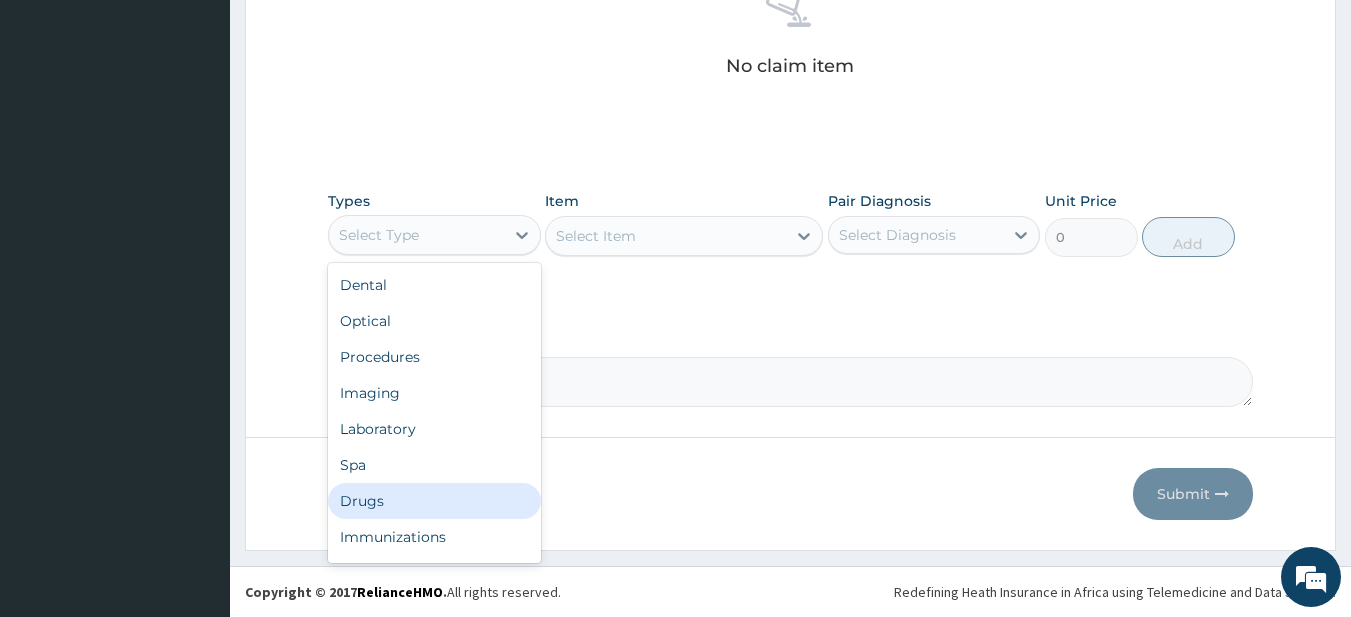 click on "Drugs" at bounding box center (434, 501) 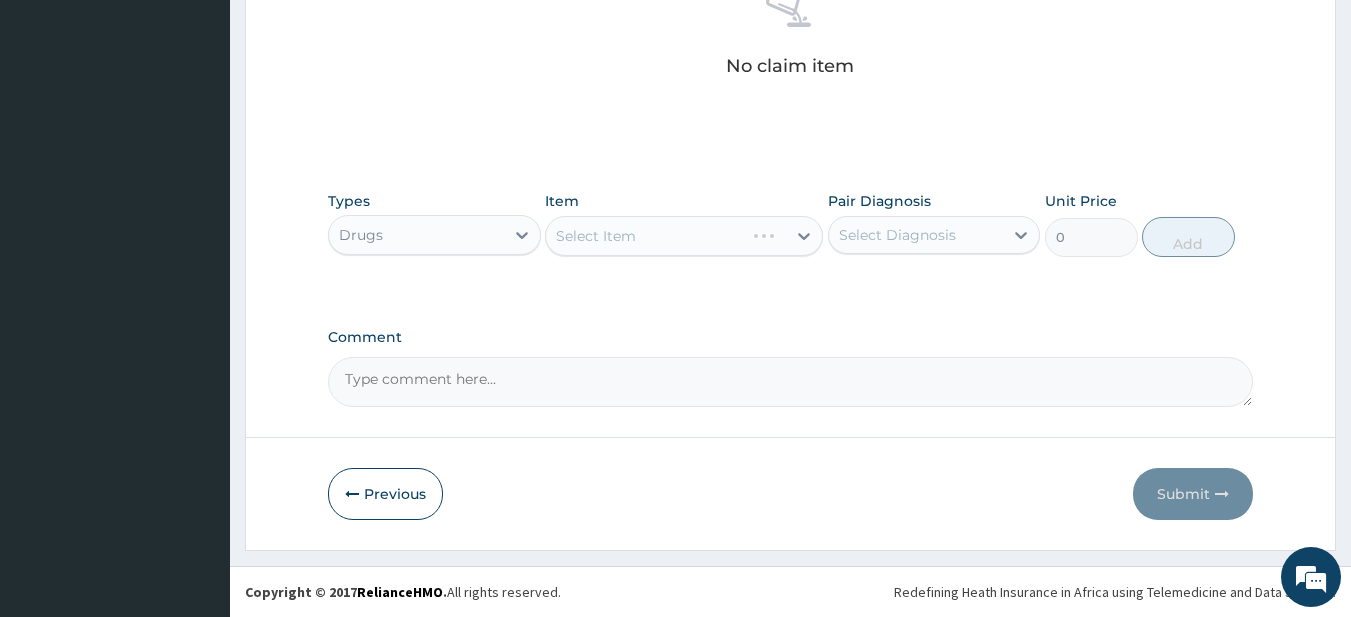 click on "Select Item" at bounding box center (684, 236) 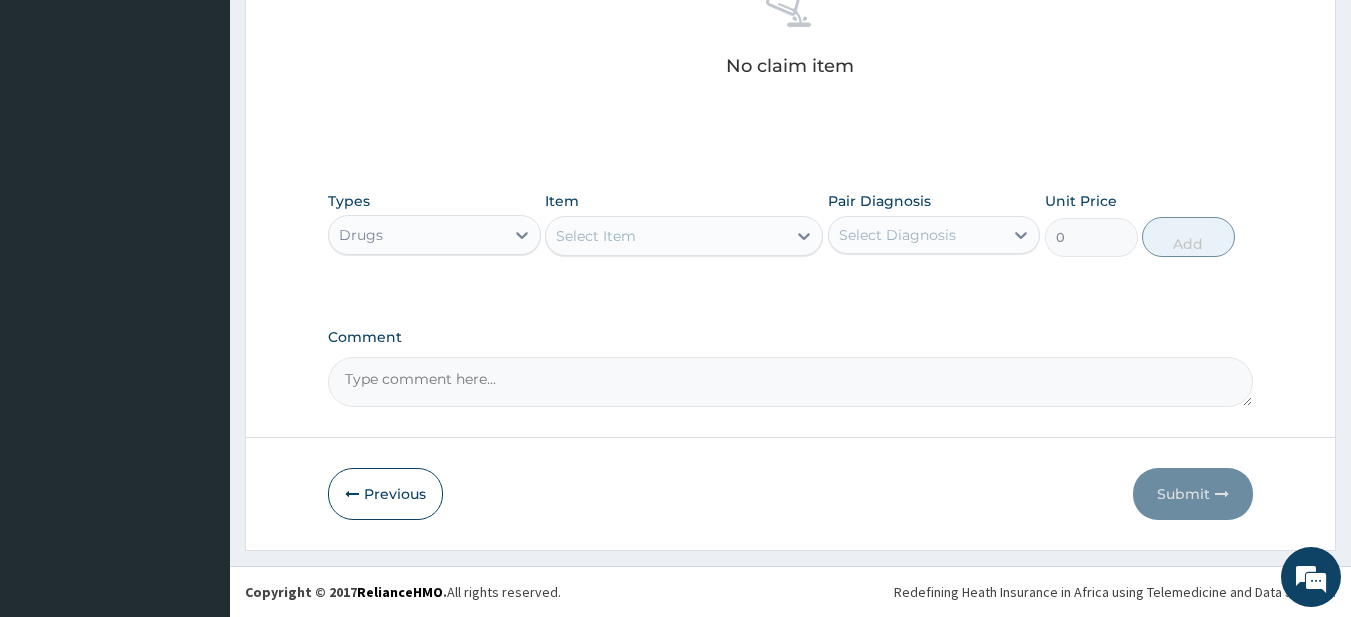 click on "Select Item" at bounding box center (666, 236) 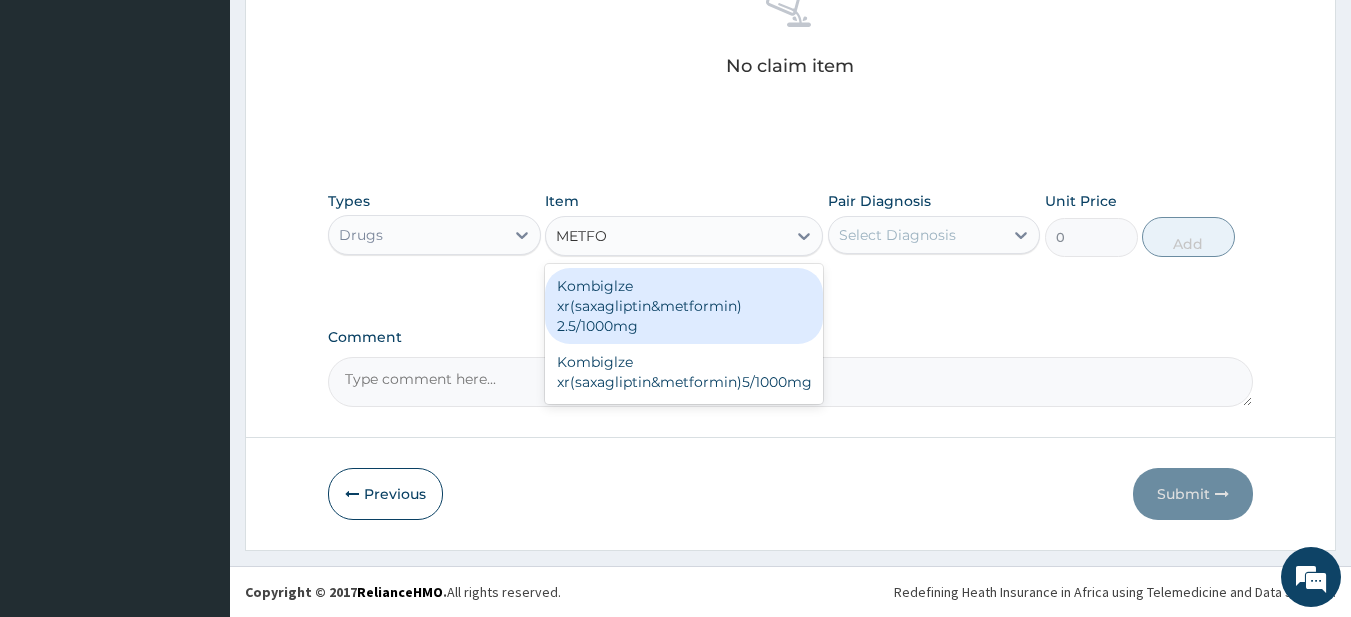 type on "METFOR" 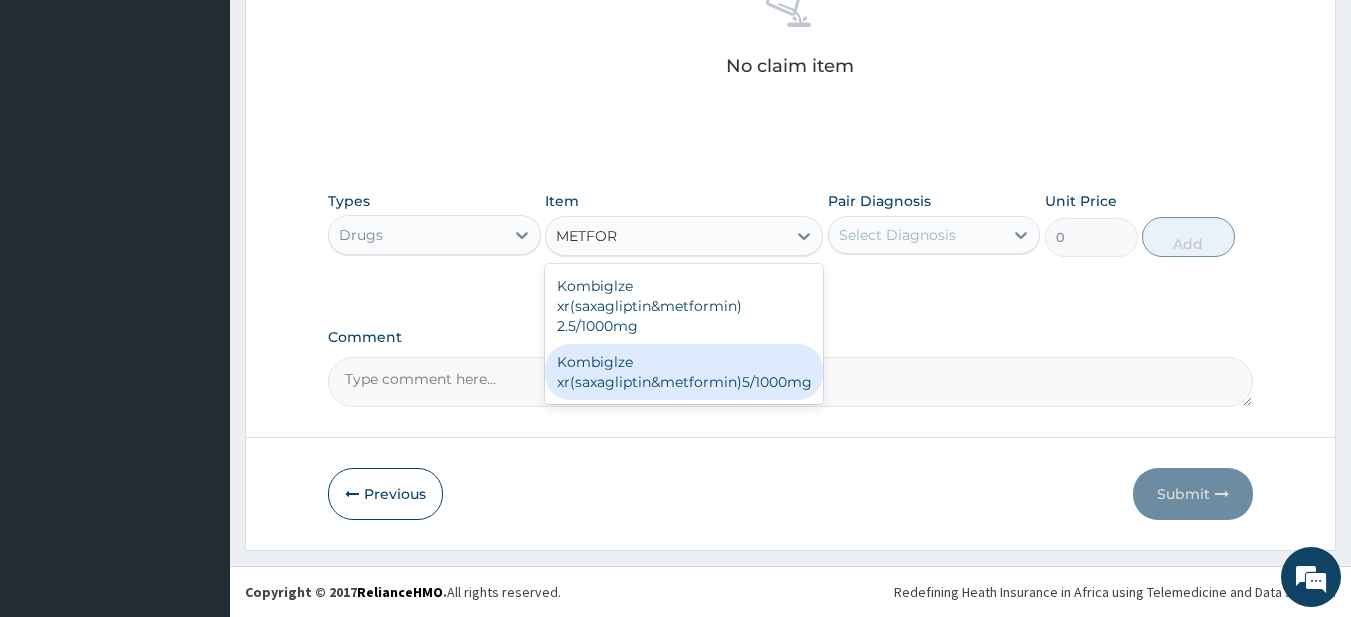 click on "Kombiglze xr(saxagliptin&metformin)5/1000mg" at bounding box center (684, 372) 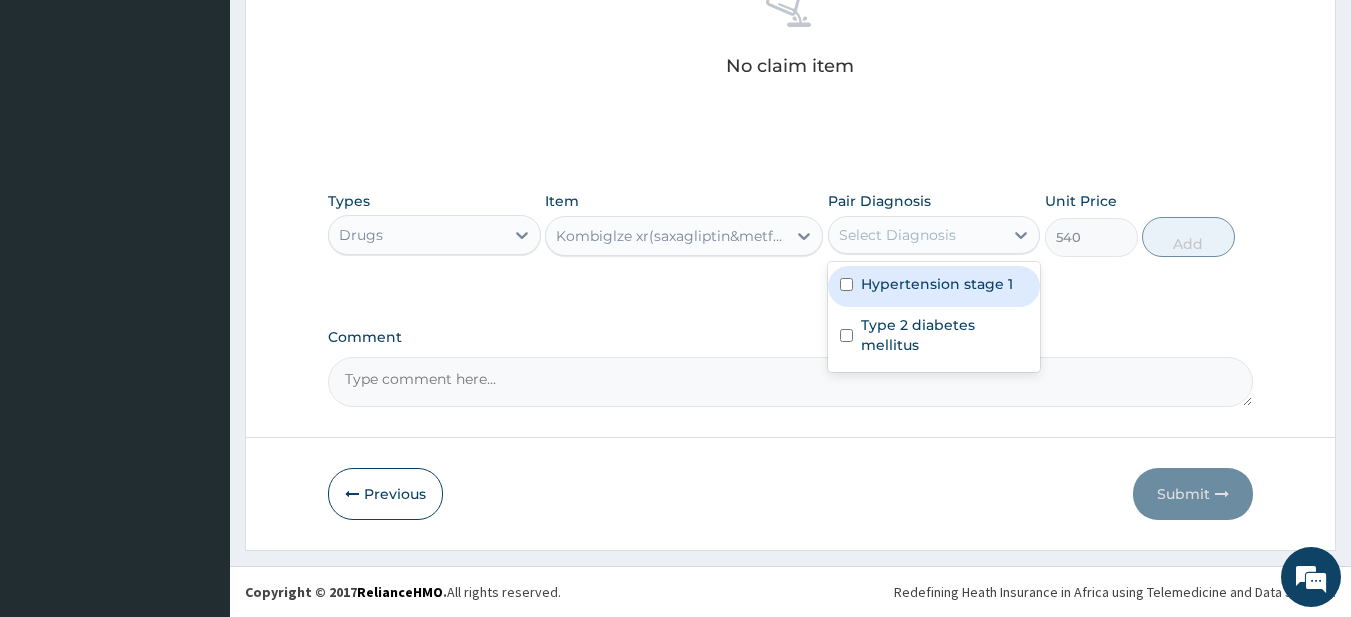 click on "Select Diagnosis" at bounding box center [916, 235] 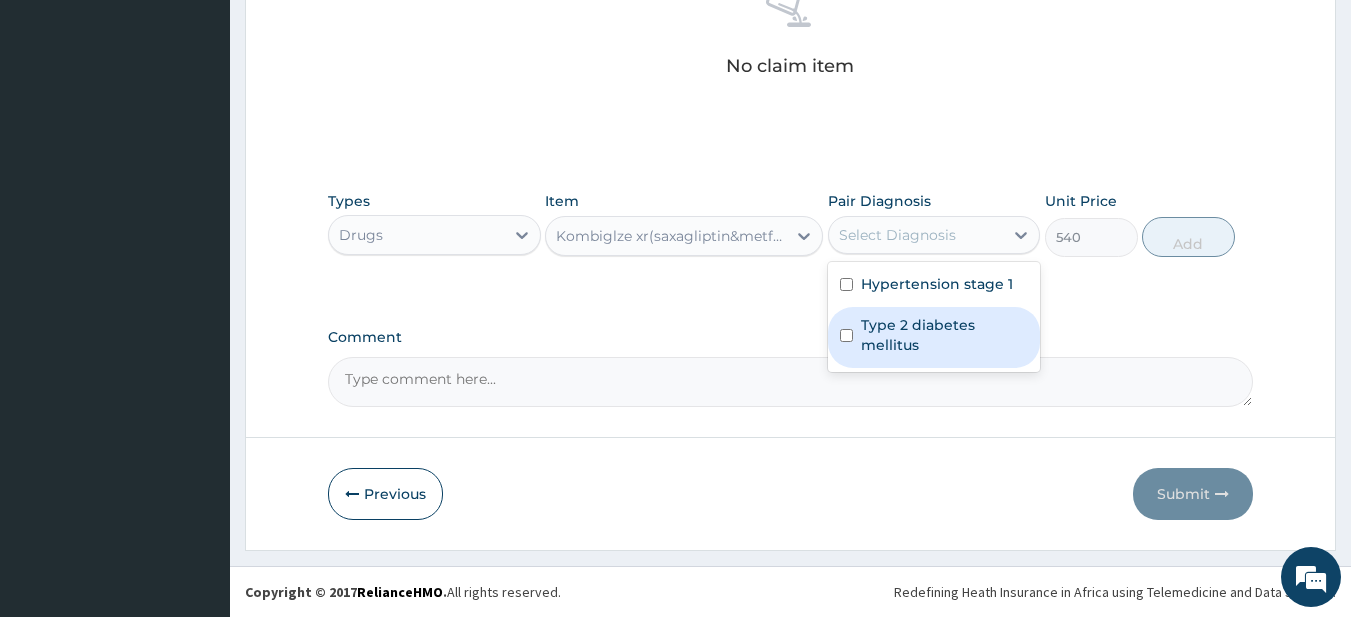 click on "Type 2 diabetes mellitus" at bounding box center (945, 335) 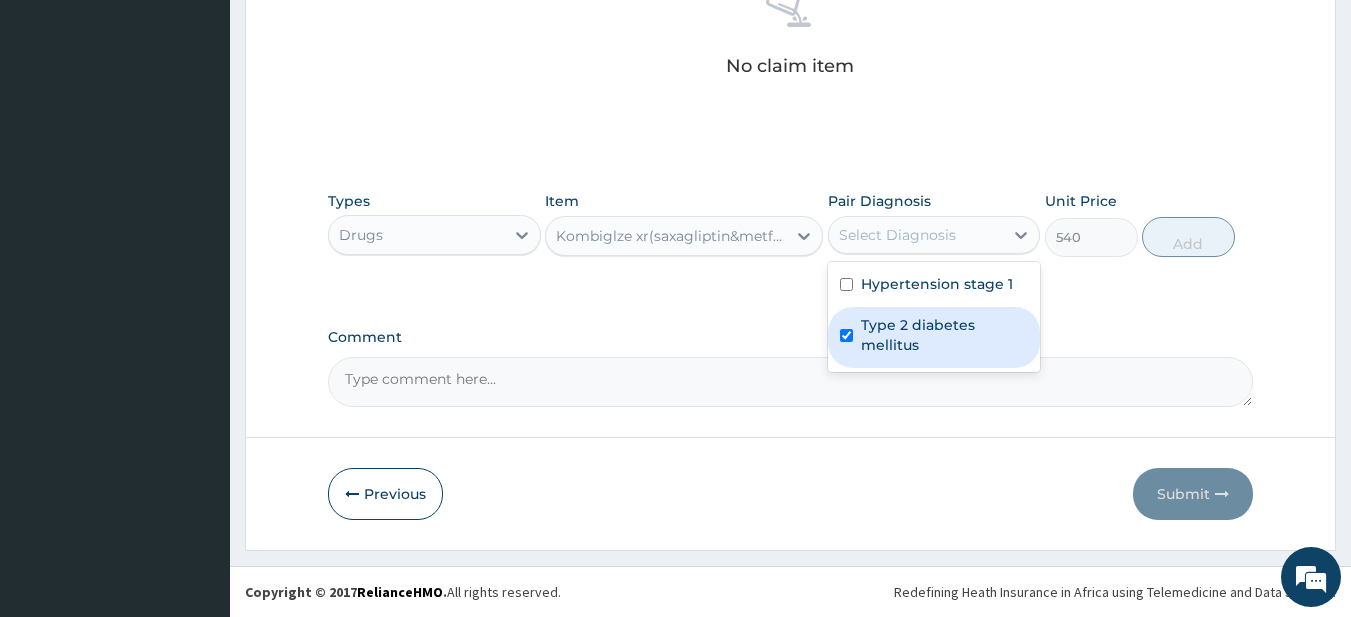 checkbox on "true" 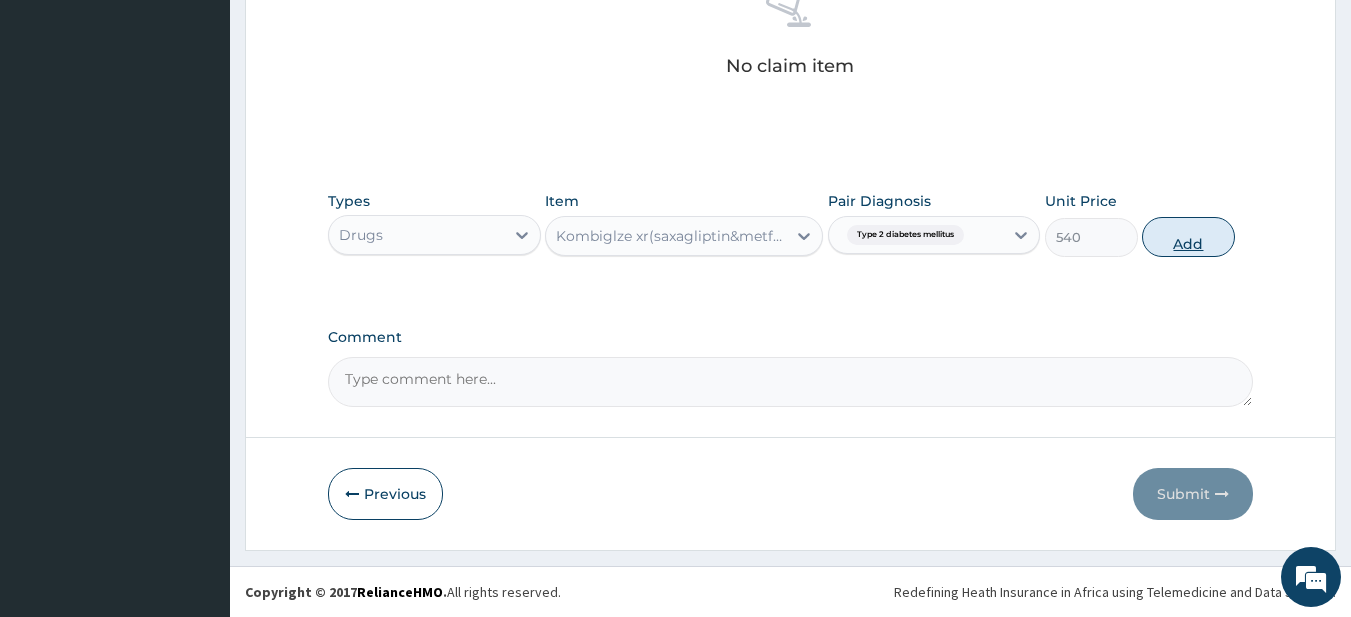 click on "Add" at bounding box center (1188, 237) 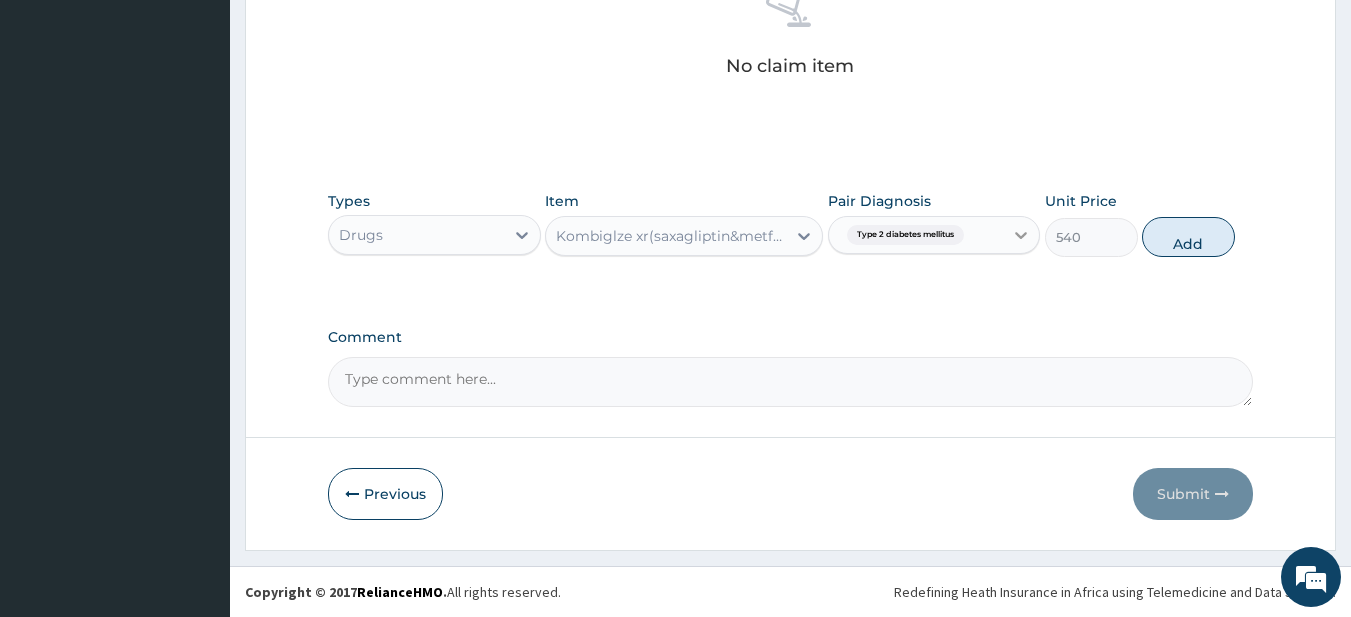 type on "0" 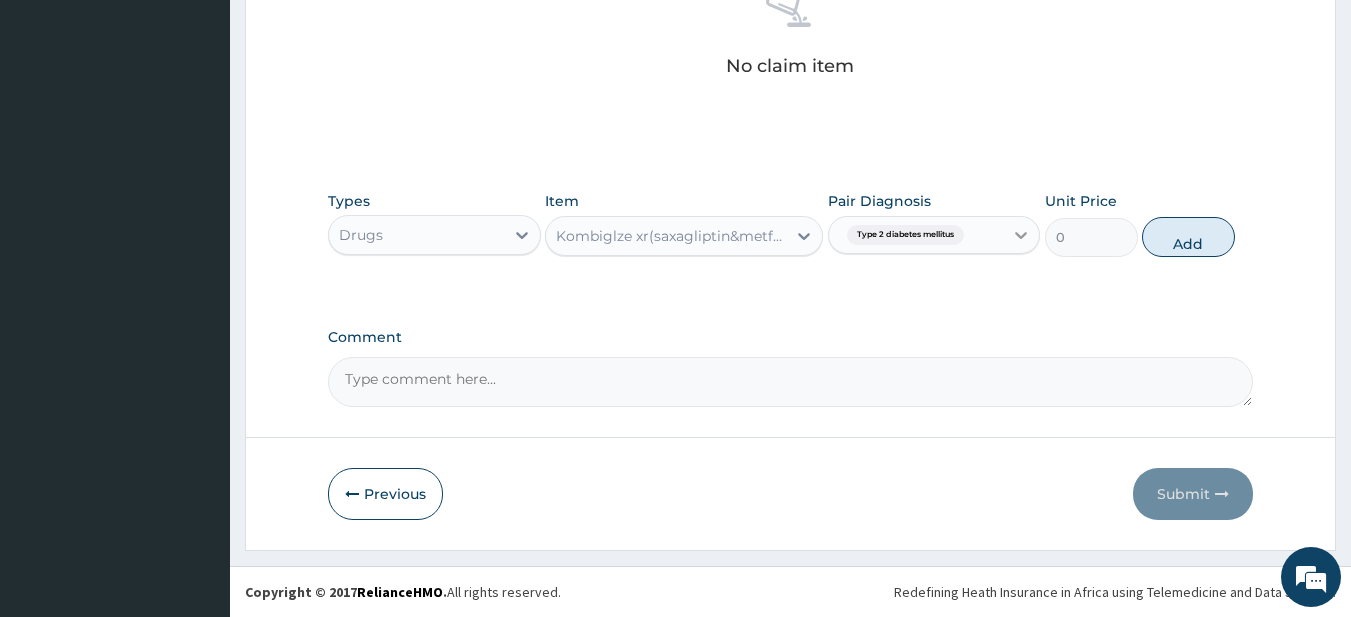 scroll, scrollTop: 540, scrollLeft: 0, axis: vertical 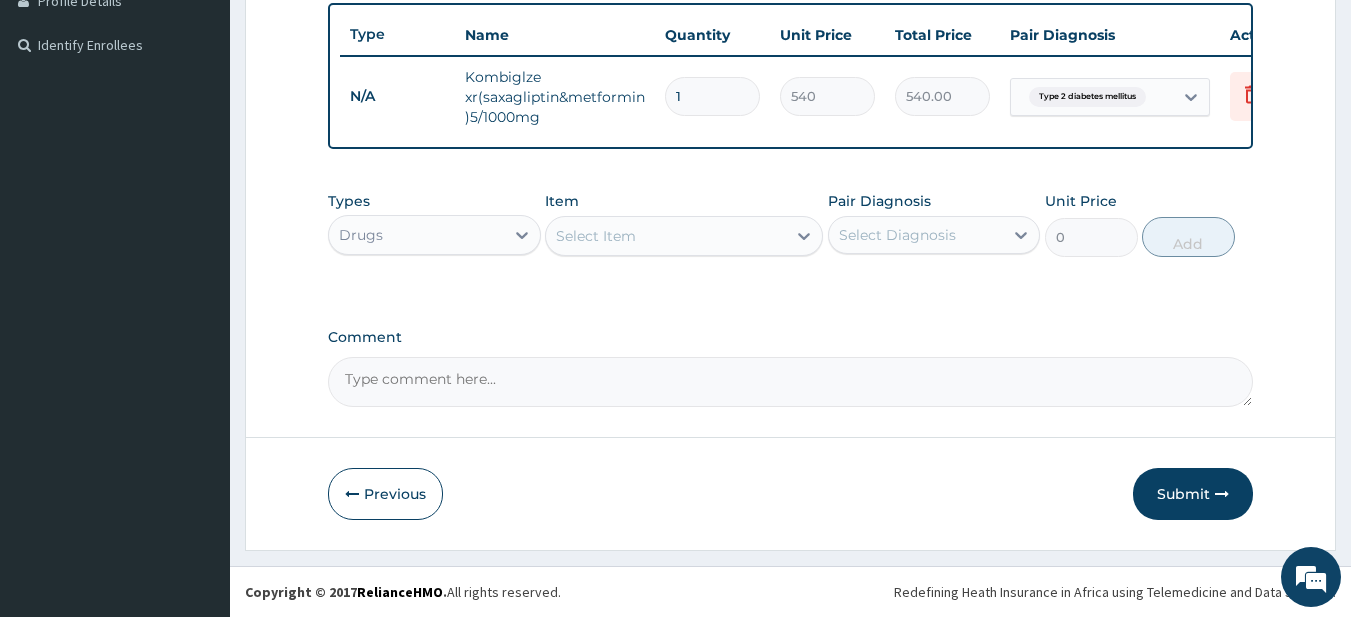 type on "2" 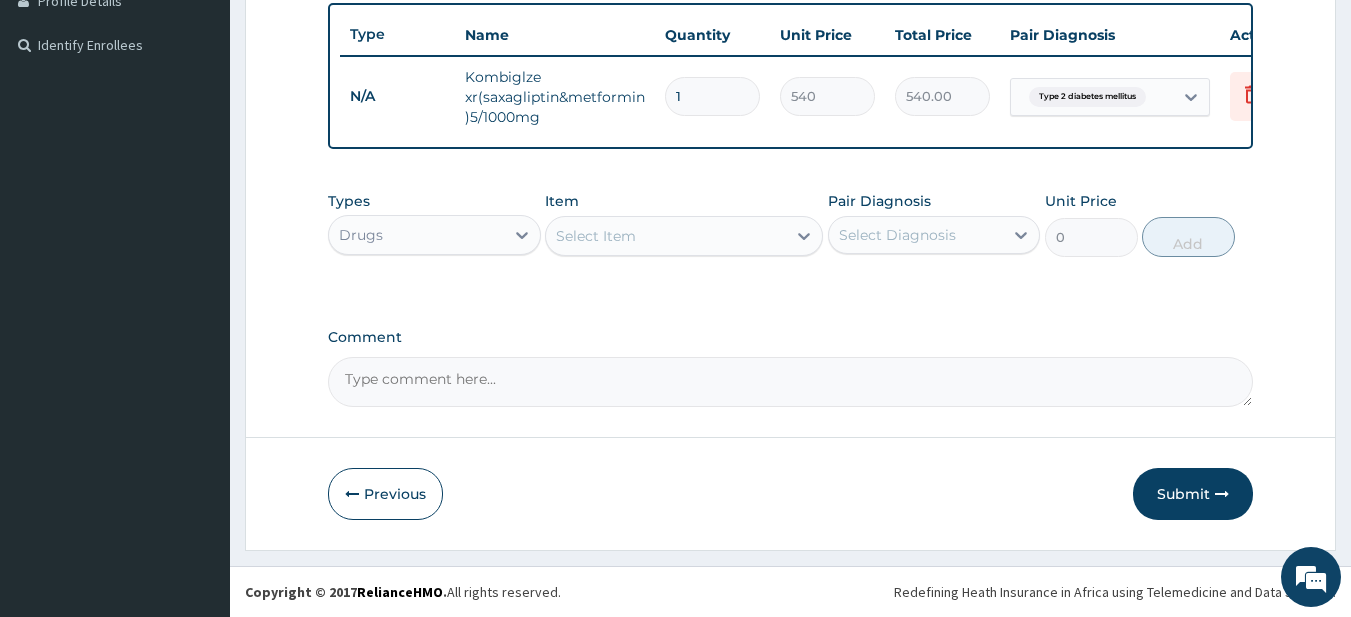 type on "1080.00" 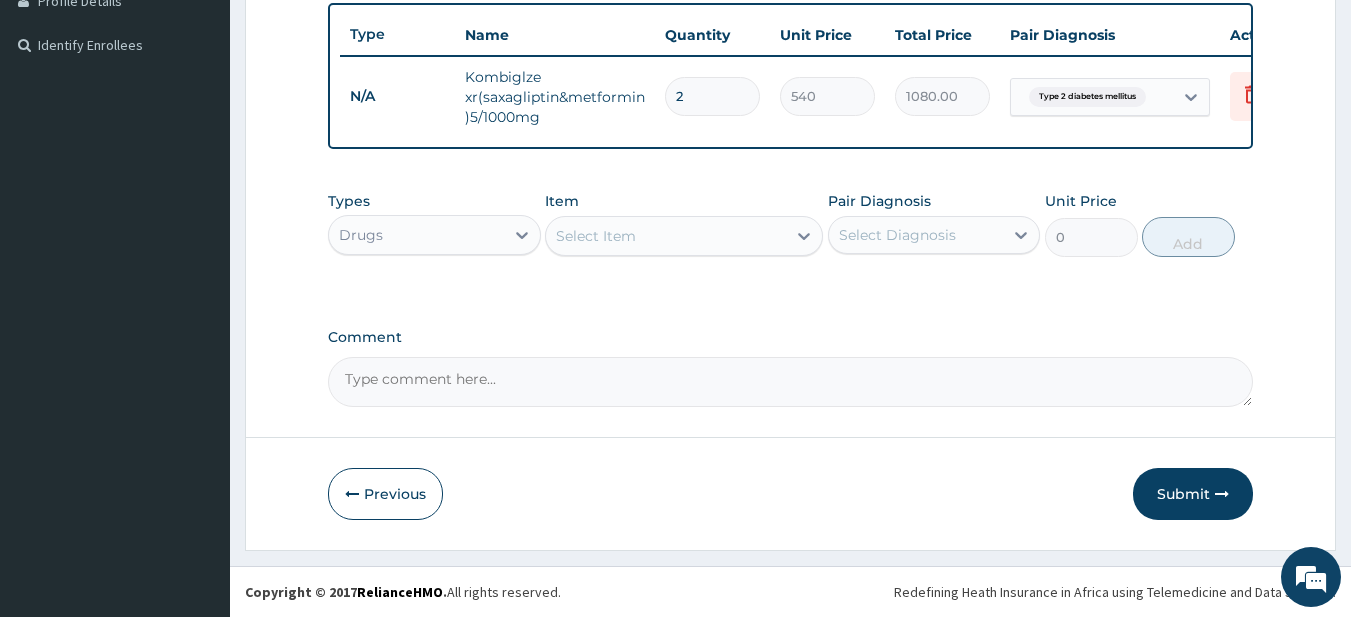 scroll, scrollTop: 540, scrollLeft: 0, axis: vertical 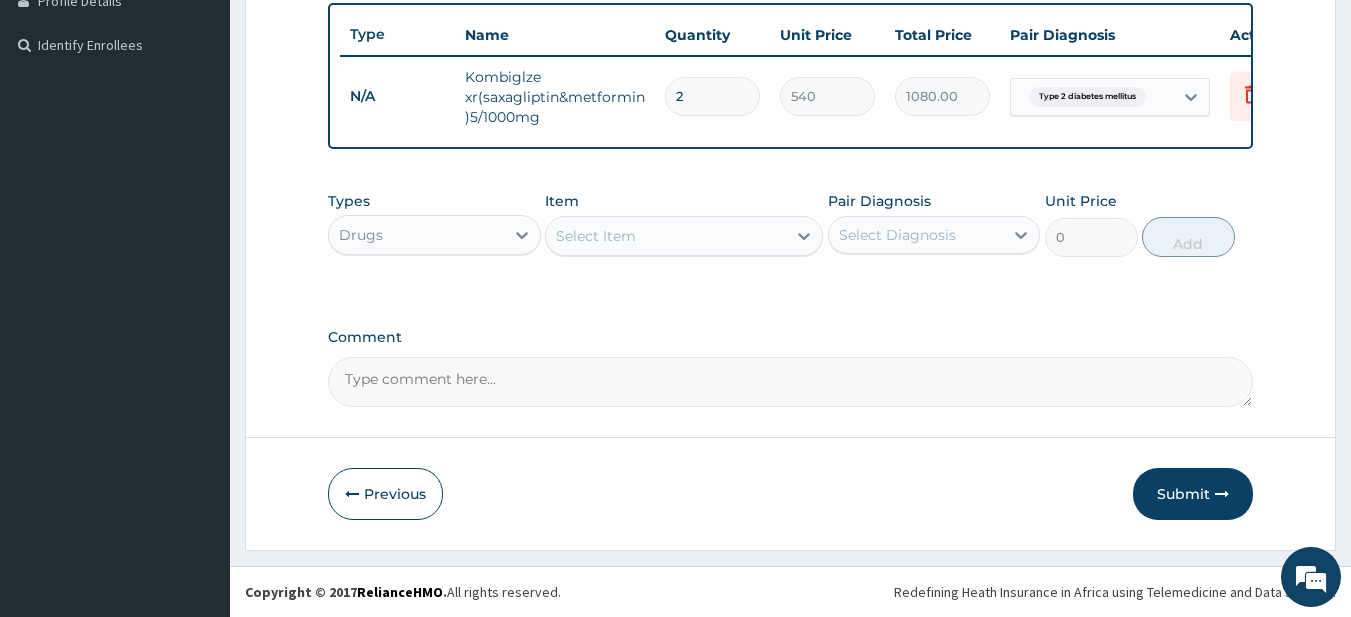 type 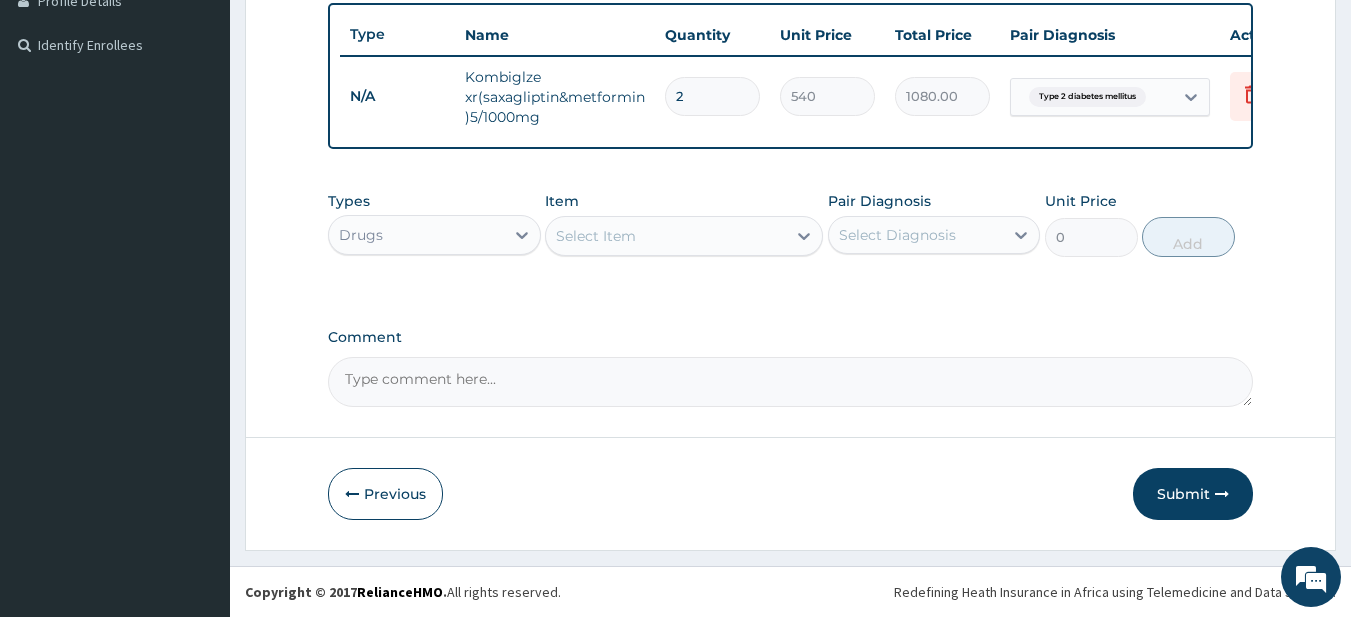 type on "0.00" 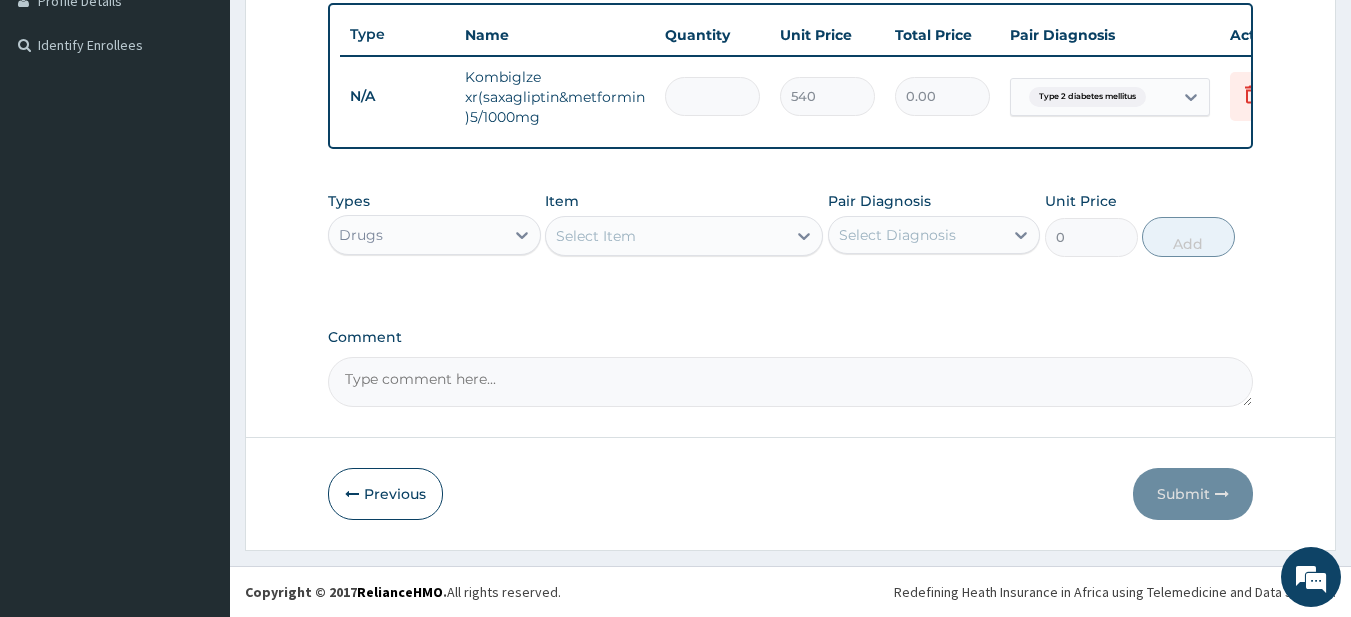 type on "3" 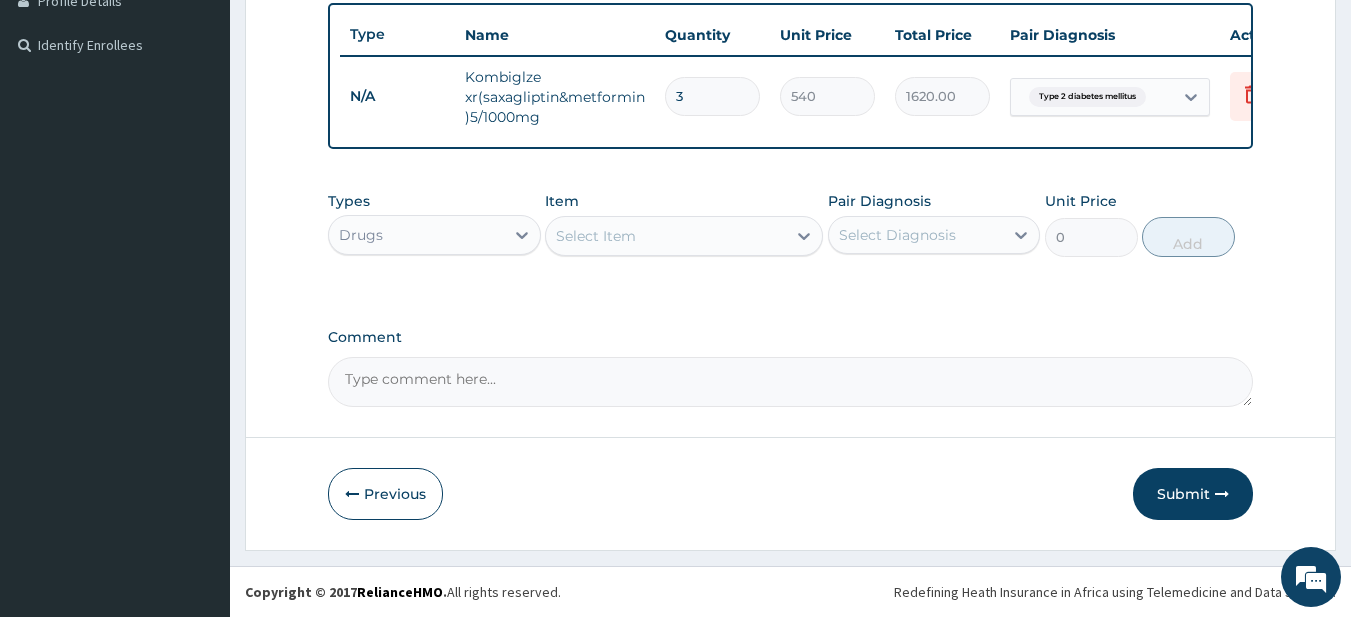 type on "30" 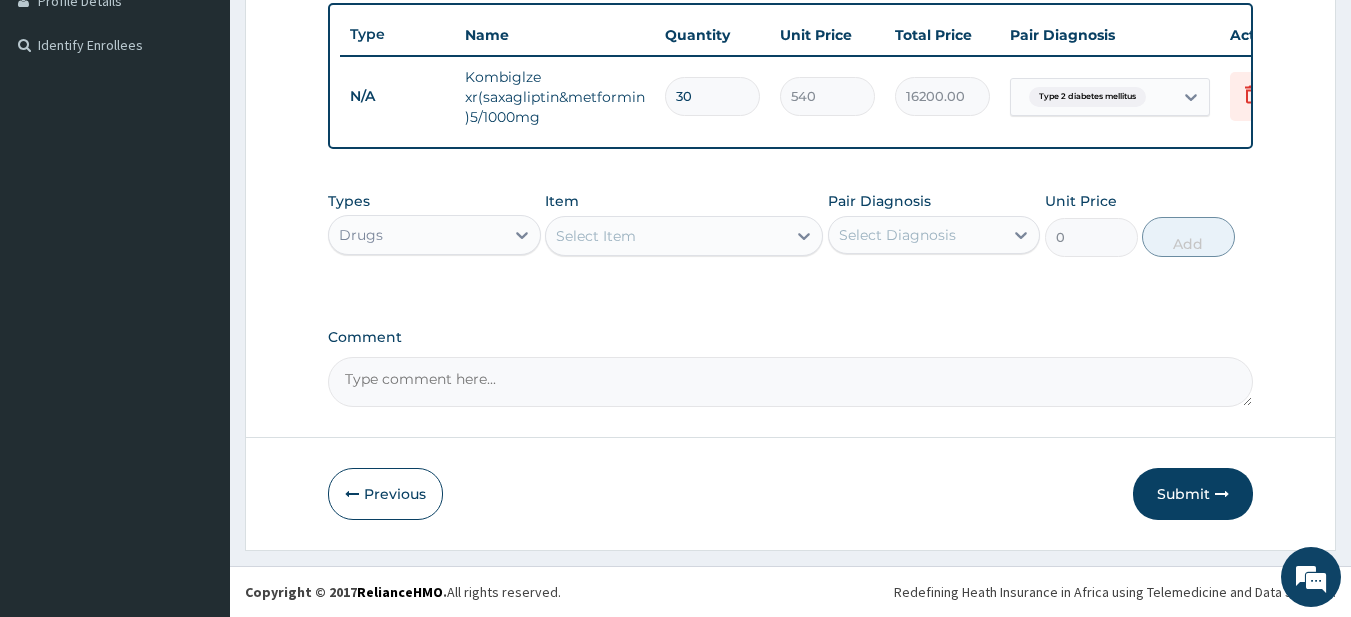 type on "30" 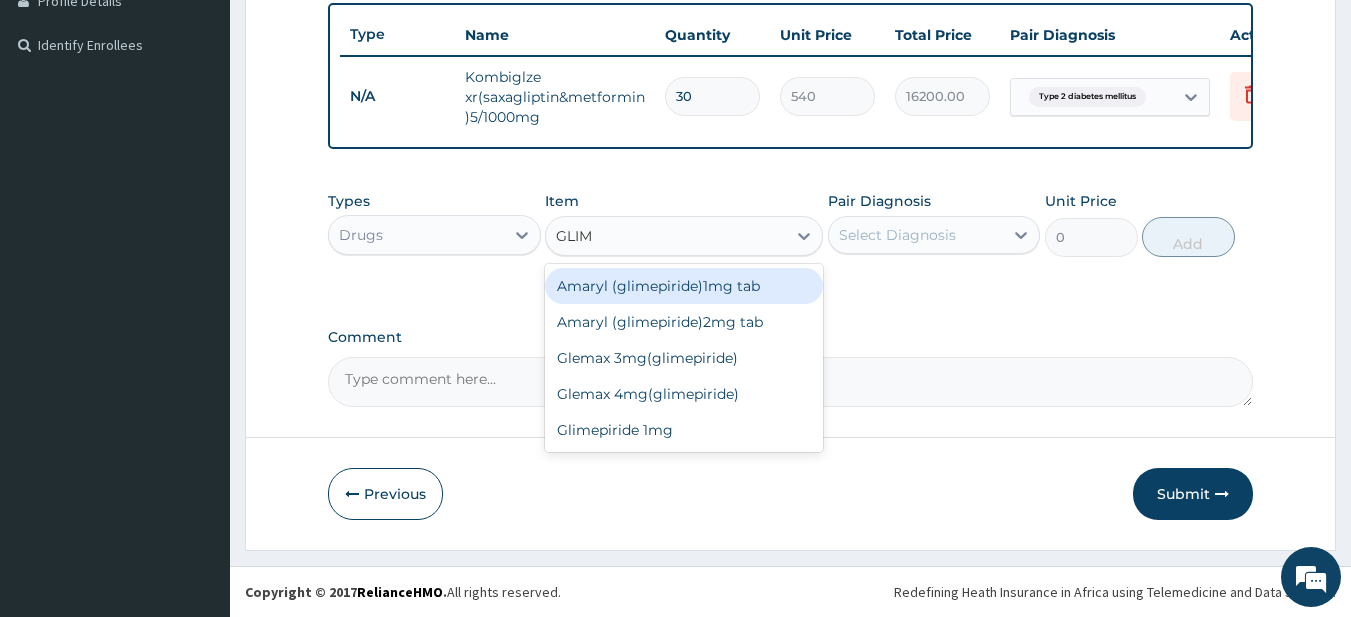 type on "GLIME" 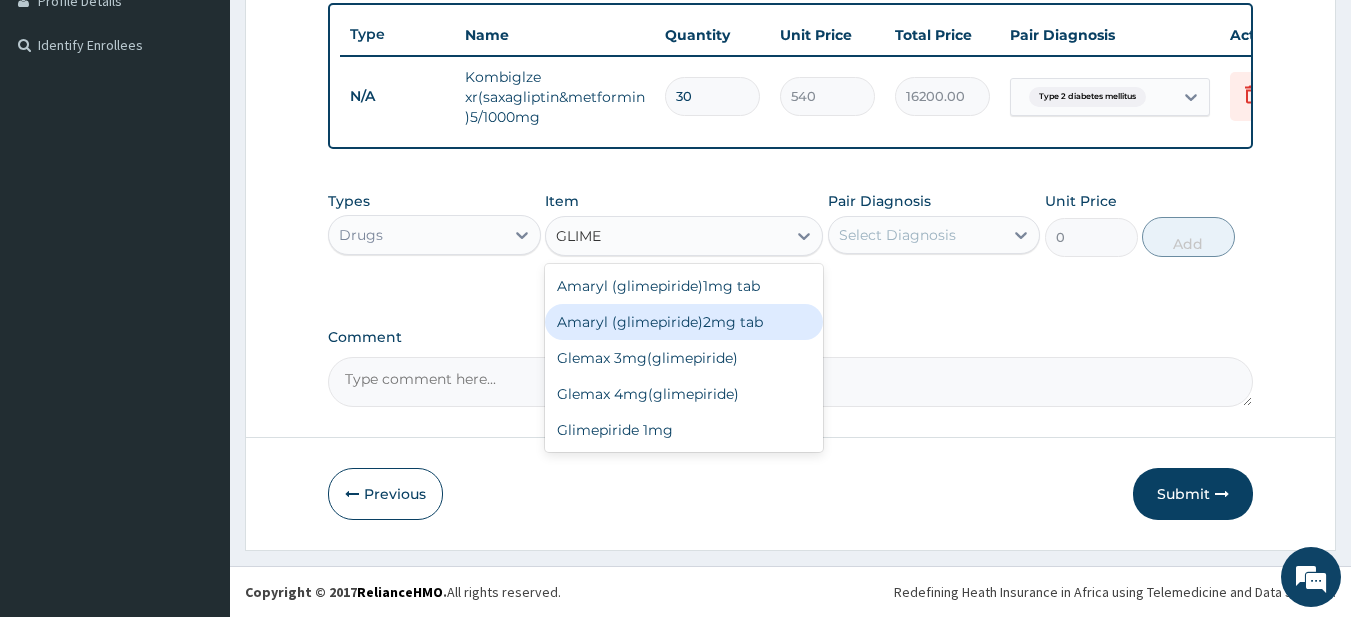 click on "Amaryl (glimepiride)2mg tab" at bounding box center [684, 322] 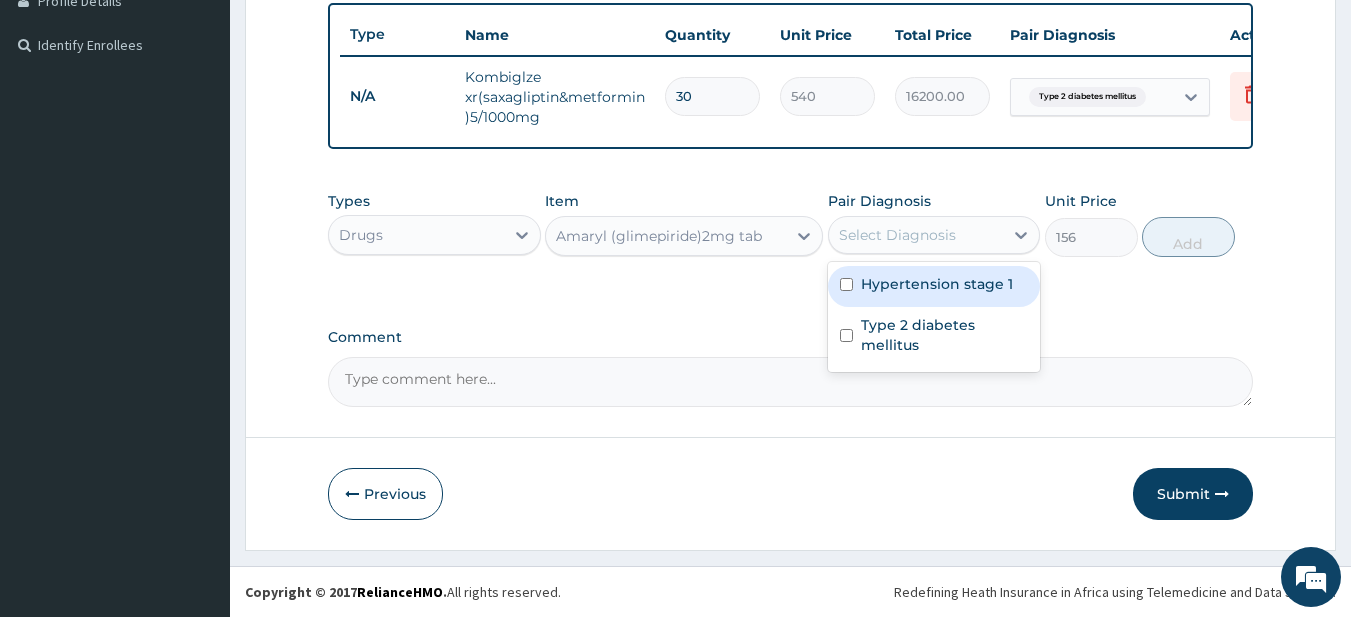 click on "Select Diagnosis" at bounding box center (916, 235) 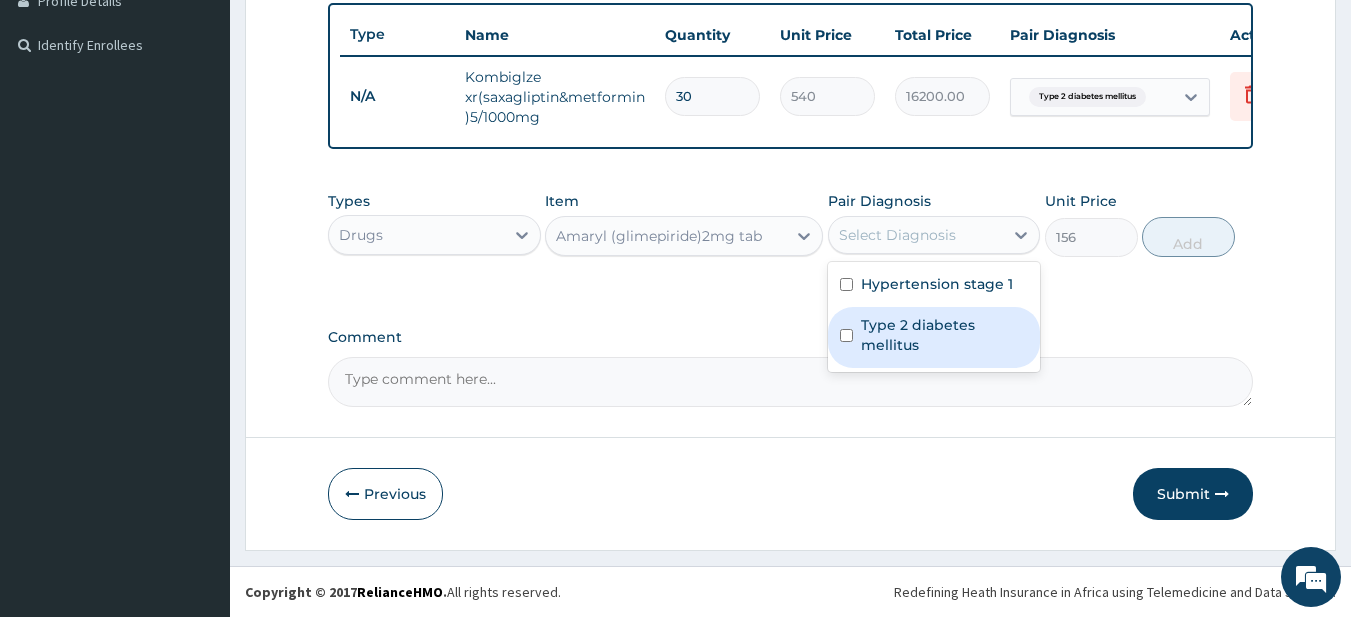 click on "Type 2 diabetes mellitus" at bounding box center [934, 337] 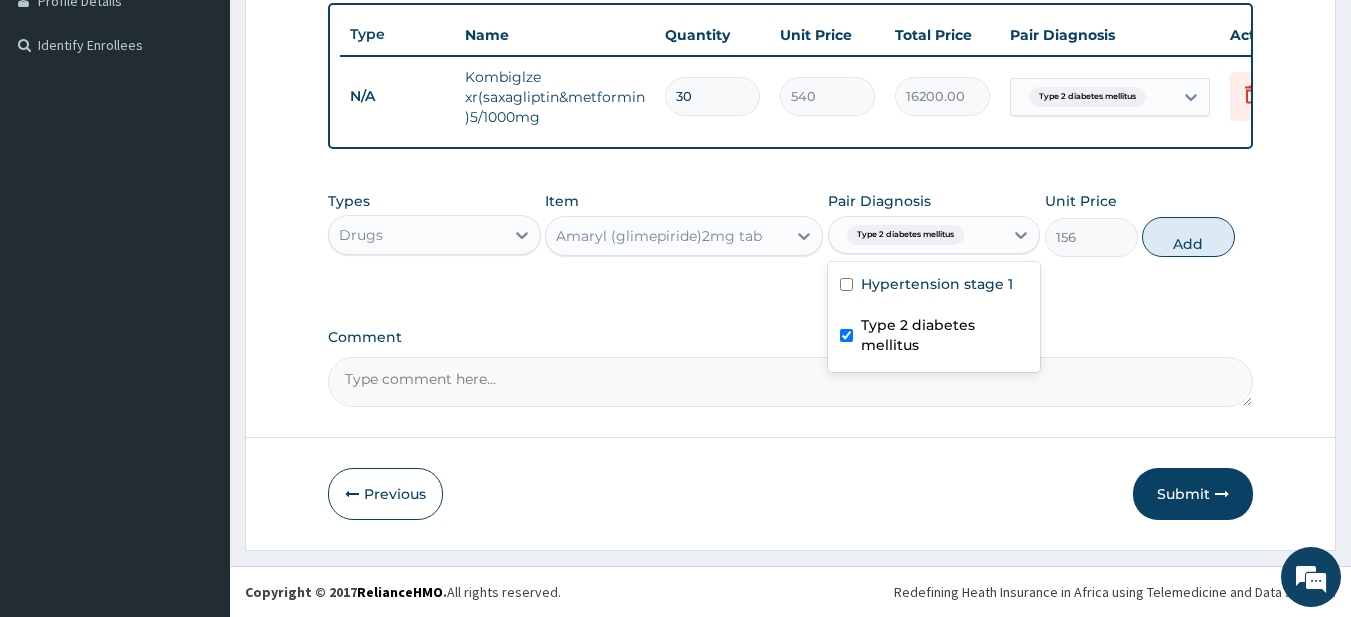 checkbox on "true" 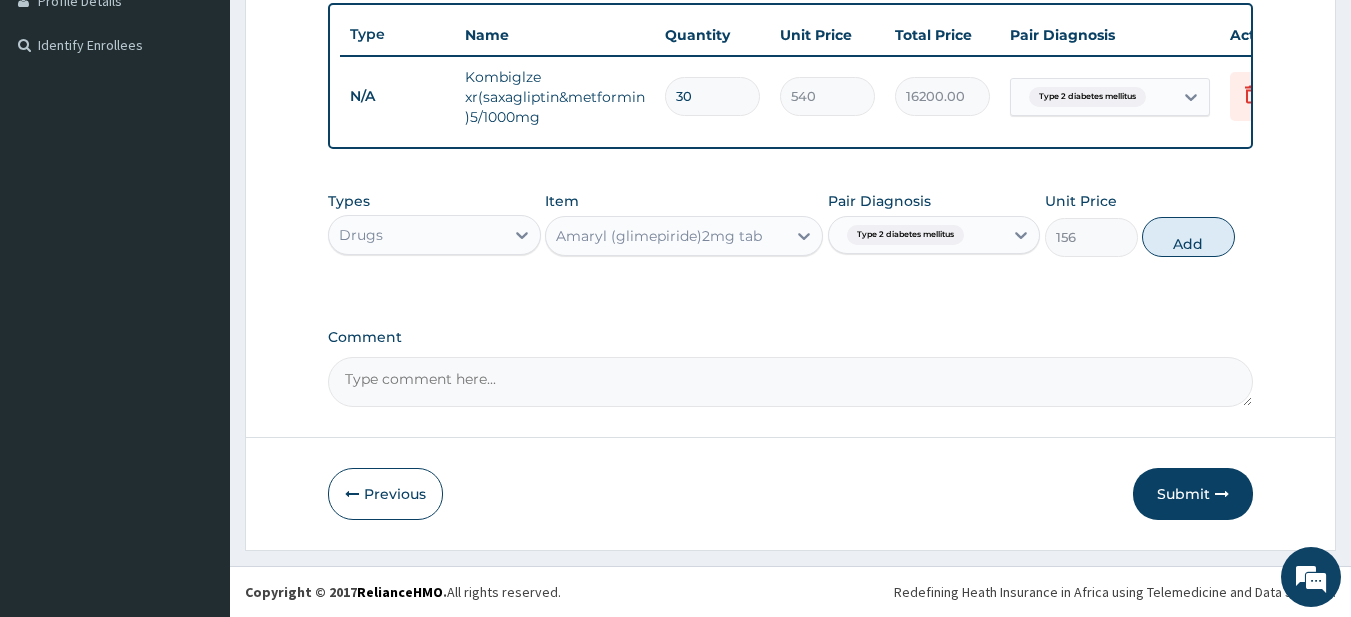 drag, startPoint x: 1195, startPoint y: 236, endPoint x: 1107, endPoint y: 242, distance: 88.20431 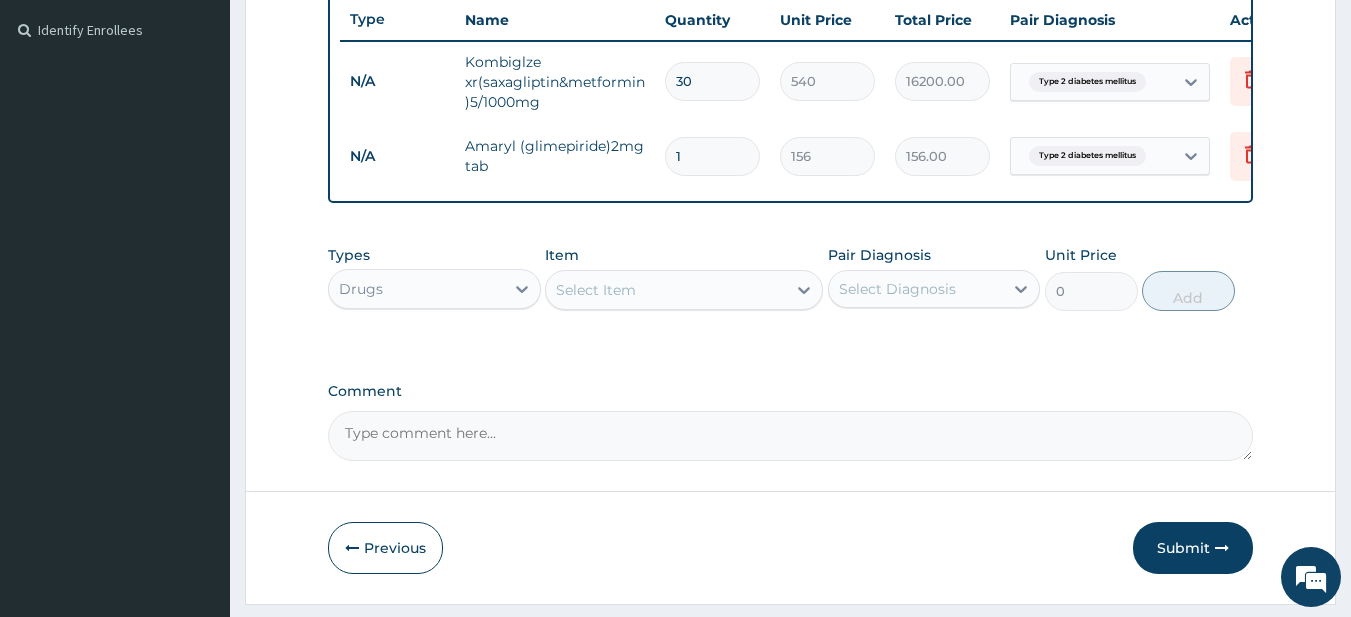 type 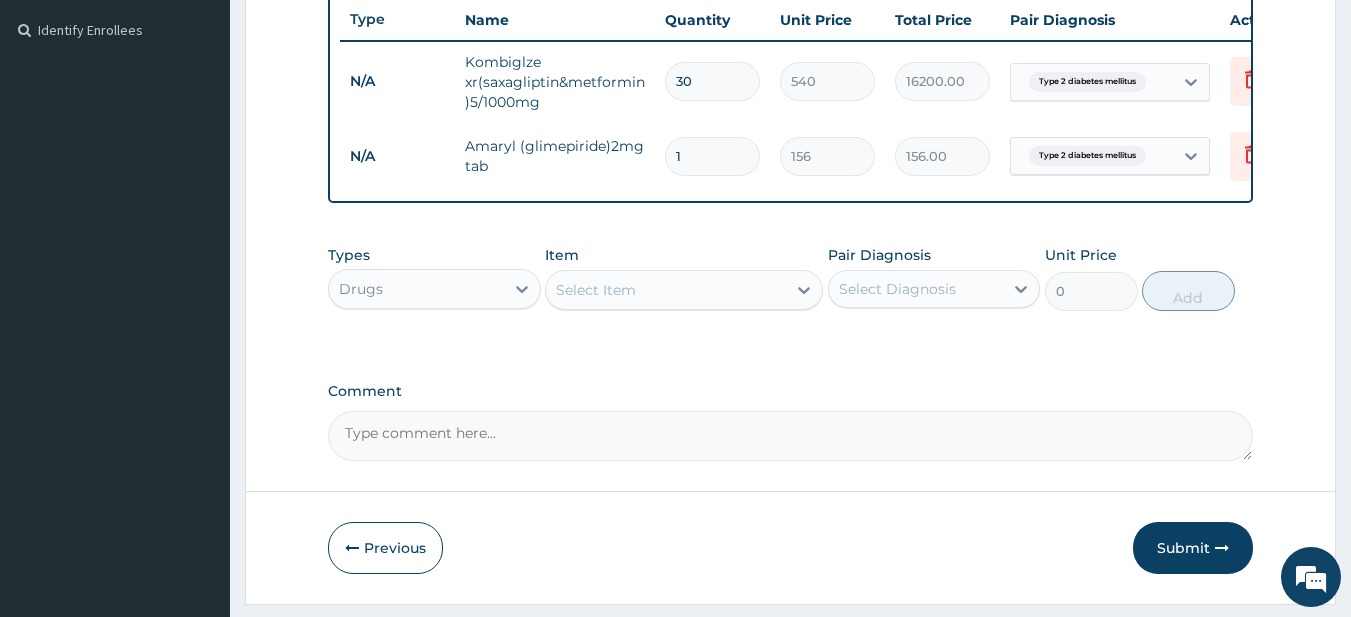 type on "0.00" 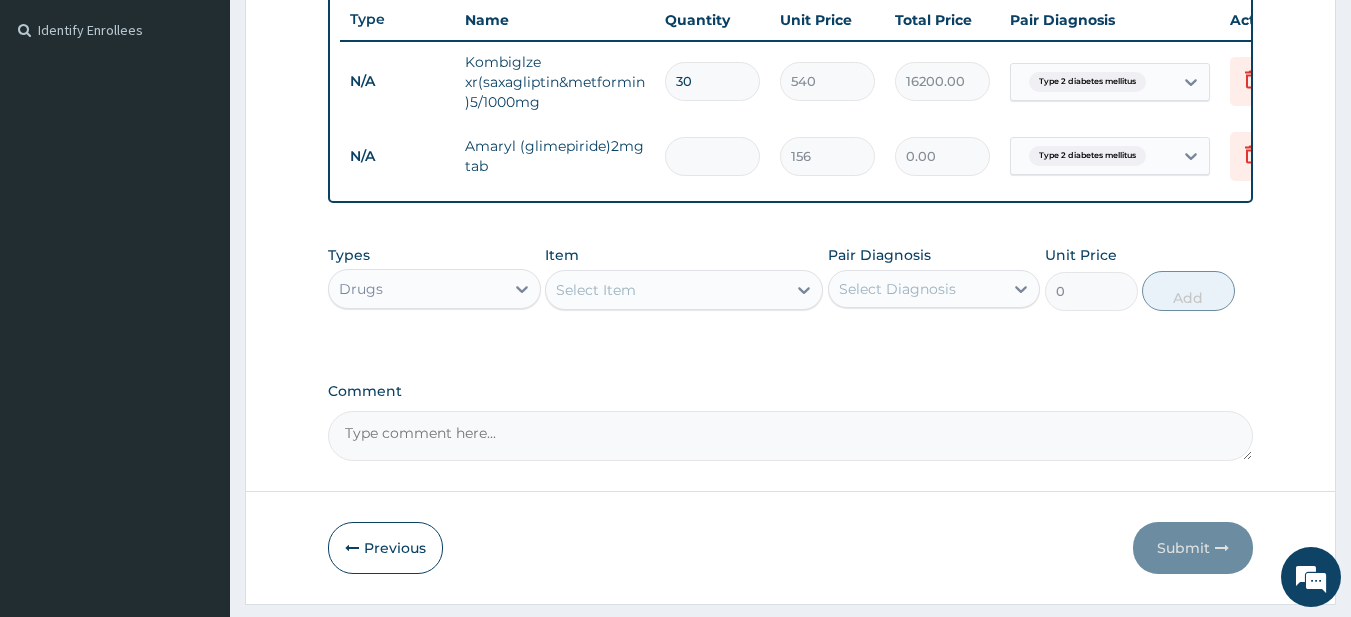 type on "3" 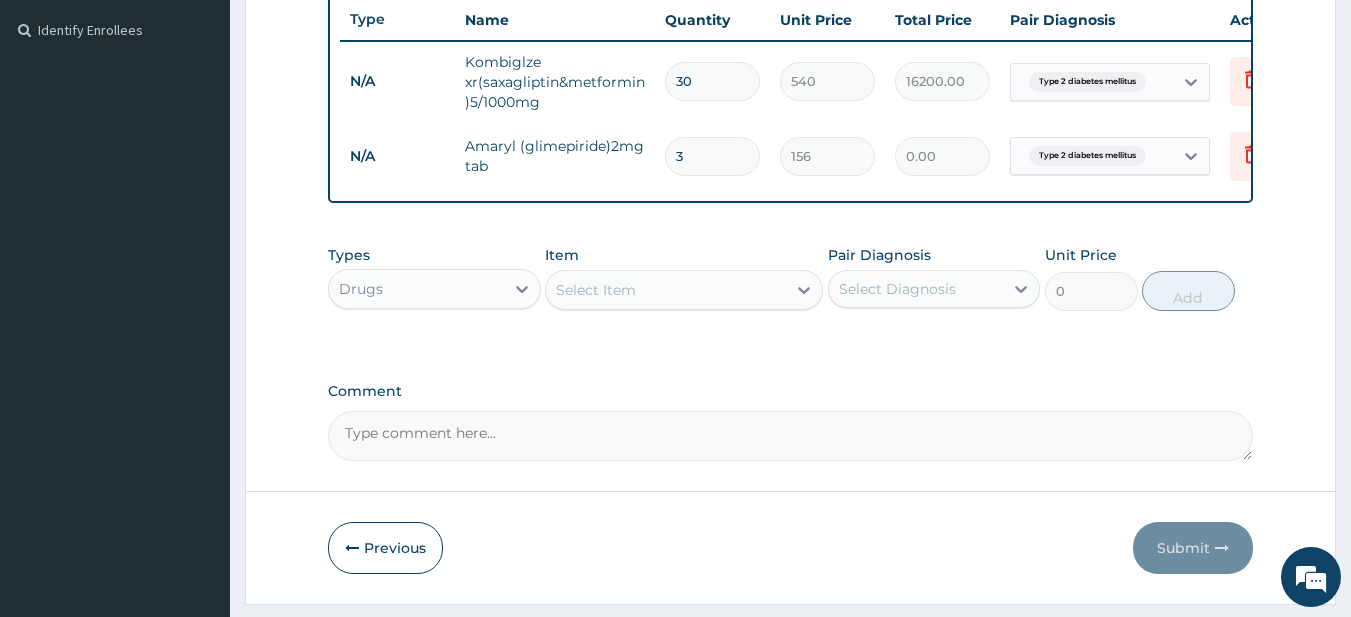 type on "468.00" 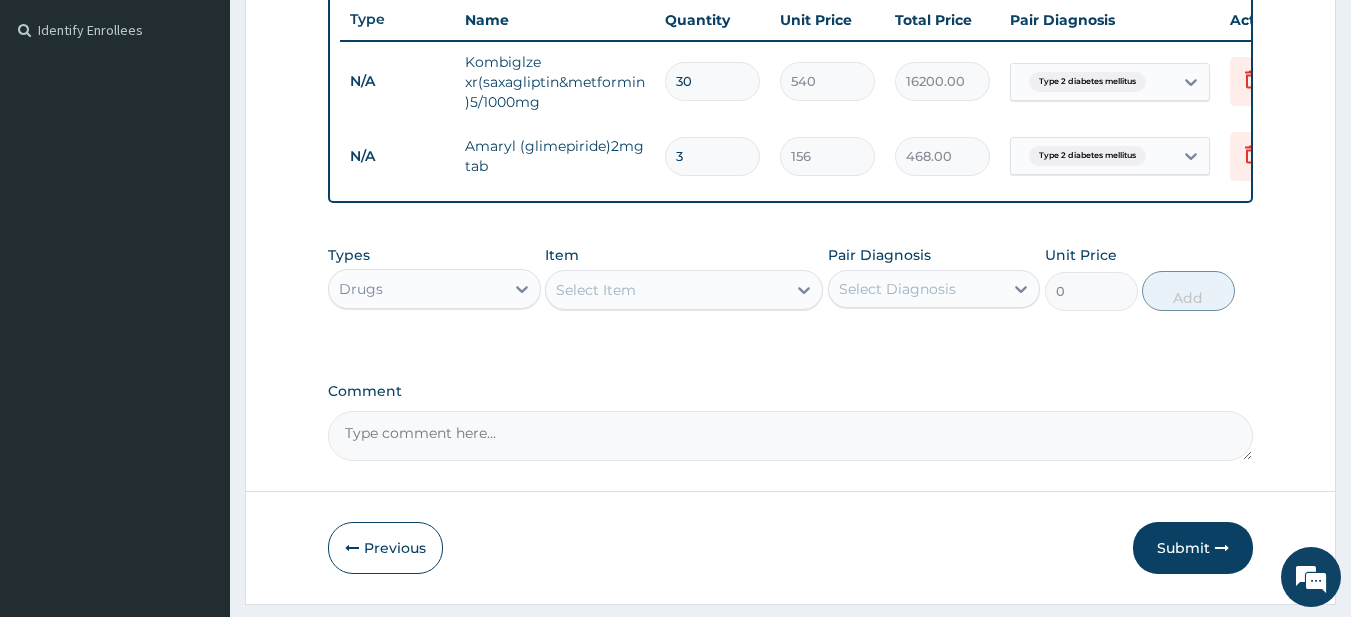 type on "30" 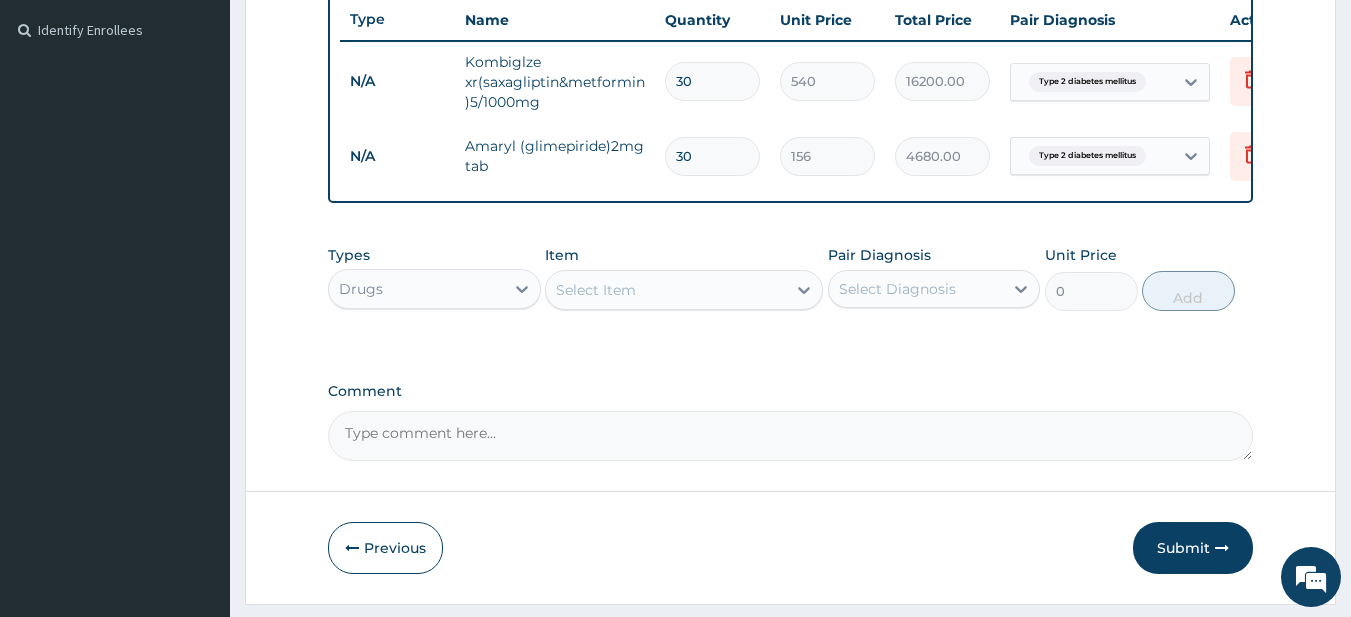type on "30" 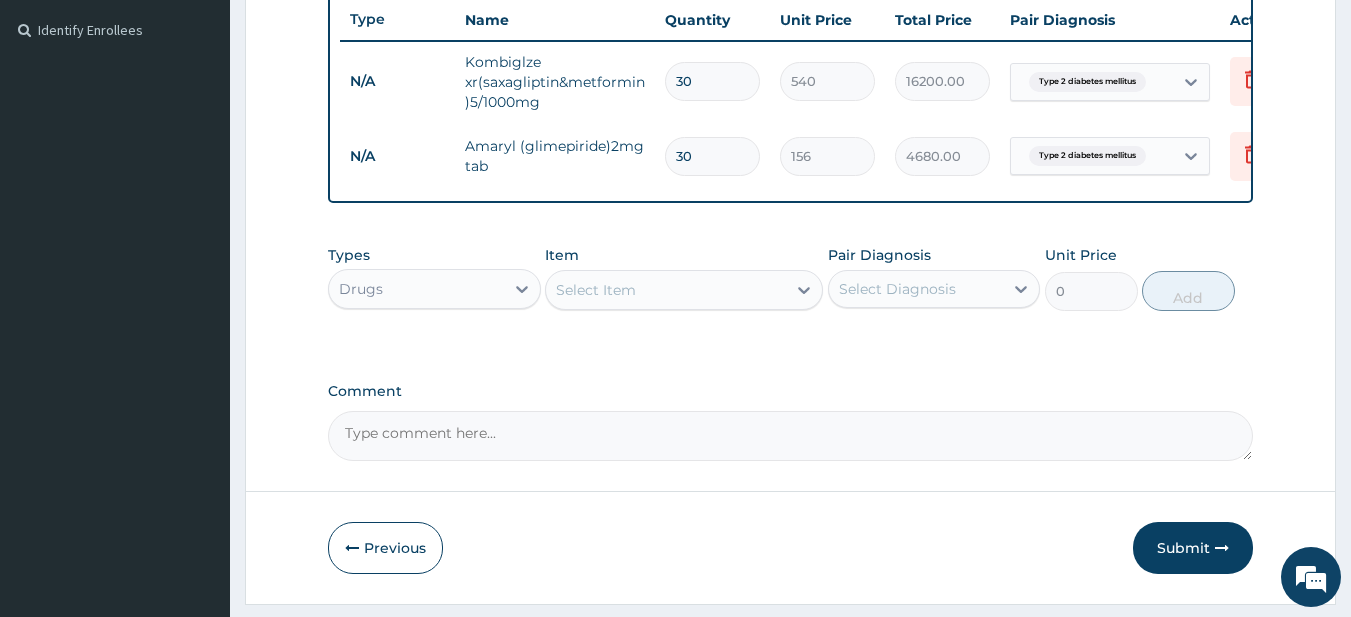 click on "Select Item" at bounding box center (666, 290) 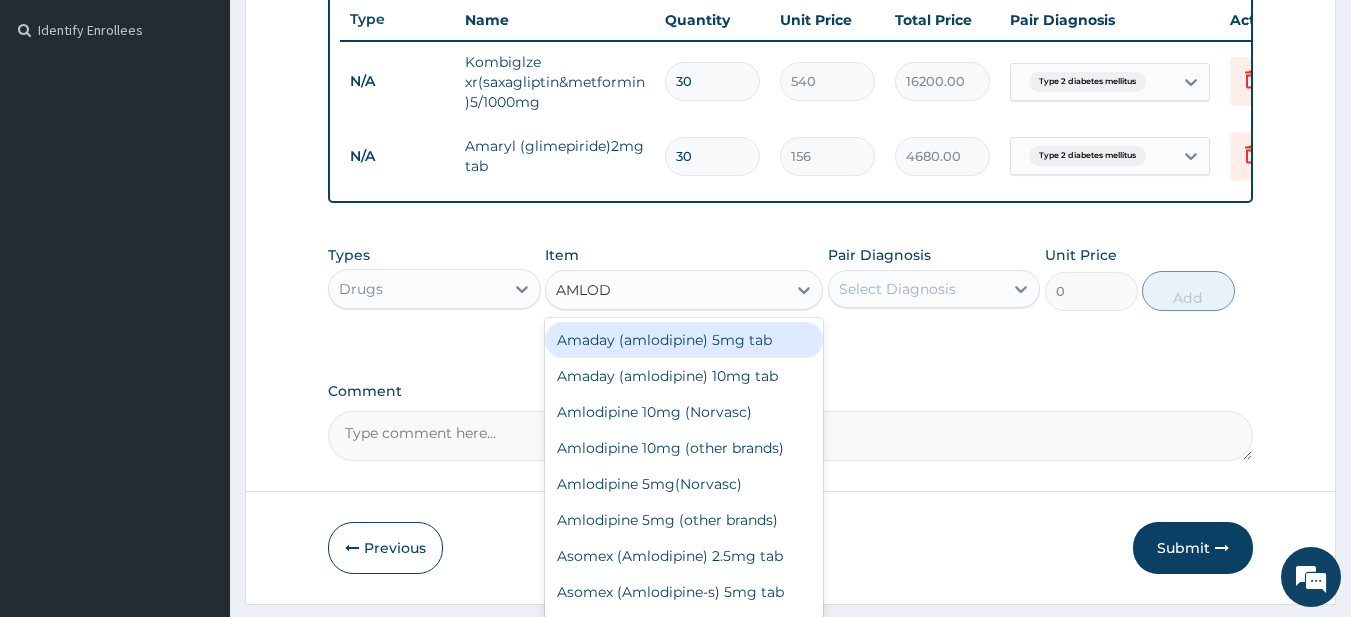 type on "AMLODI" 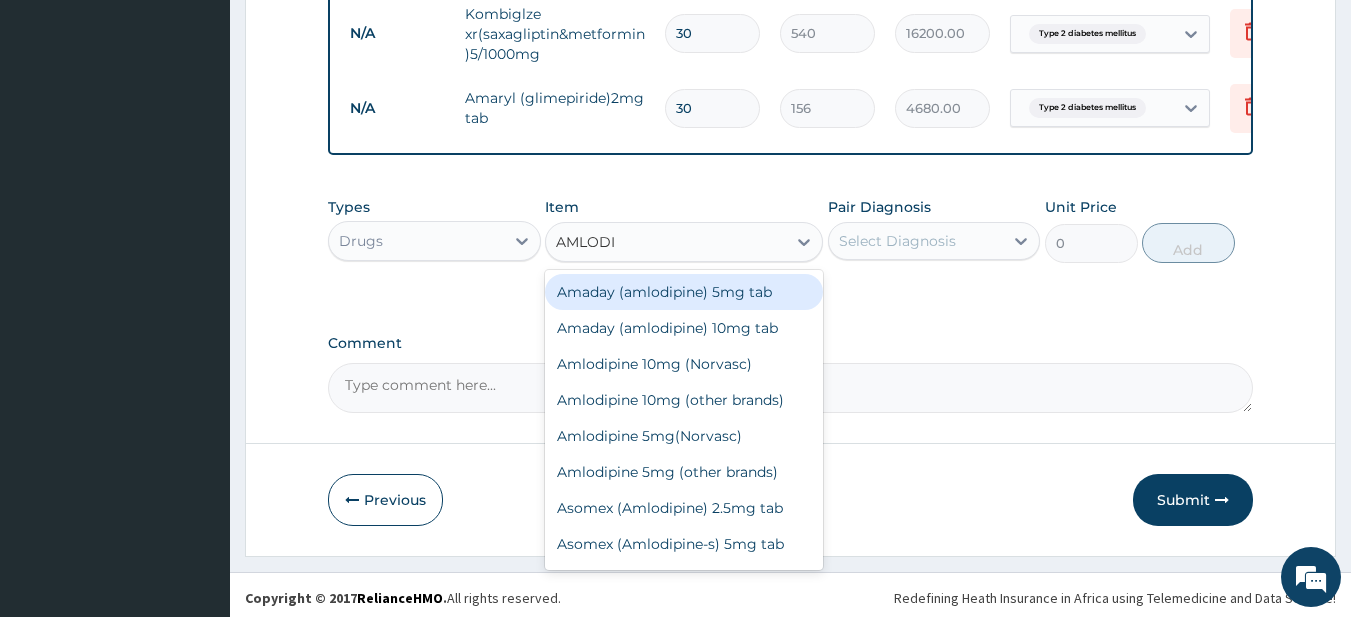 scroll, scrollTop: 609, scrollLeft: 0, axis: vertical 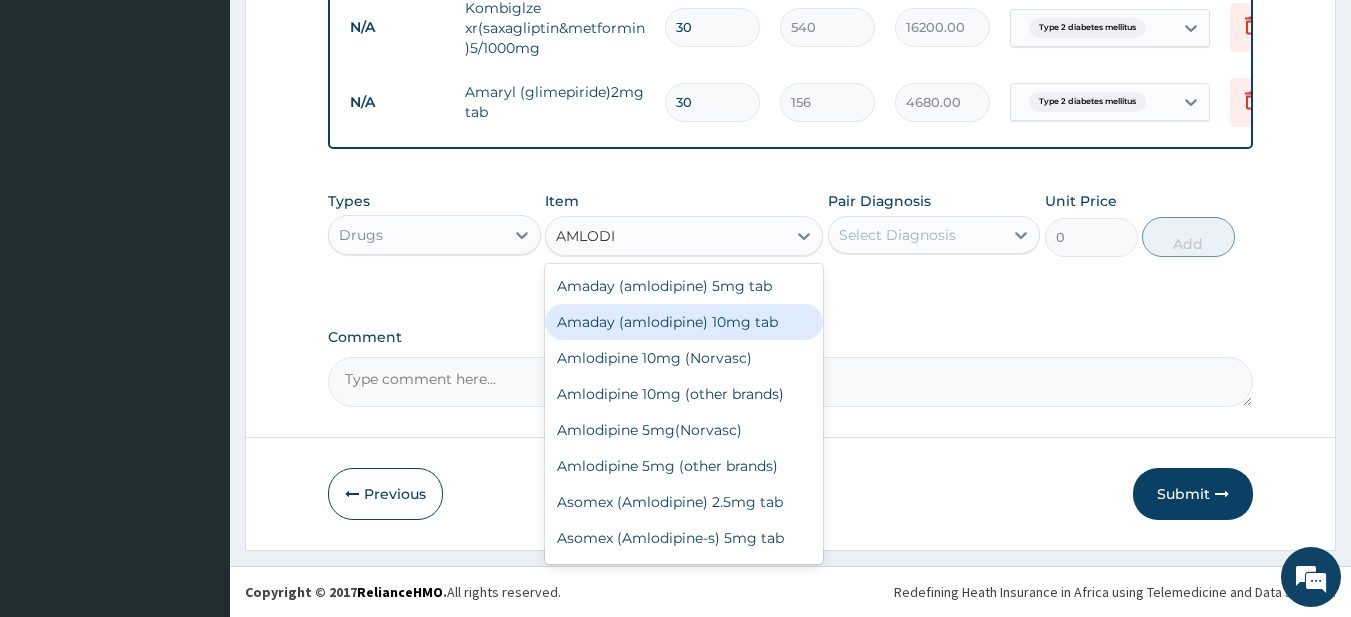 click on "Amaday (amlodipine) 10mg tab" at bounding box center [684, 322] 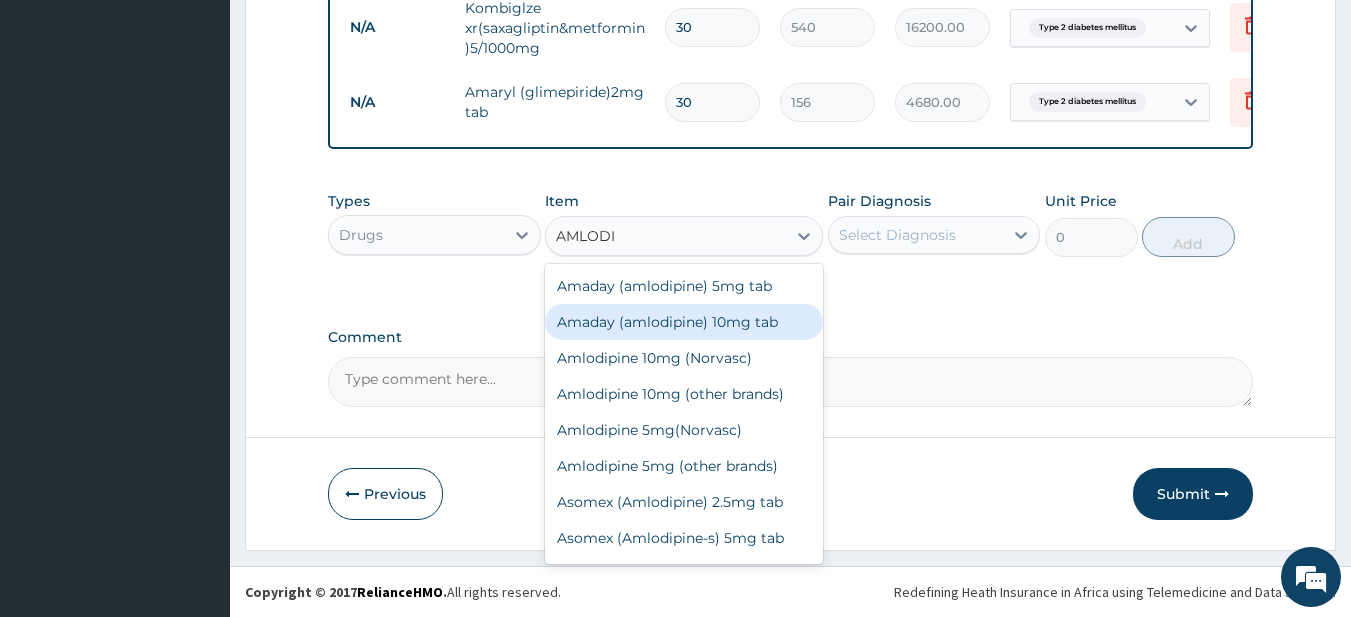 type 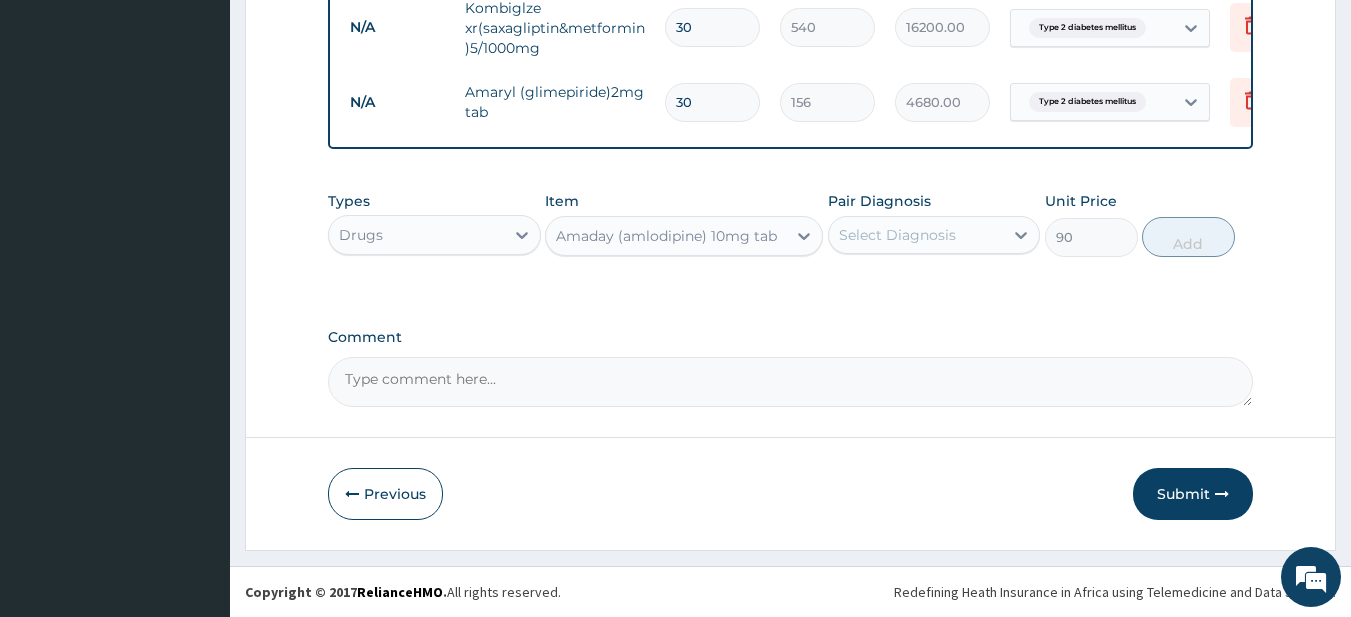 click on "Select Diagnosis" at bounding box center [897, 235] 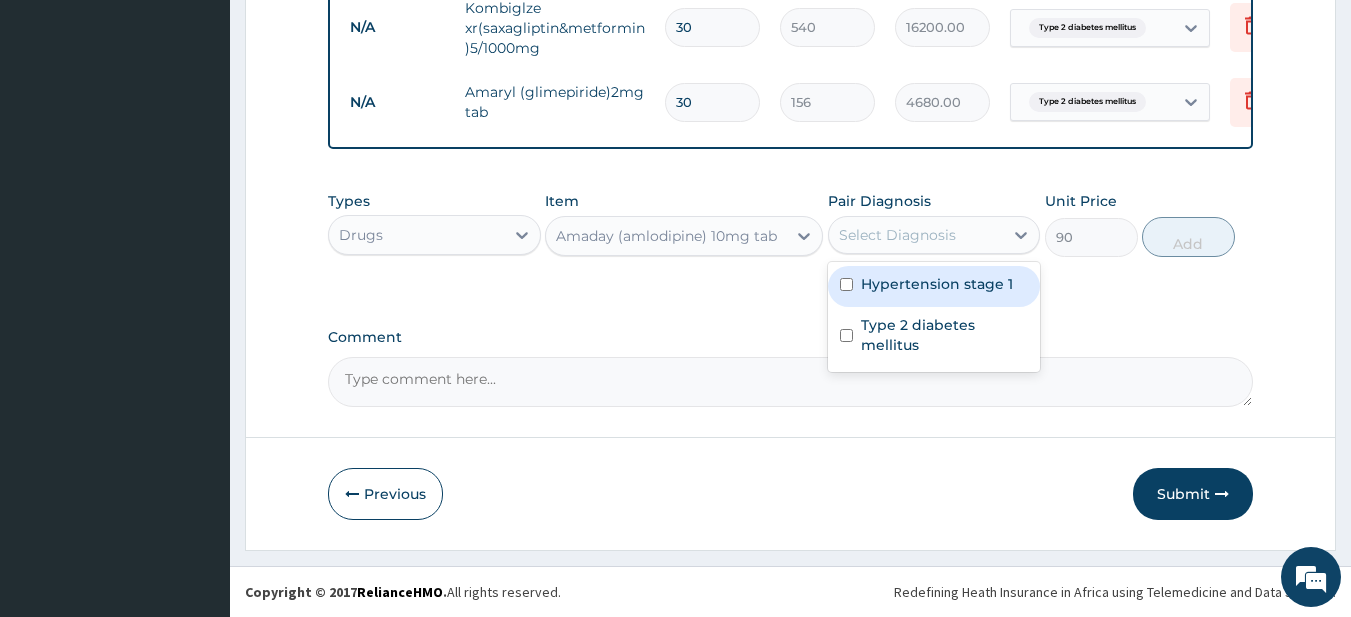 drag, startPoint x: 886, startPoint y: 284, endPoint x: 1008, endPoint y: 283, distance: 122.0041 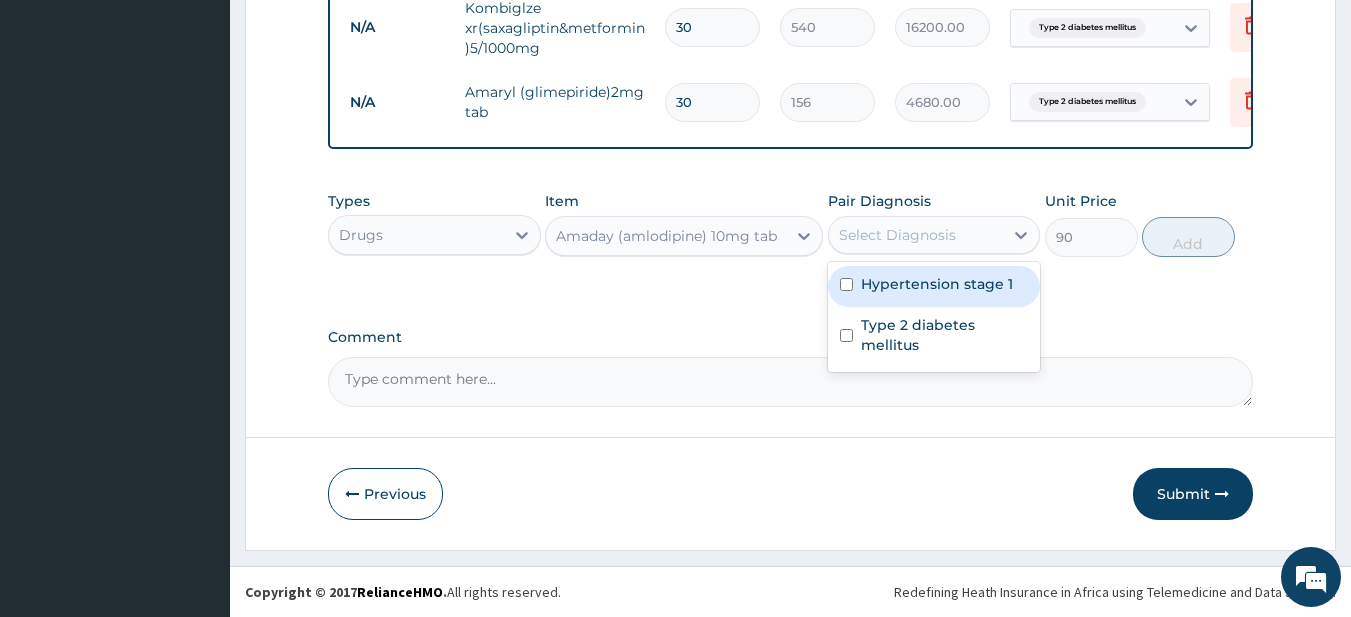 click on "Hypertension stage 1" at bounding box center (937, 284) 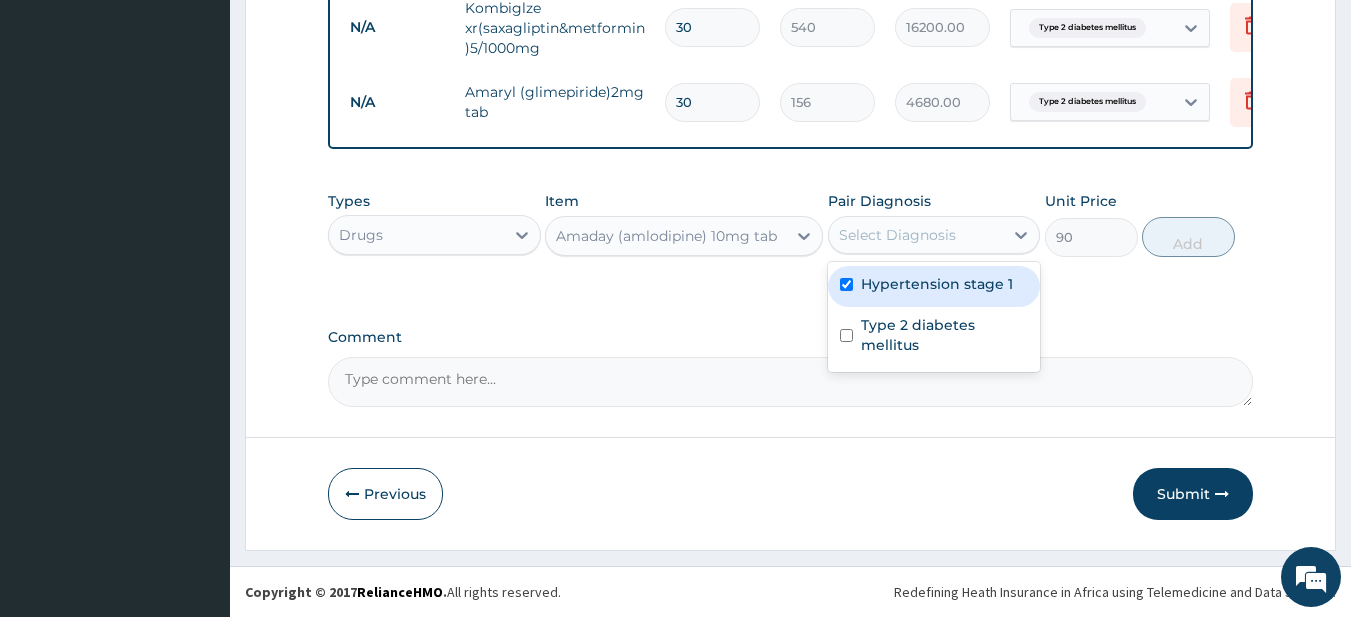 checkbox on "true" 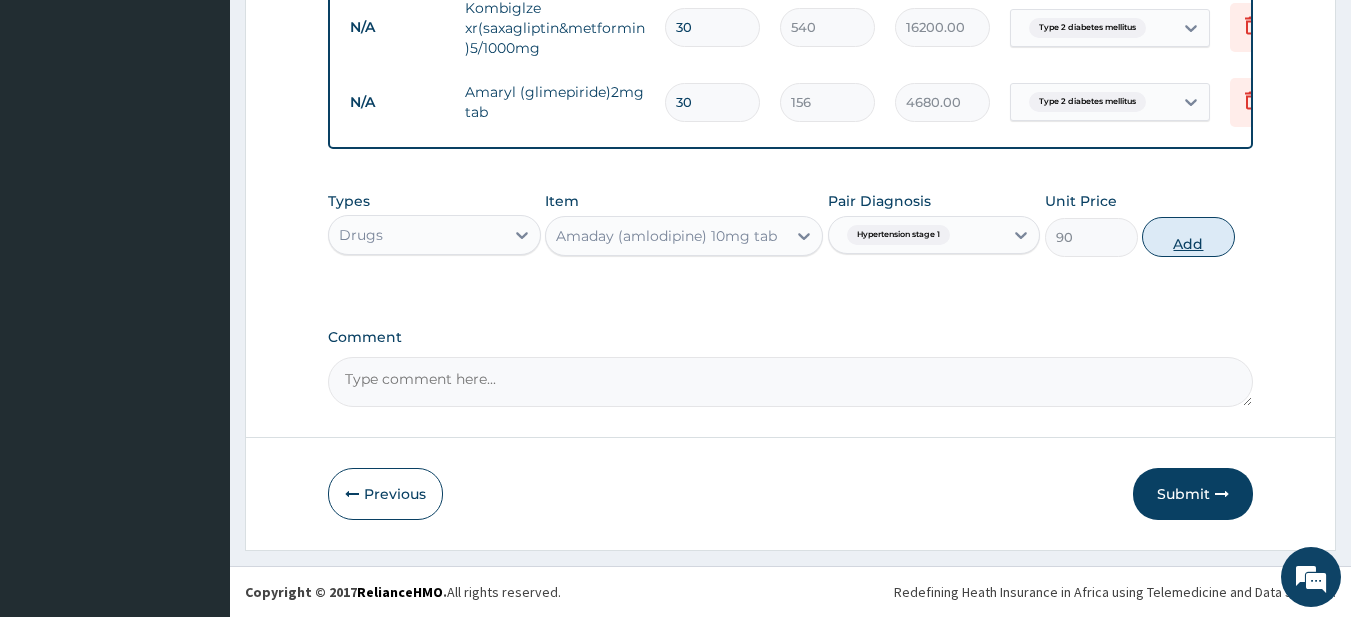 click on "Add" at bounding box center (1188, 237) 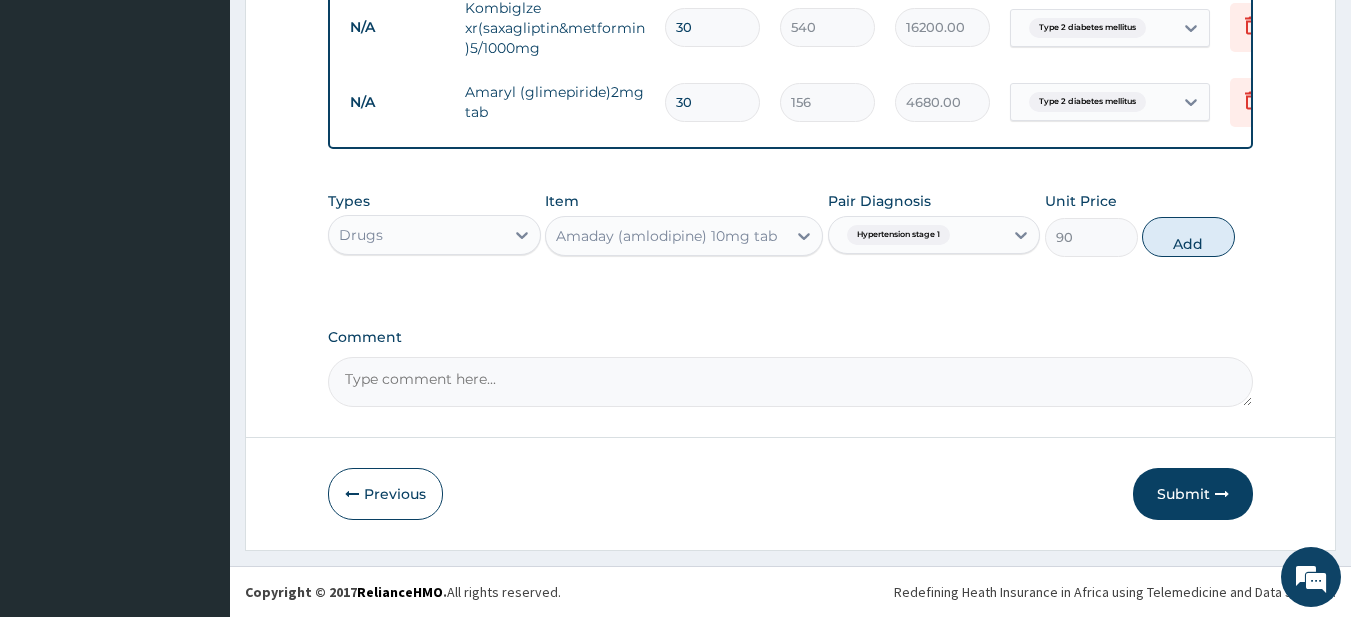 type on "0" 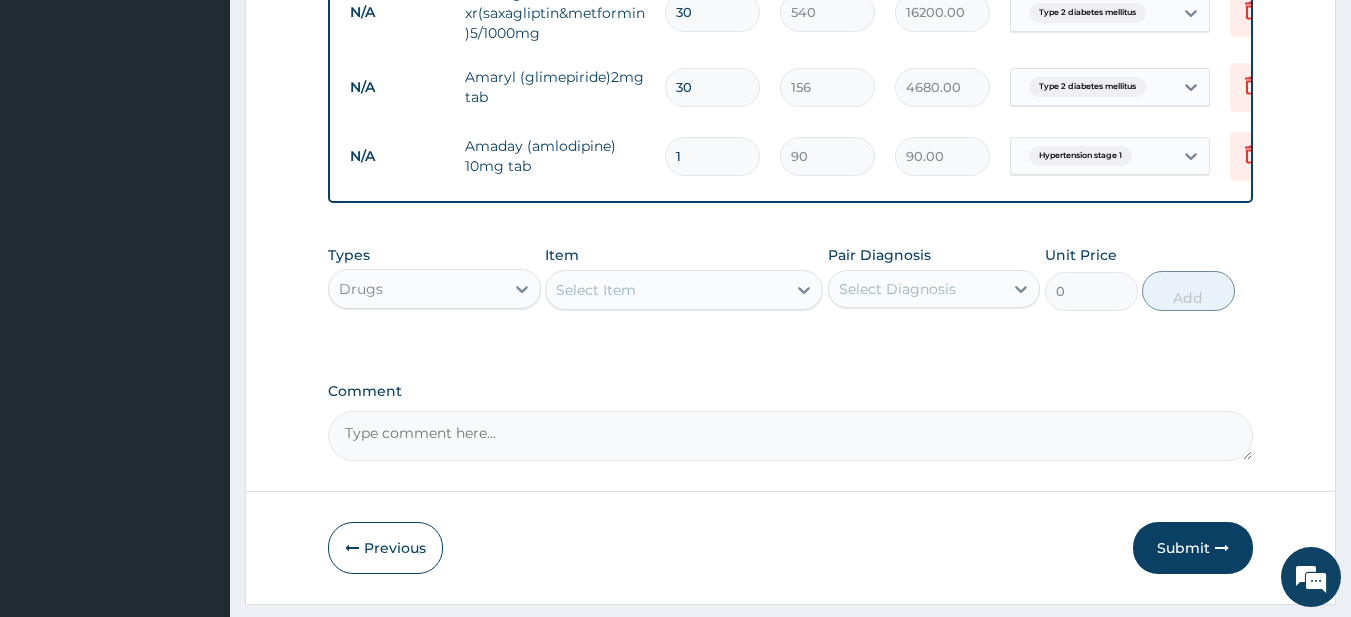 type 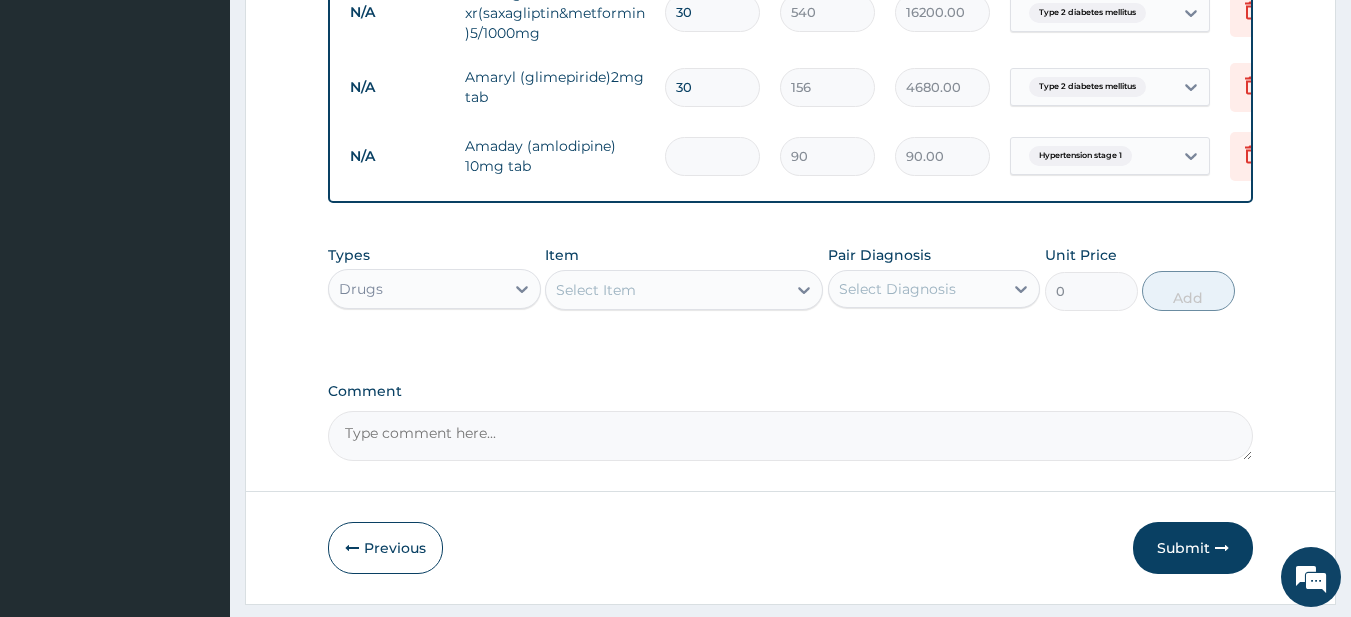 type on "0.00" 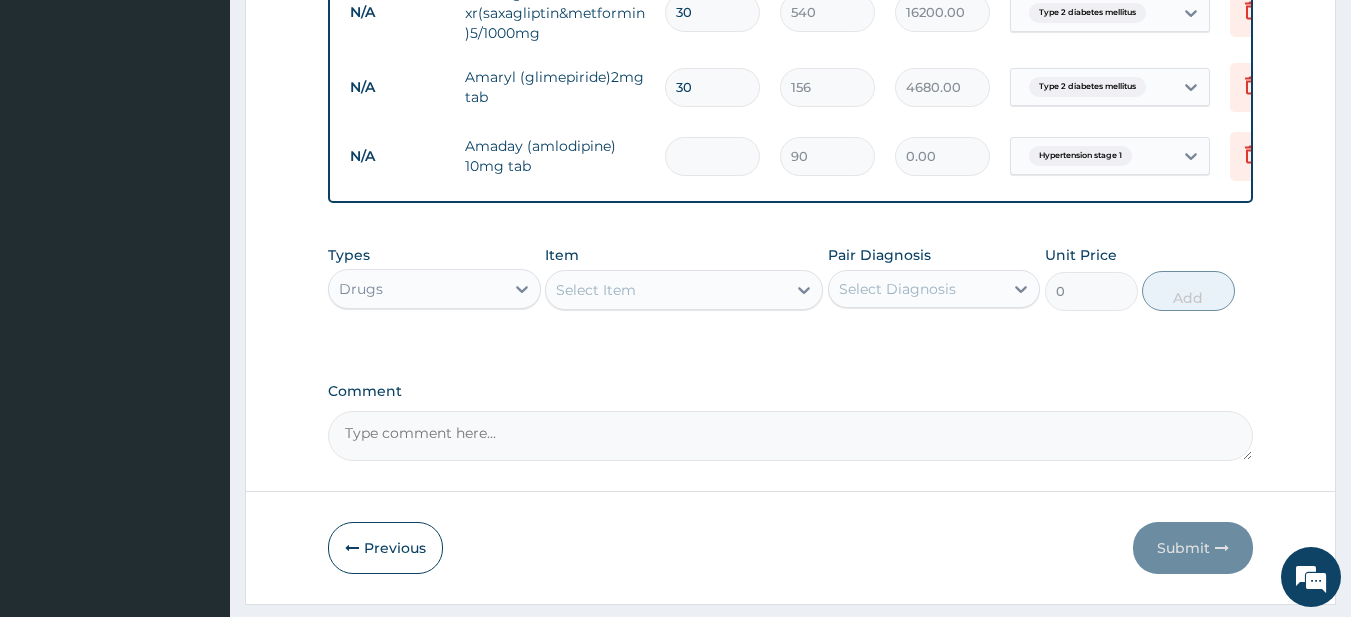 type on "3" 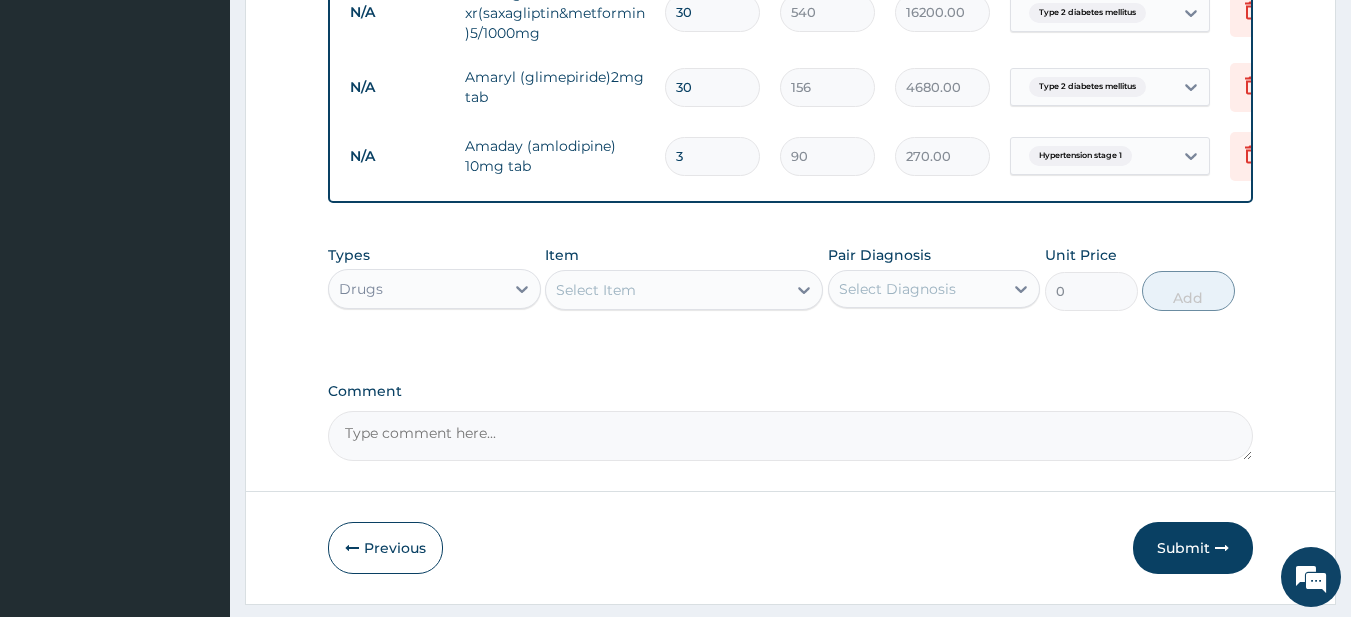 type on "30" 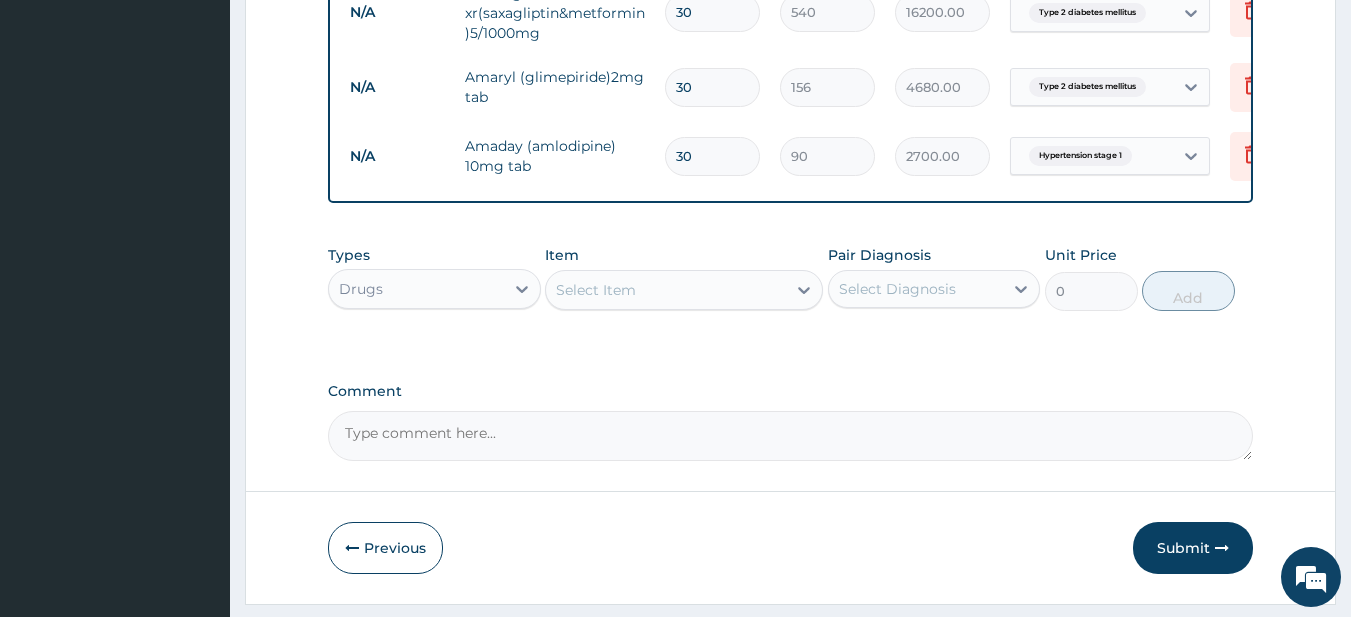 type on "30" 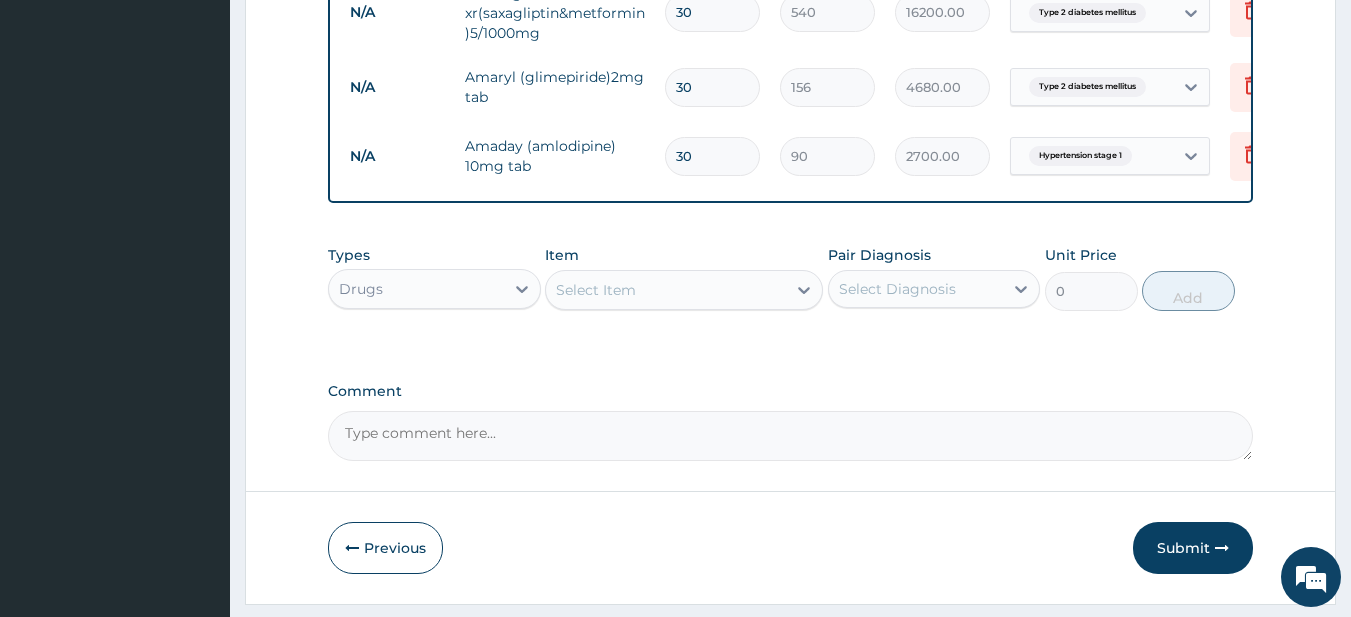click on "Select Item" at bounding box center (666, 290) 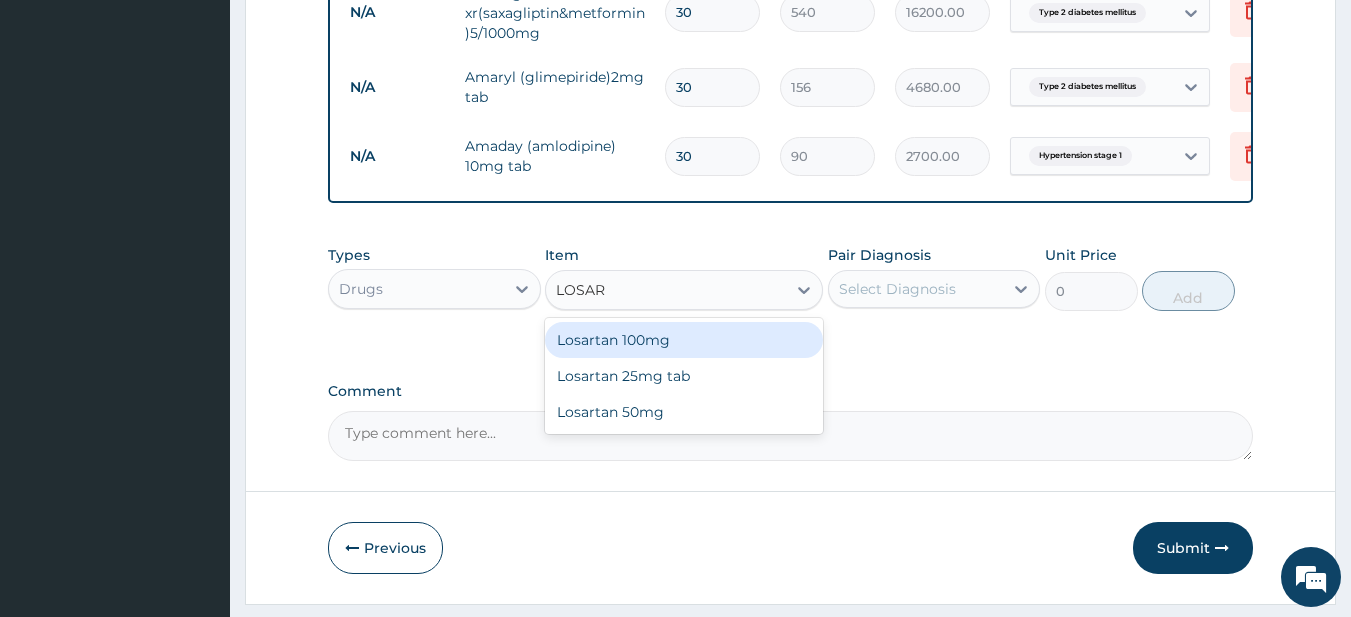 type on "LOSART" 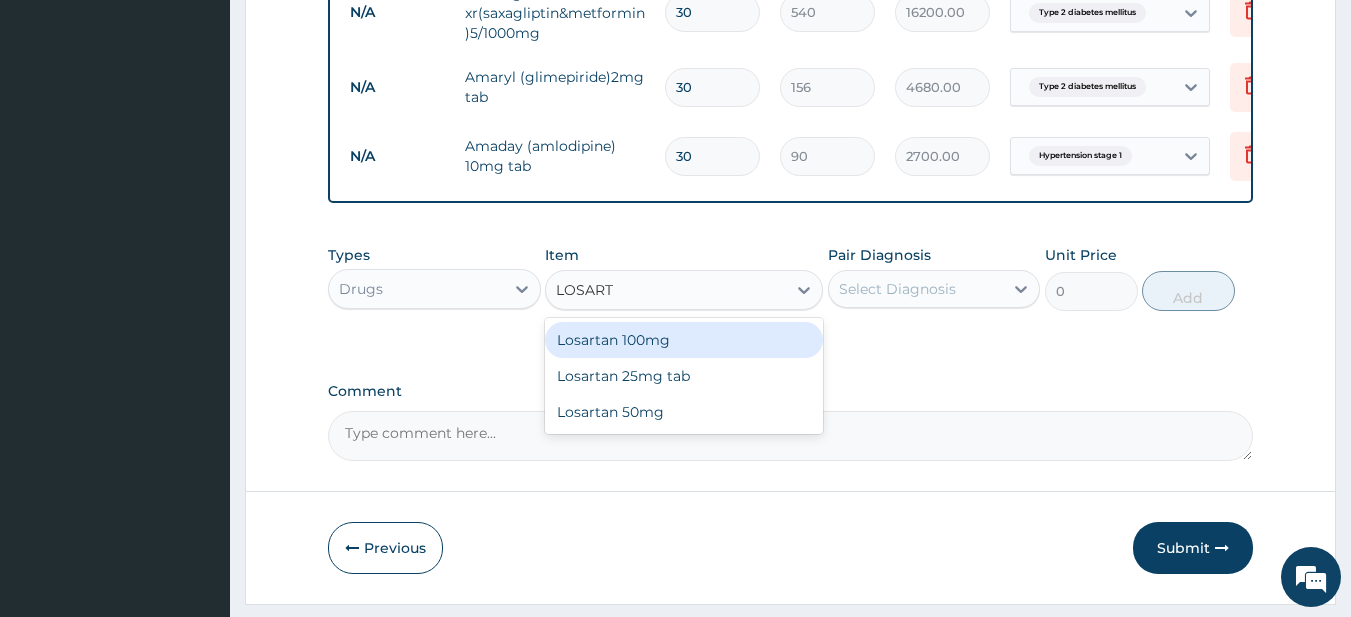 click on "Losartan 100mg" at bounding box center [684, 340] 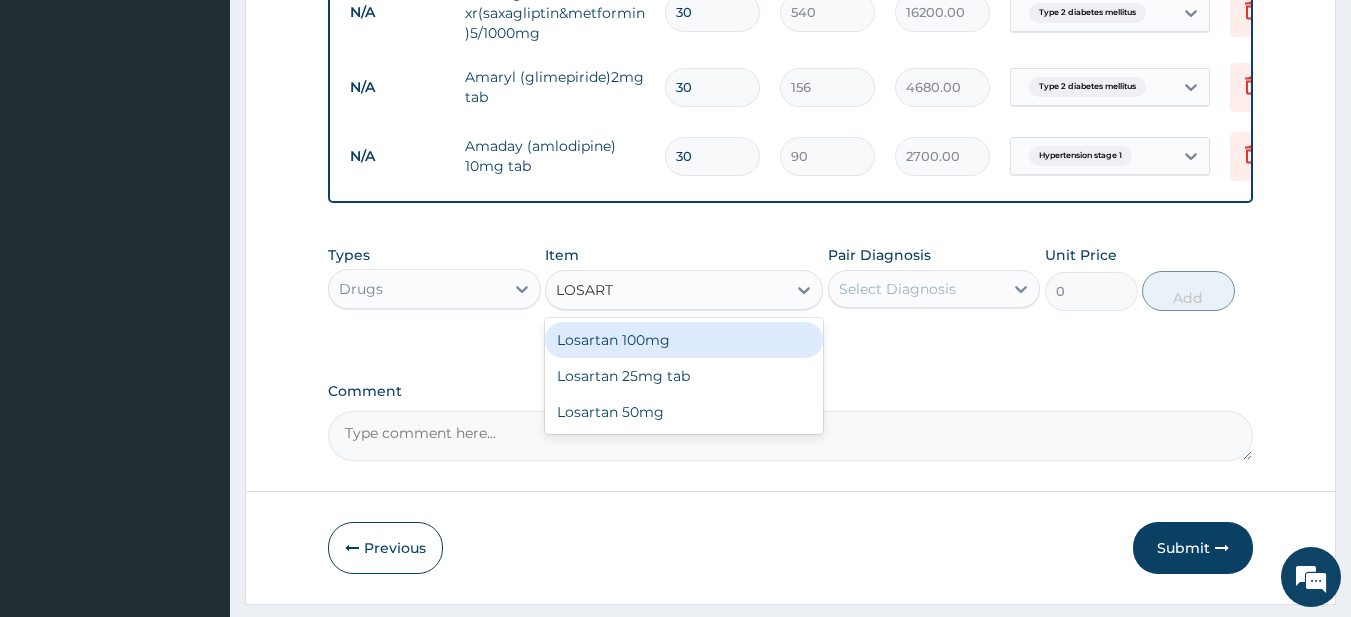 type 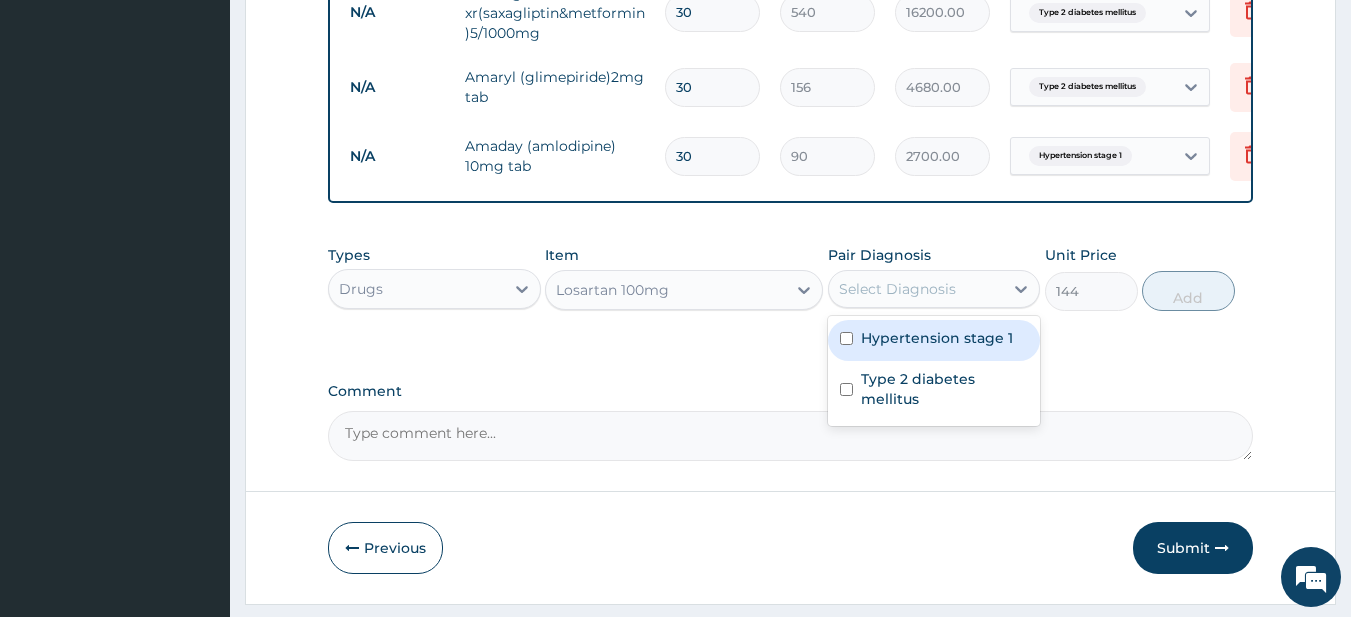 click on "Select Diagnosis" at bounding box center [916, 289] 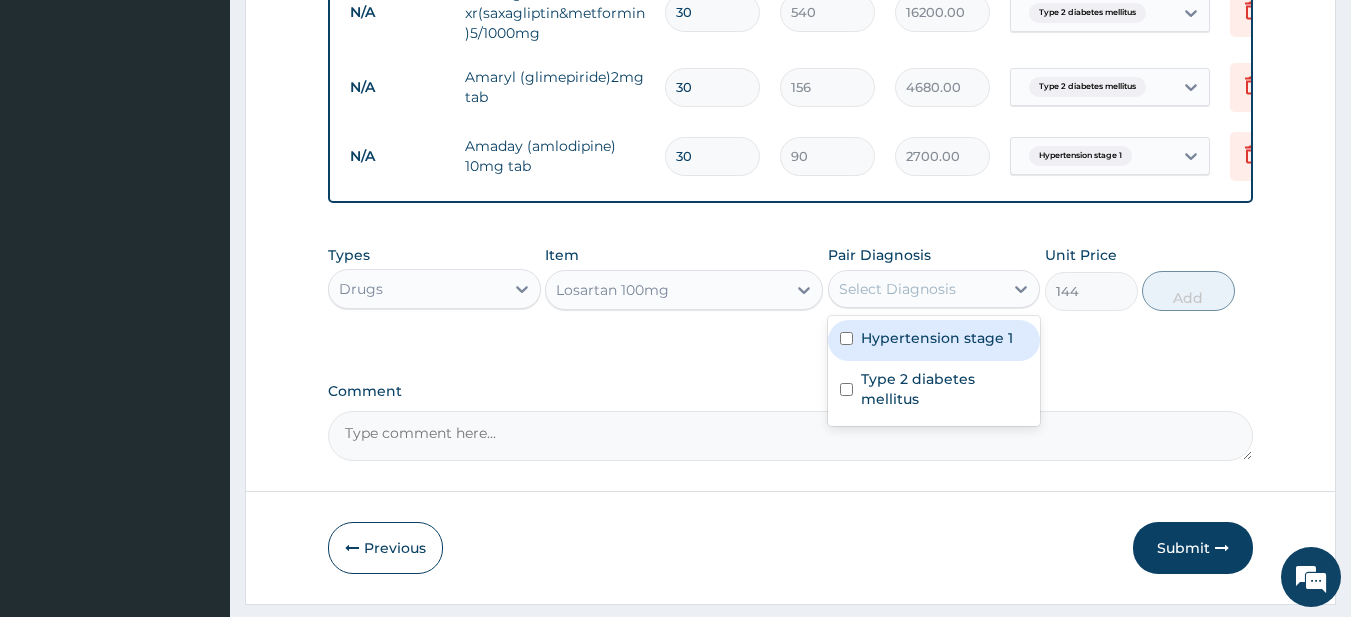 click on "Hypertension stage 1" at bounding box center (934, 340) 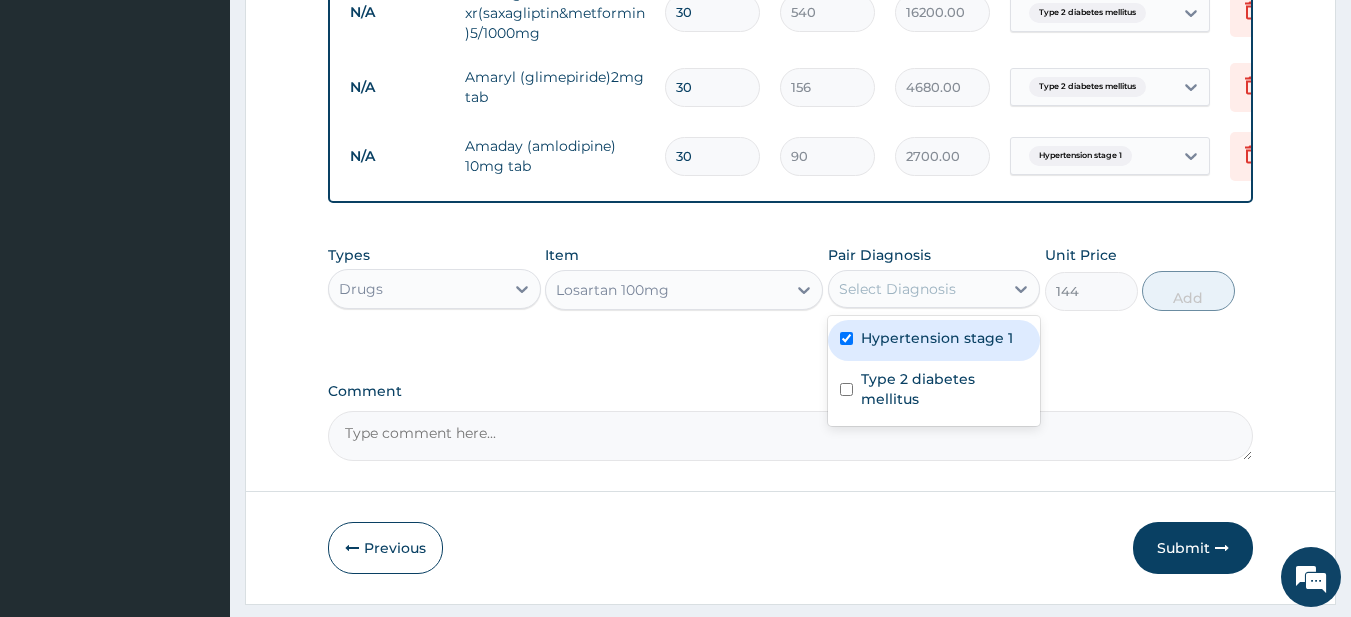 checkbox on "true" 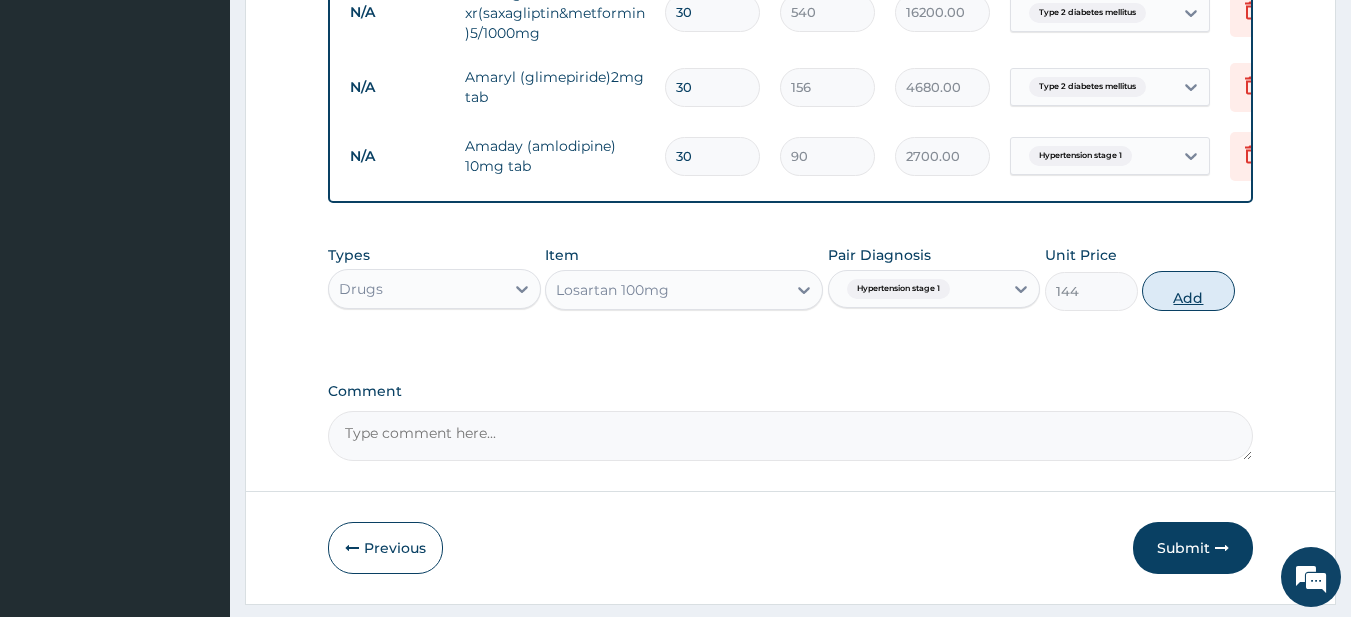 click on "Add" at bounding box center [1188, 291] 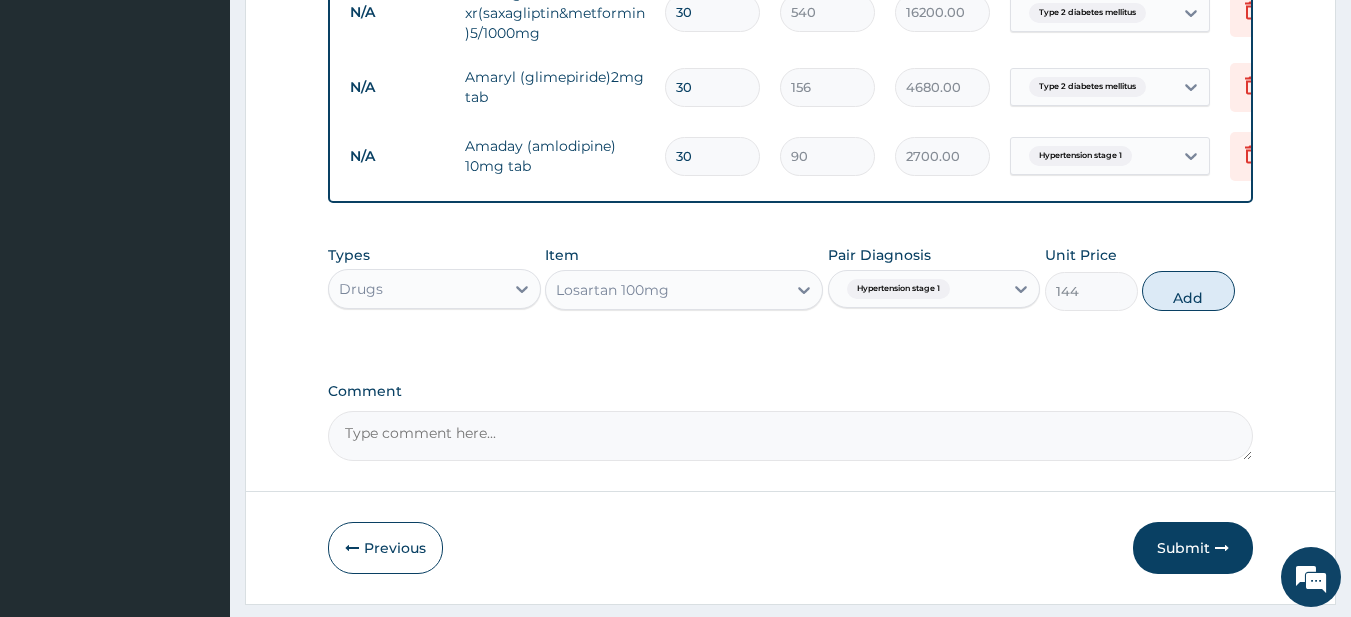 type on "0" 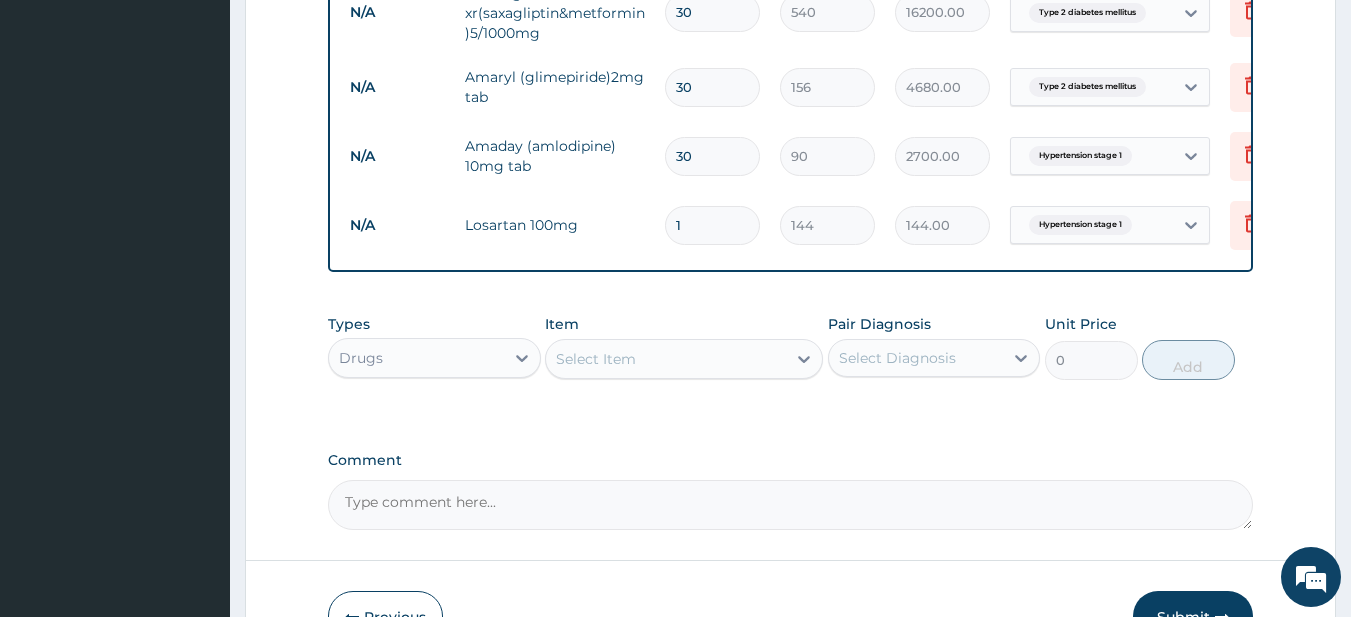type 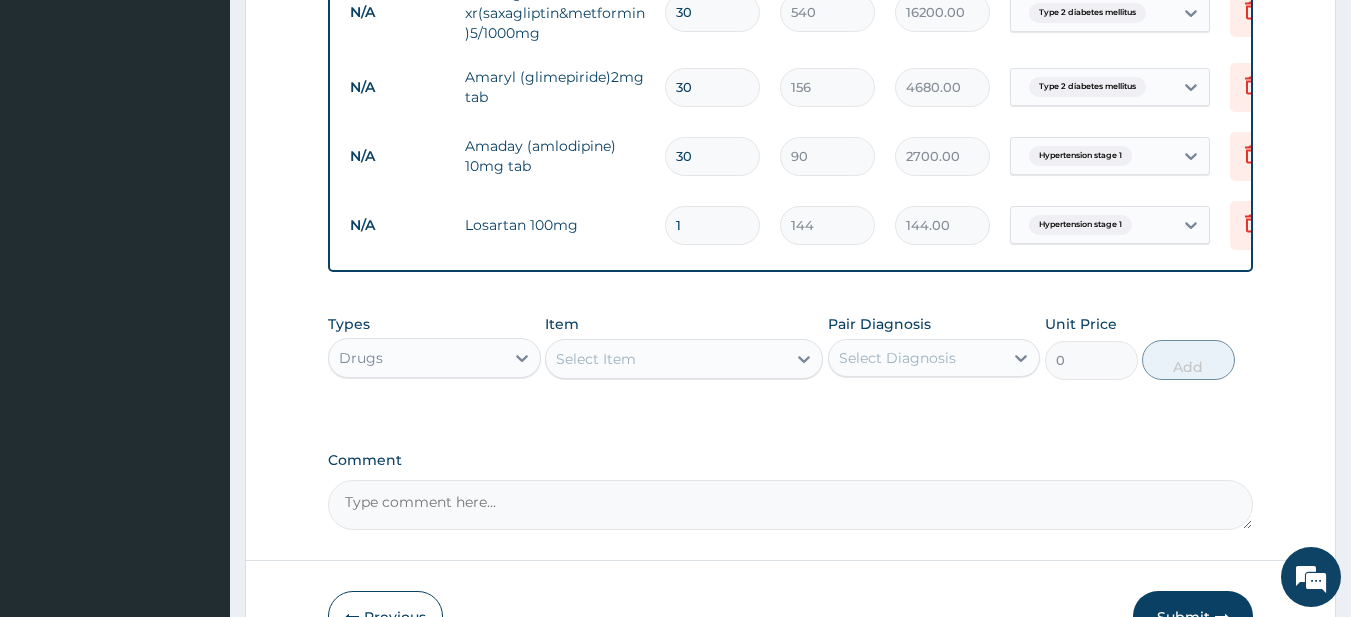 type on "0.00" 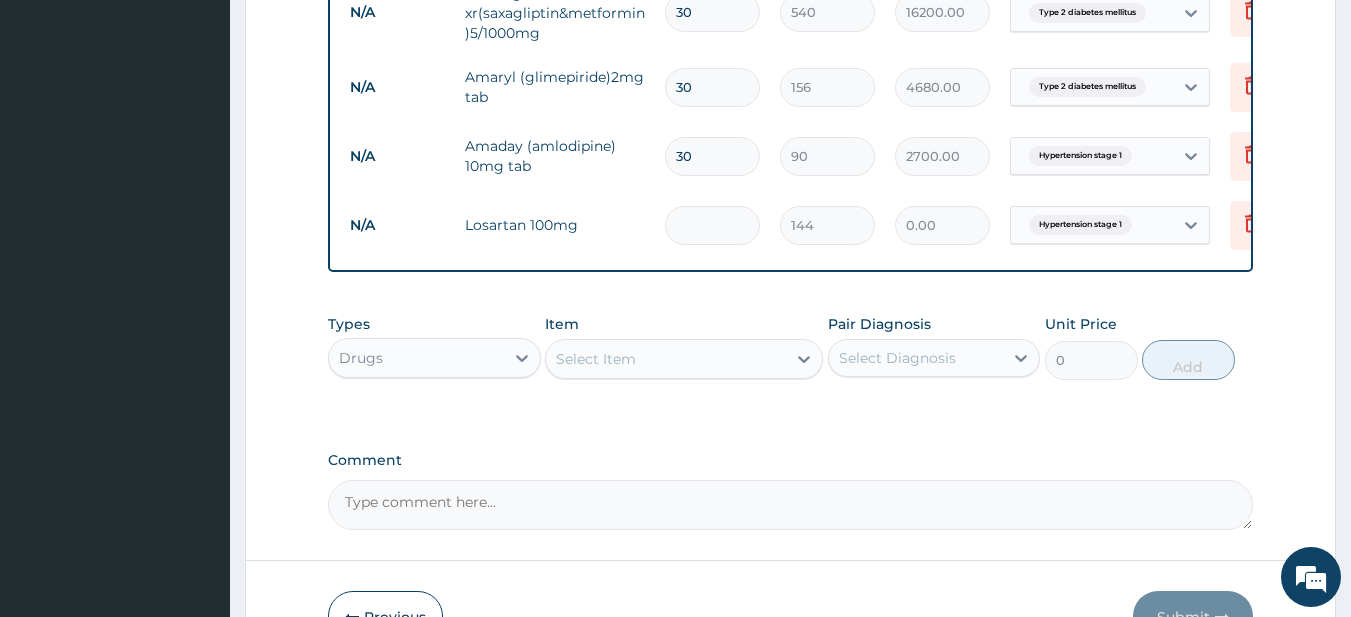 type on "3" 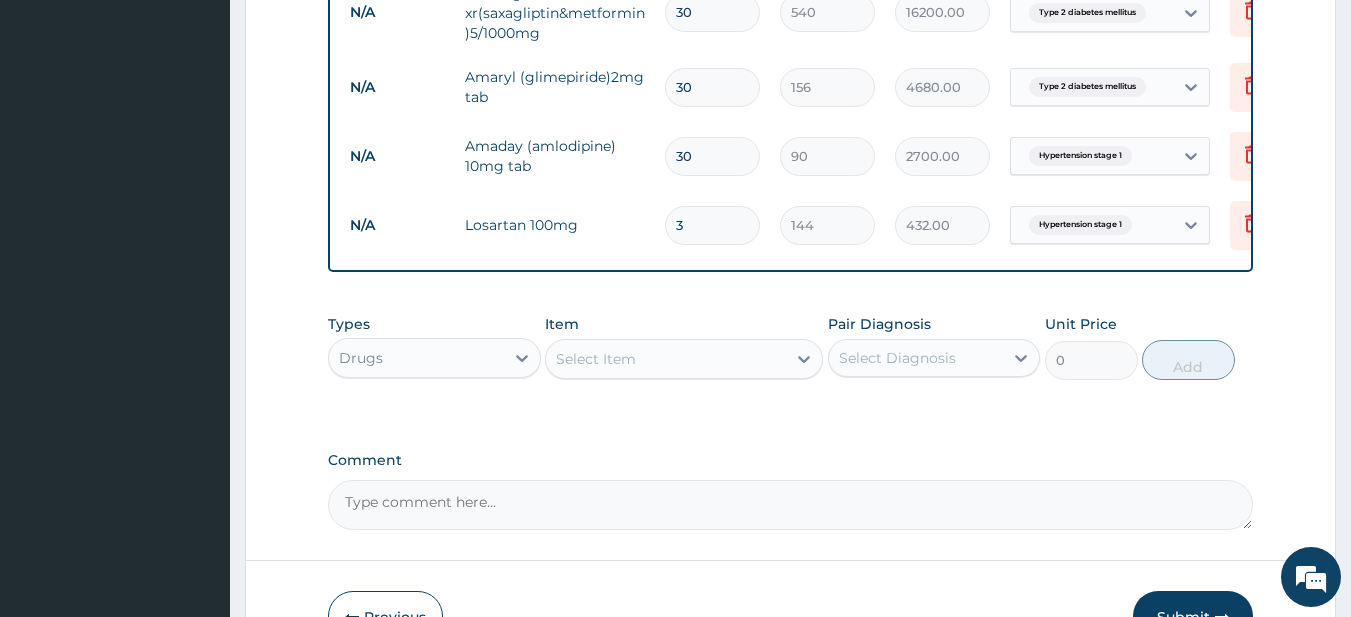 type on "30" 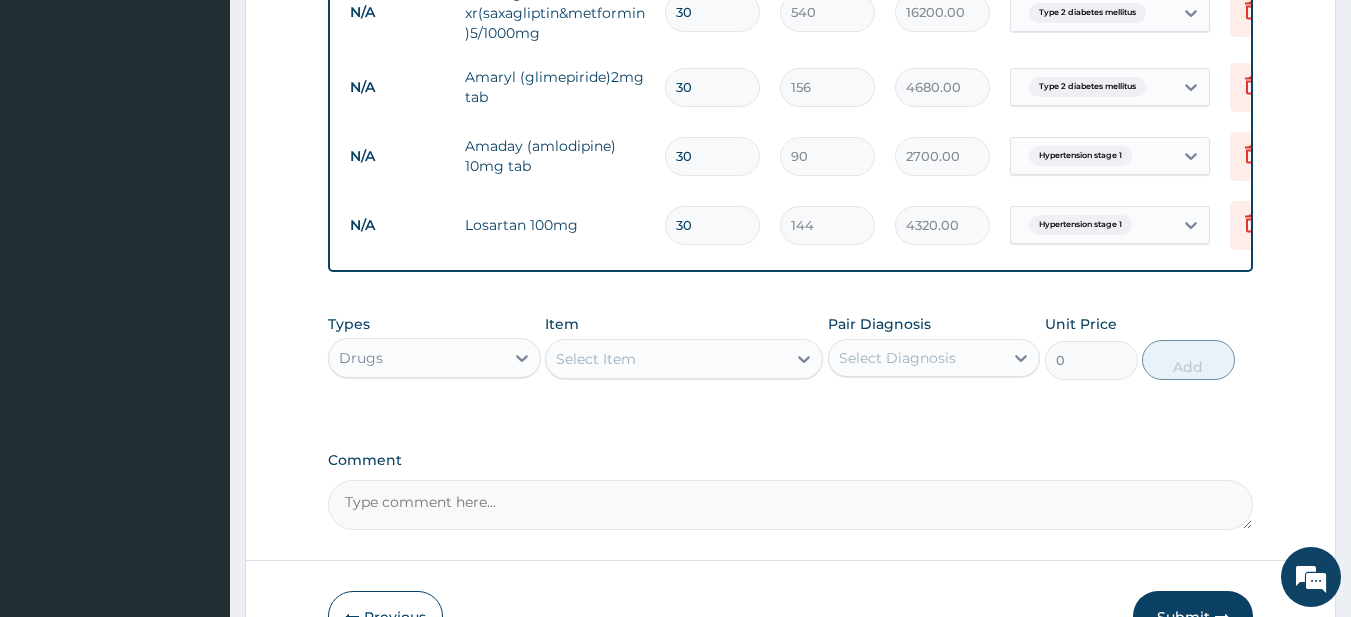 type on "30" 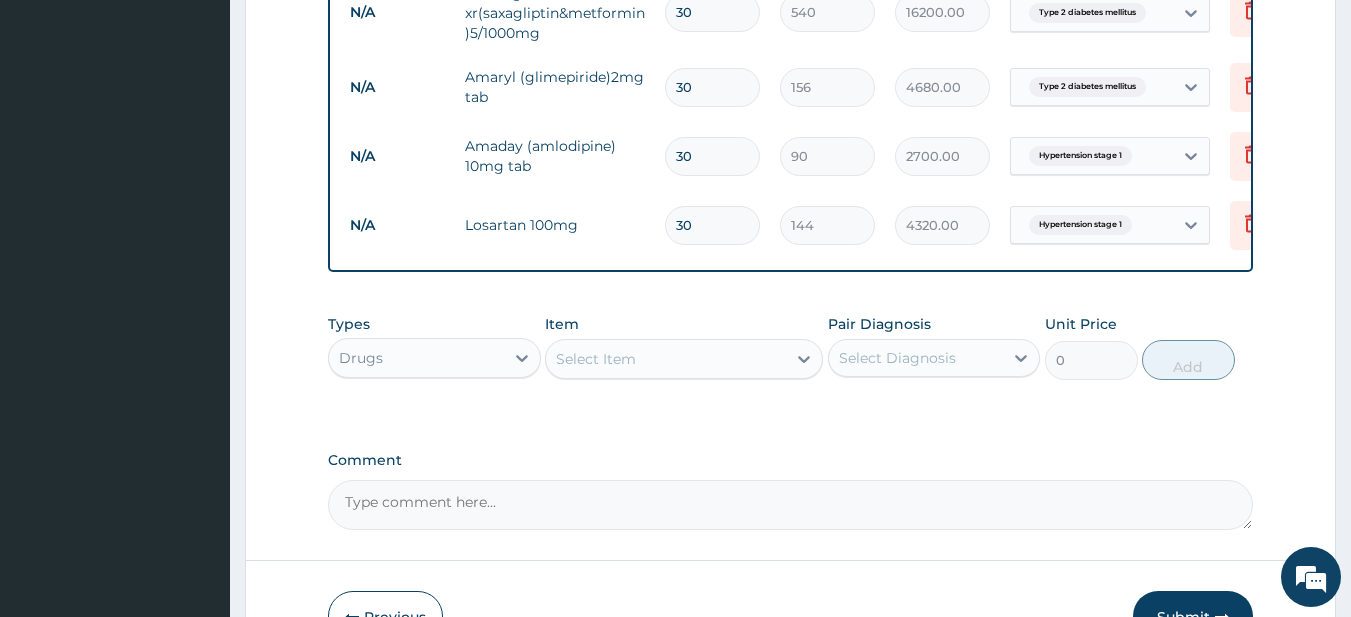 click on "Drugs" at bounding box center [416, 358] 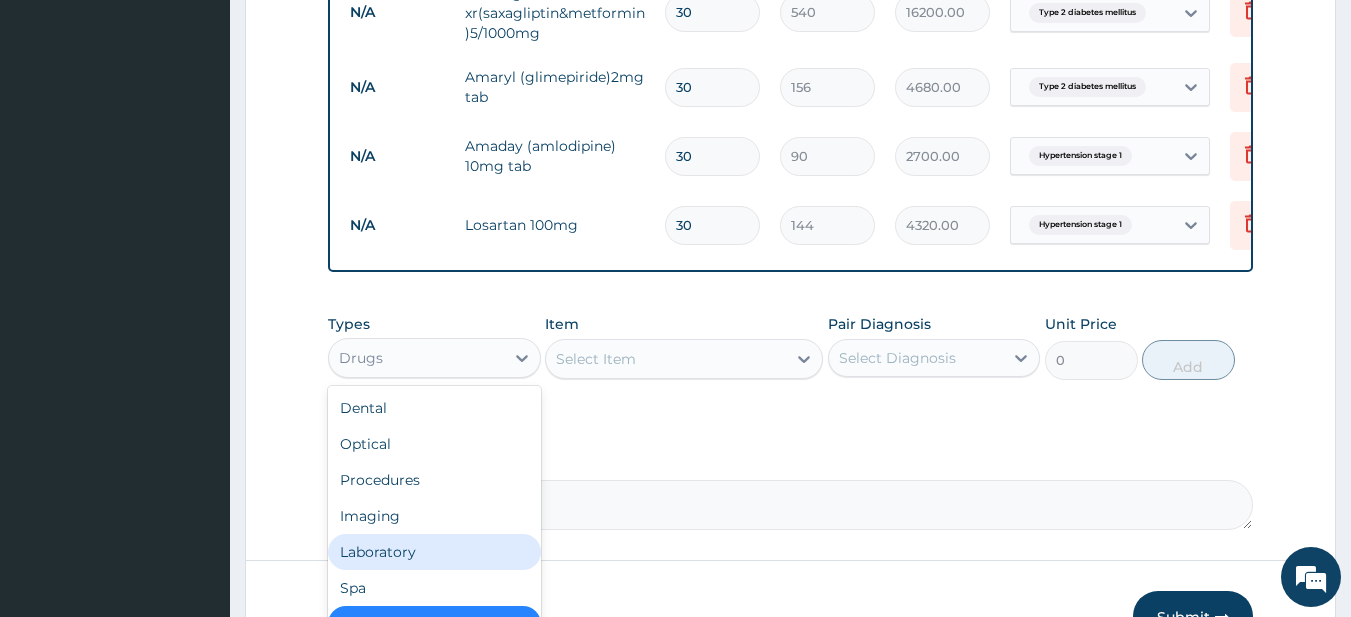 click on "Laboratory" at bounding box center (434, 552) 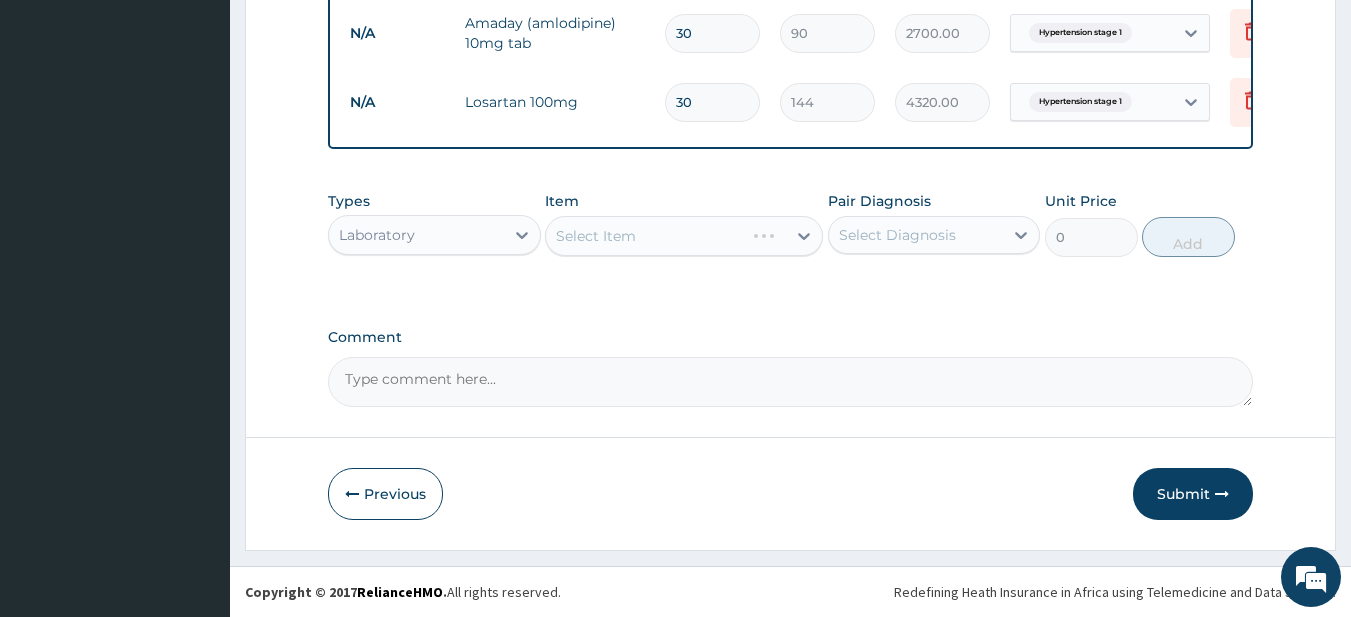 scroll, scrollTop: 747, scrollLeft: 0, axis: vertical 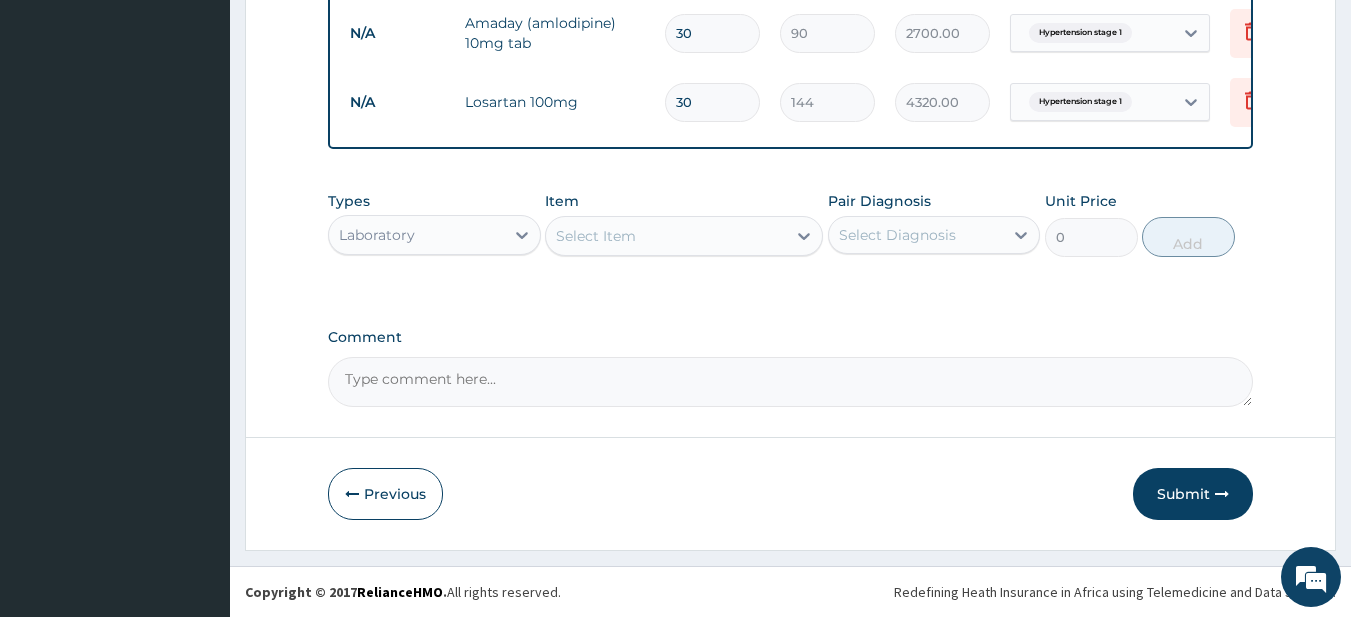 click on "Select Item" at bounding box center [666, 236] 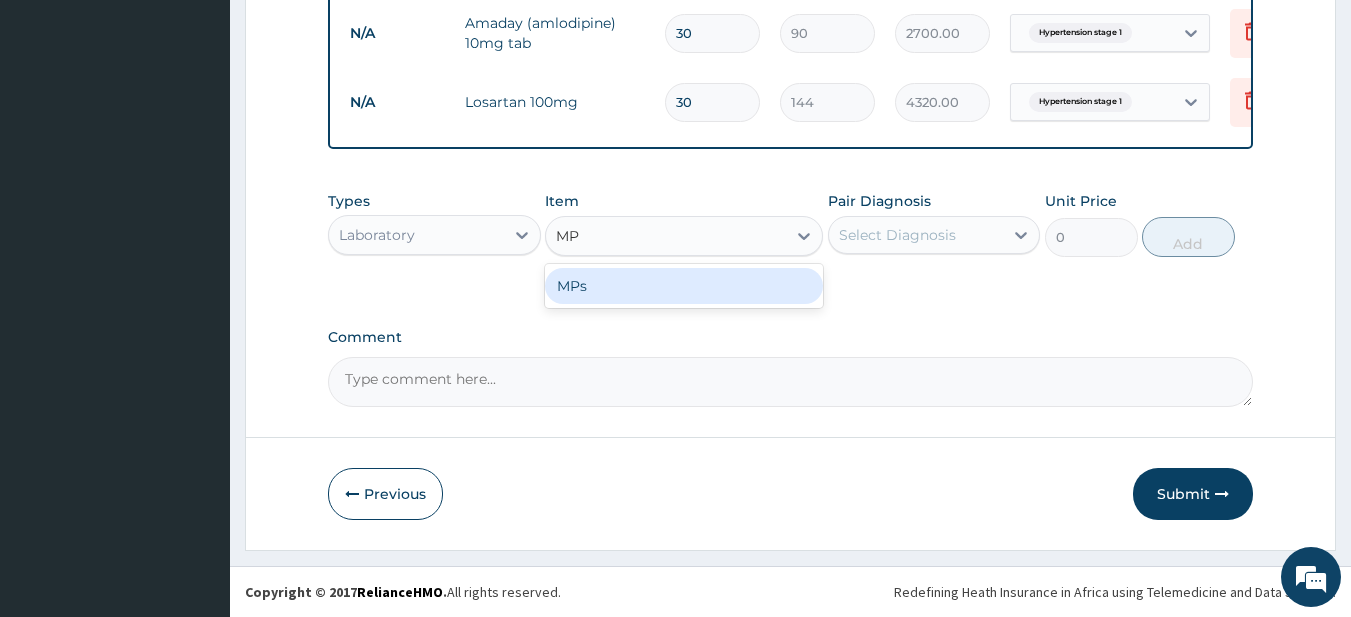 type on "MPS" 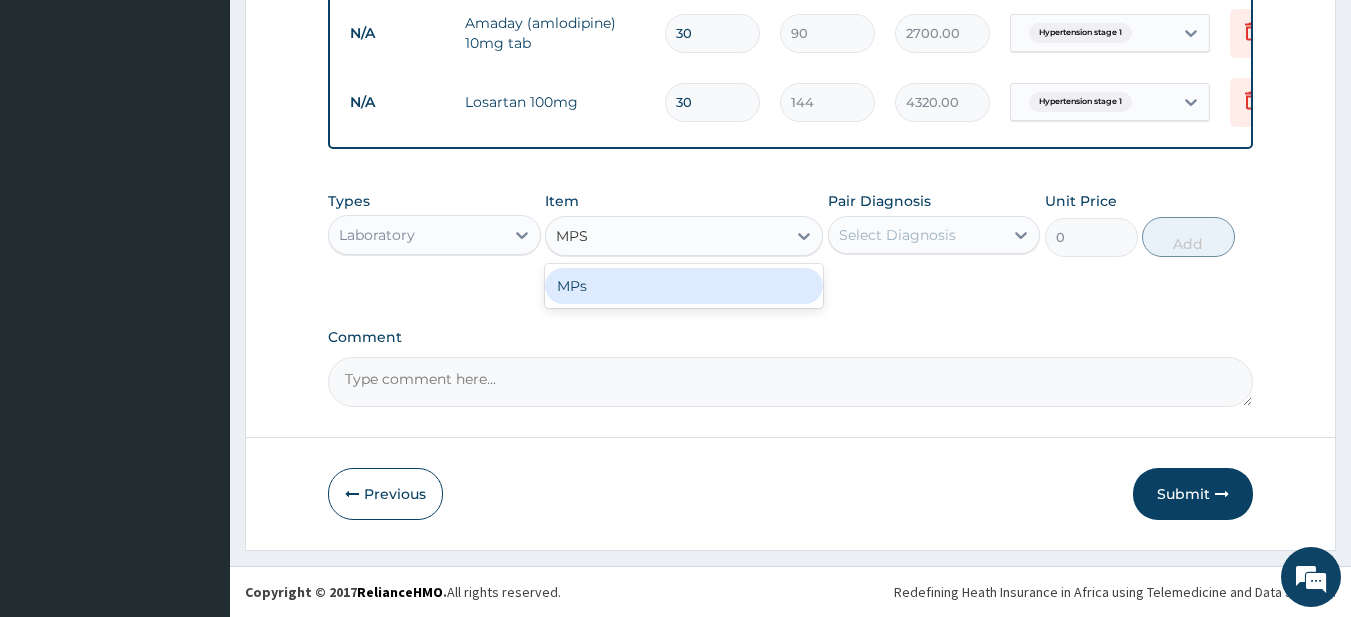 click on "MPs" at bounding box center (684, 286) 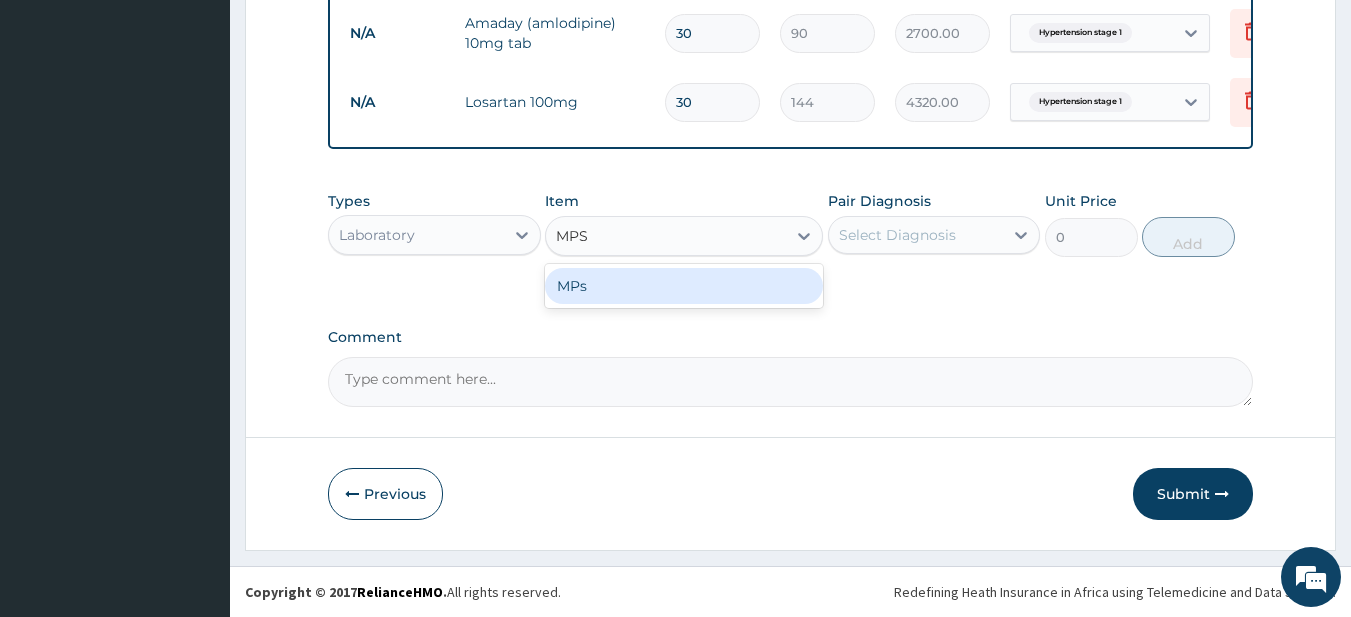 type 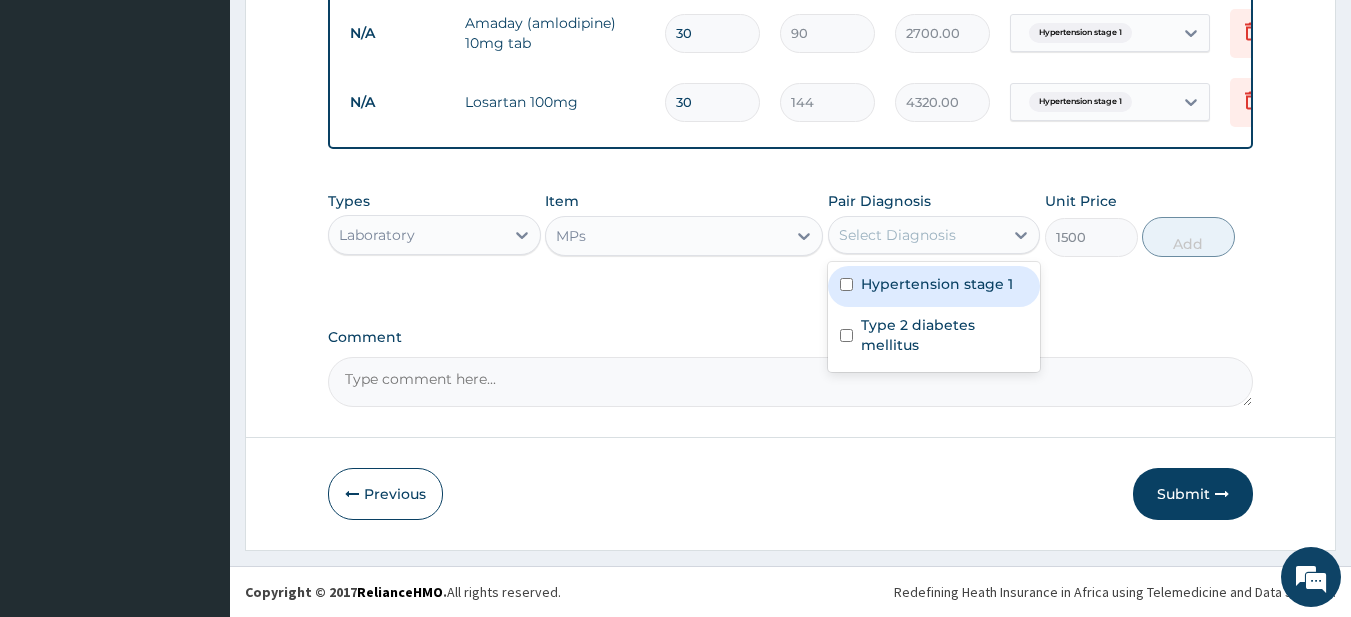 click on "Select Diagnosis" at bounding box center (897, 235) 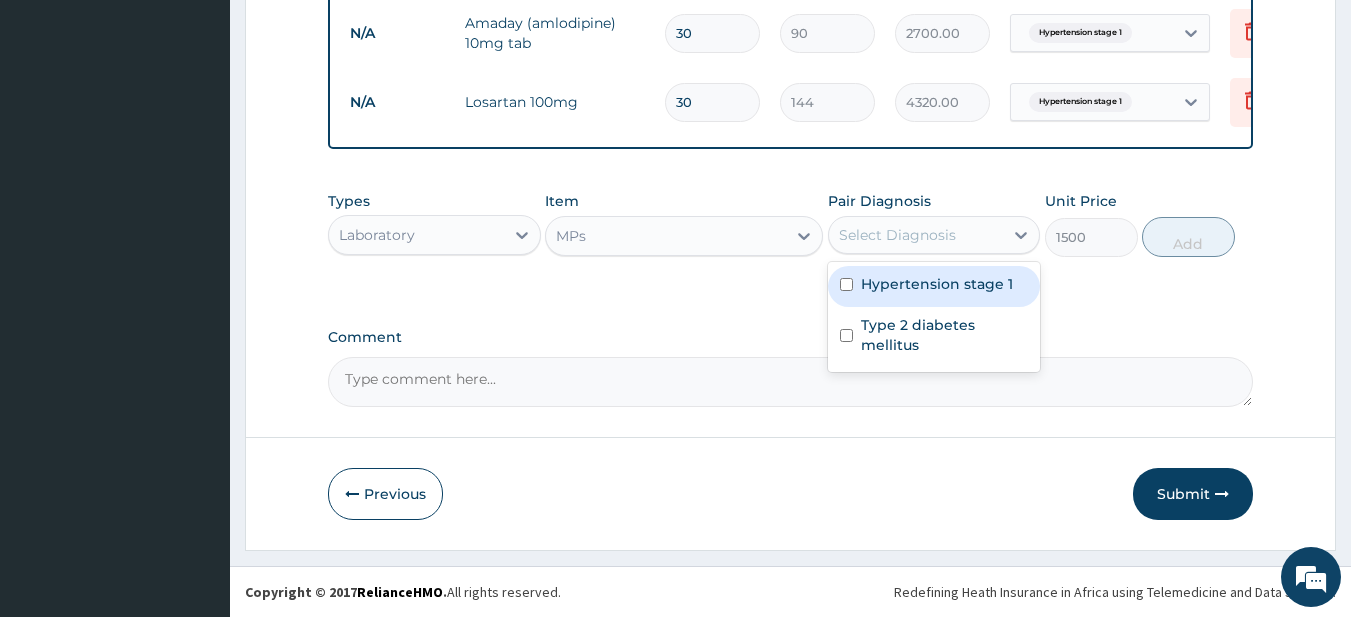 click on "Hypertension stage 1" at bounding box center (934, 286) 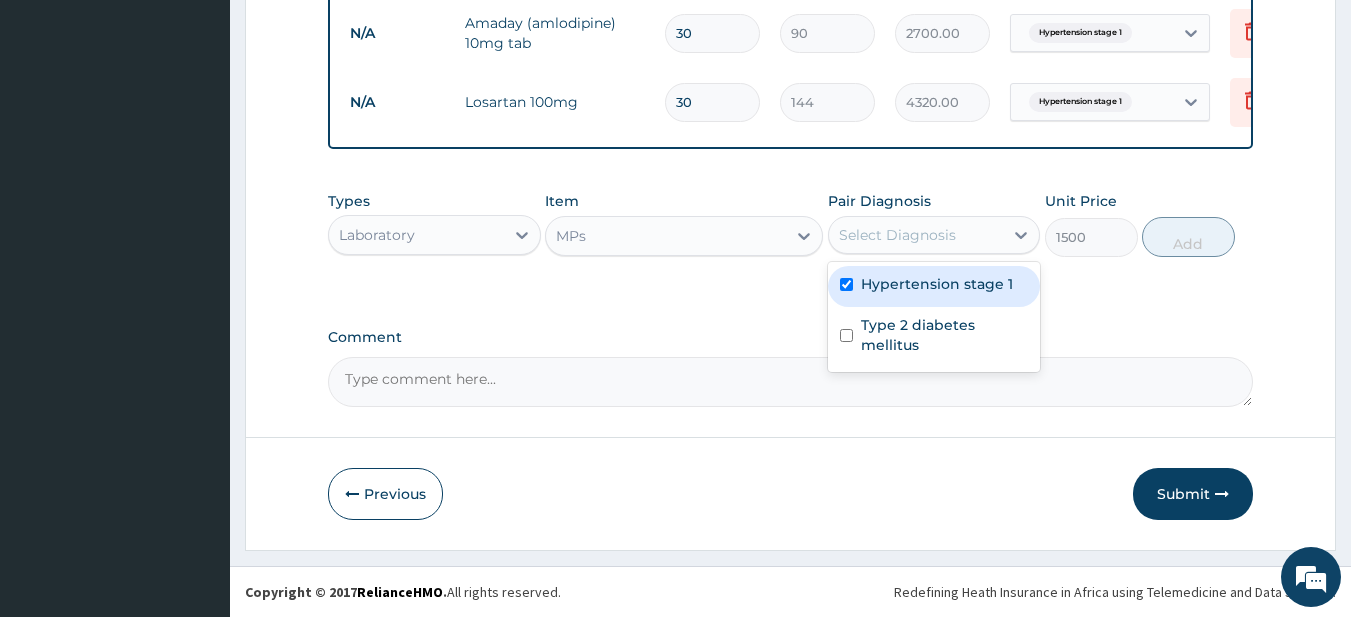 checkbox on "true" 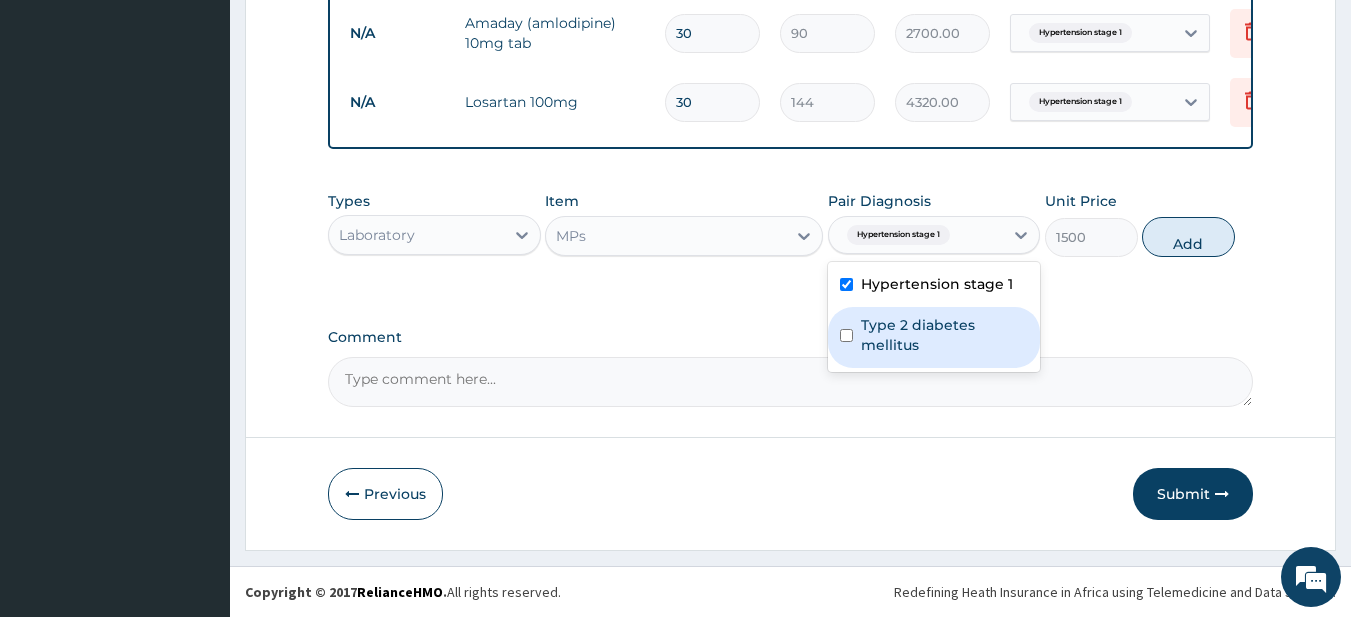 click on "Type 2 diabetes mellitus" at bounding box center [945, 335] 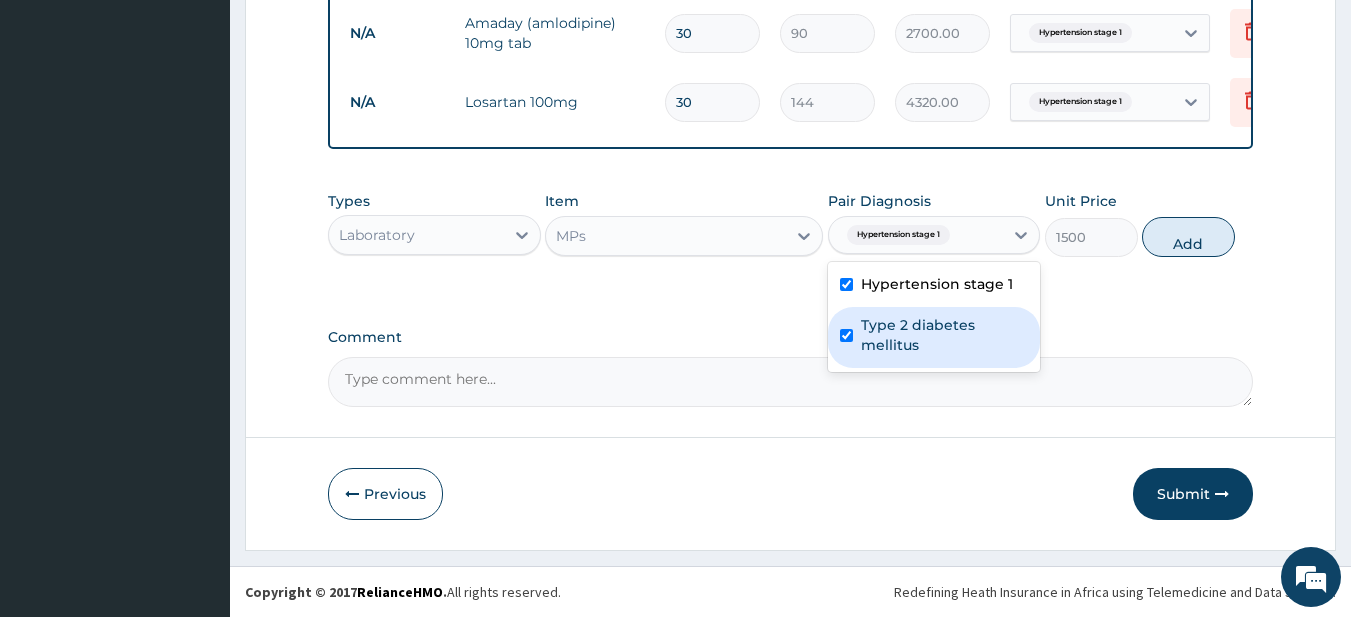 checkbox on "true" 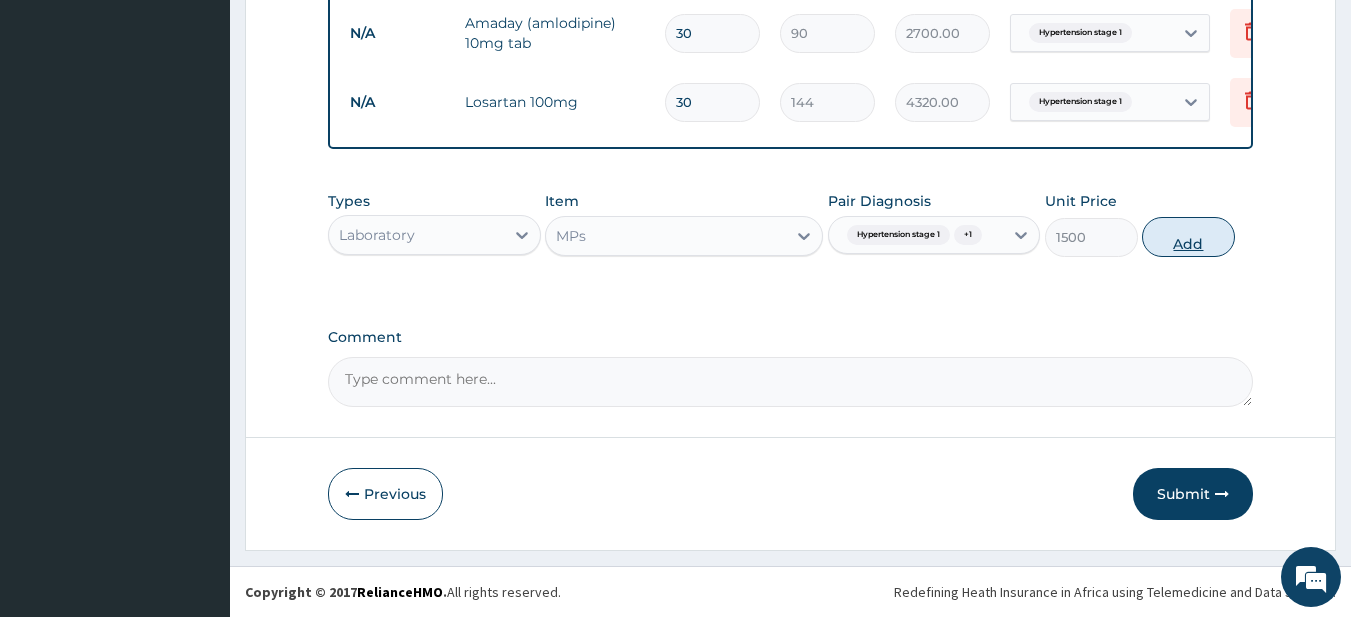 click on "Add" at bounding box center [1188, 237] 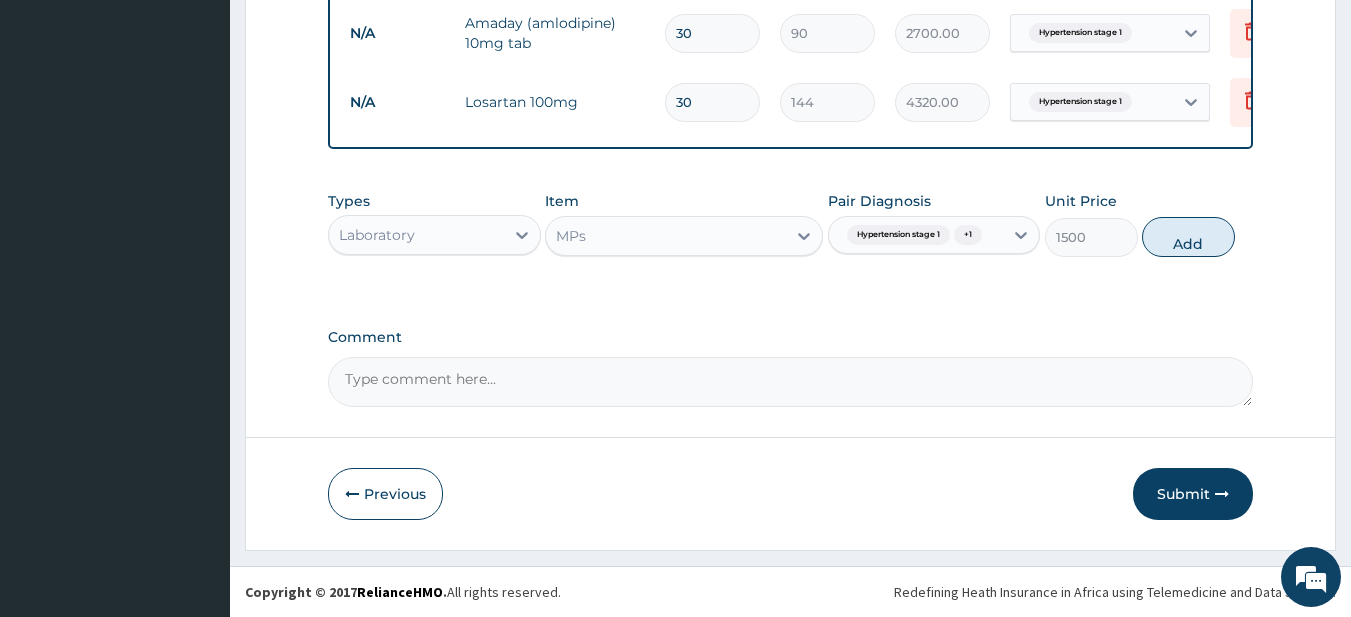type on "0" 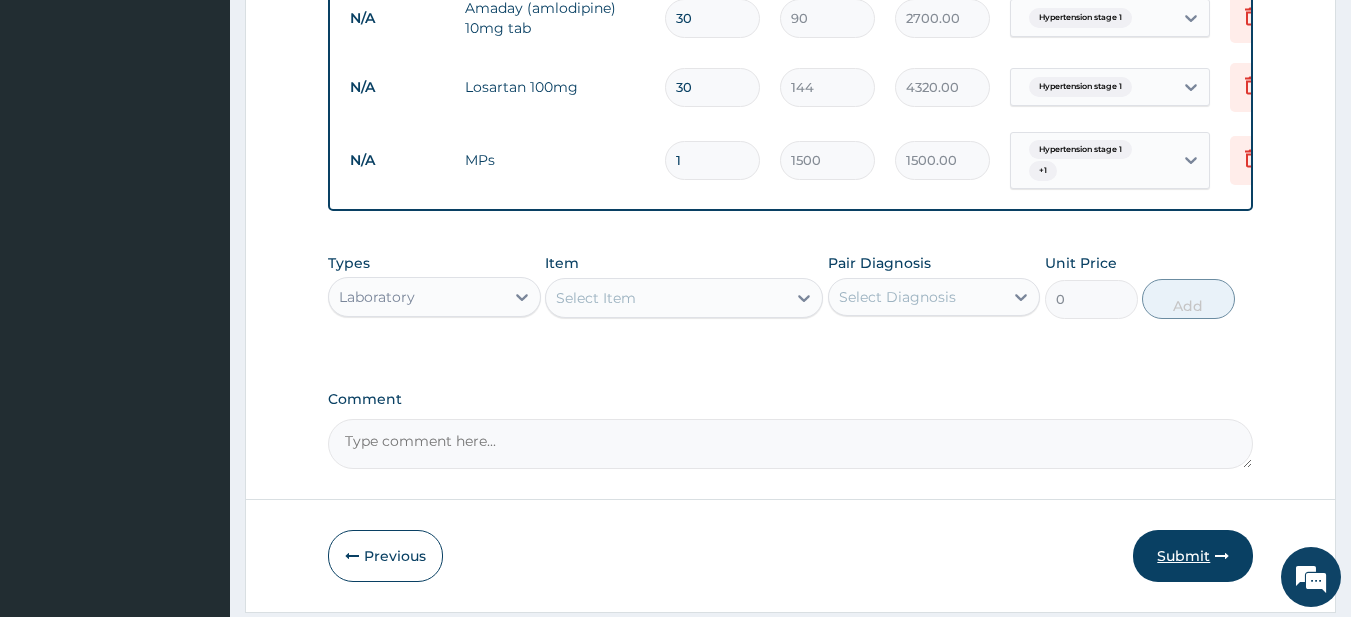 click on "Submit" at bounding box center [1193, 556] 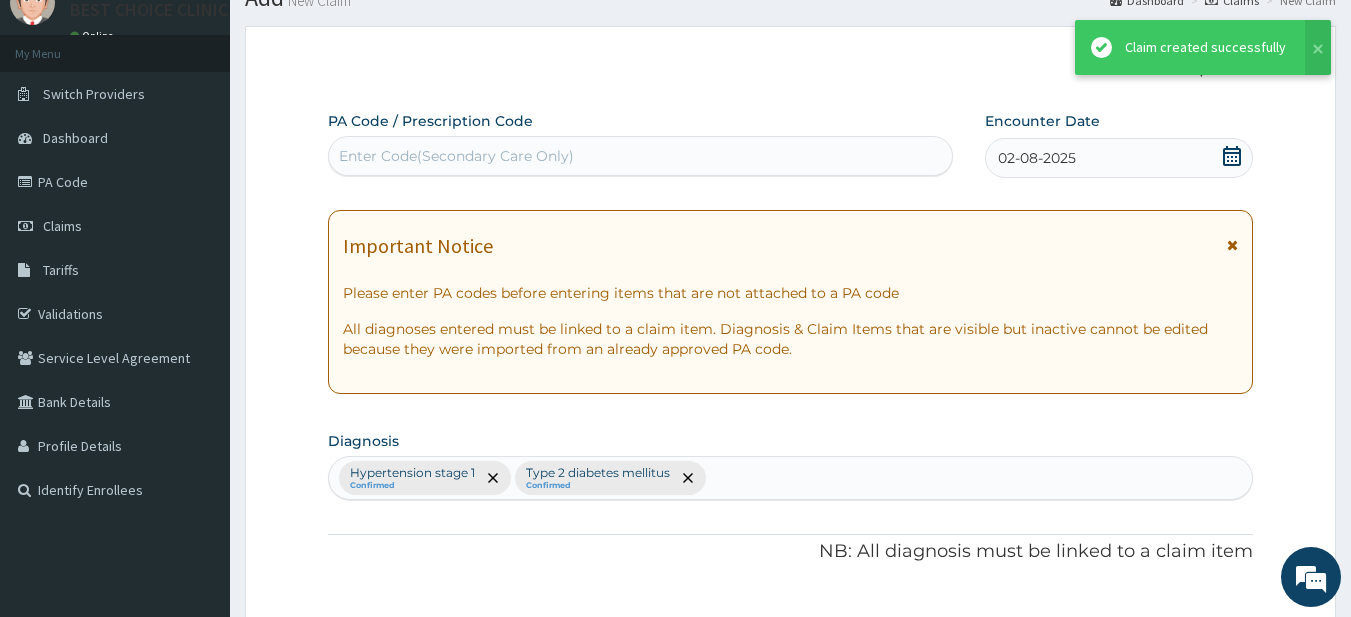 scroll, scrollTop: 747, scrollLeft: 0, axis: vertical 